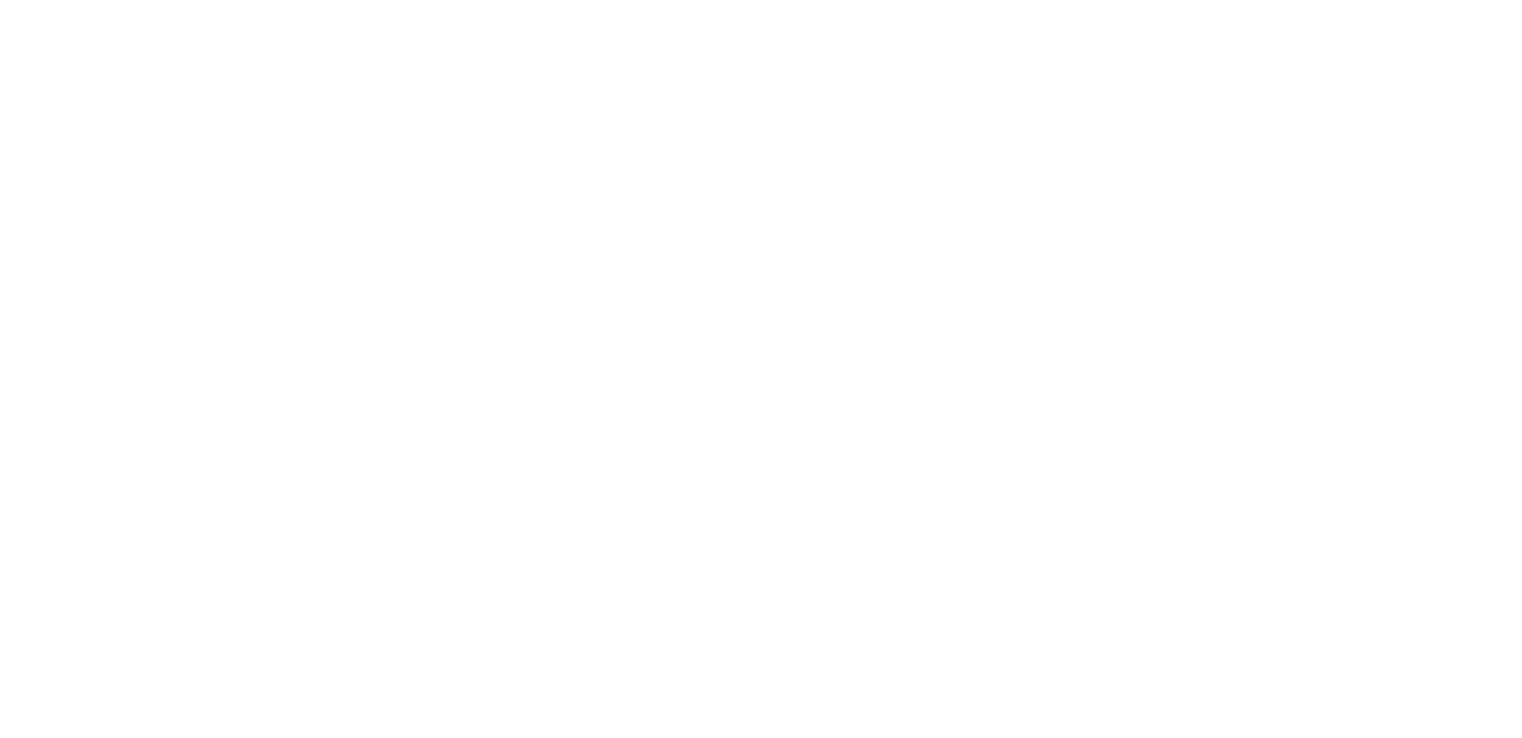 scroll, scrollTop: 0, scrollLeft: 0, axis: both 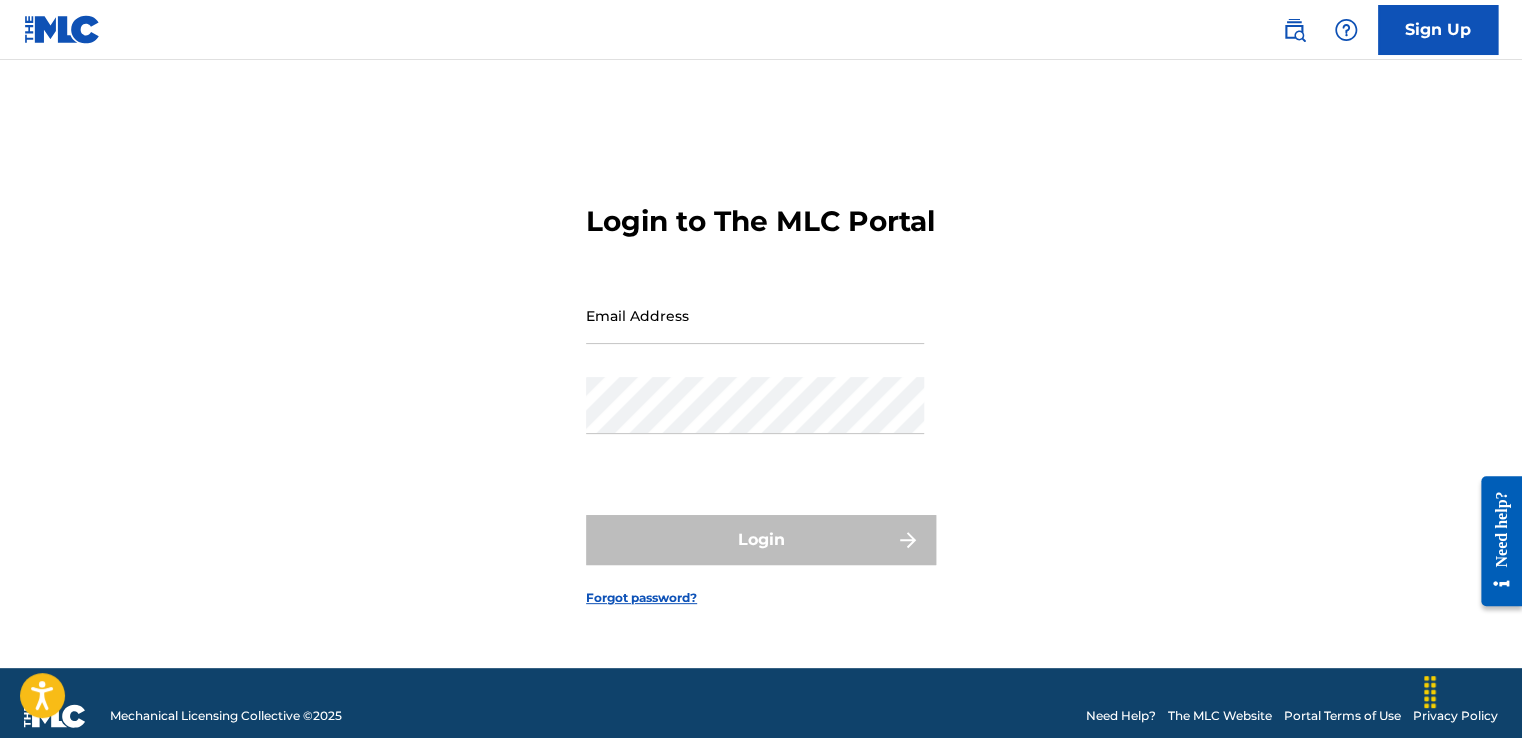 type on "[EMAIL]" 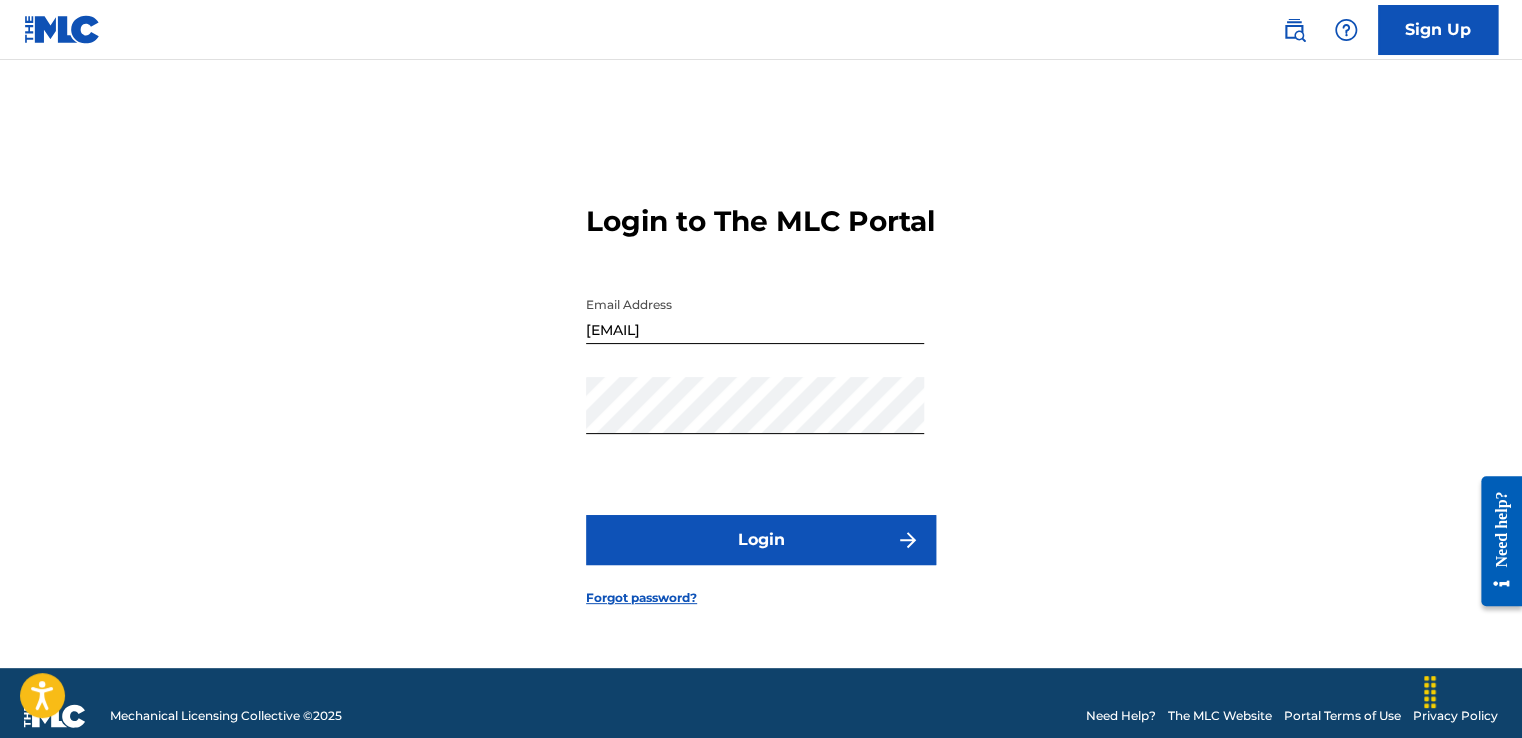 click on "Login to The MLC Portal Email Address [EMAIL] Password Login Forgot password?" at bounding box center [761, 389] 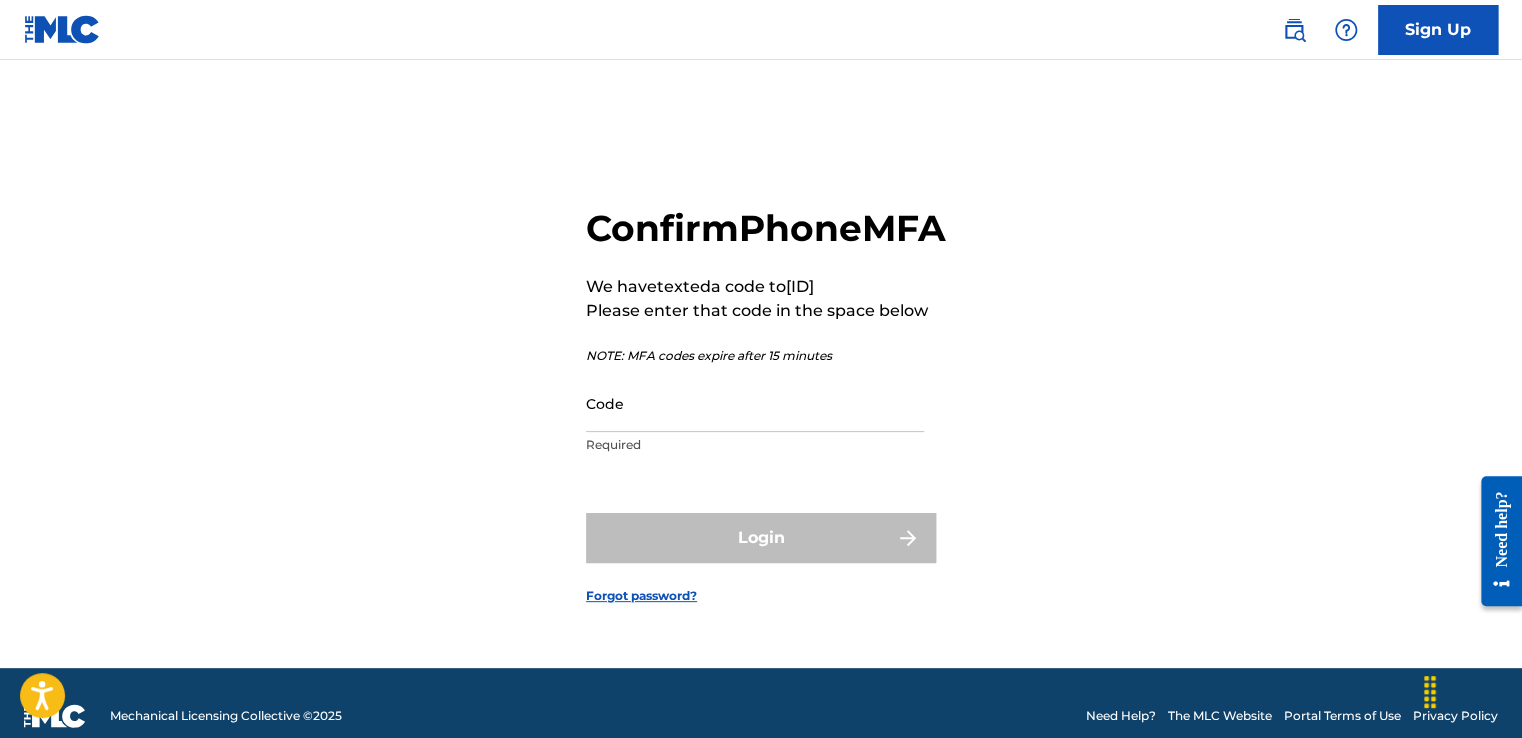 click on "Code" at bounding box center (755, 403) 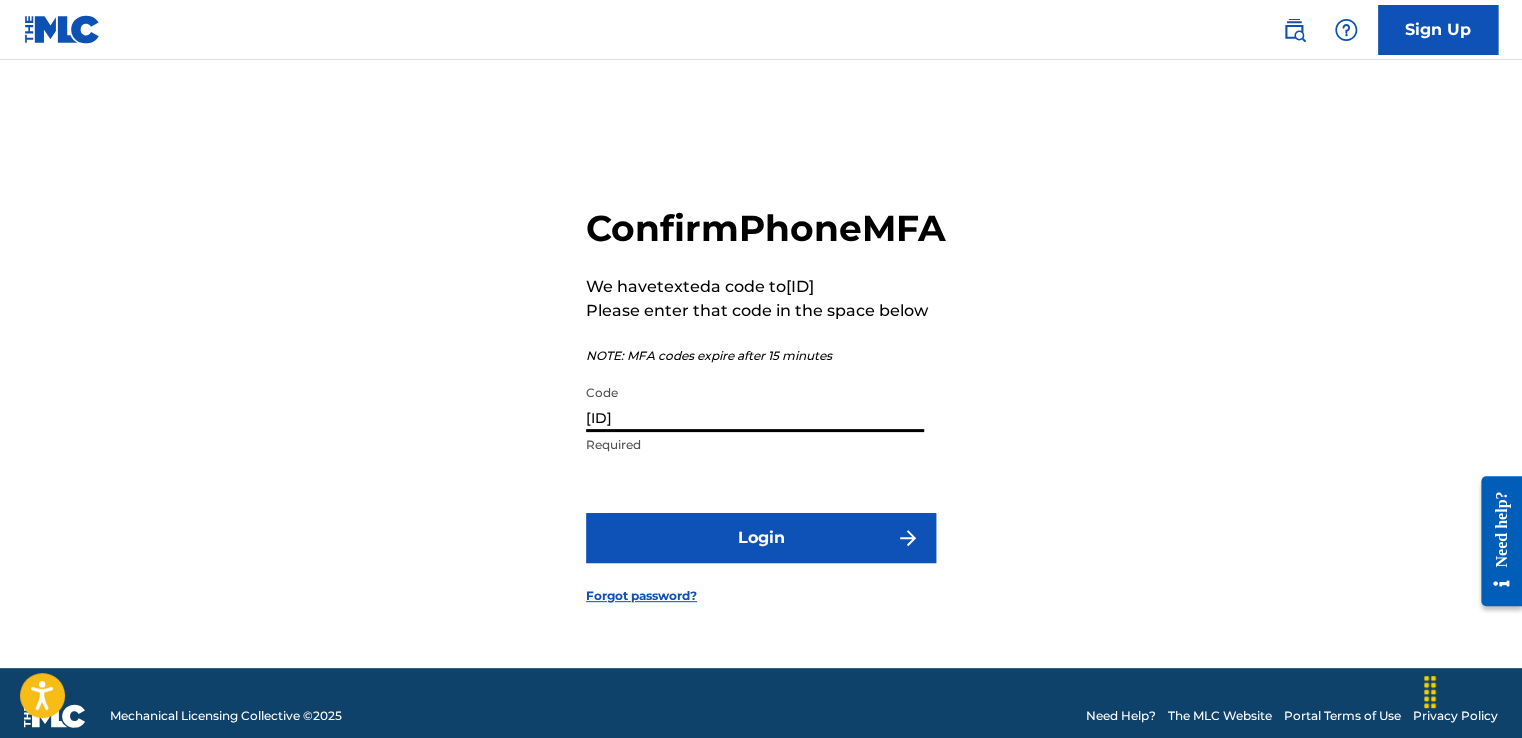 type on "[ID]" 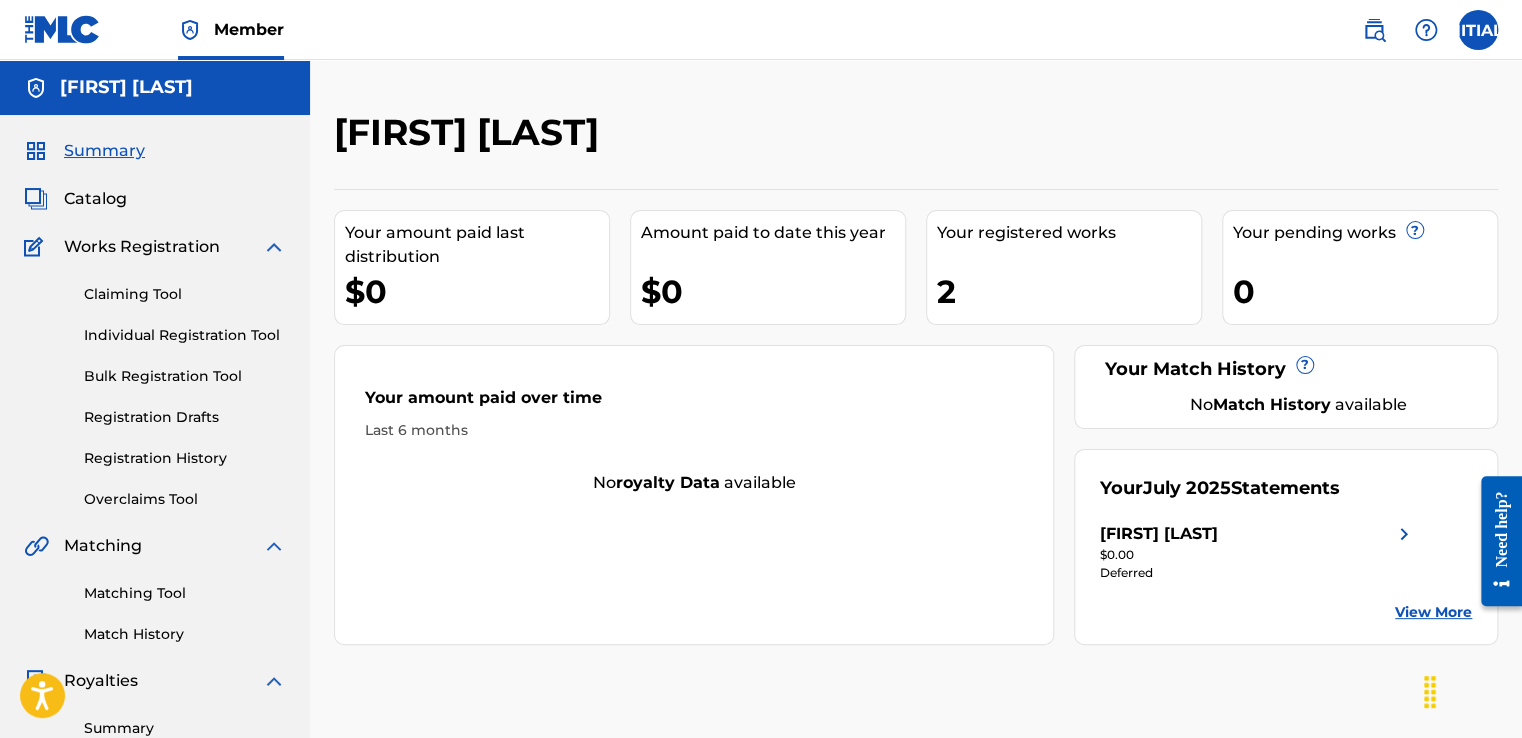 click on "Individual Registration Tool" at bounding box center (185, 335) 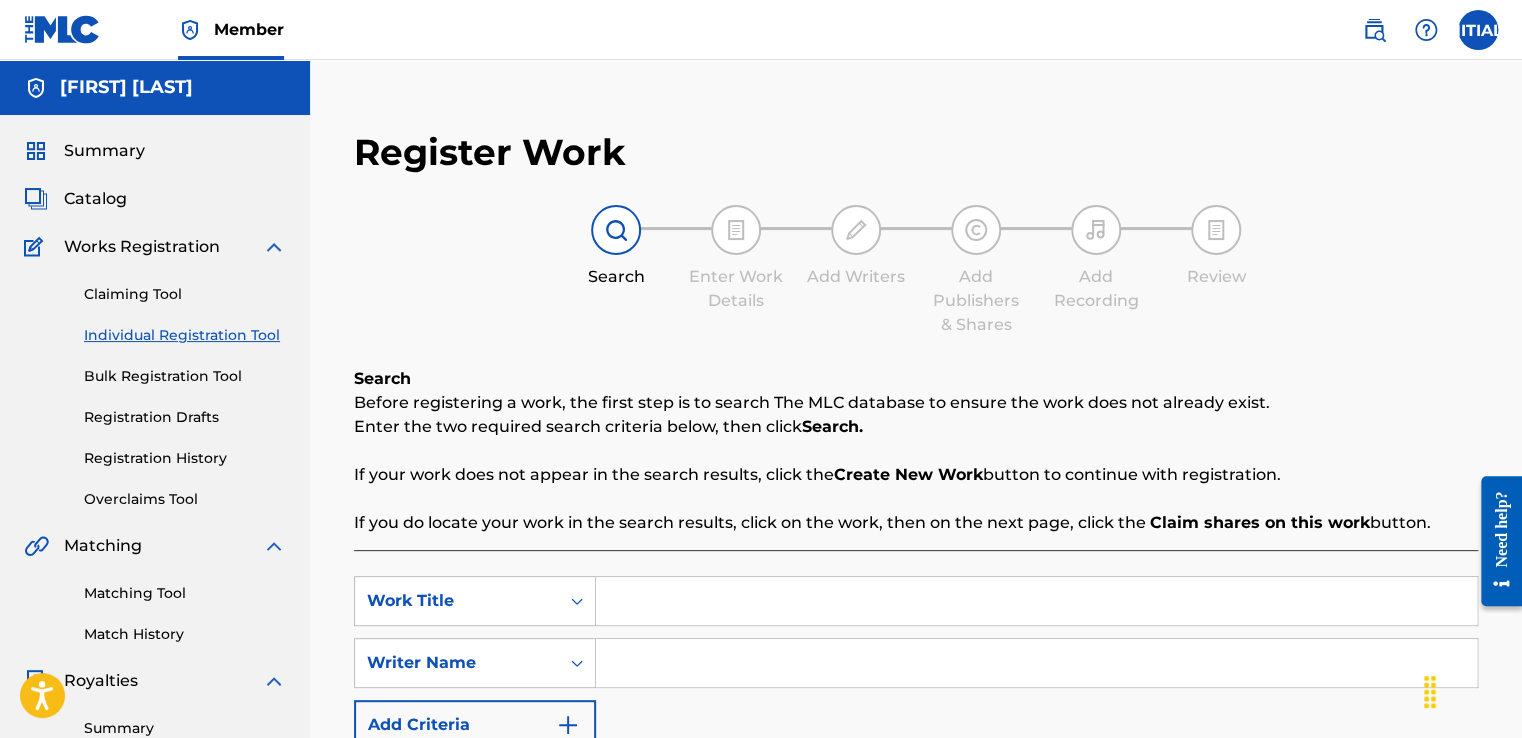 click on "Bulk Registration Tool" at bounding box center (185, 376) 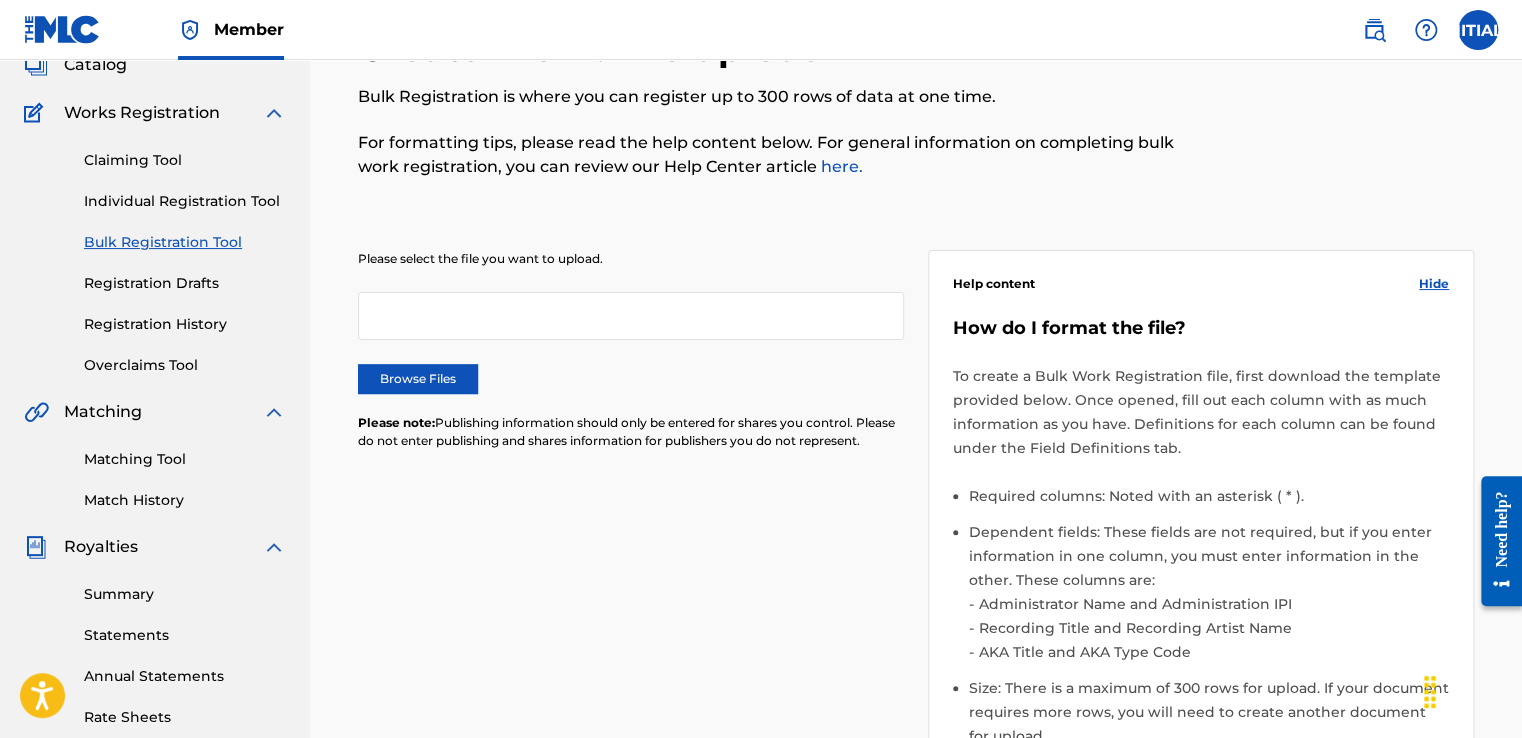 scroll, scrollTop: 100, scrollLeft: 0, axis: vertical 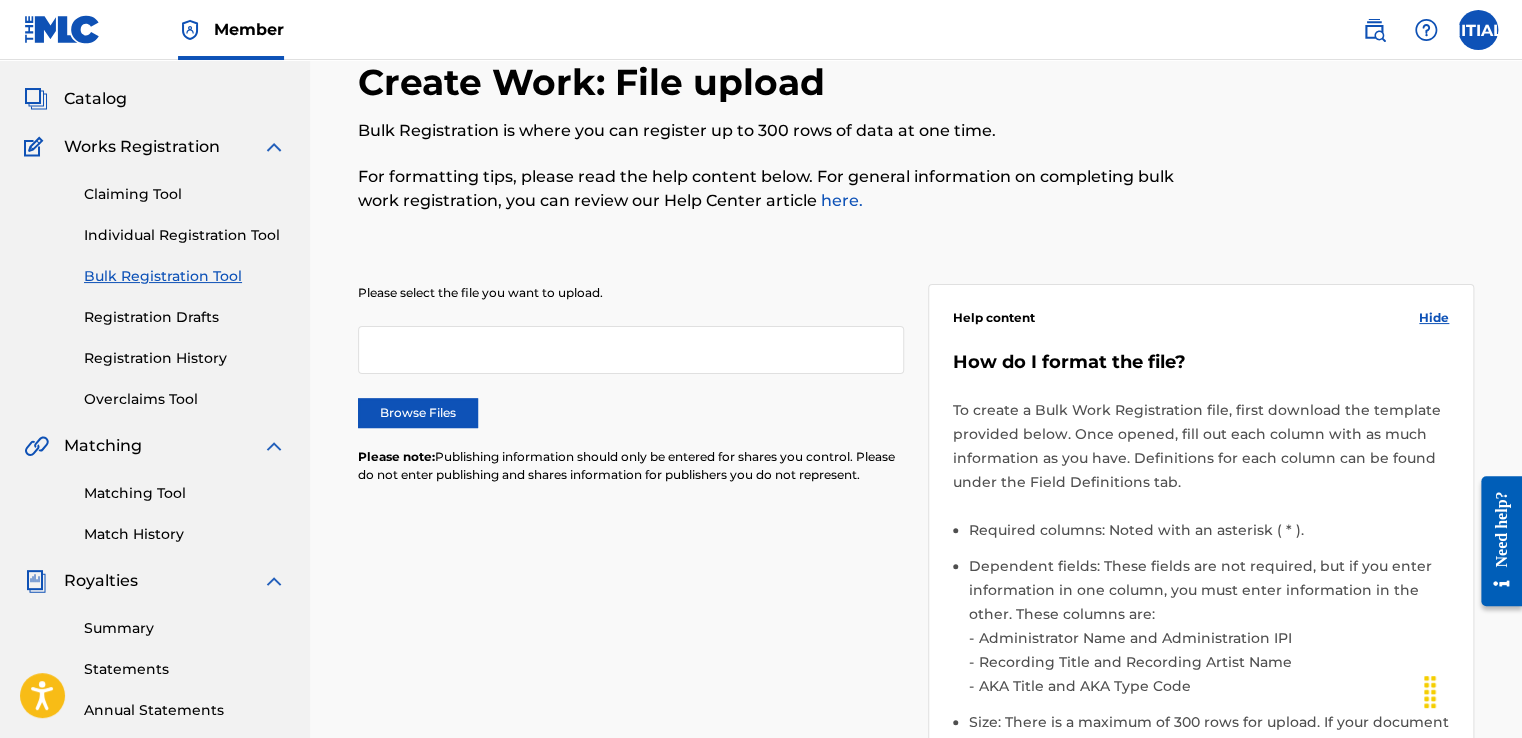 click at bounding box center (631, 350) 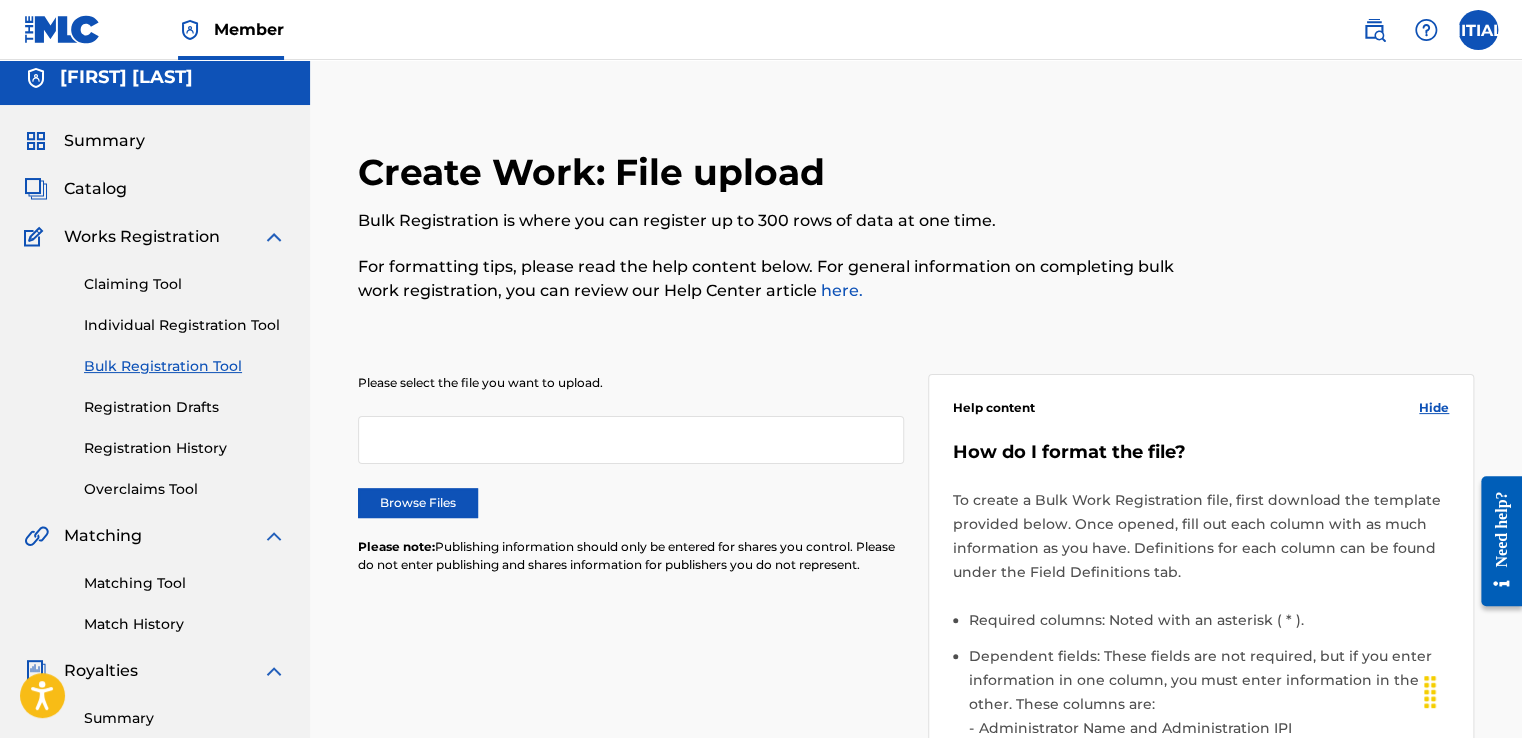 scroll, scrollTop: 0, scrollLeft: 0, axis: both 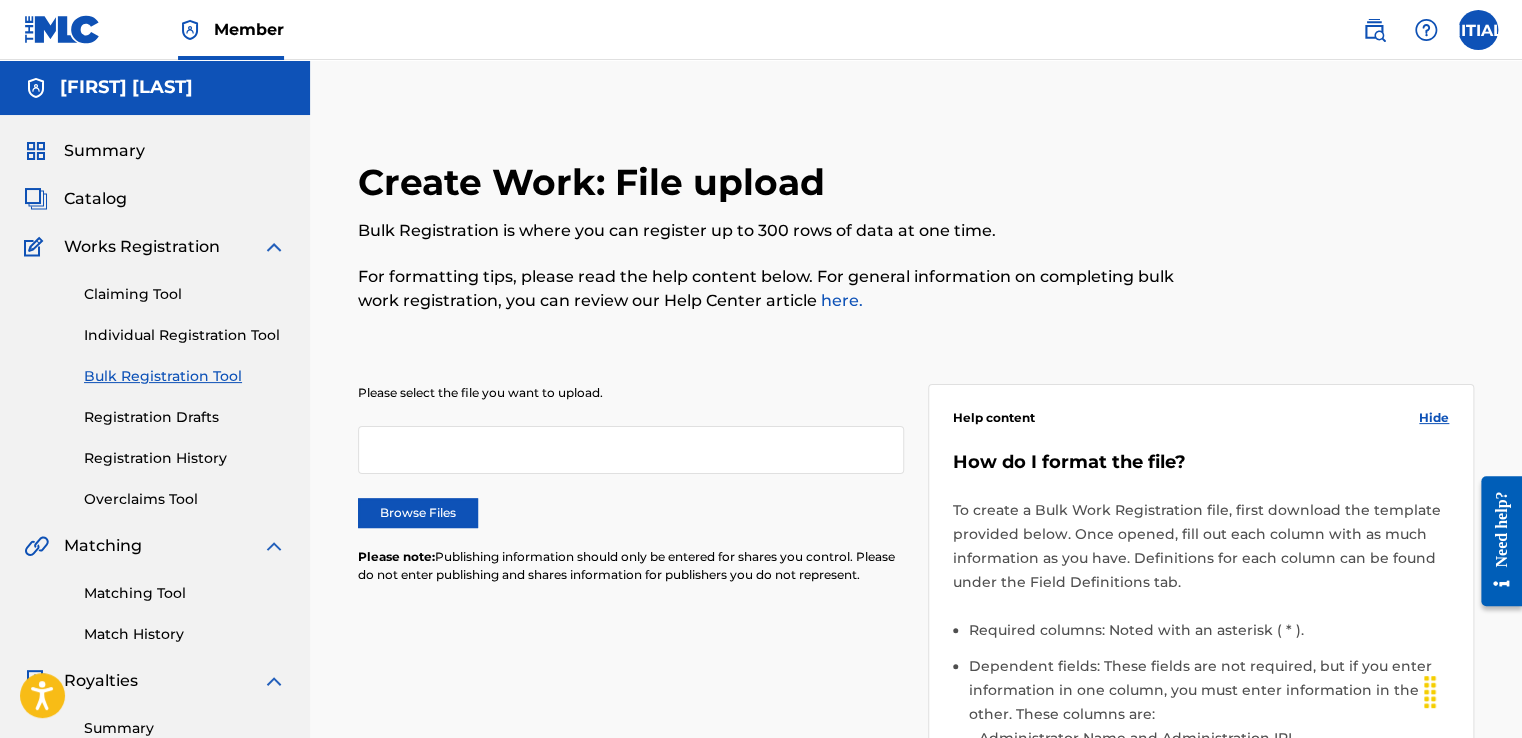 click on "Individual Registration Tool" at bounding box center (185, 335) 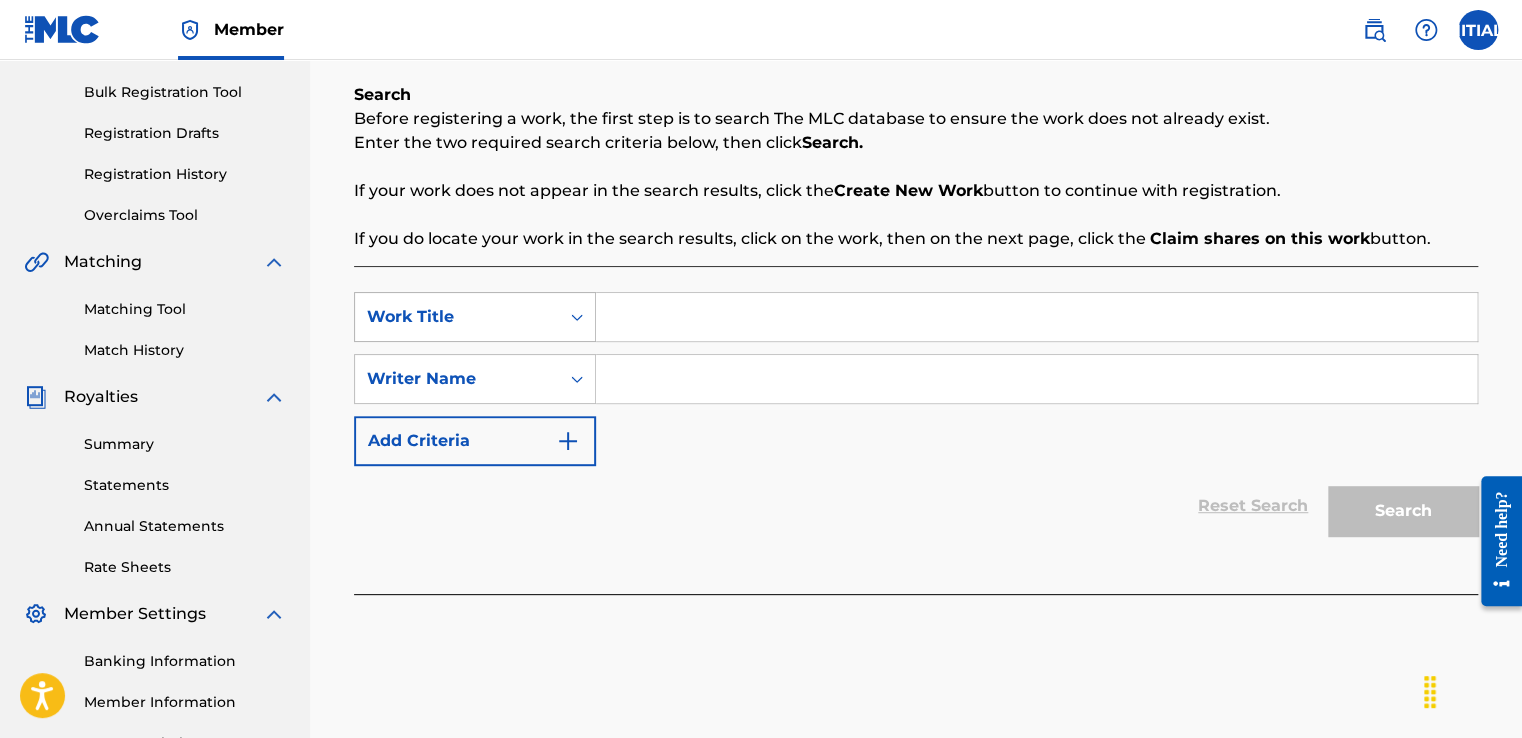 scroll, scrollTop: 200, scrollLeft: 0, axis: vertical 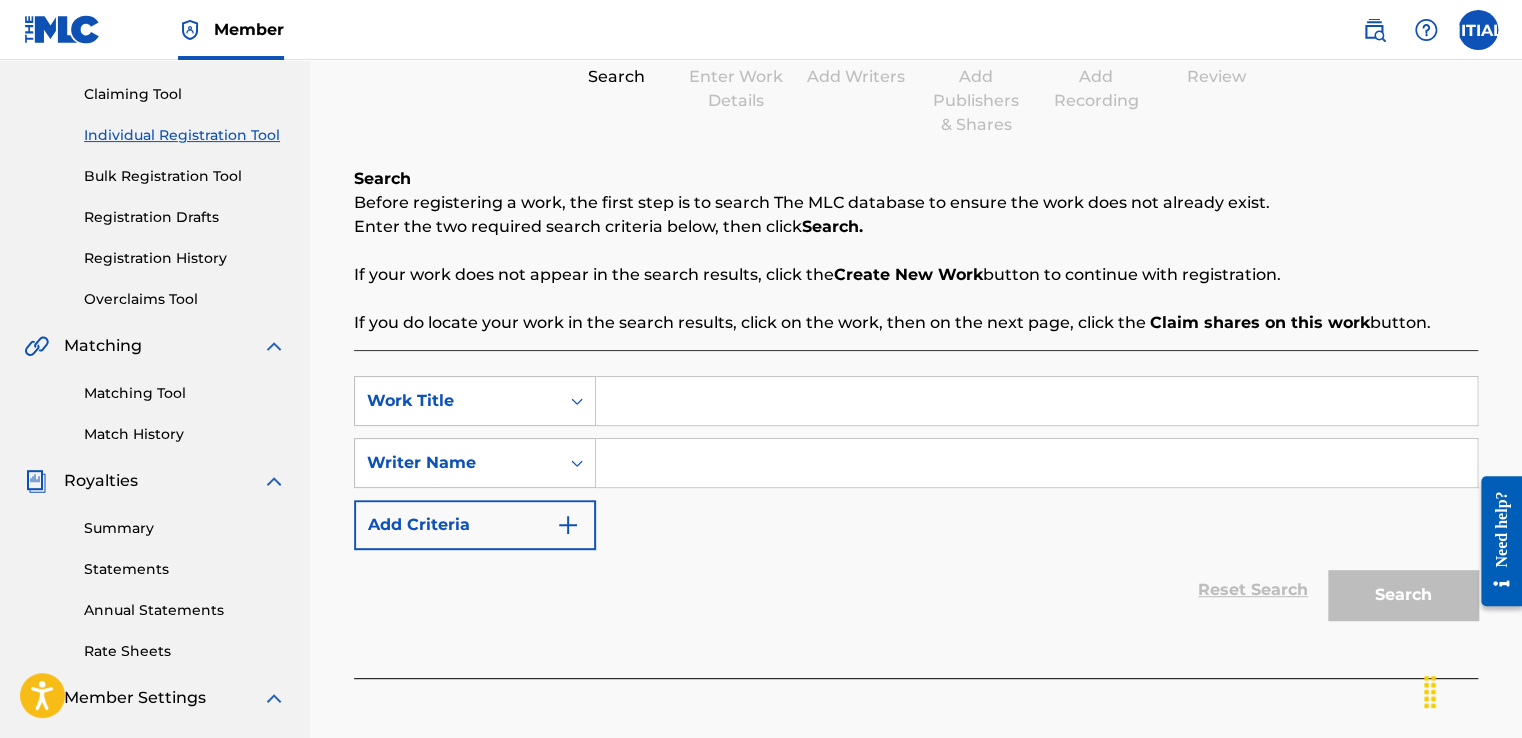 click at bounding box center (1036, 401) 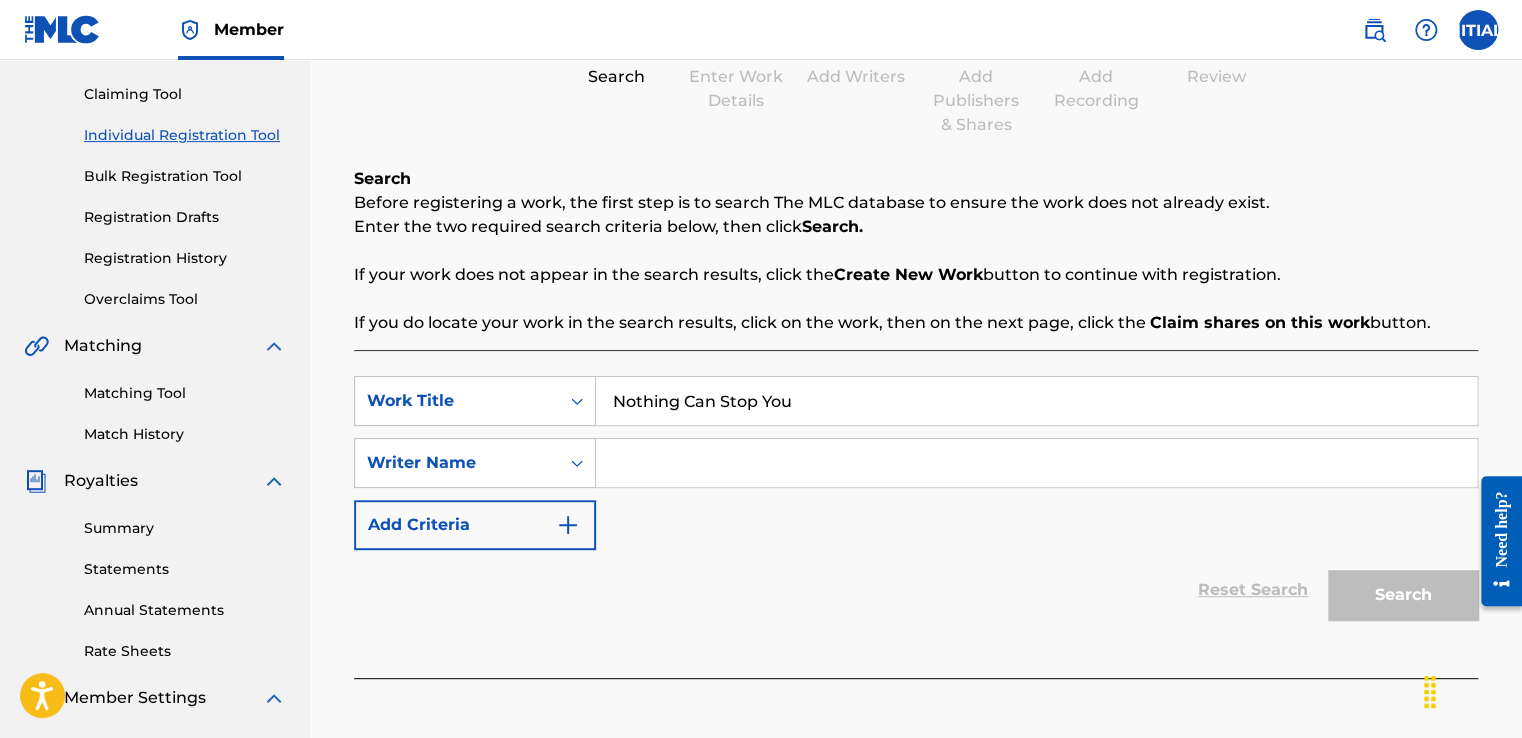 type on "Nothing Can Stop You" 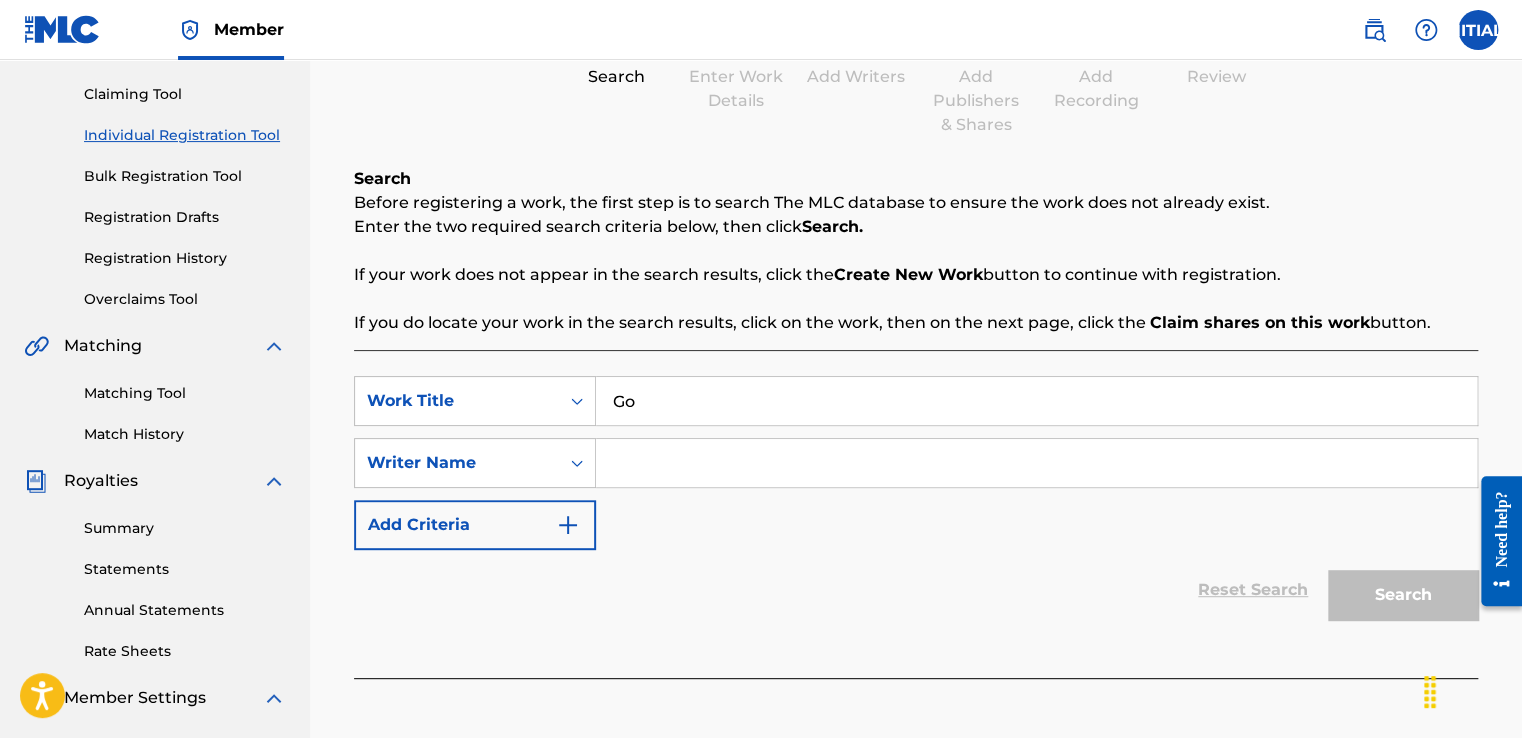 type on "G" 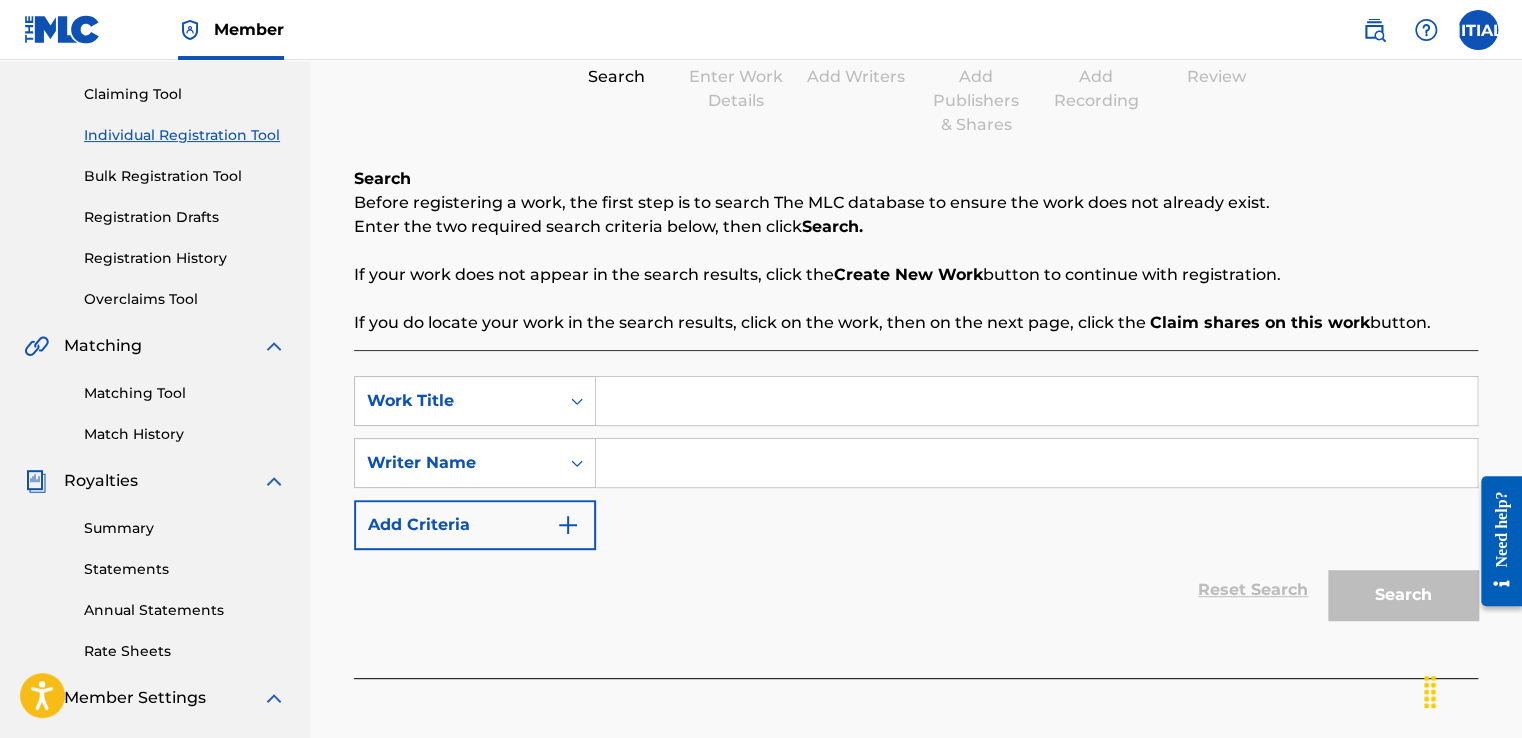 type on "N" 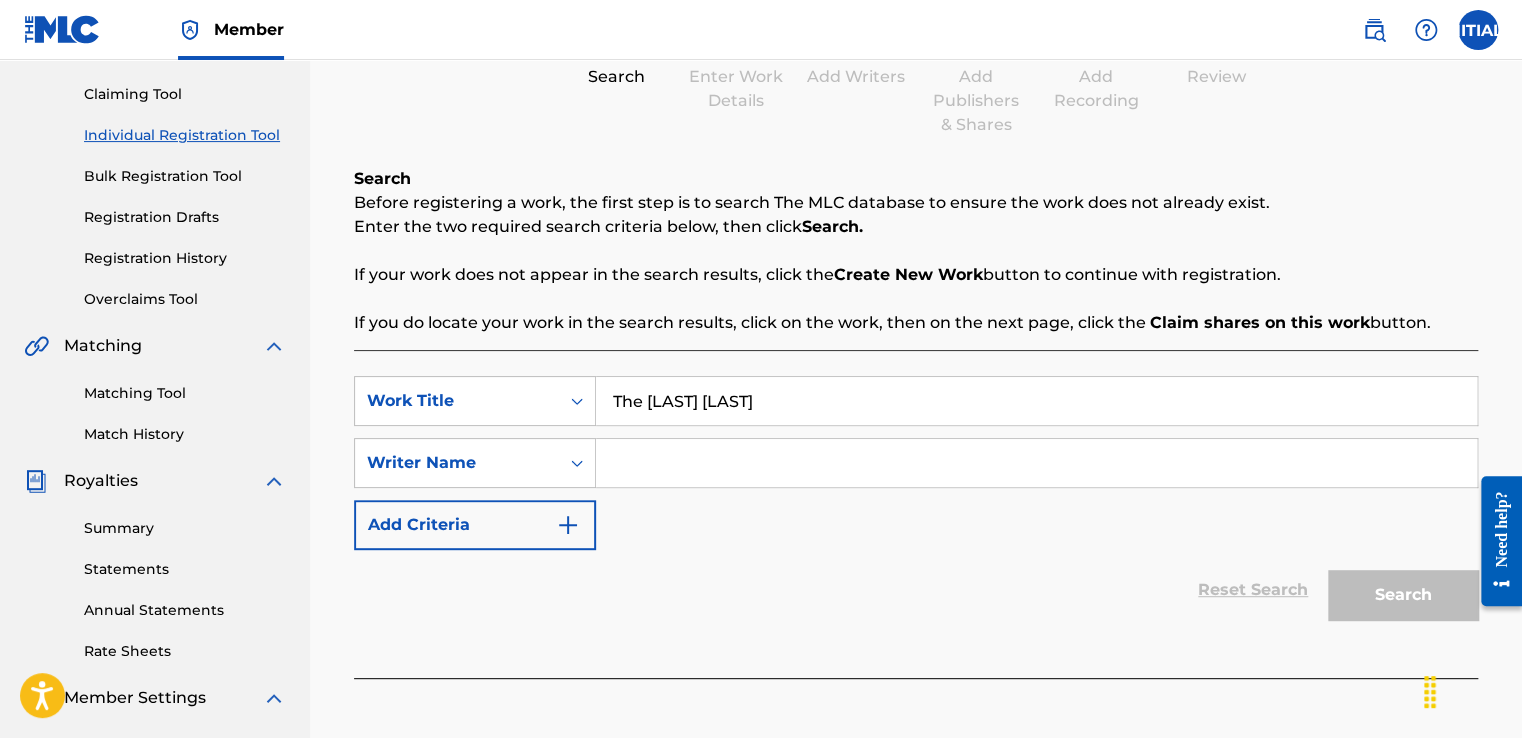 type on "The [LAST] [LAST]" 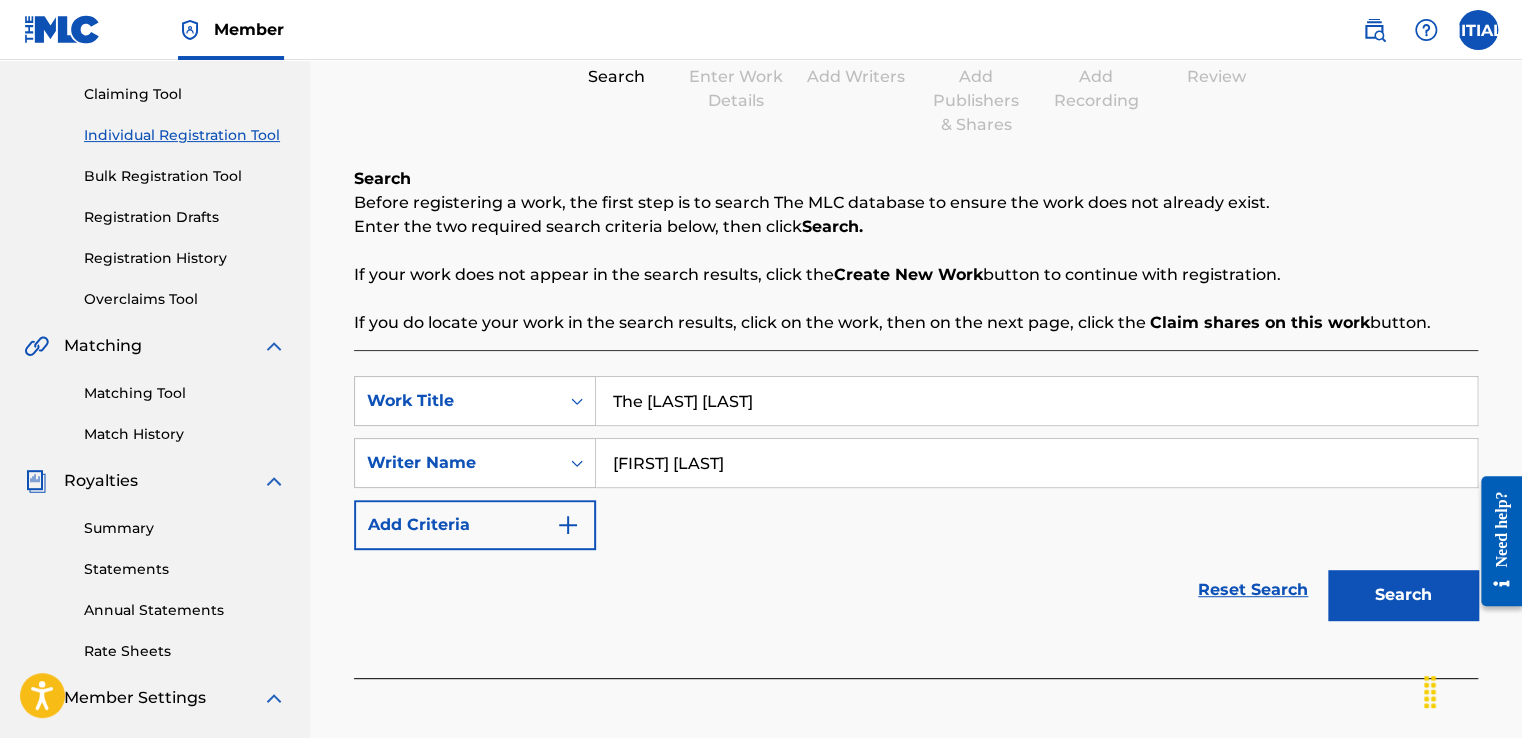 type on "[FIRST] [LAST]" 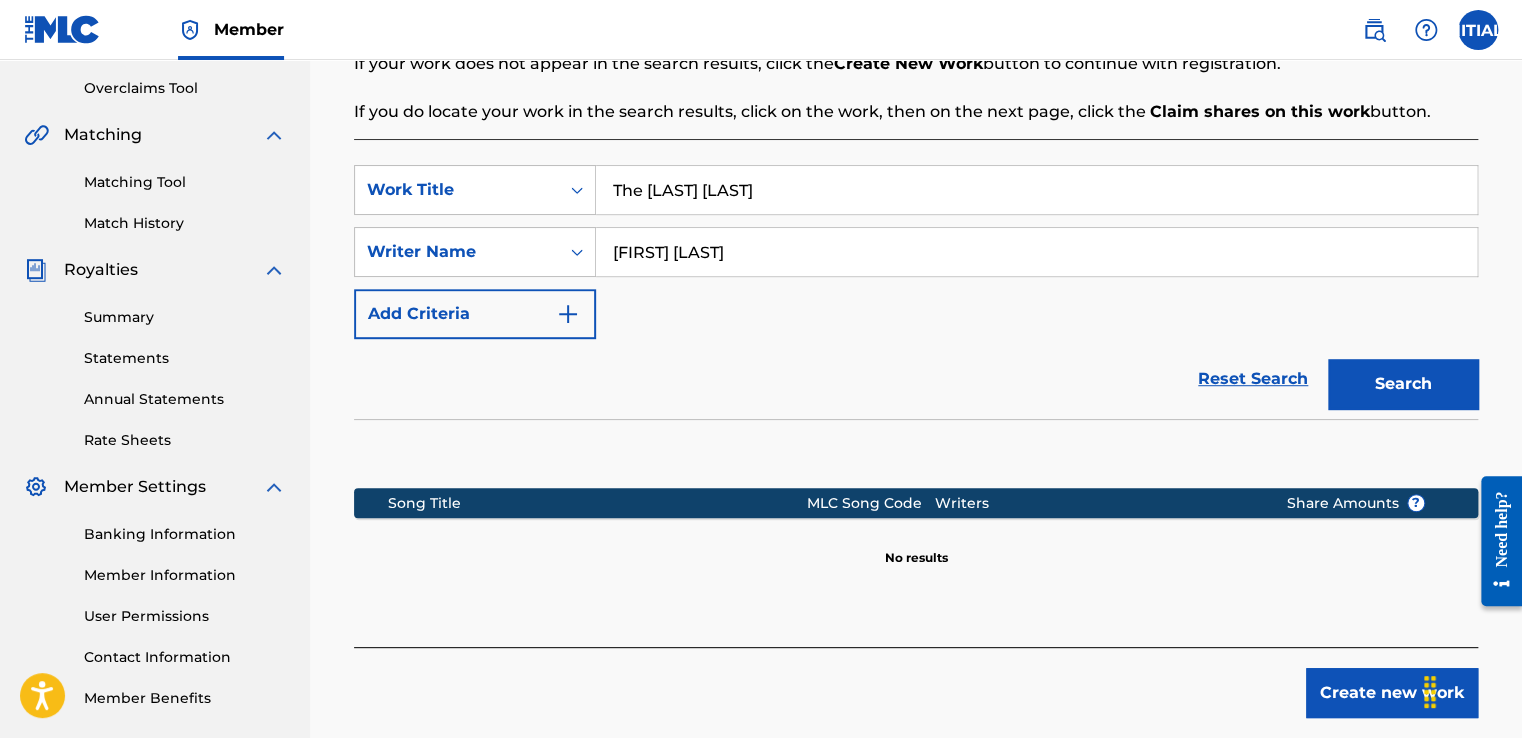 scroll, scrollTop: 406, scrollLeft: 0, axis: vertical 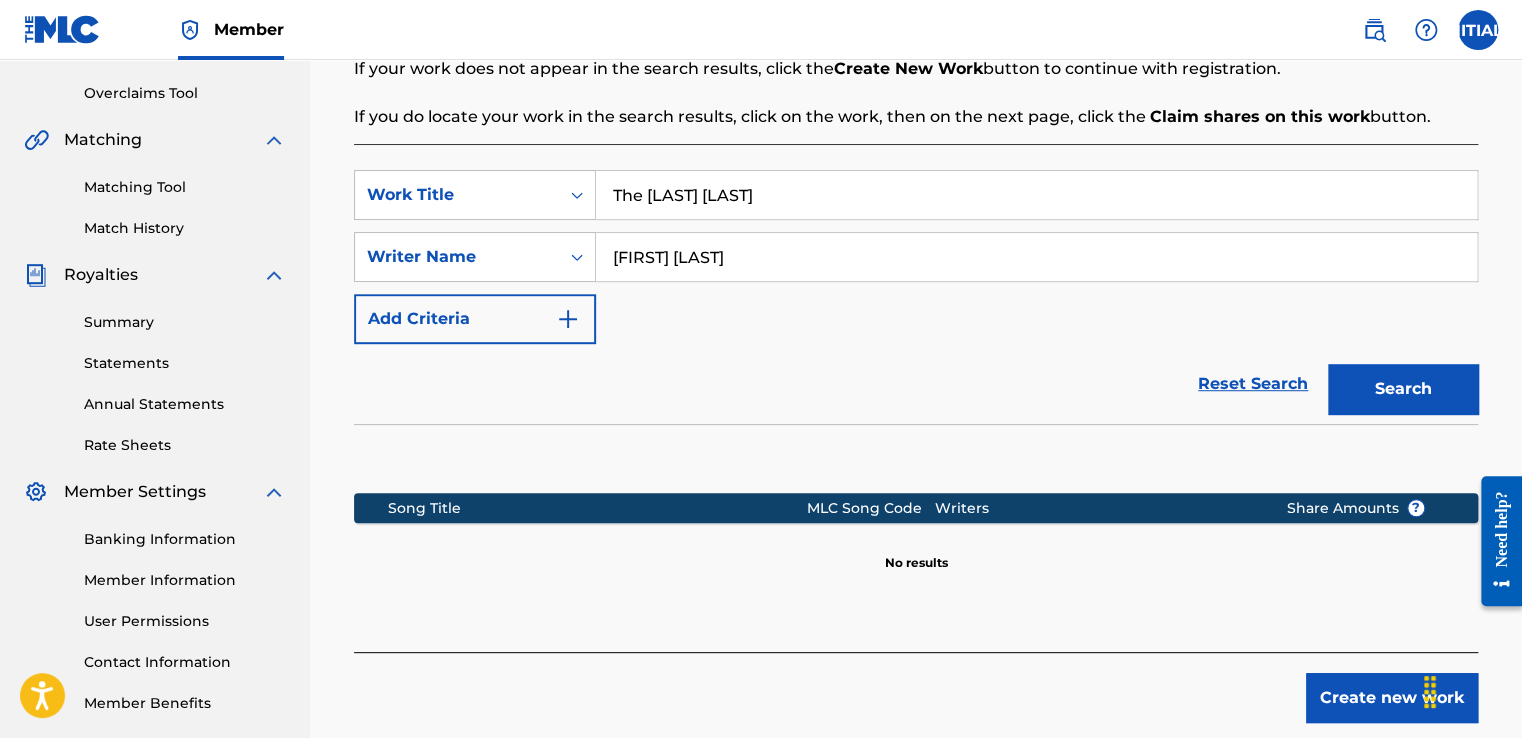 click on "Create new work" at bounding box center [1392, 698] 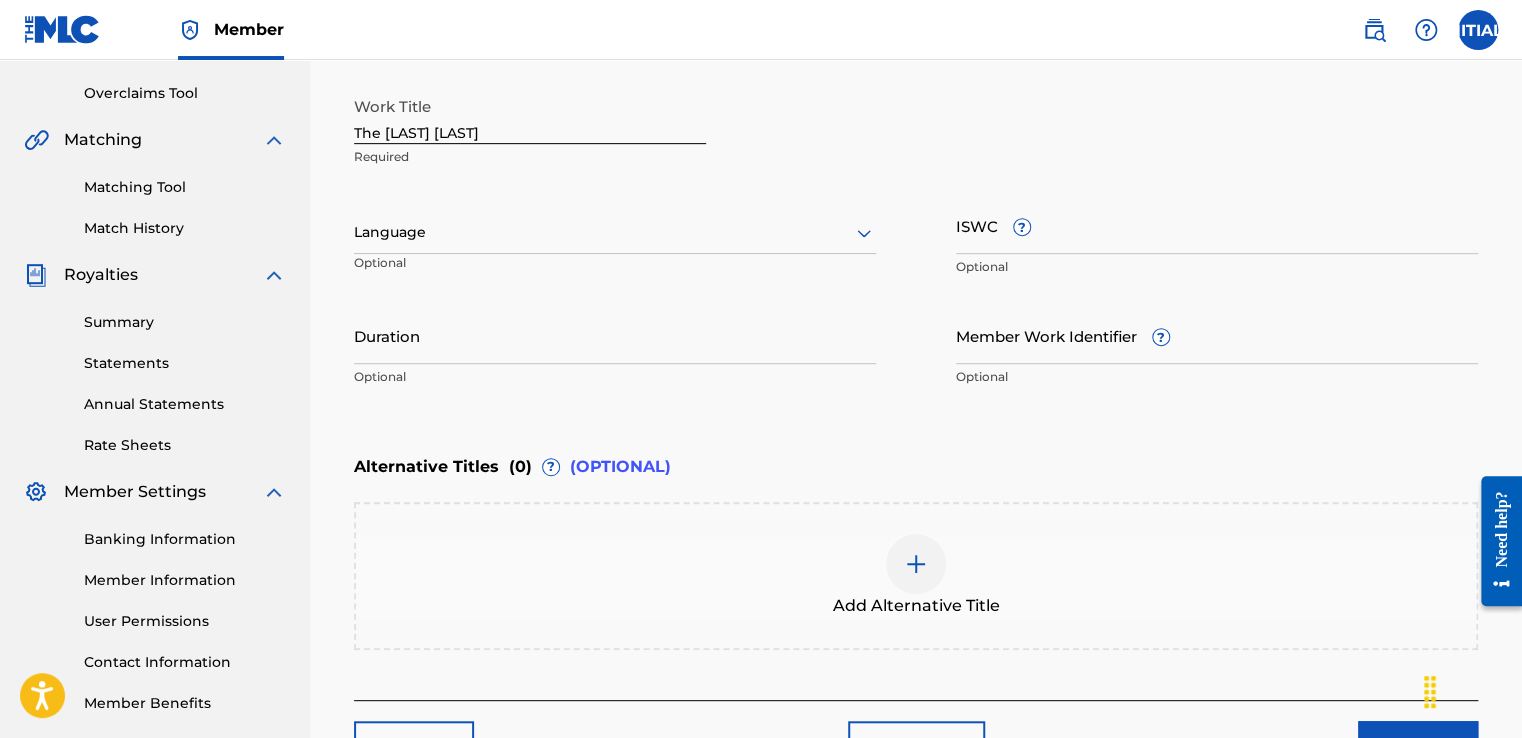 click at bounding box center [615, 232] 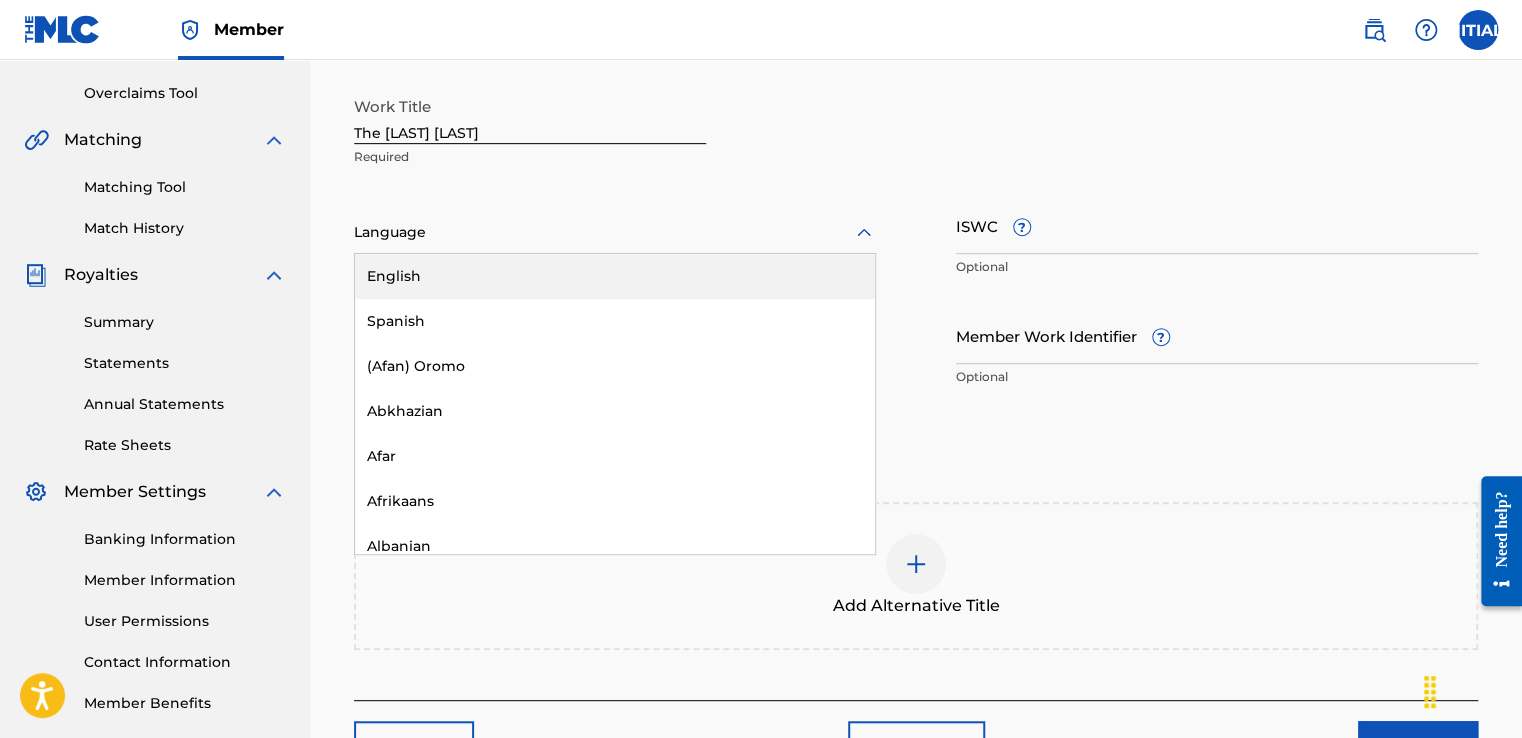 click on "English" at bounding box center (615, 276) 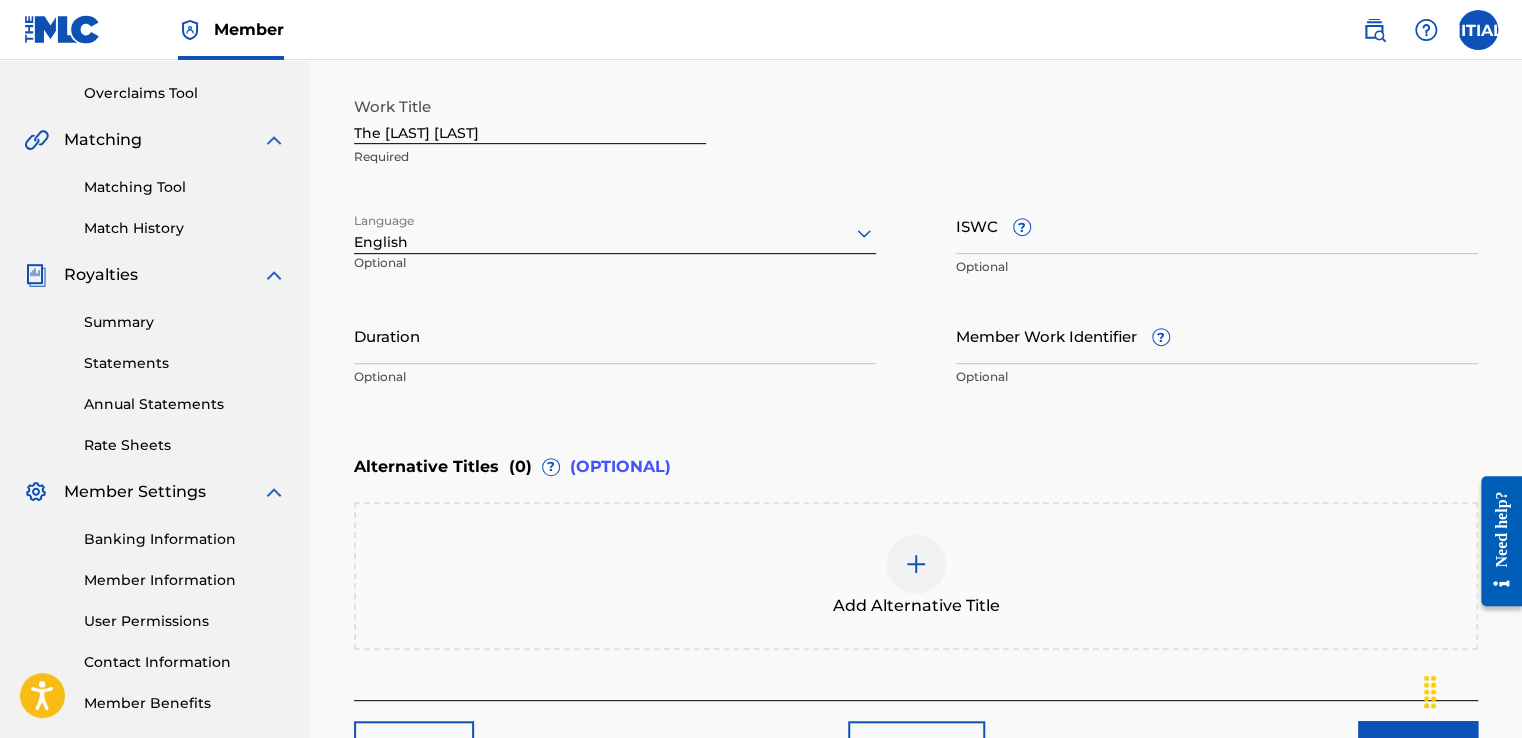 click on "ISWC   ?" at bounding box center (1217, 225) 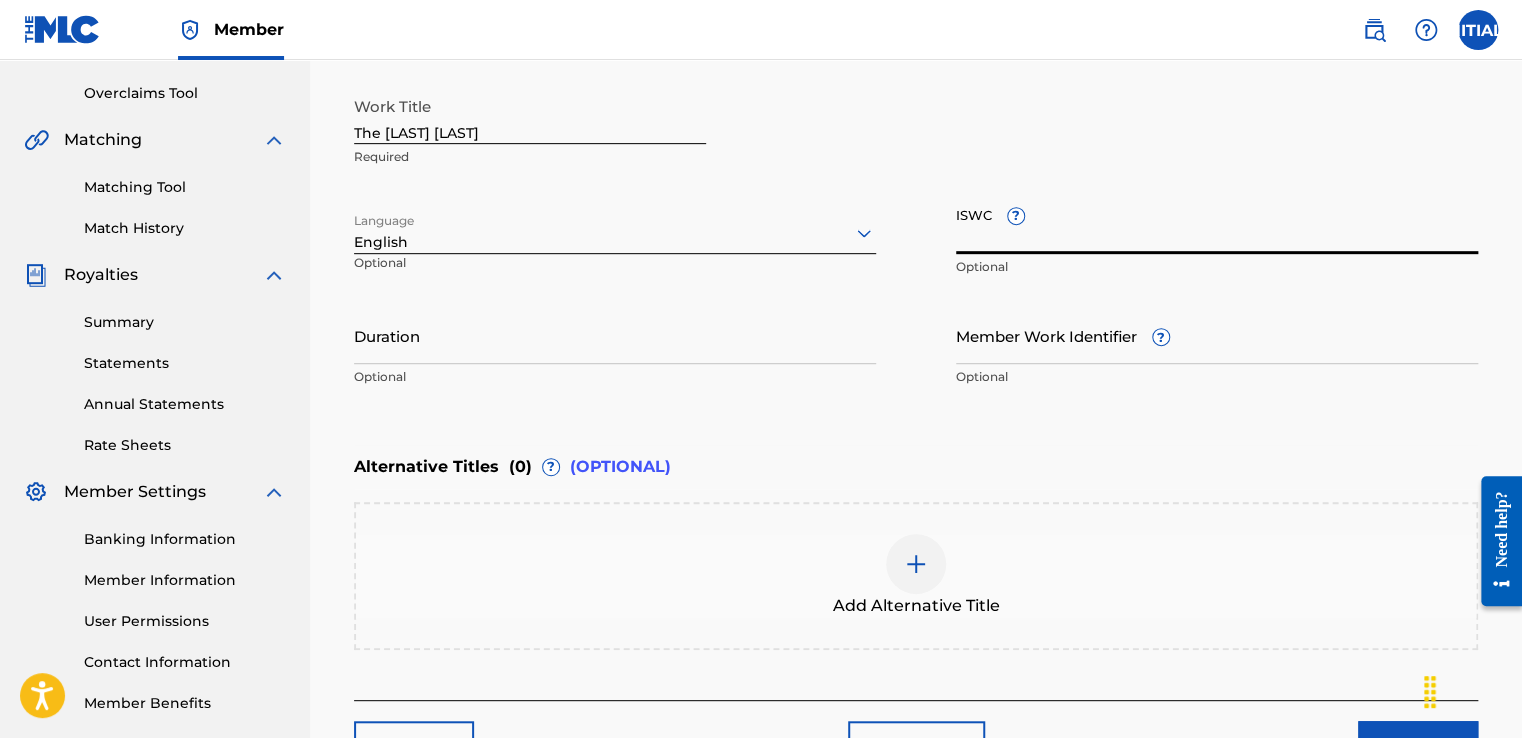 paste on "[ID]" 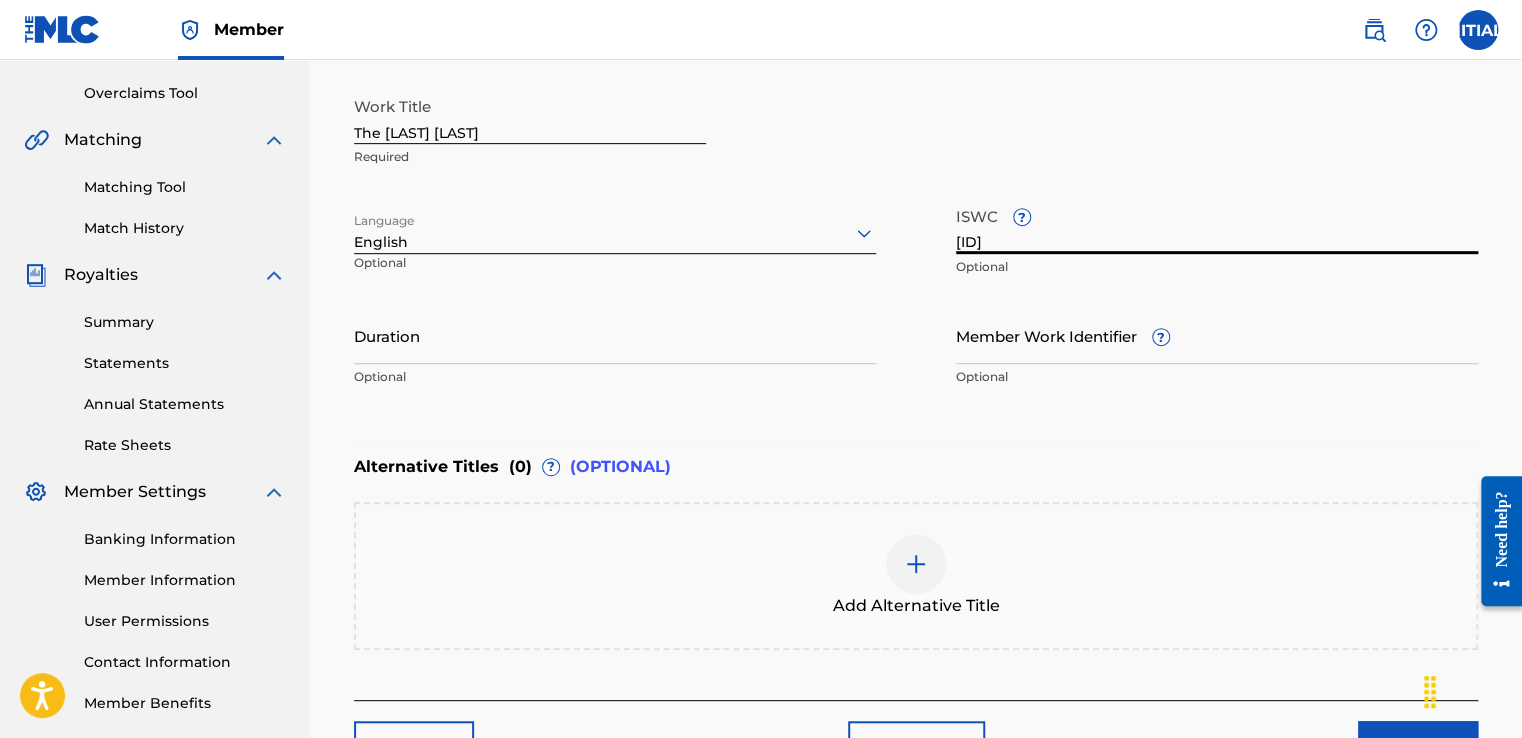 type on "[ID]" 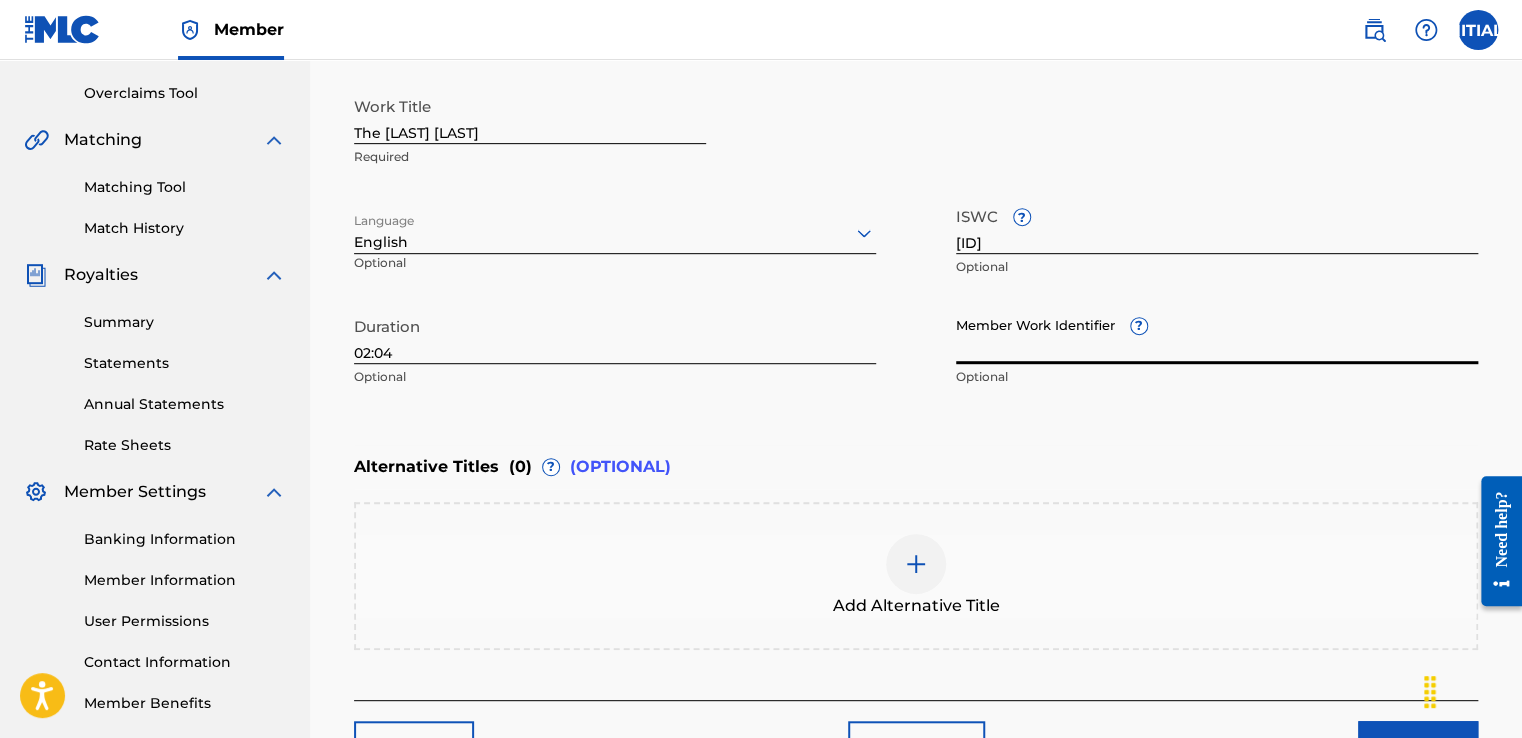 click on "02:04" at bounding box center [615, 335] 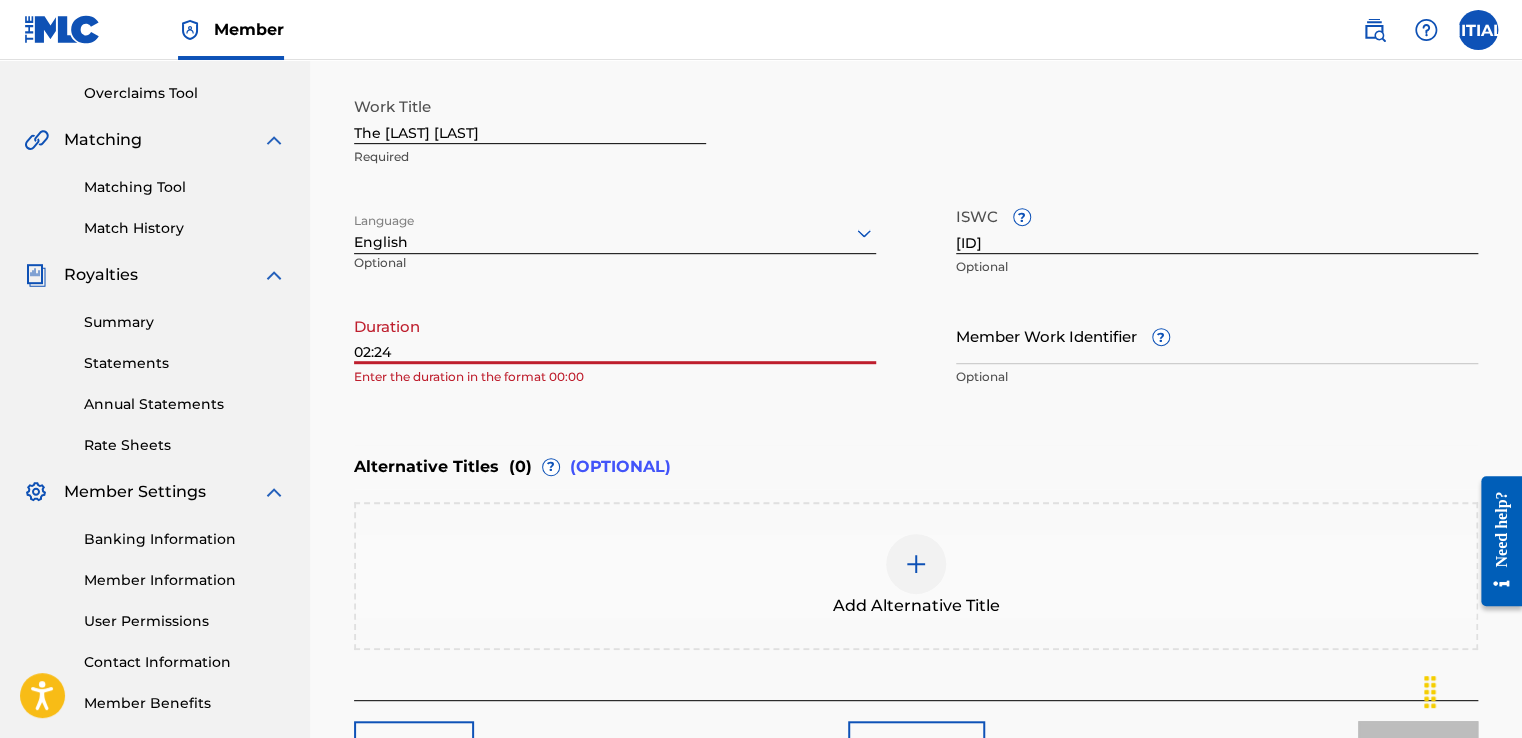 type on "02:24" 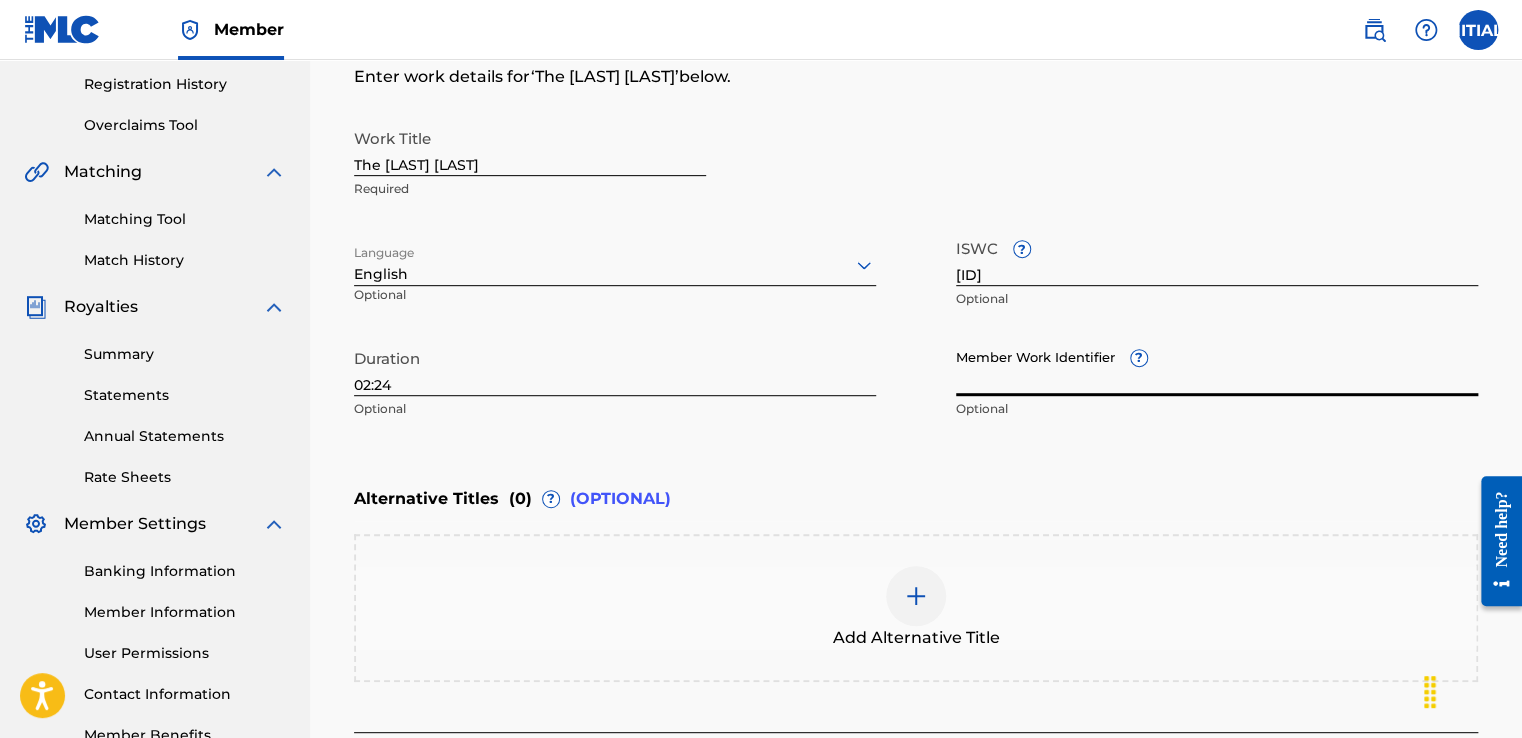 scroll, scrollTop: 252, scrollLeft: 0, axis: vertical 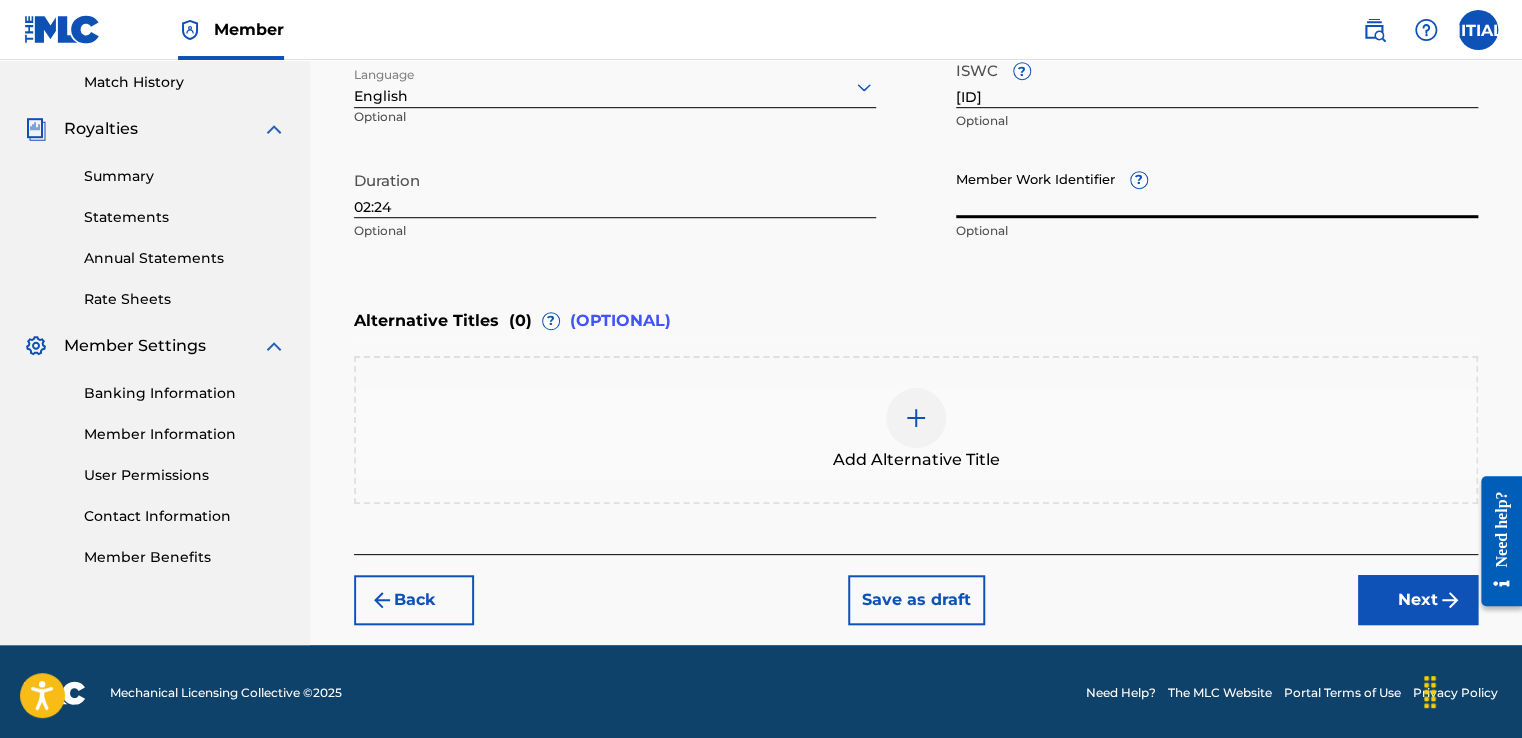click on "Next" at bounding box center (1418, 600) 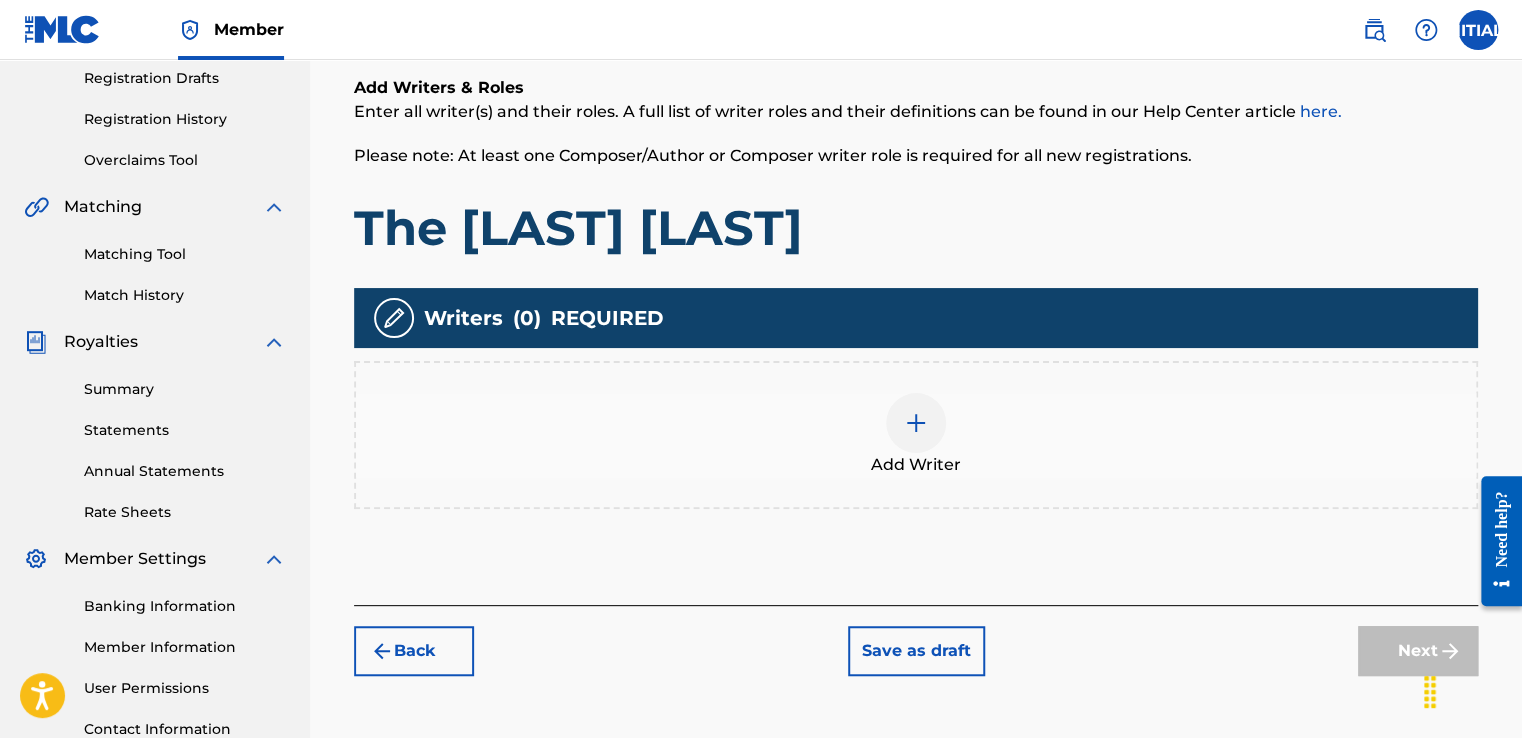 scroll, scrollTop: 490, scrollLeft: 0, axis: vertical 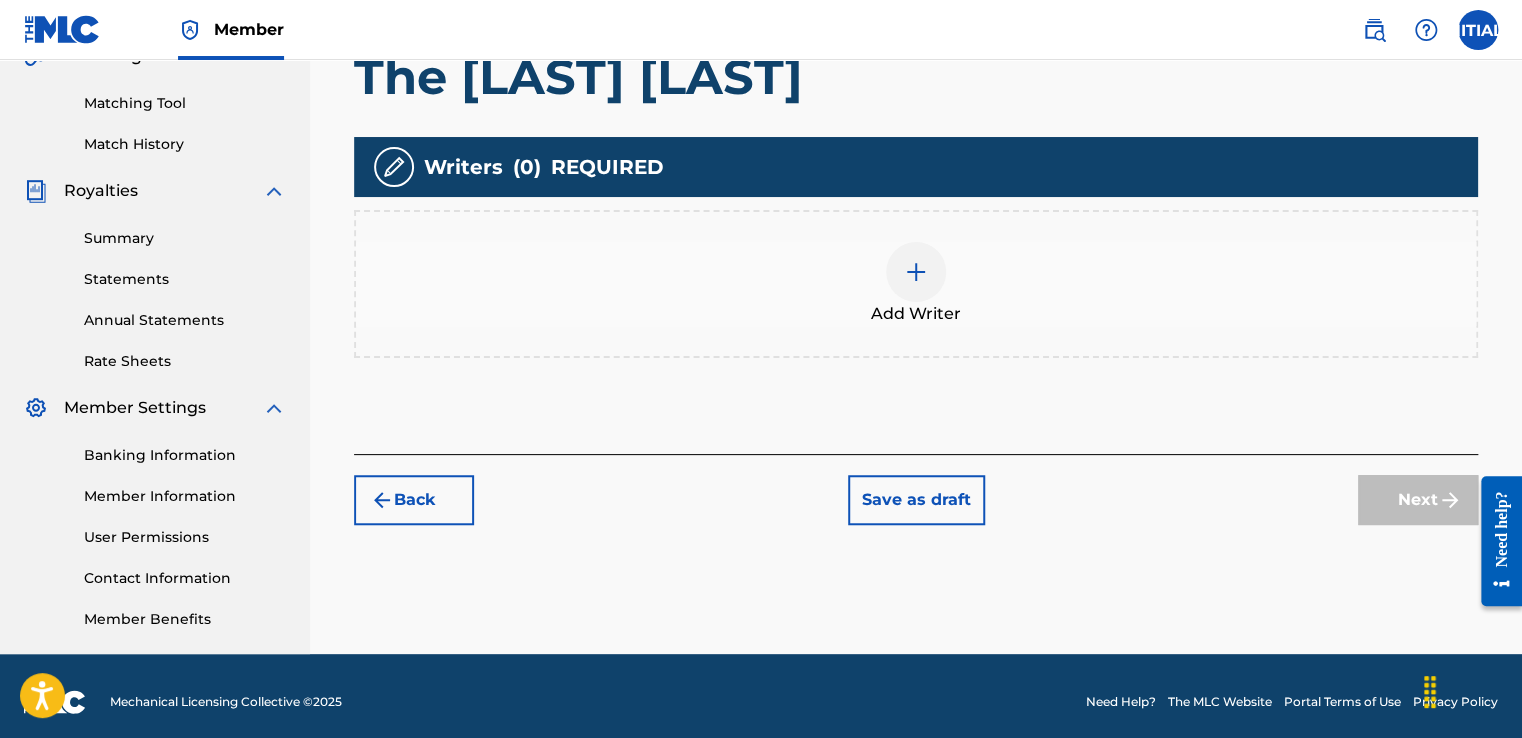 click at bounding box center (916, 272) 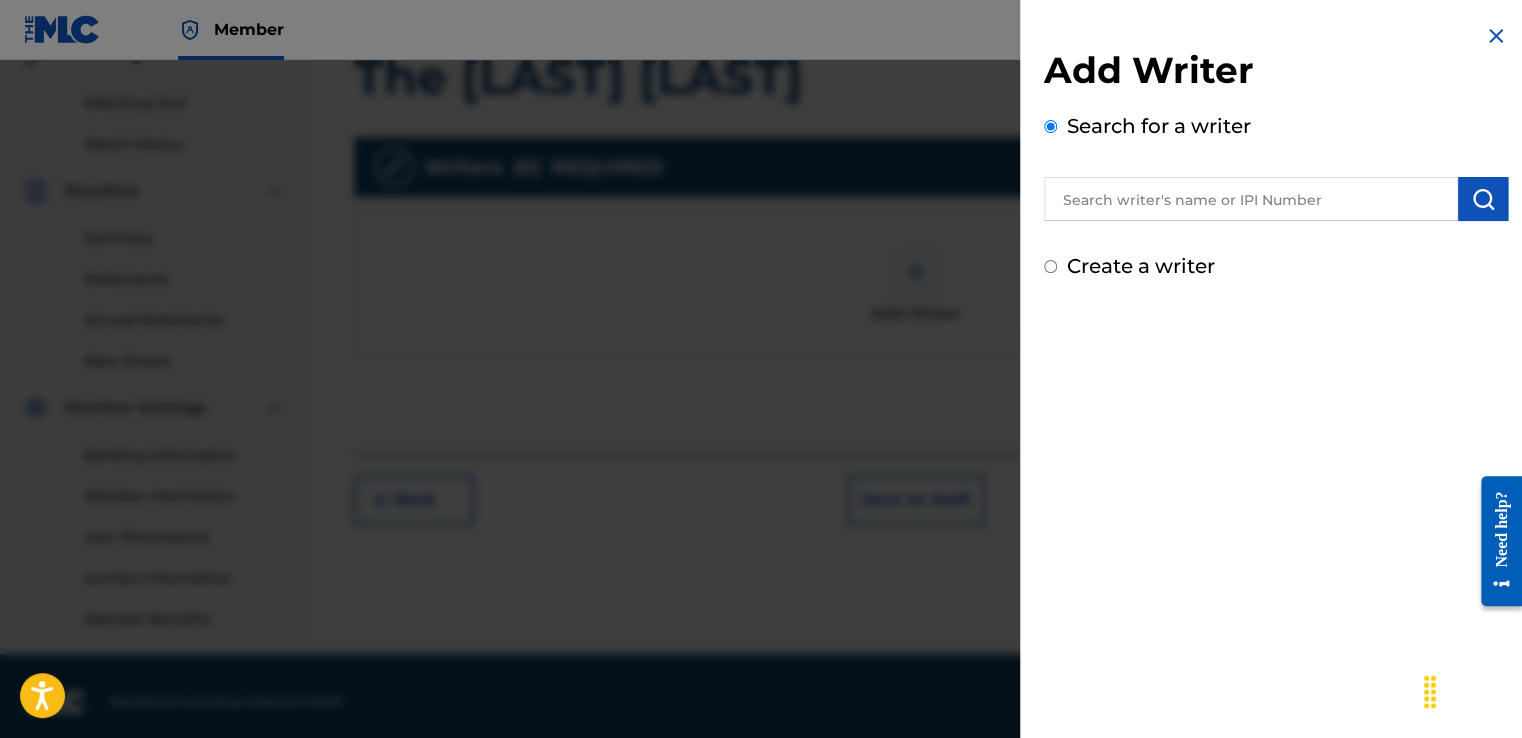 click at bounding box center (1251, 199) 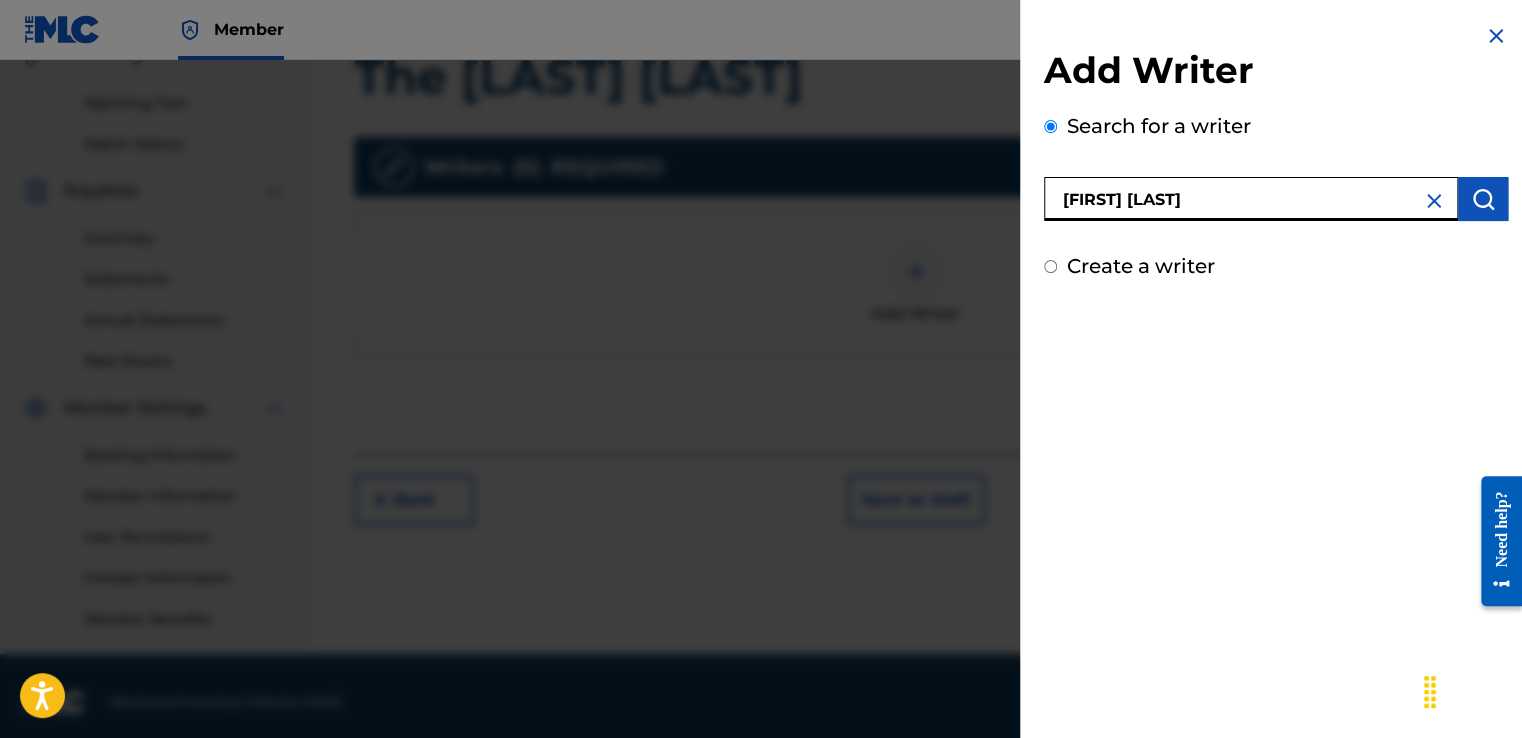 type on "[FIRST] [LAST]" 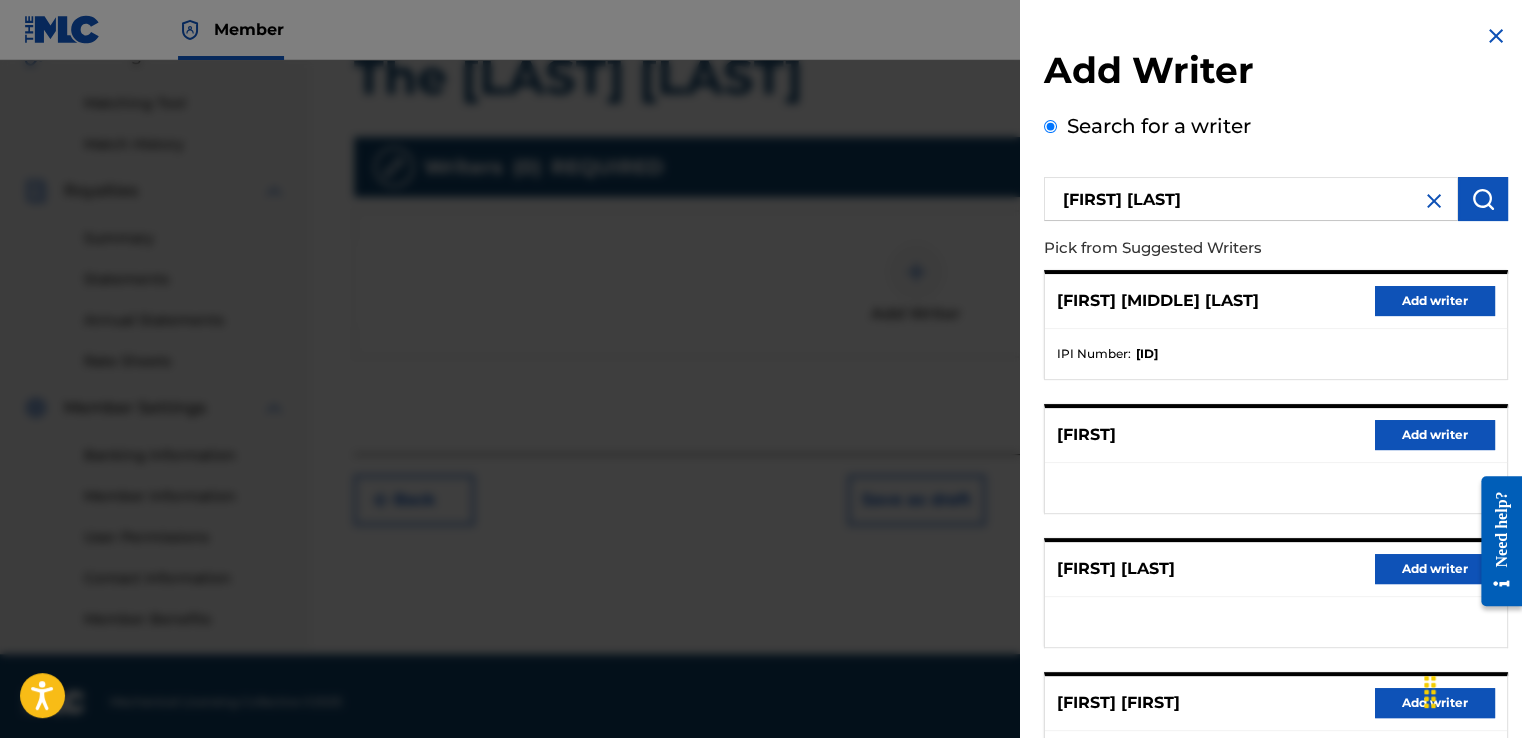 click on "Add writer" at bounding box center (1435, 301) 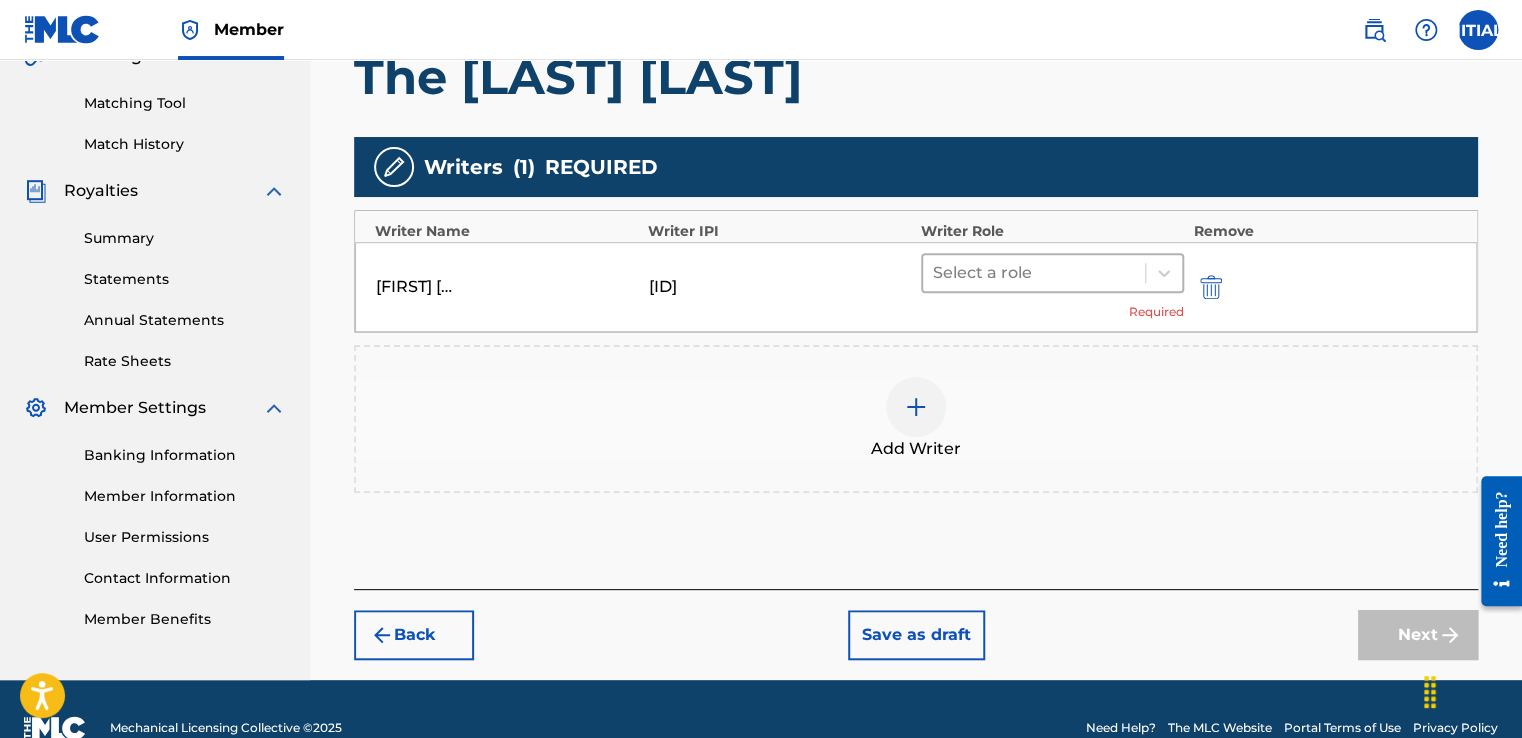 click at bounding box center (1034, 273) 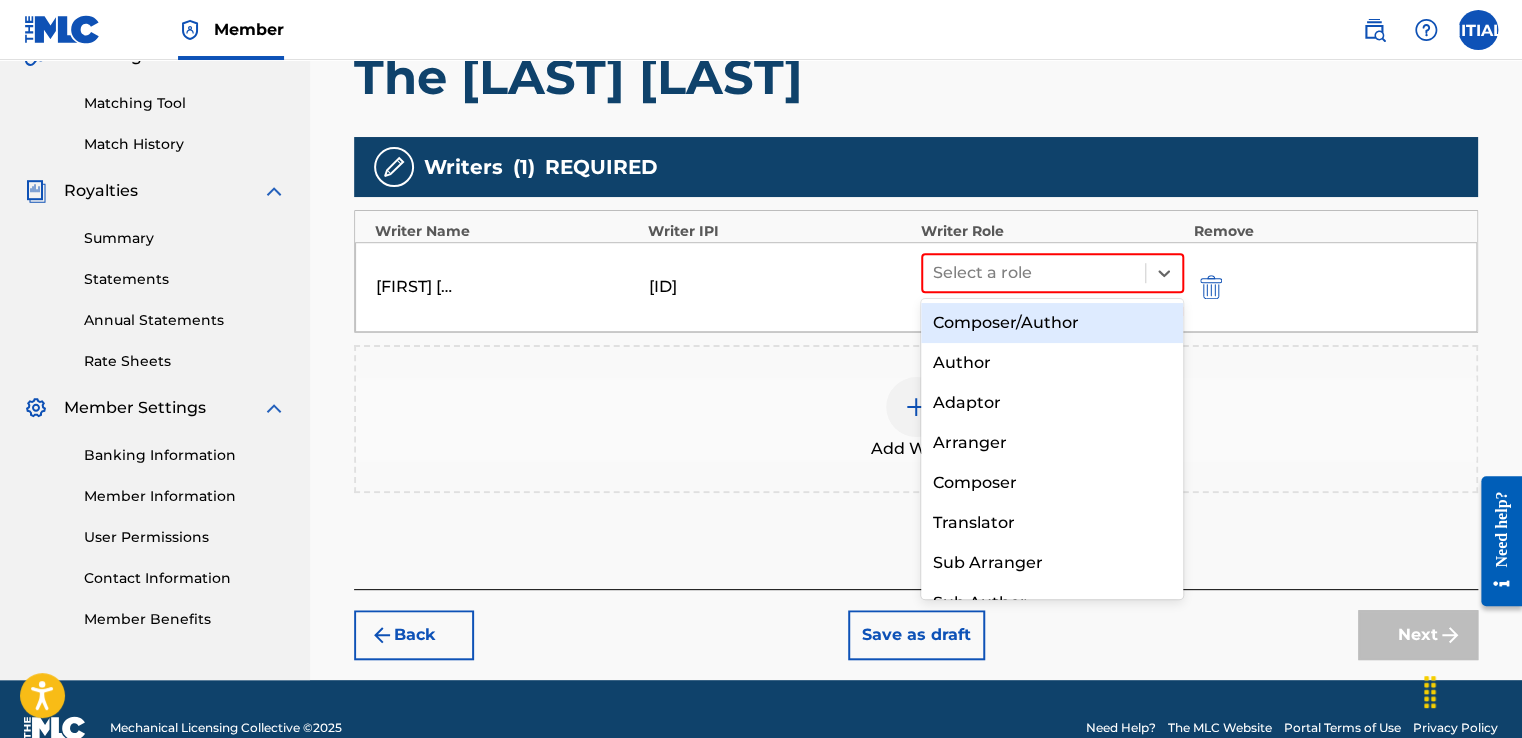 click on "Composer/Author" at bounding box center [1052, 323] 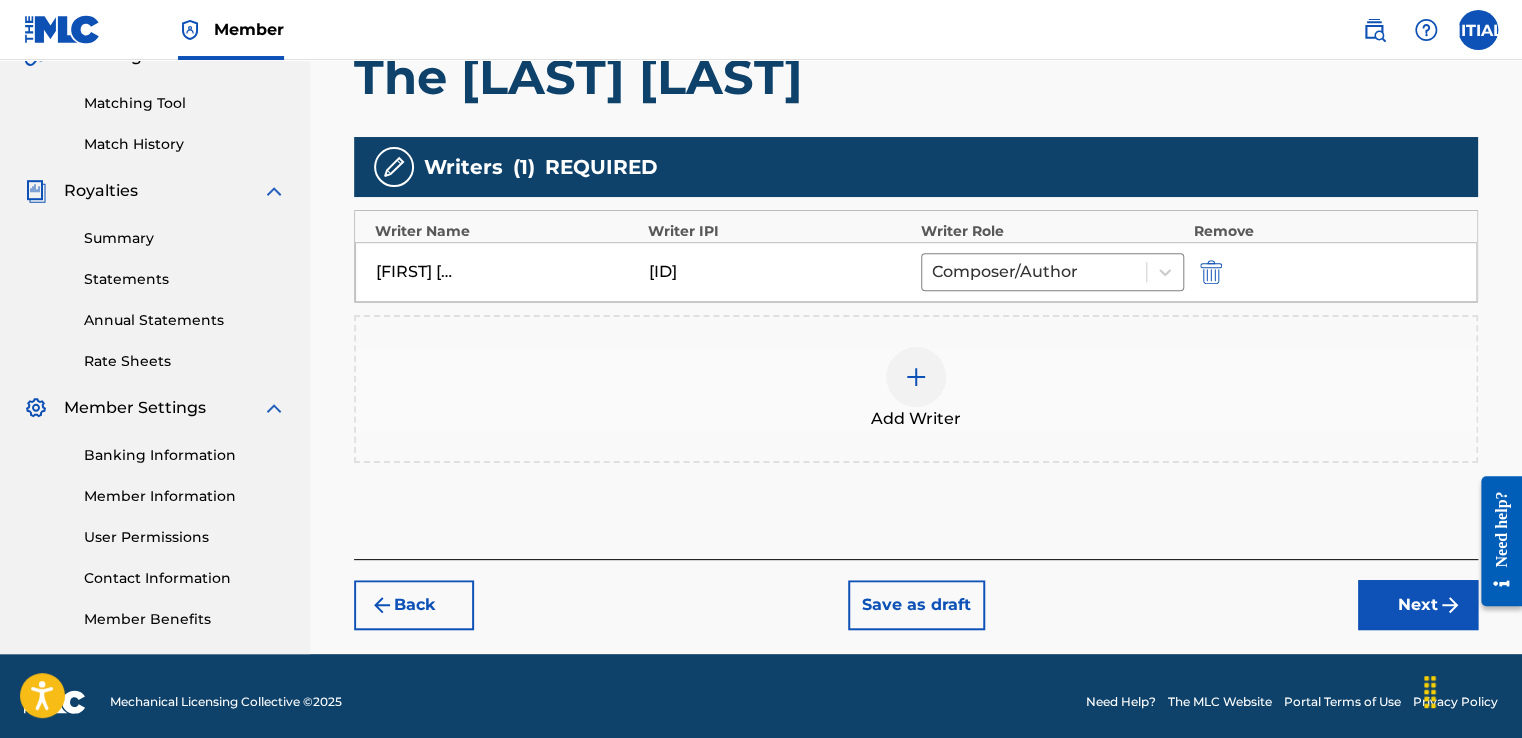 click on "Next" at bounding box center [1418, 605] 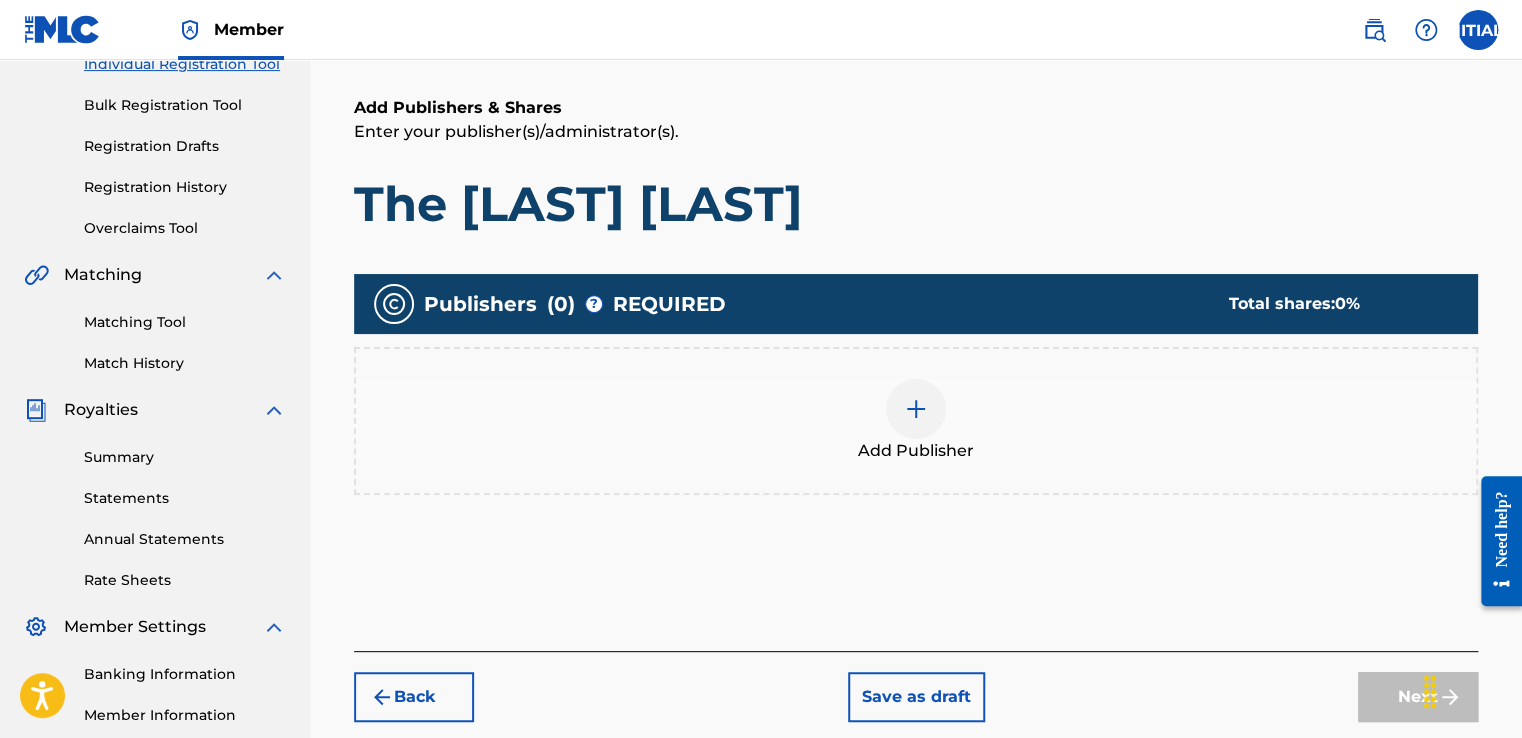 scroll, scrollTop: 390, scrollLeft: 0, axis: vertical 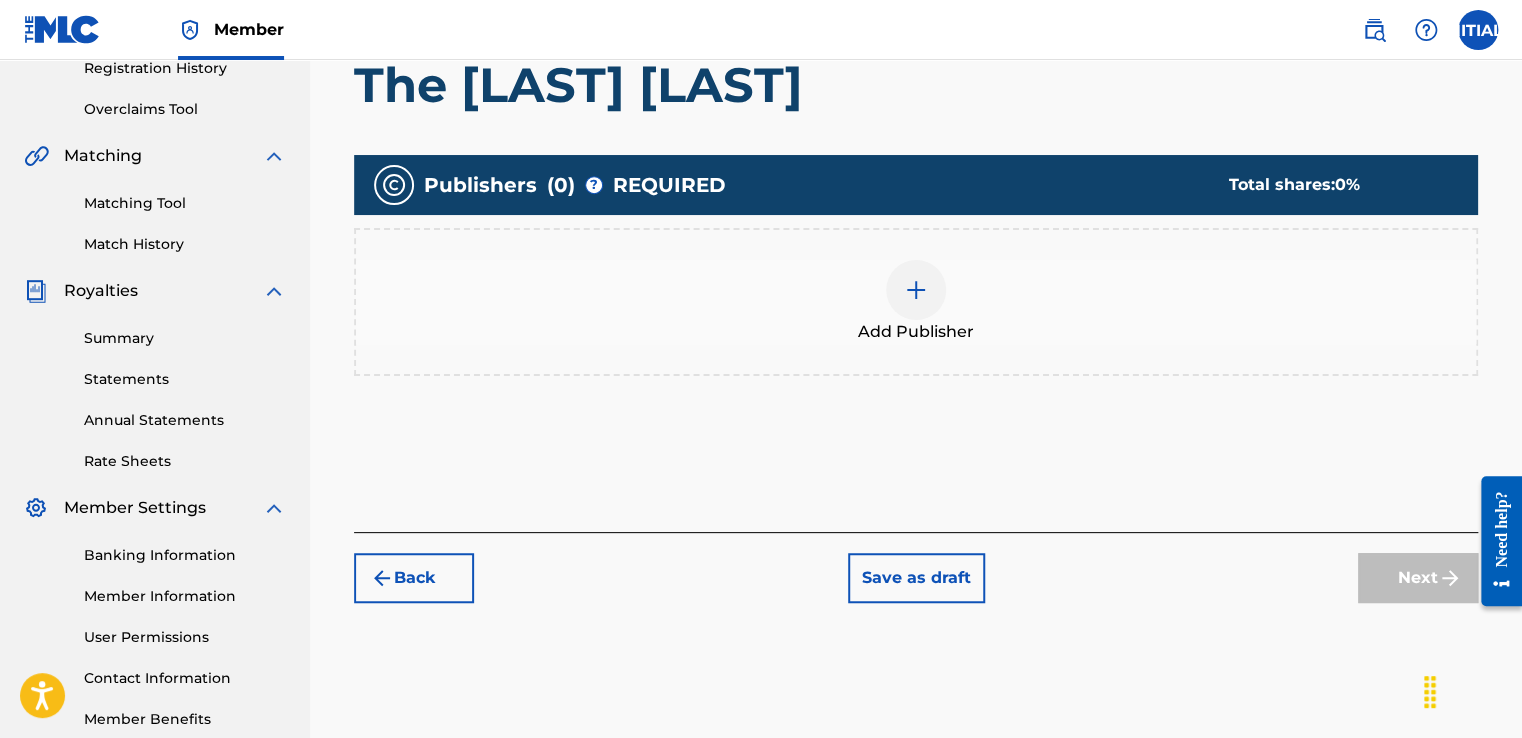 click at bounding box center (916, 290) 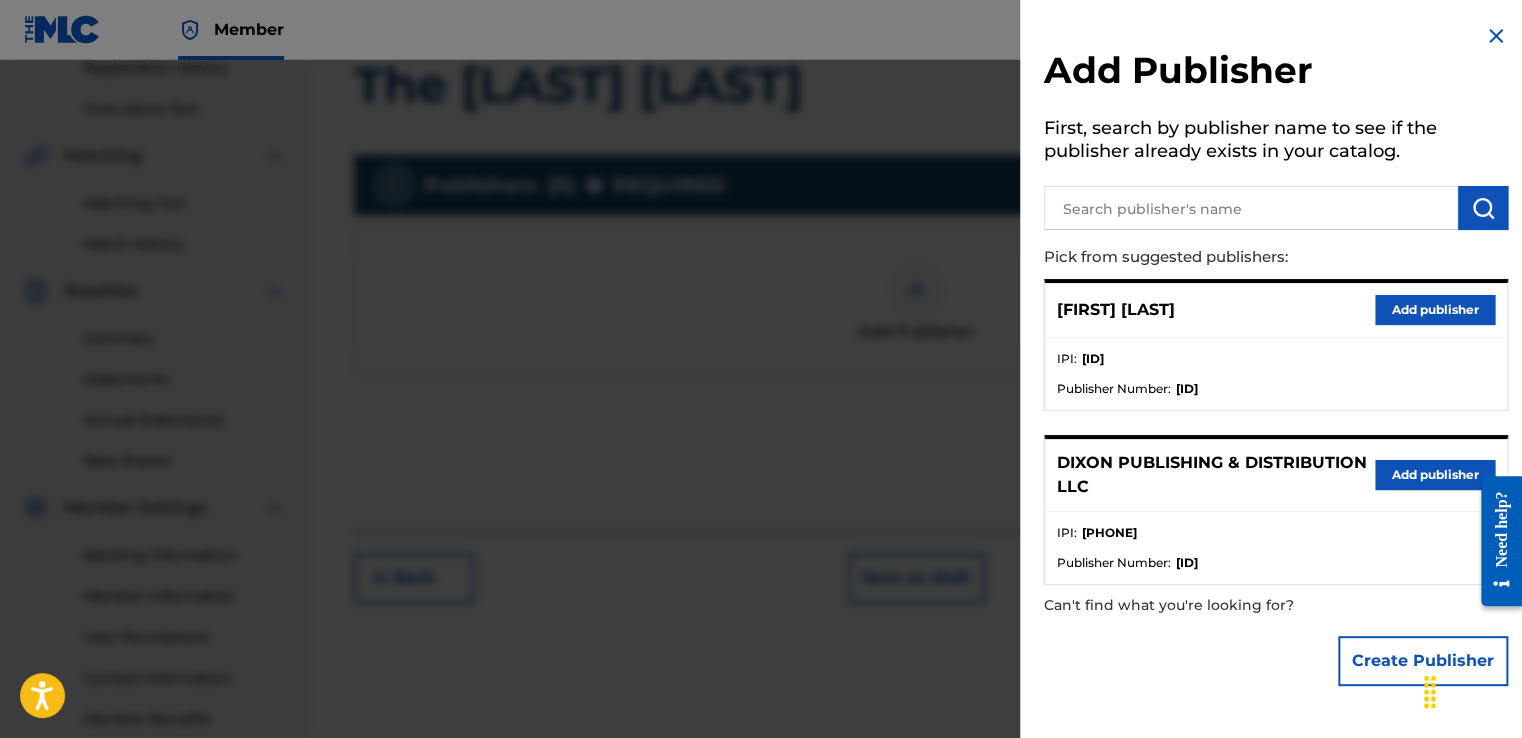 click at bounding box center [1251, 208] 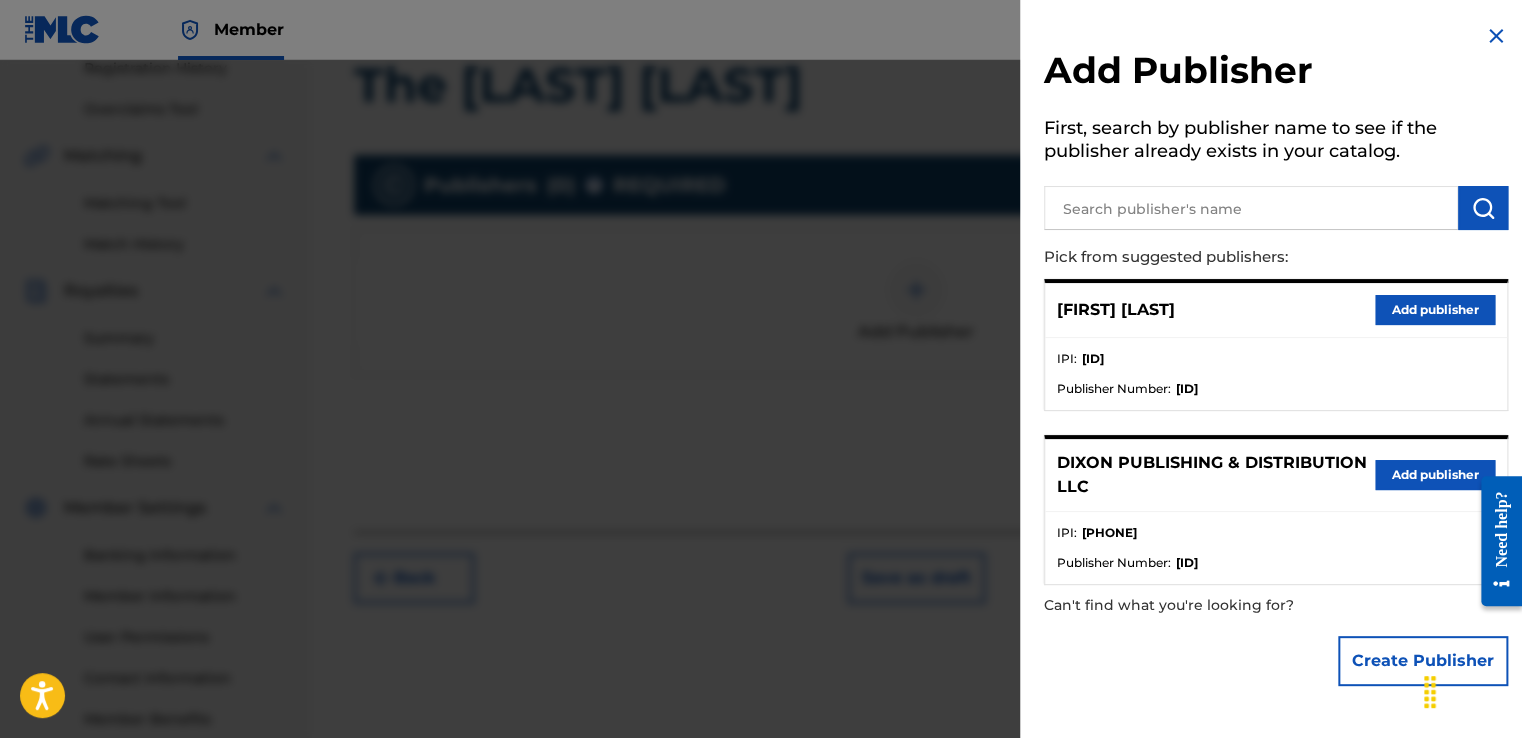 click on "Add publisher" at bounding box center (1435, 475) 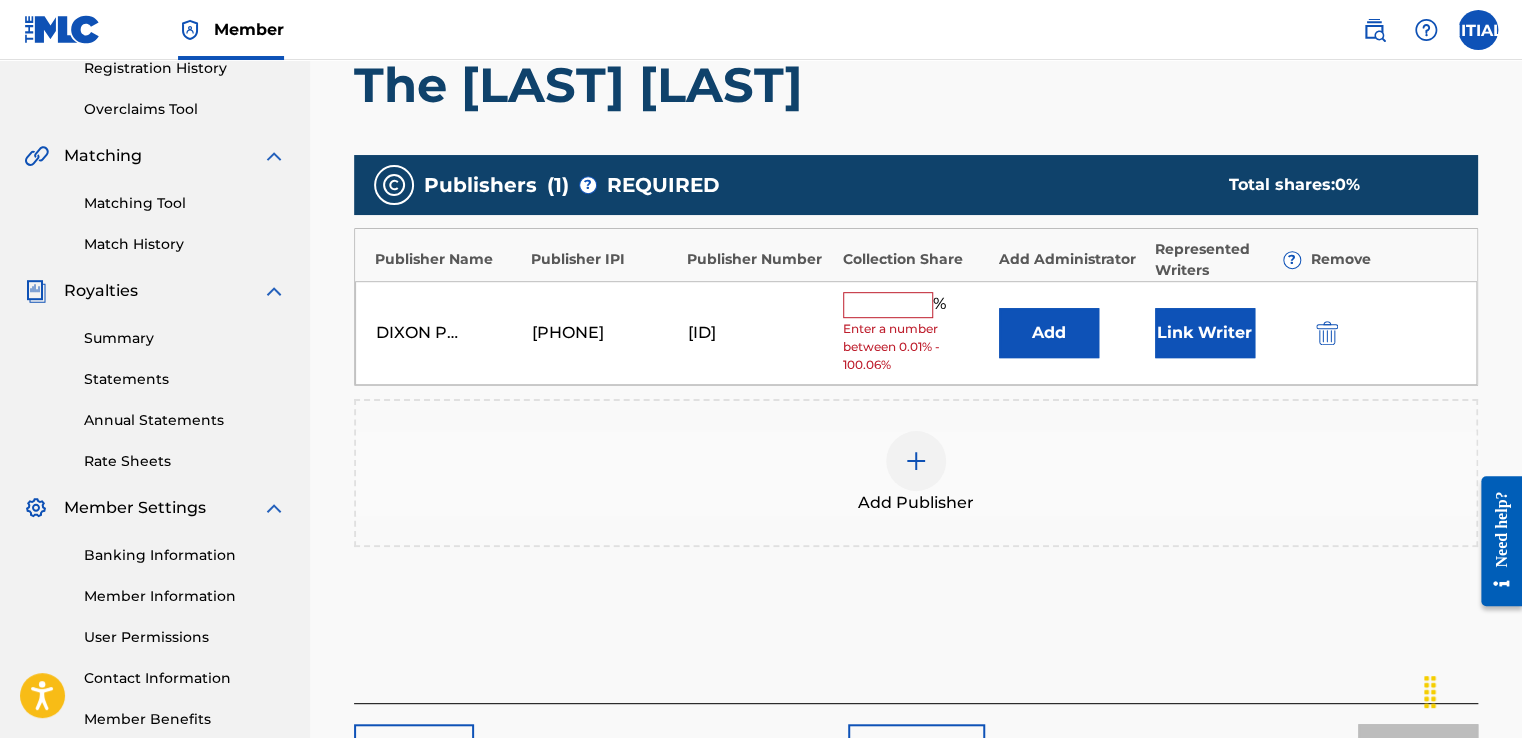click at bounding box center (888, 305) 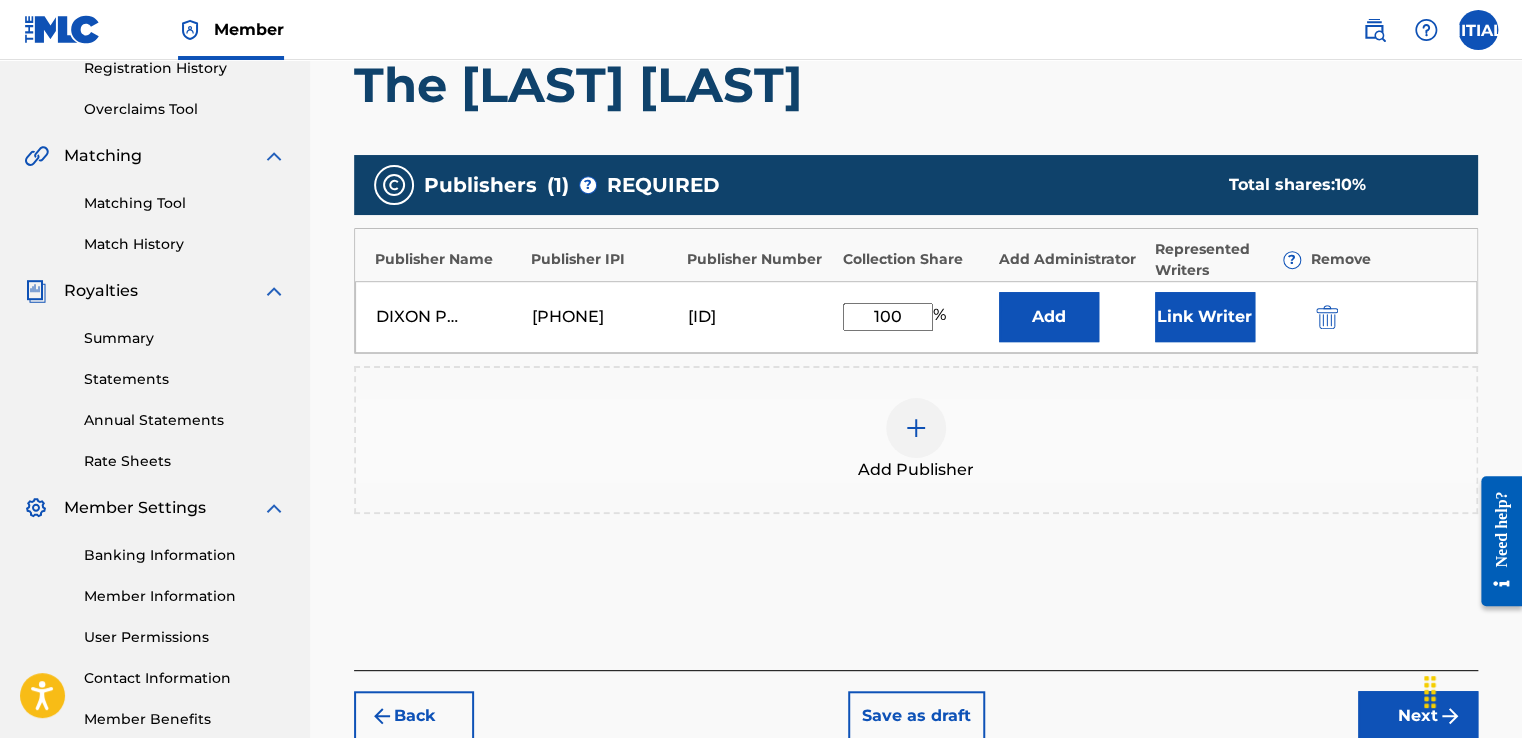 type on "100" 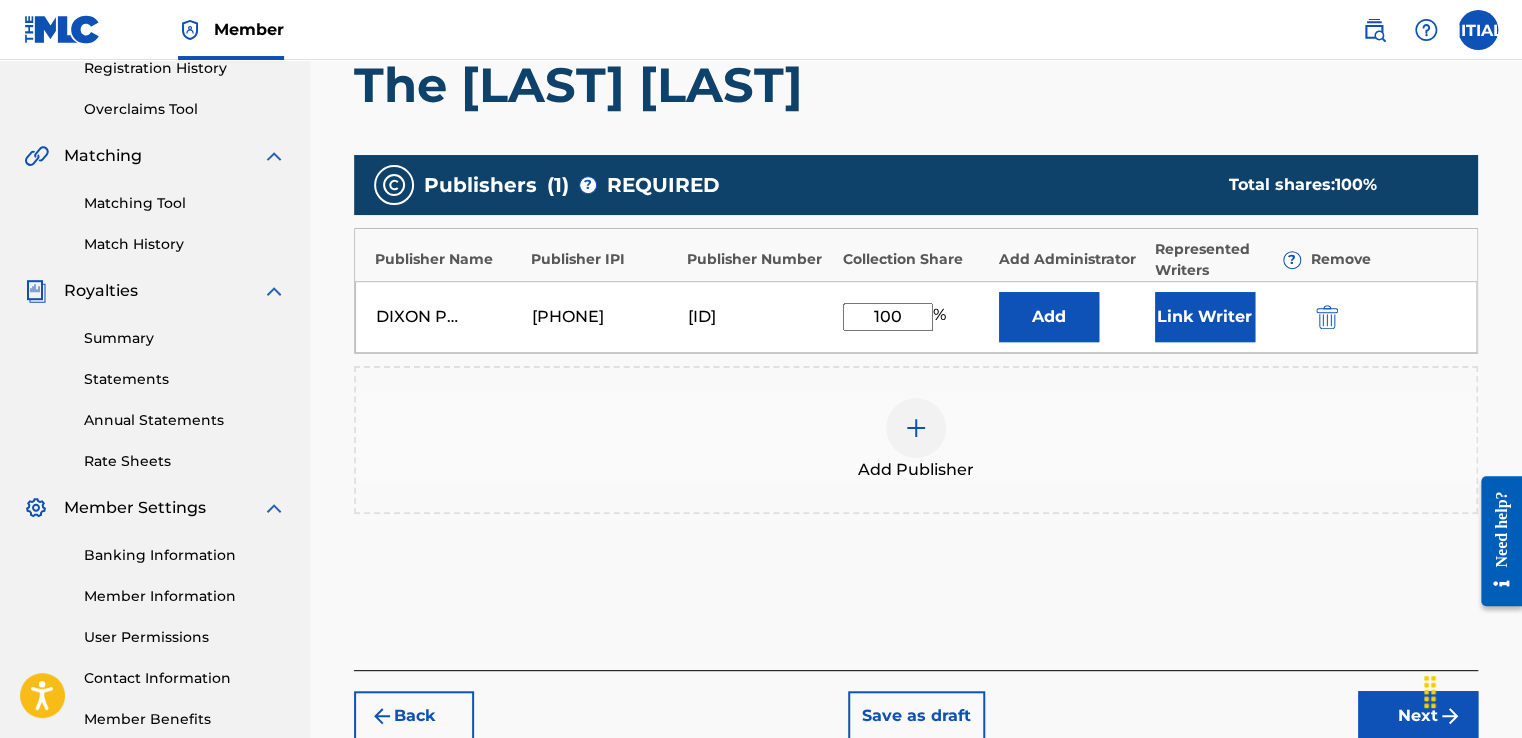 type 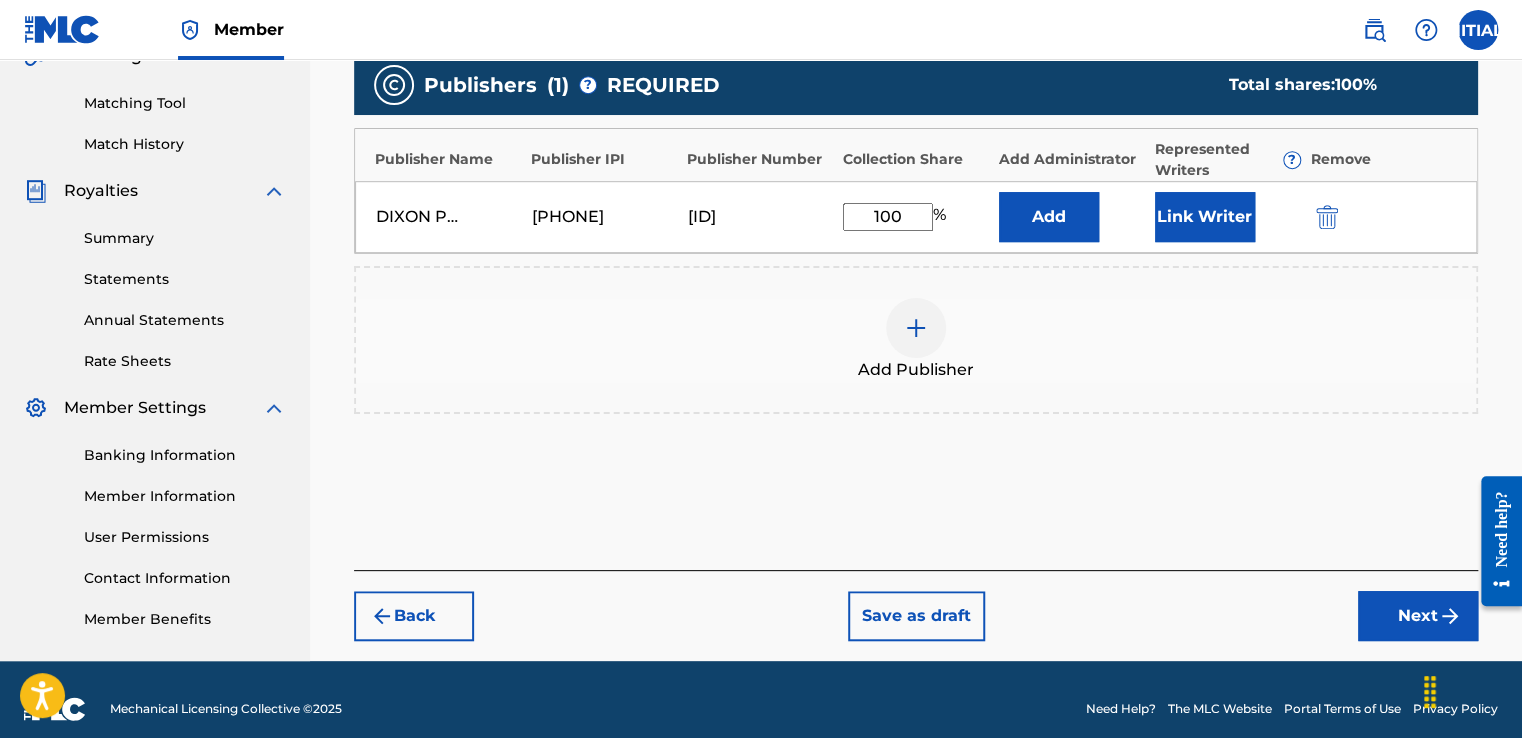 click on "Next" at bounding box center (1418, 616) 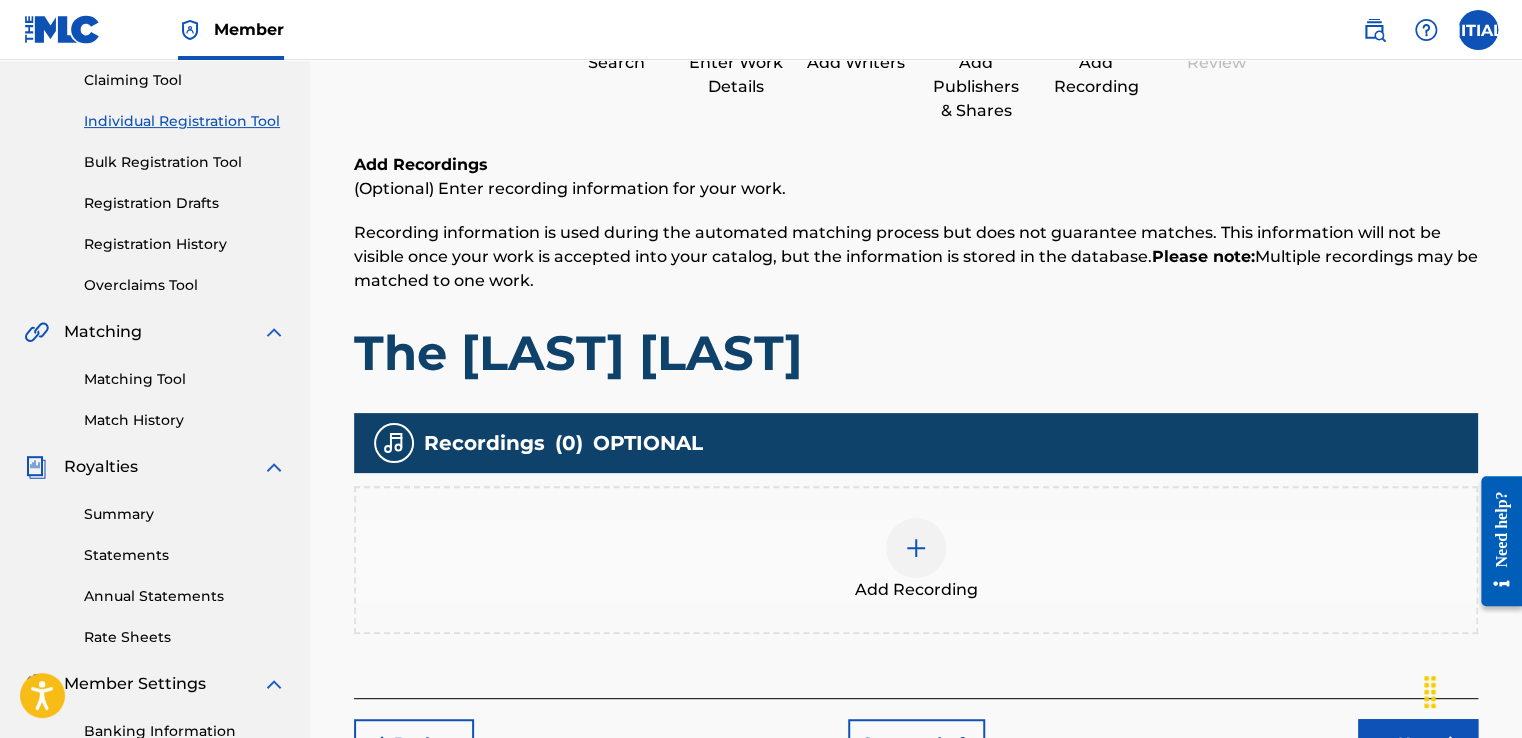scroll, scrollTop: 290, scrollLeft: 0, axis: vertical 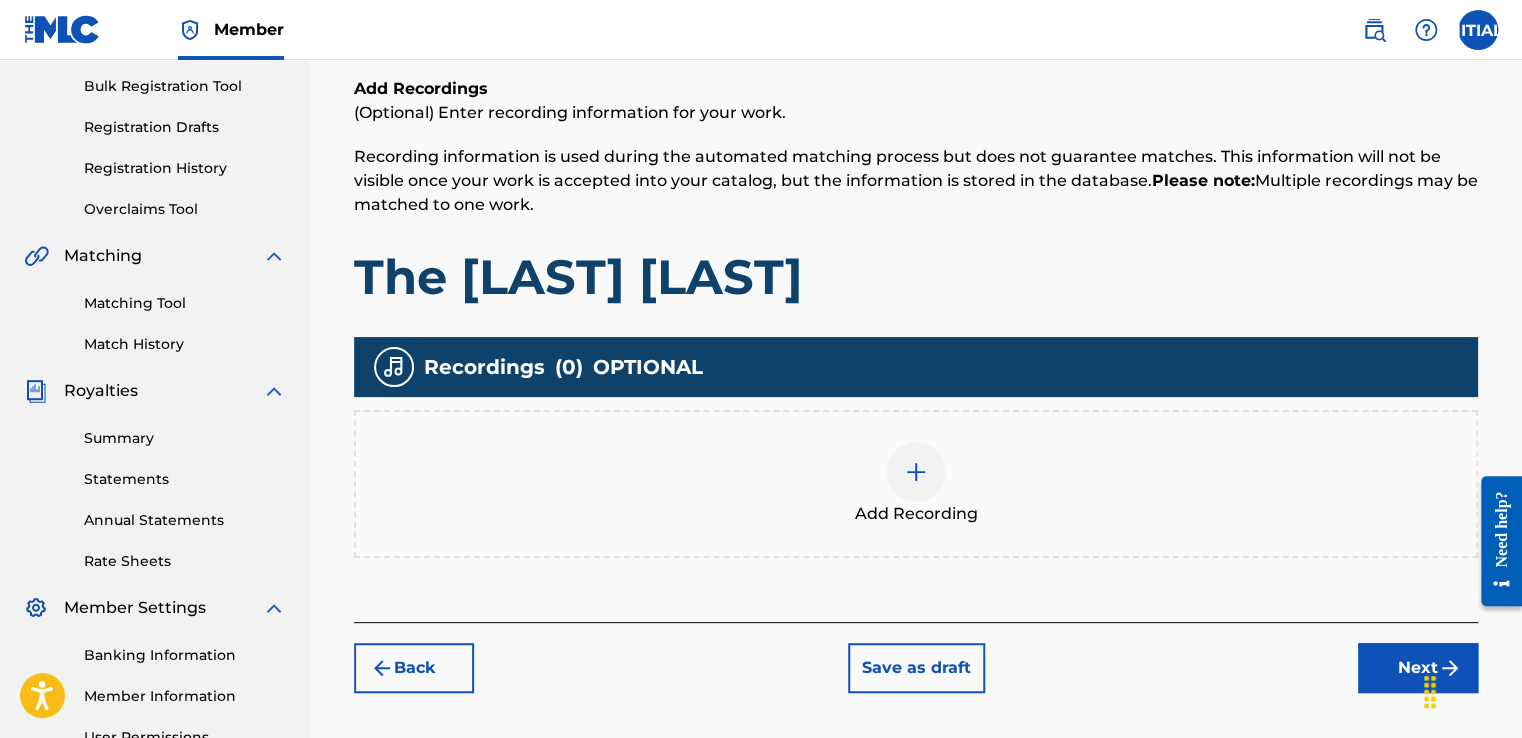 click at bounding box center [916, 472] 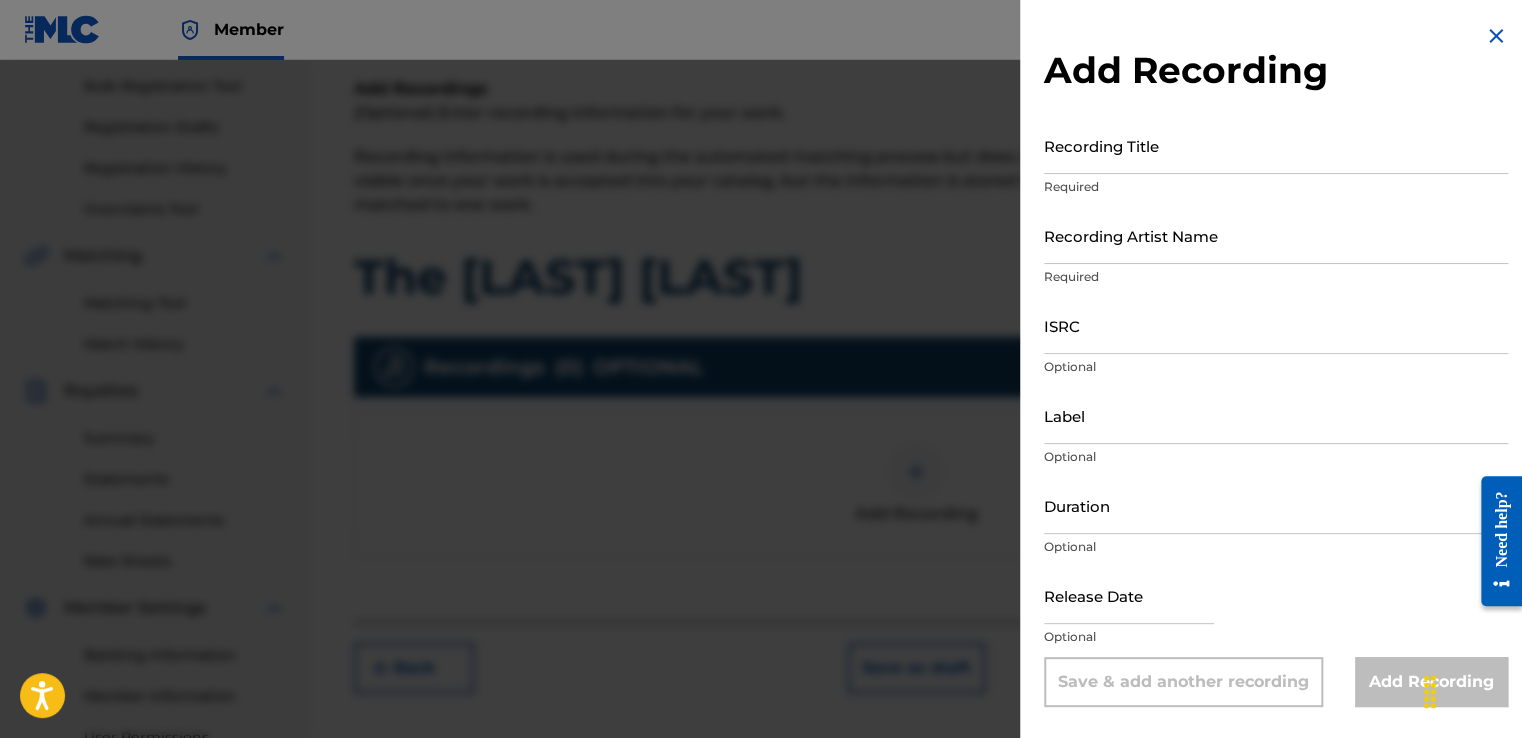 click on "Recording Title" at bounding box center [1276, 145] 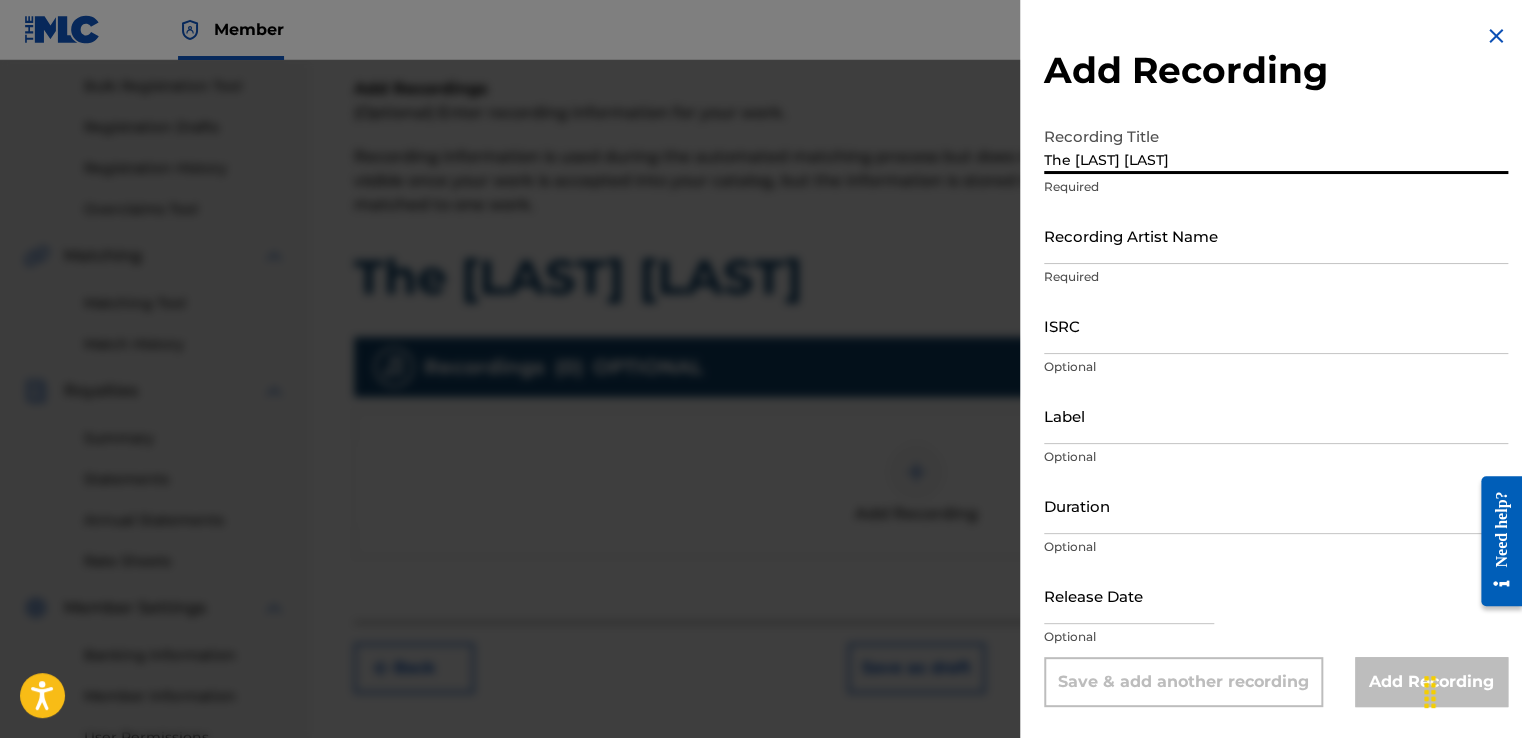 type on "The [LAST] [LAST]" 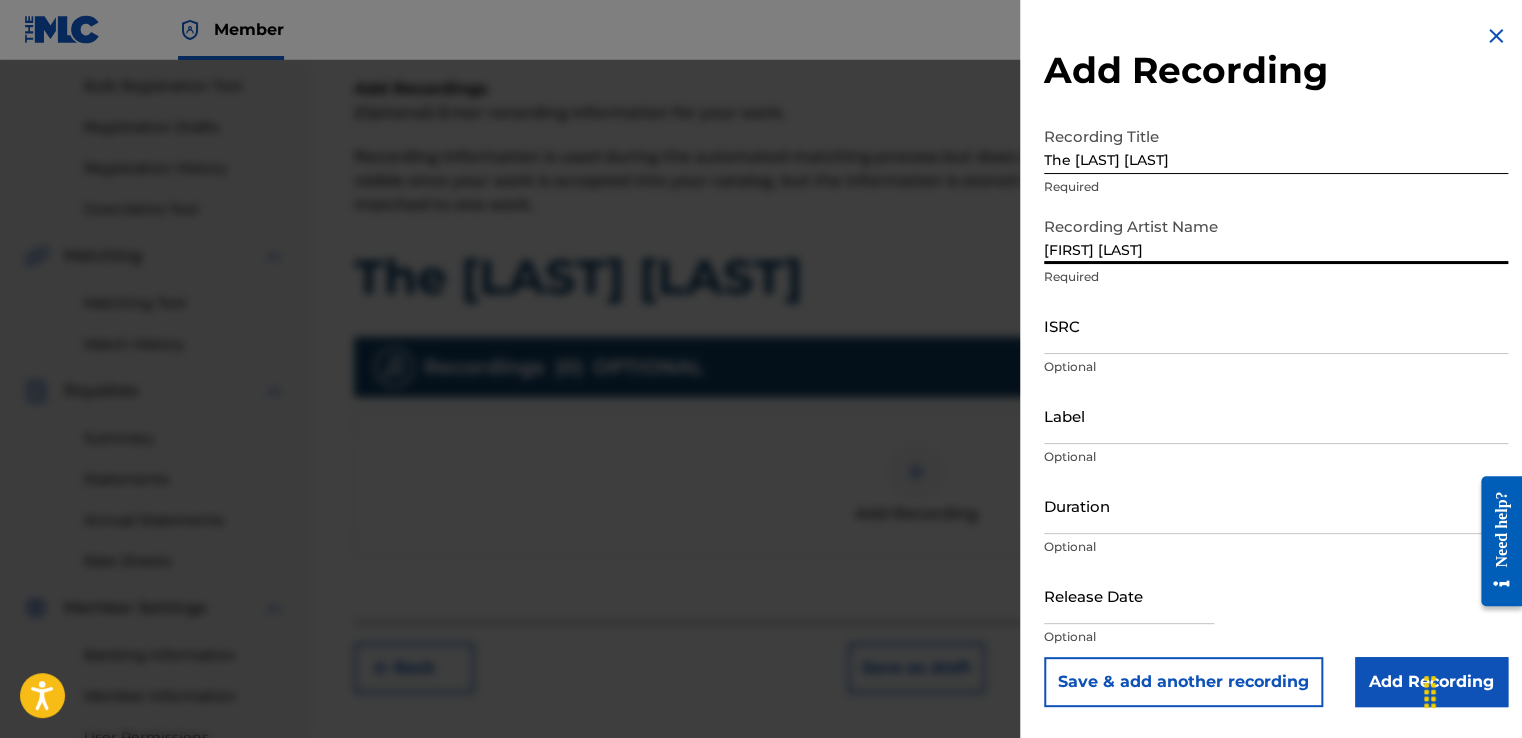 type on "[FIRST] [LAST]" 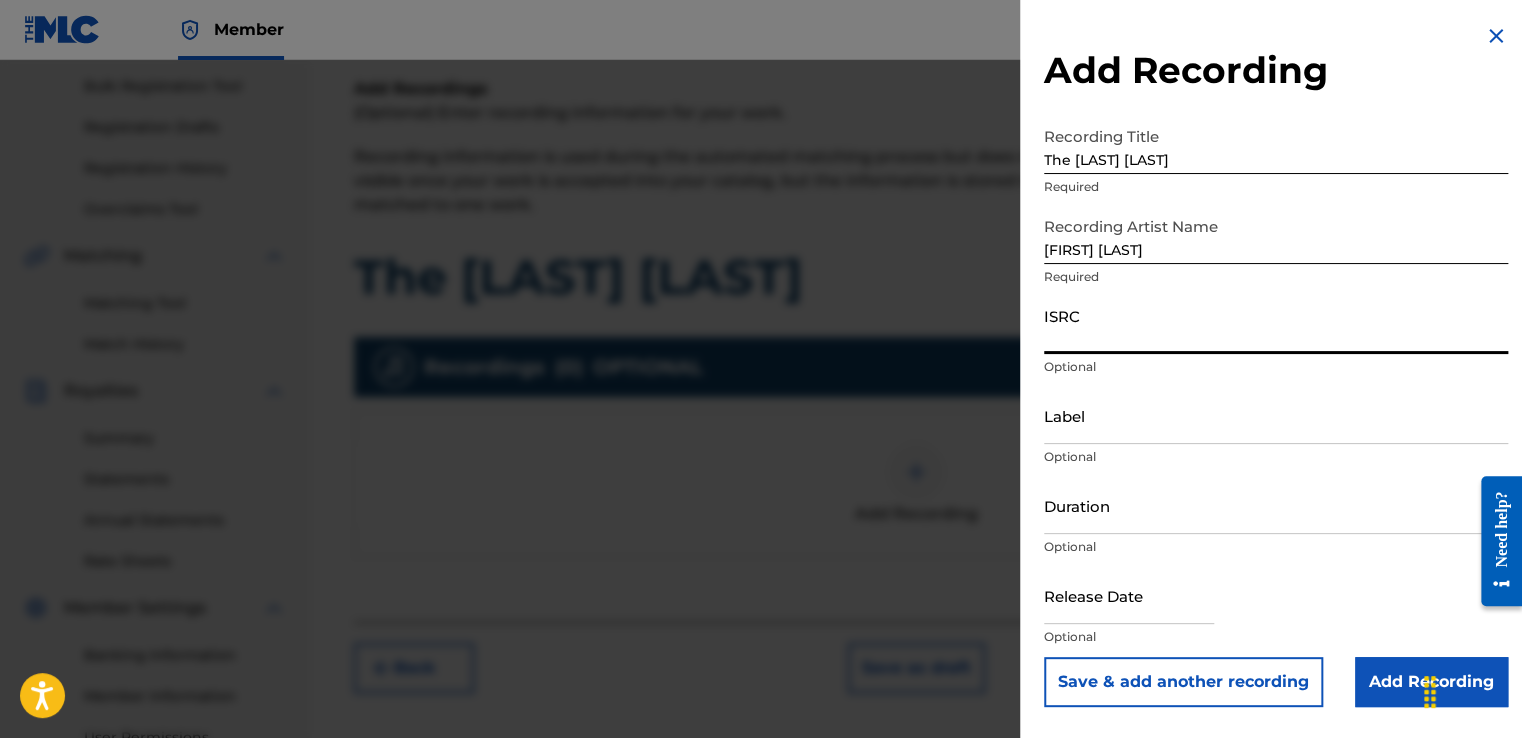 click on "ISRC" at bounding box center [1276, 325] 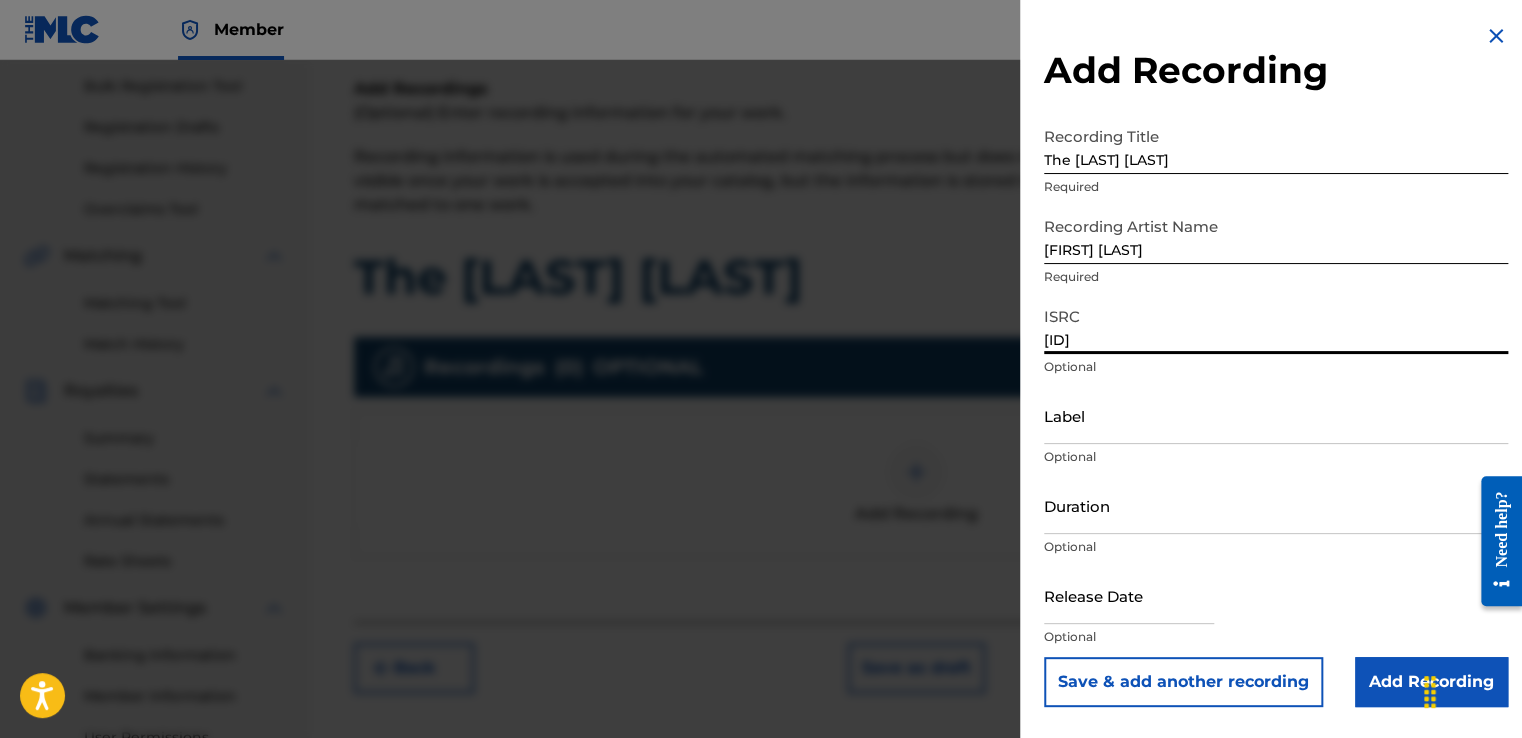 type on "[ID]" 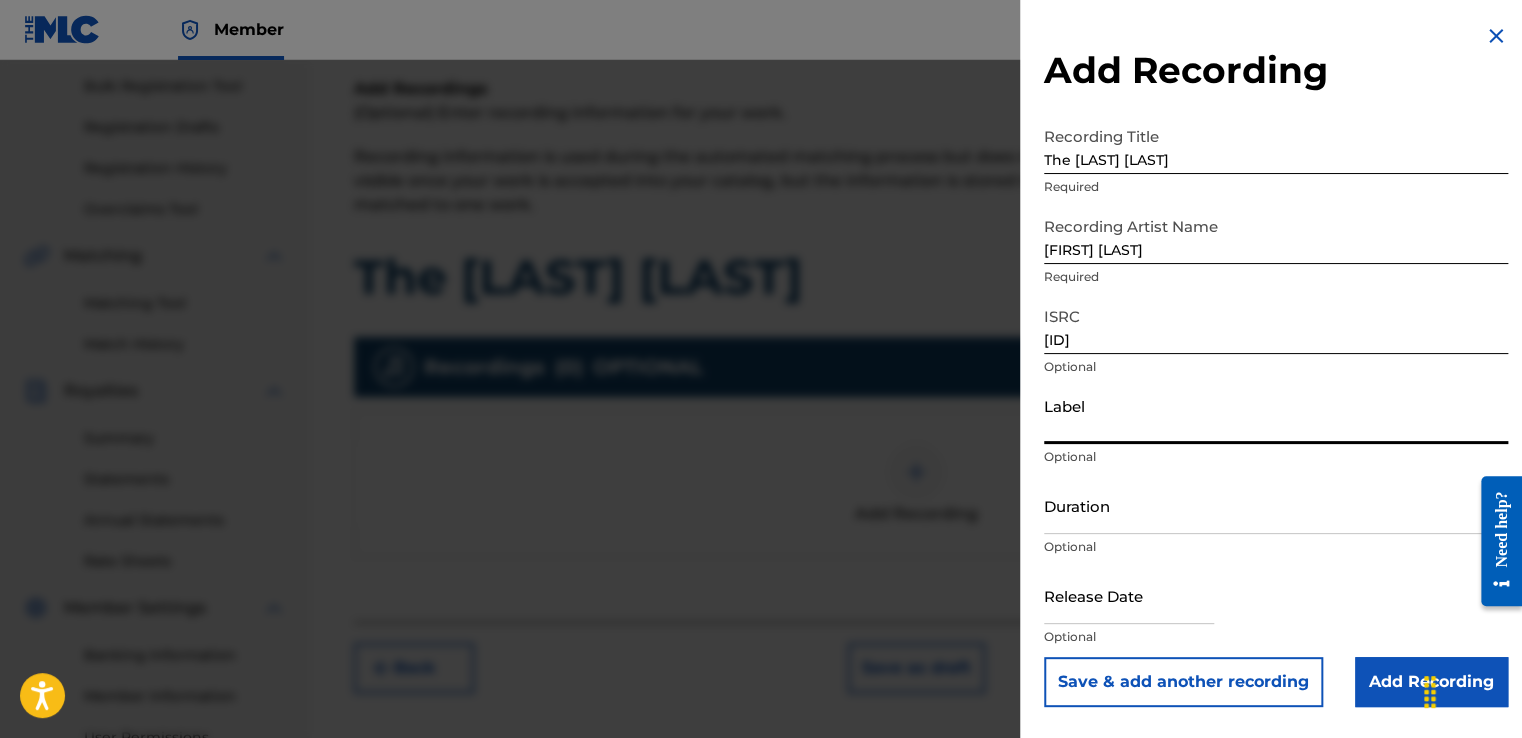 click on "Label" at bounding box center (1276, 415) 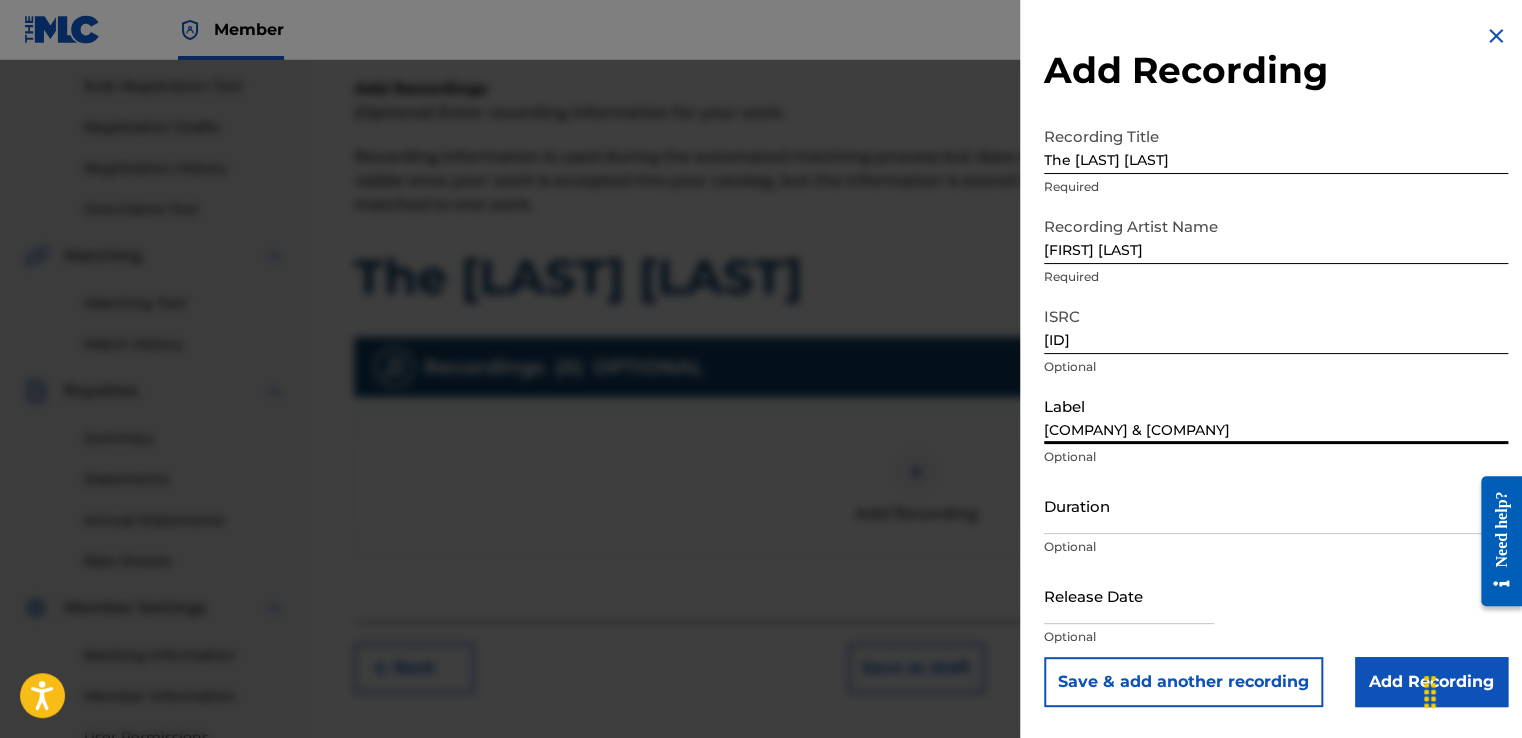 type on "03:14" 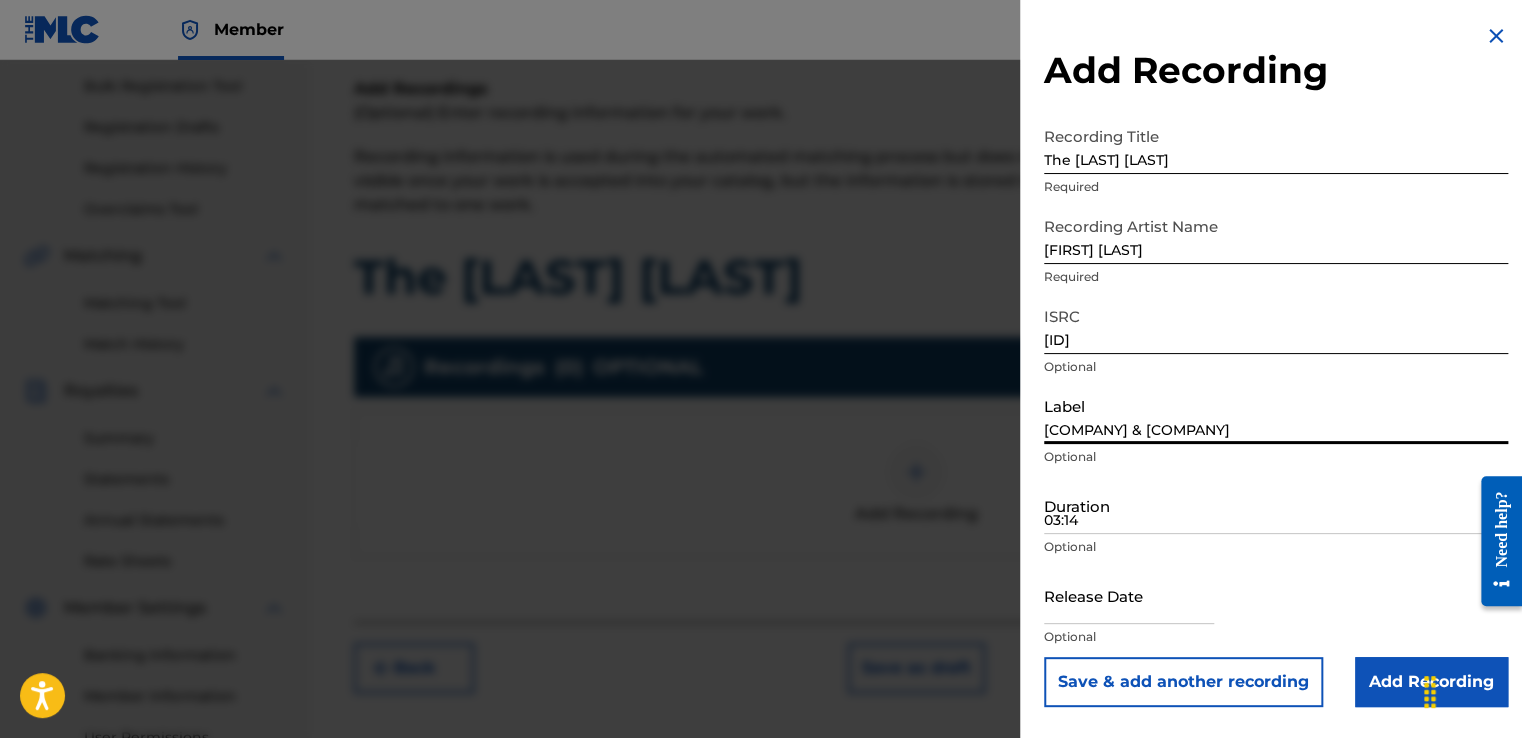 type on "[MONTH] [DAY] [YEAR]" 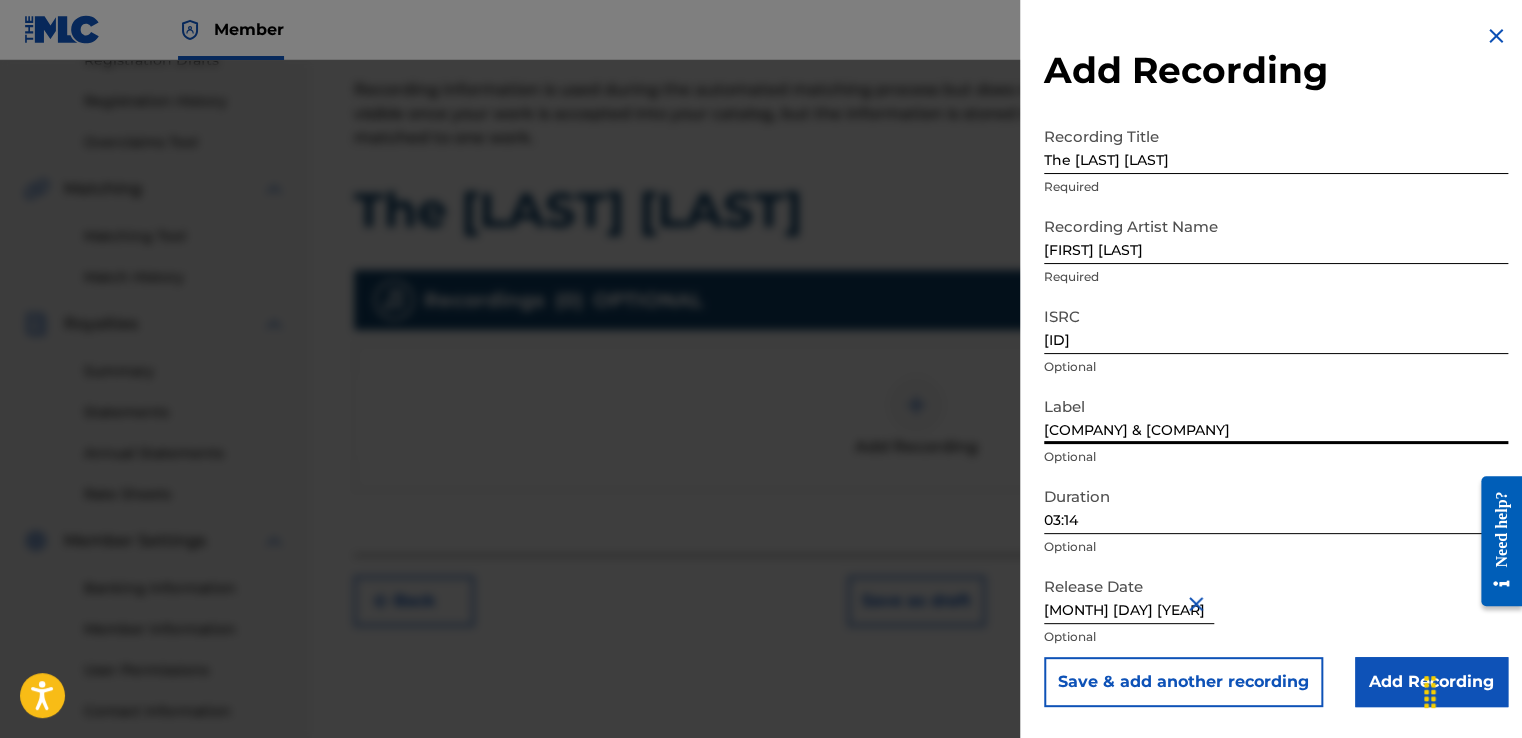 scroll, scrollTop: 490, scrollLeft: 0, axis: vertical 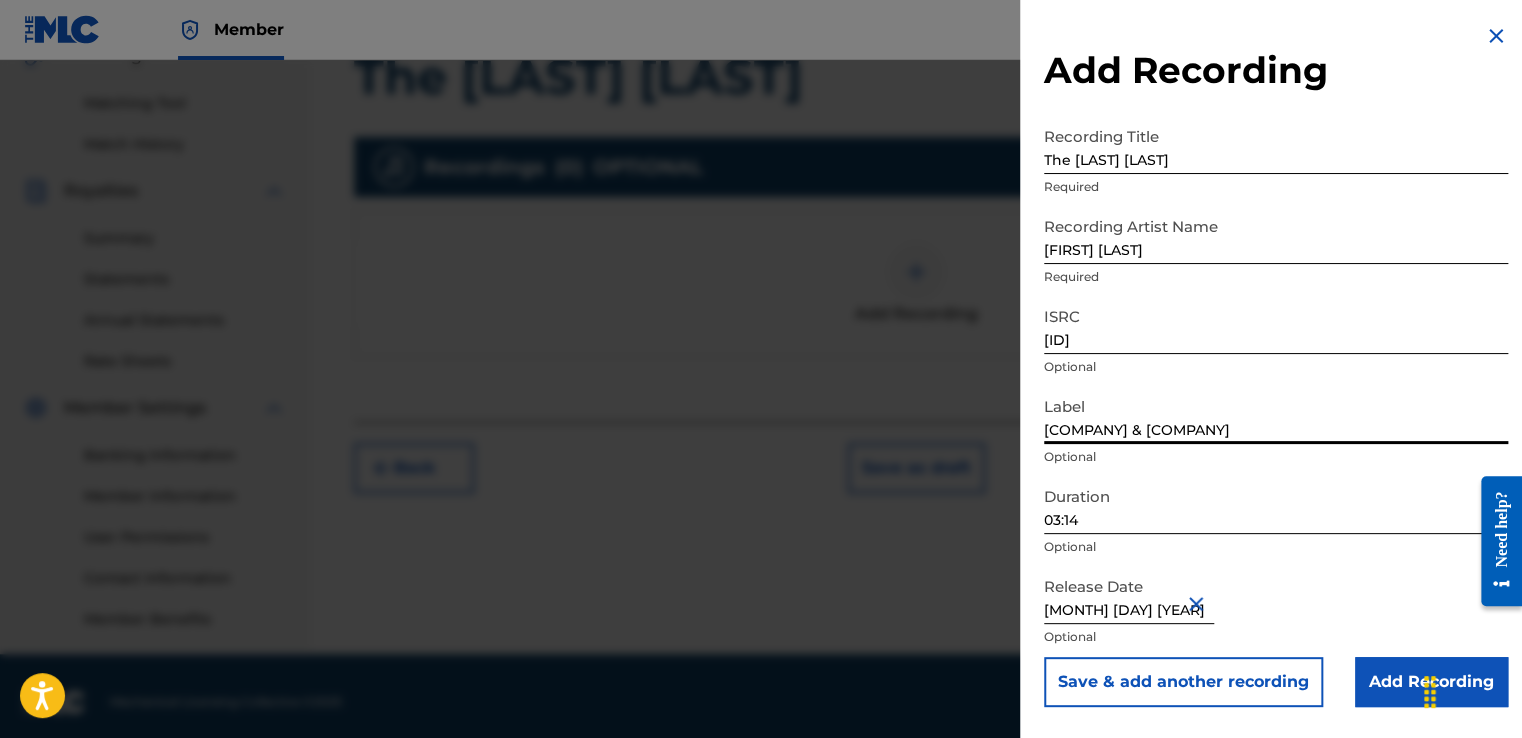 click on "03:14" at bounding box center (1276, 505) 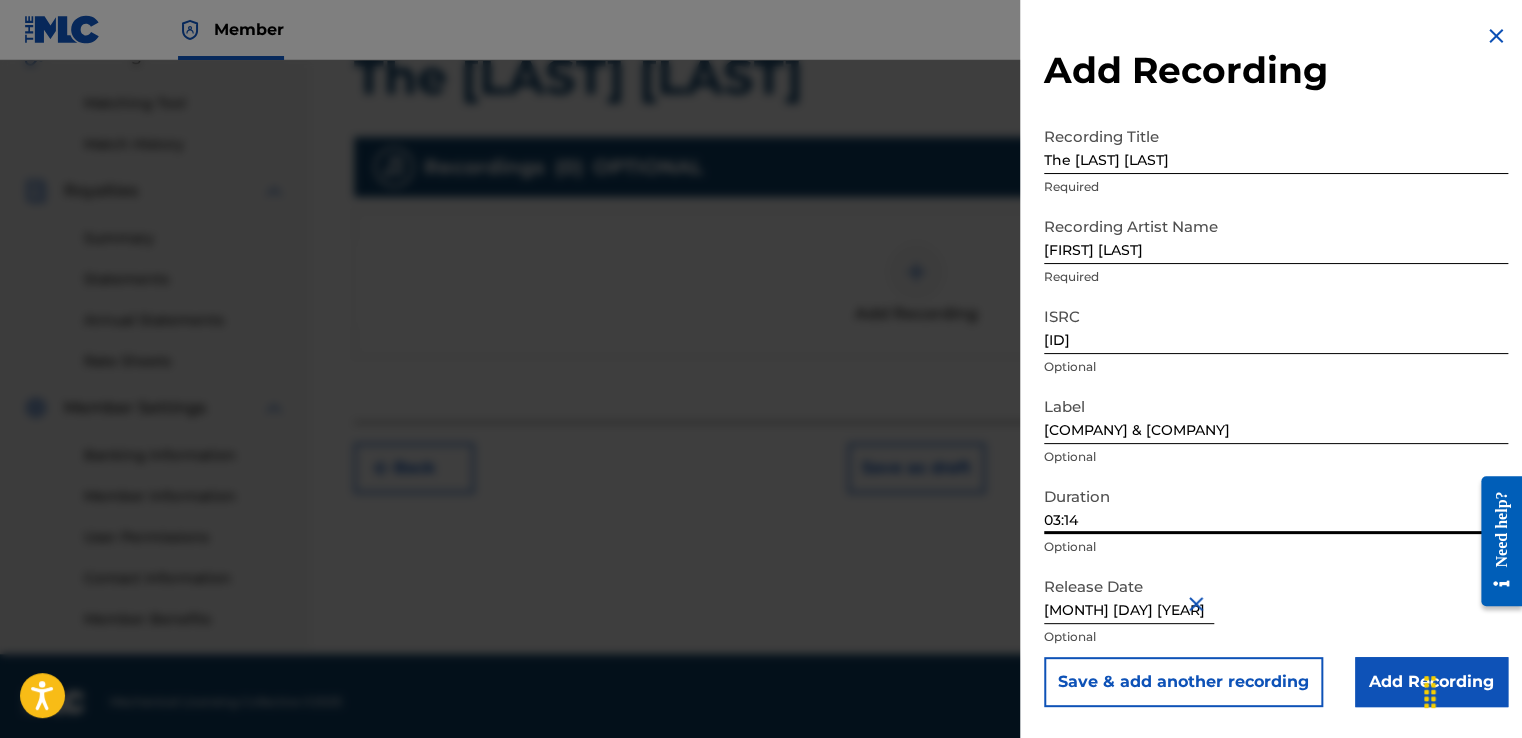drag, startPoint x: 1139, startPoint y: 518, endPoint x: 946, endPoint y: 522, distance: 193.04144 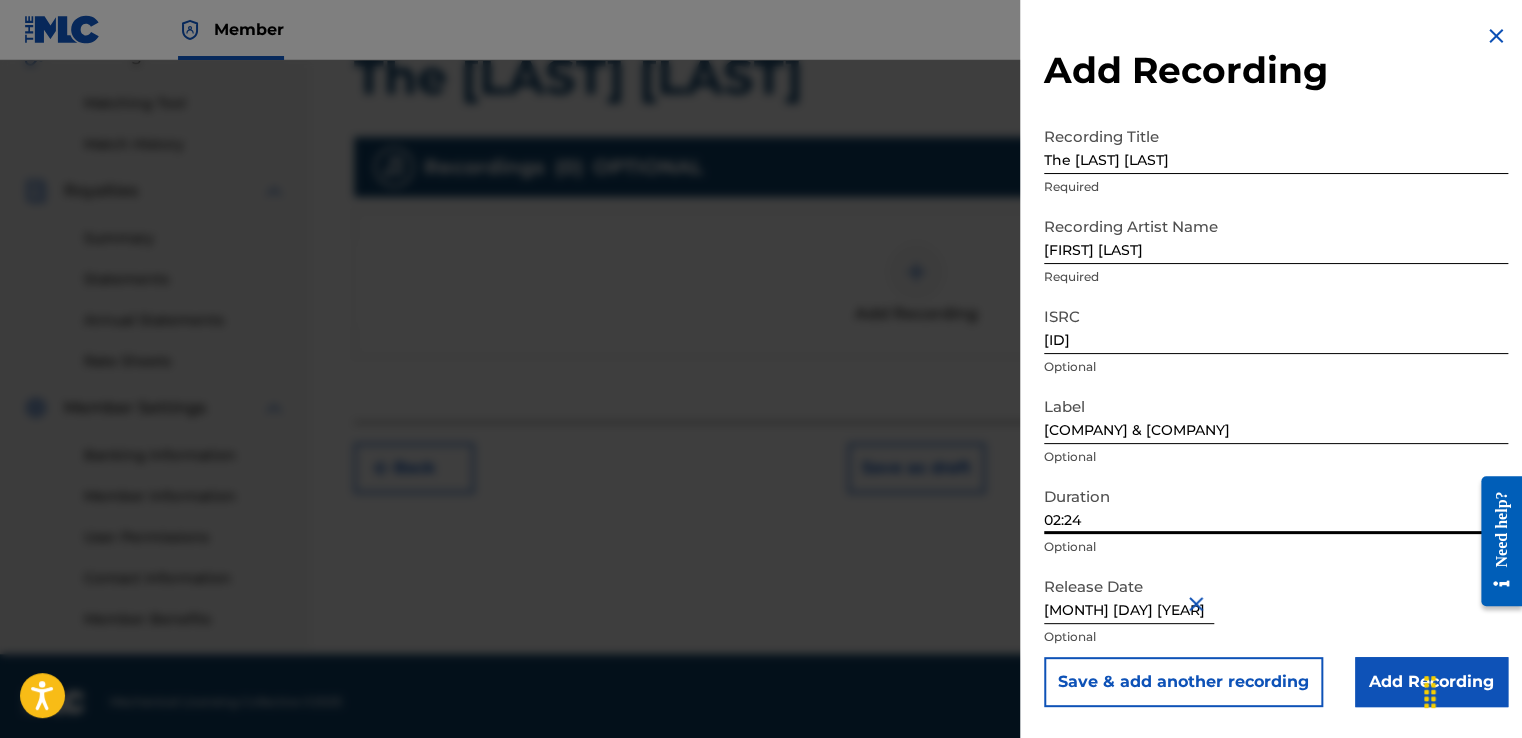 type on "02:24" 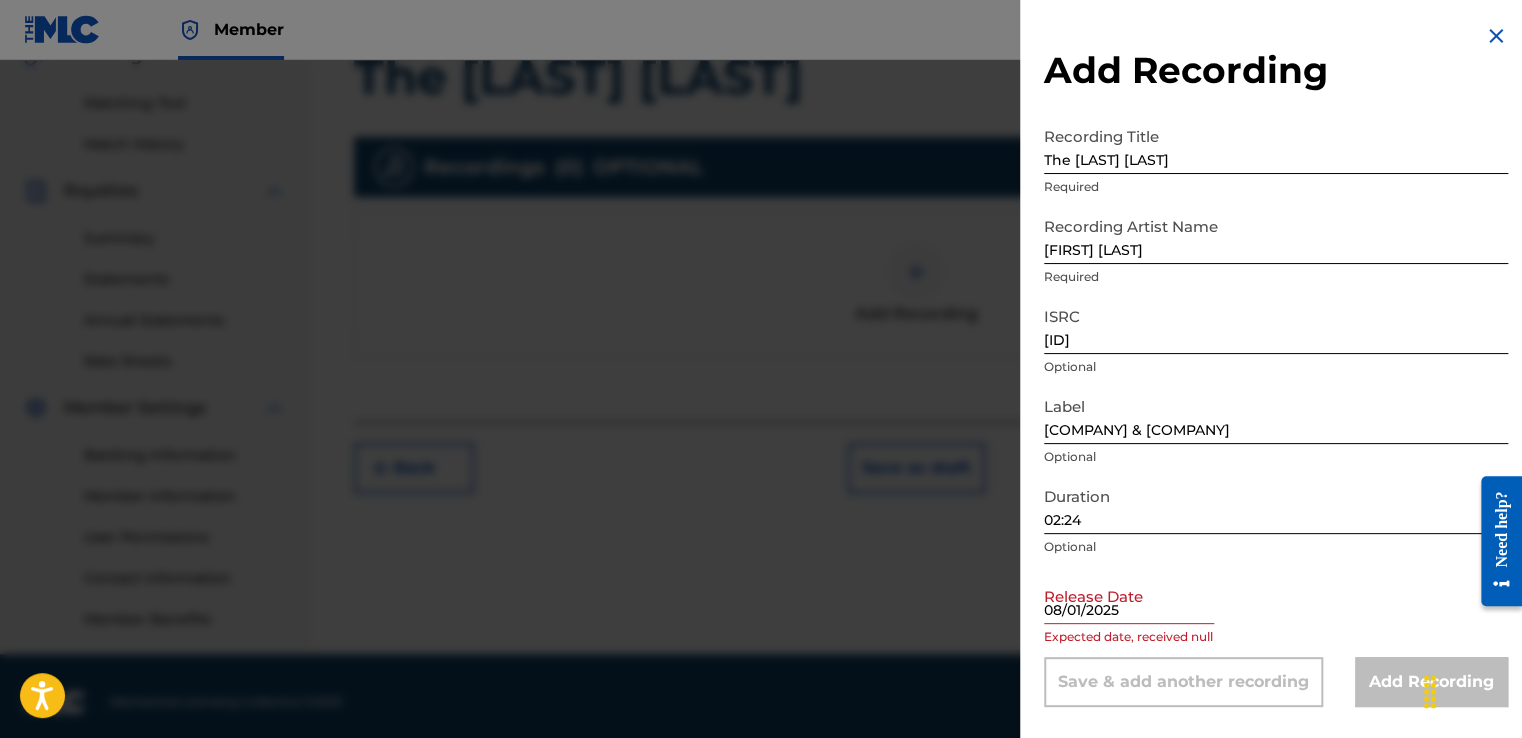 type on "08/01/2025" 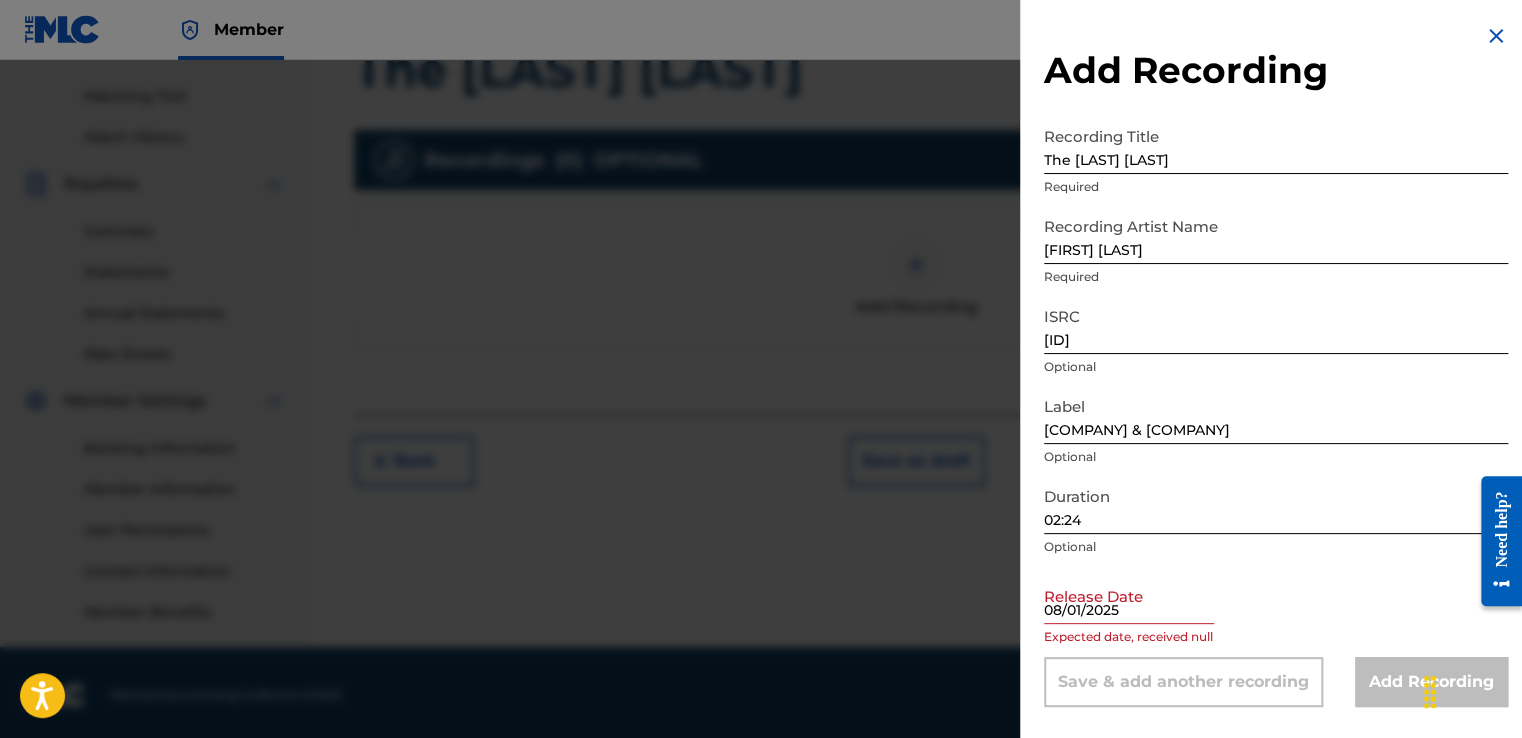 scroll, scrollTop: 501, scrollLeft: 0, axis: vertical 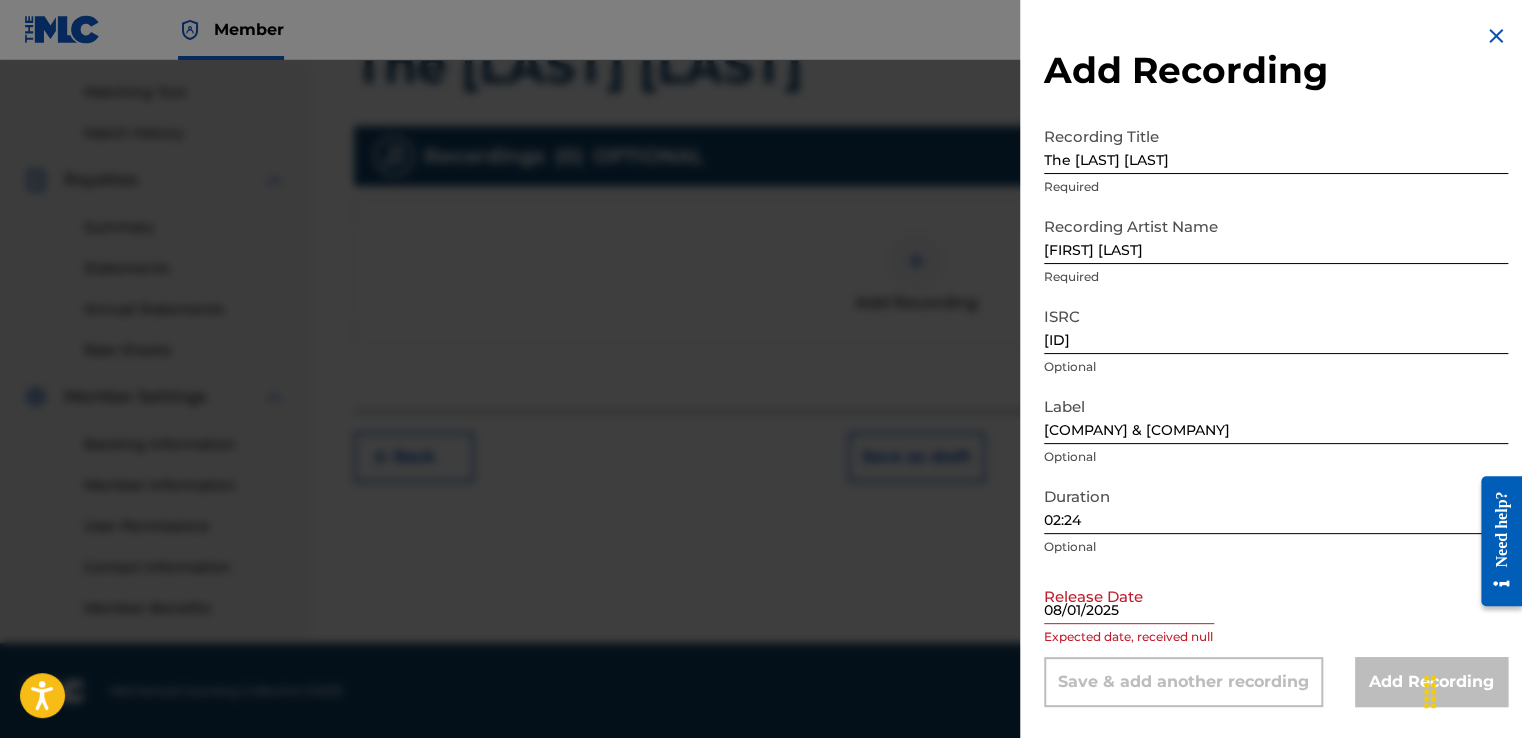select on "7" 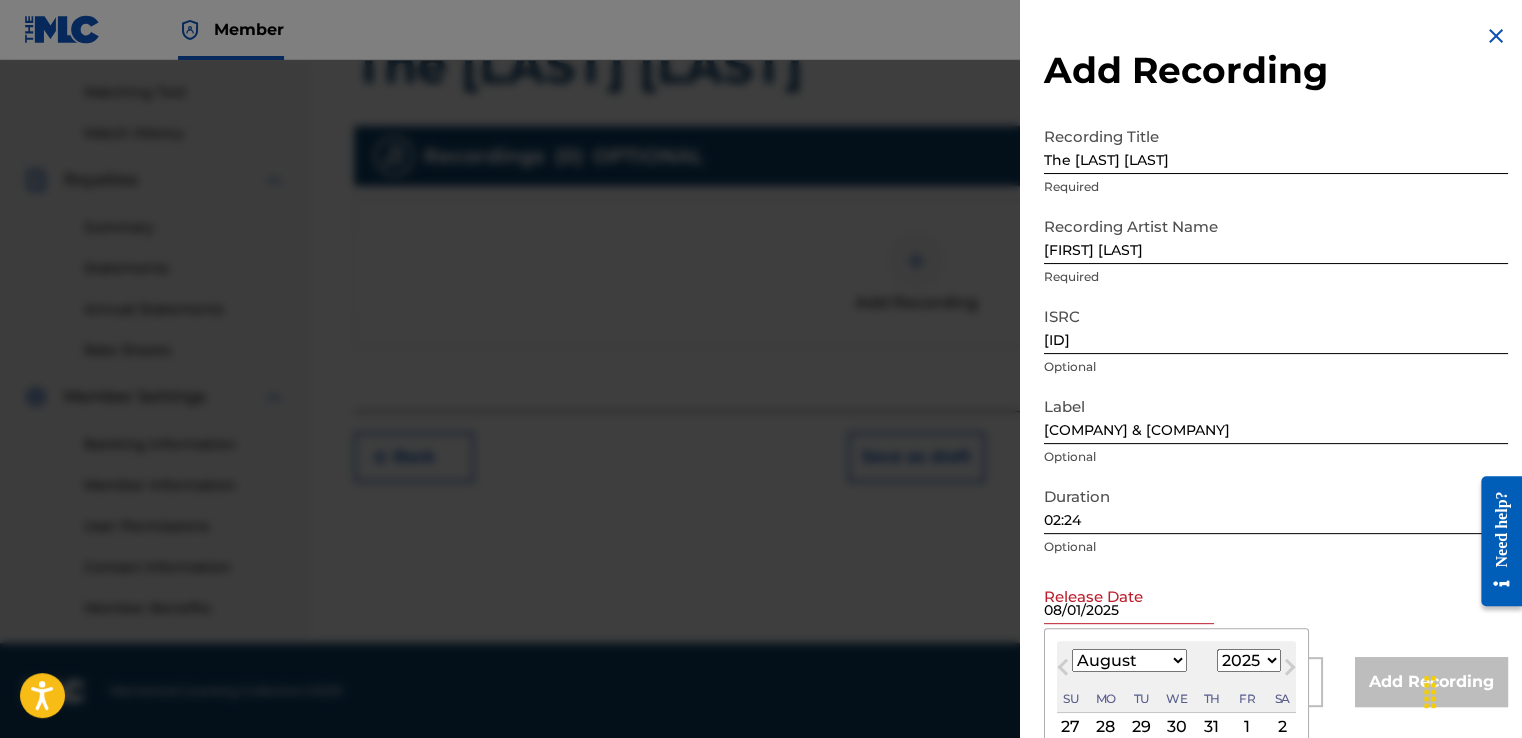 click on "08/01/2025" at bounding box center [1129, 595] 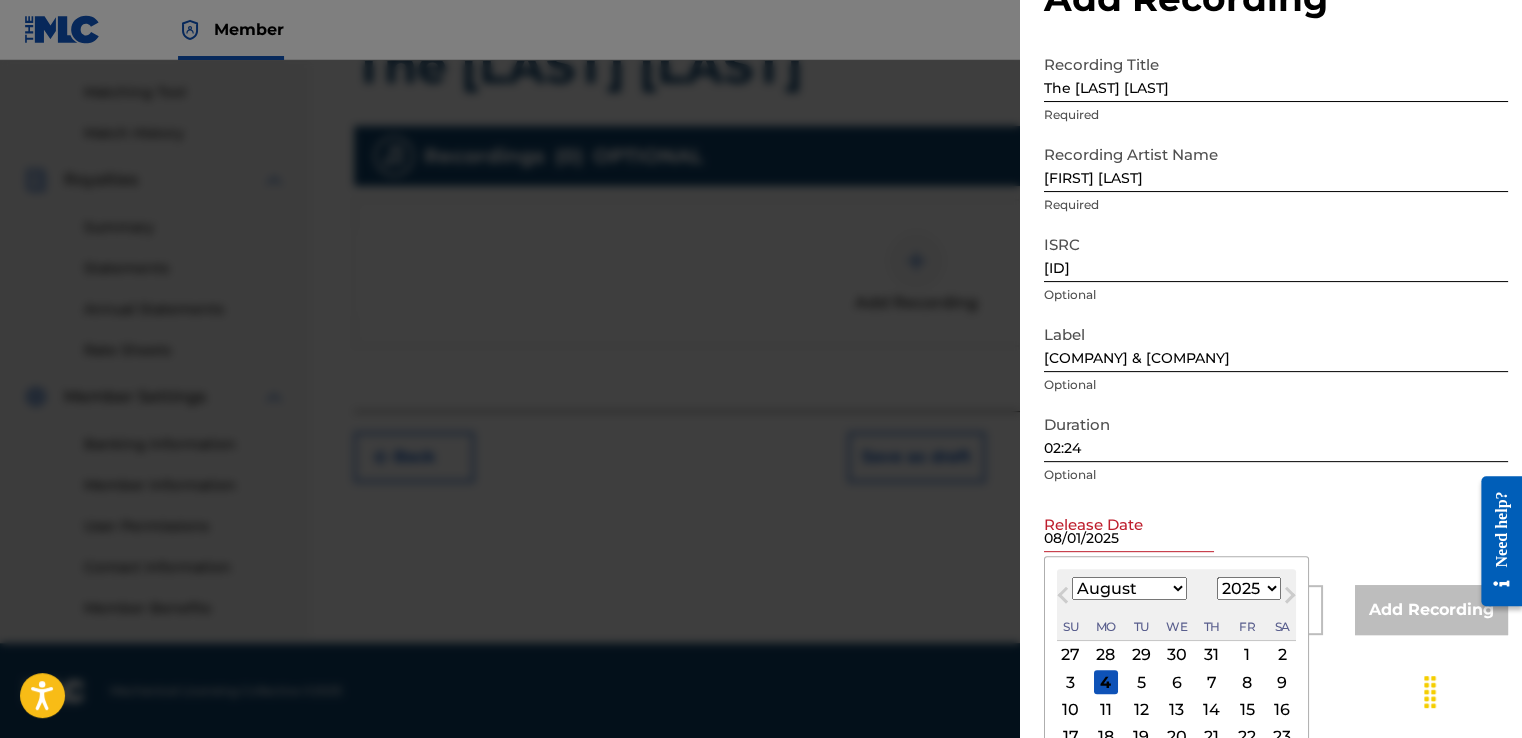 scroll, scrollTop: 178, scrollLeft: 0, axis: vertical 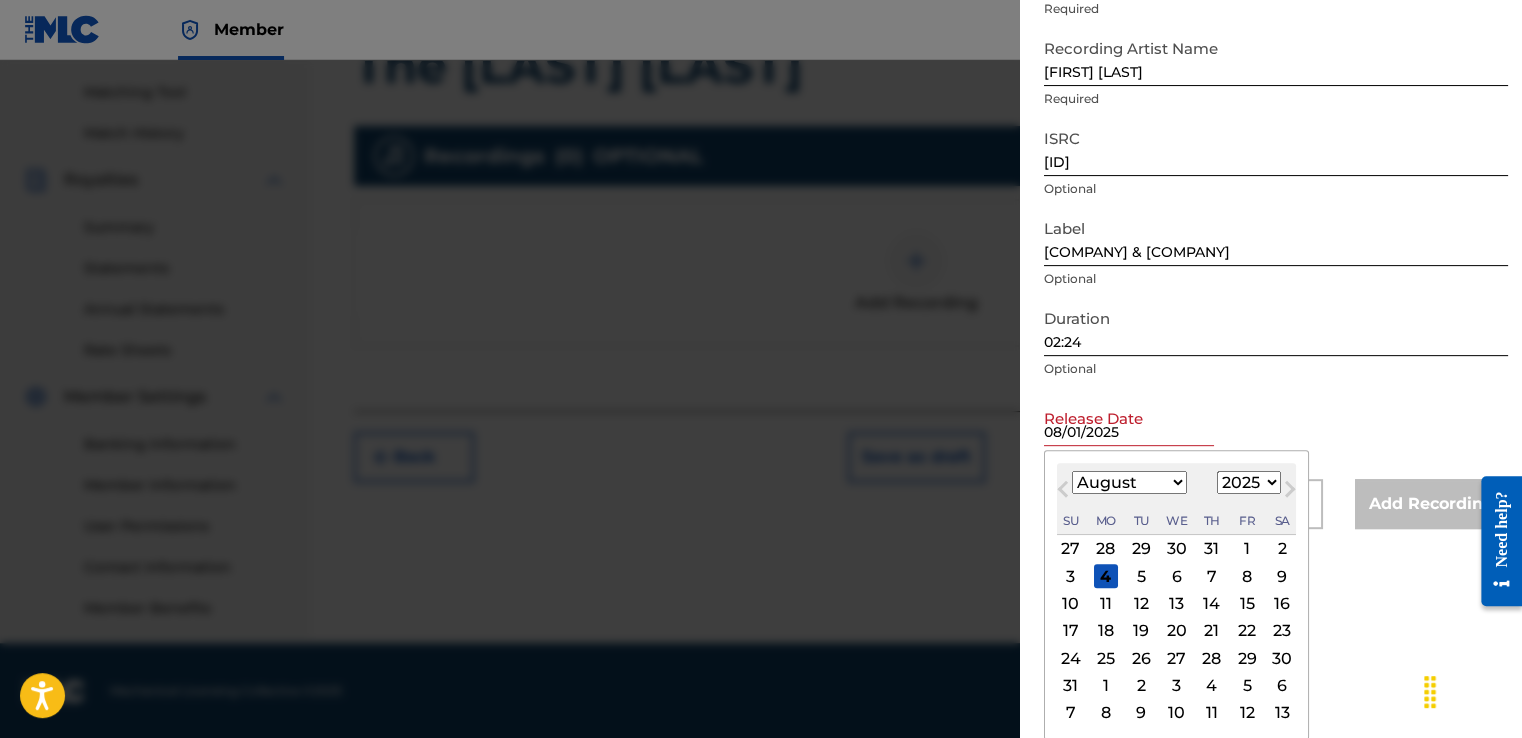 click on "[NUM] [NUM] [NUM] [NUM] [NUM] [NUM] [NUM]" at bounding box center (1176, 576) 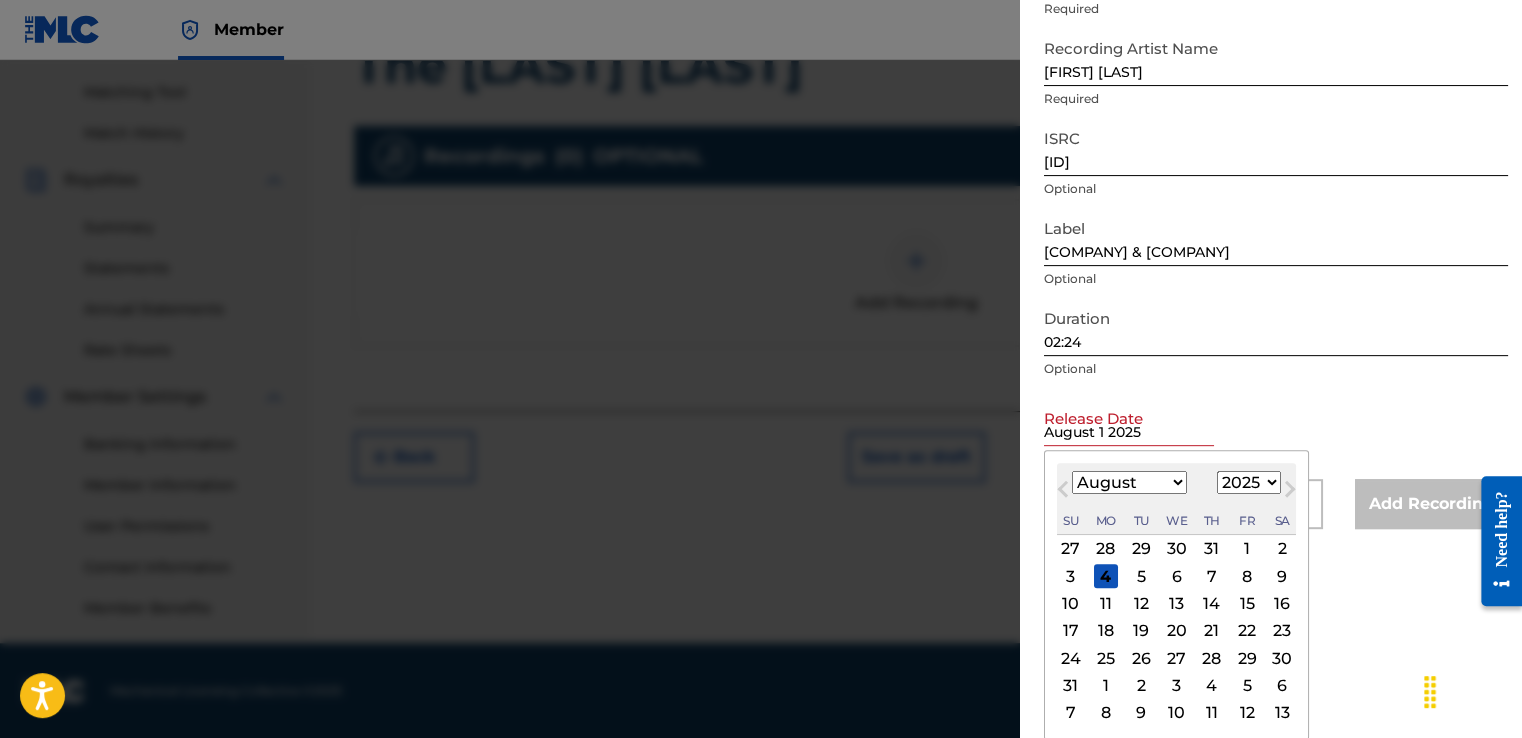 scroll, scrollTop: 0, scrollLeft: 0, axis: both 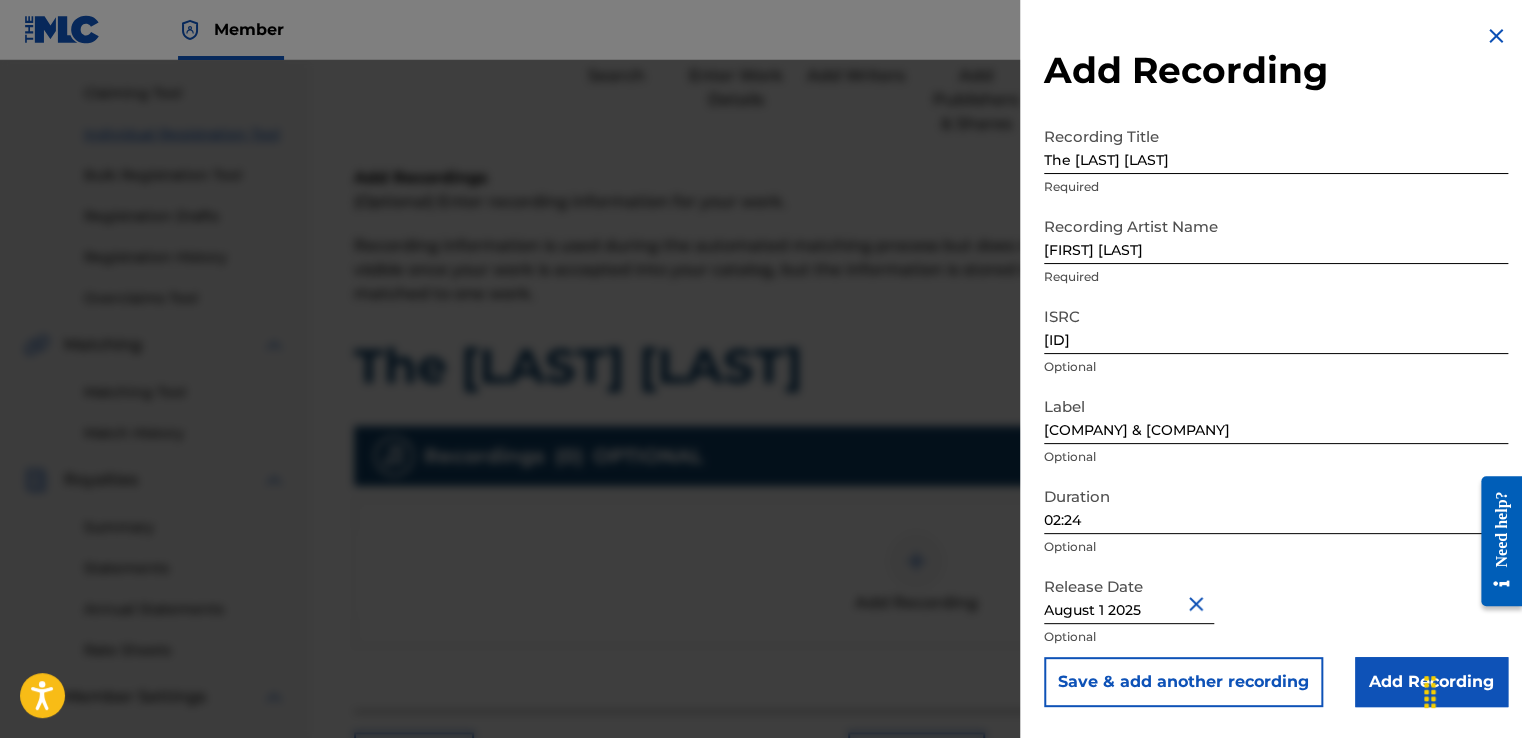 click on "Add Recording" at bounding box center [1431, 682] 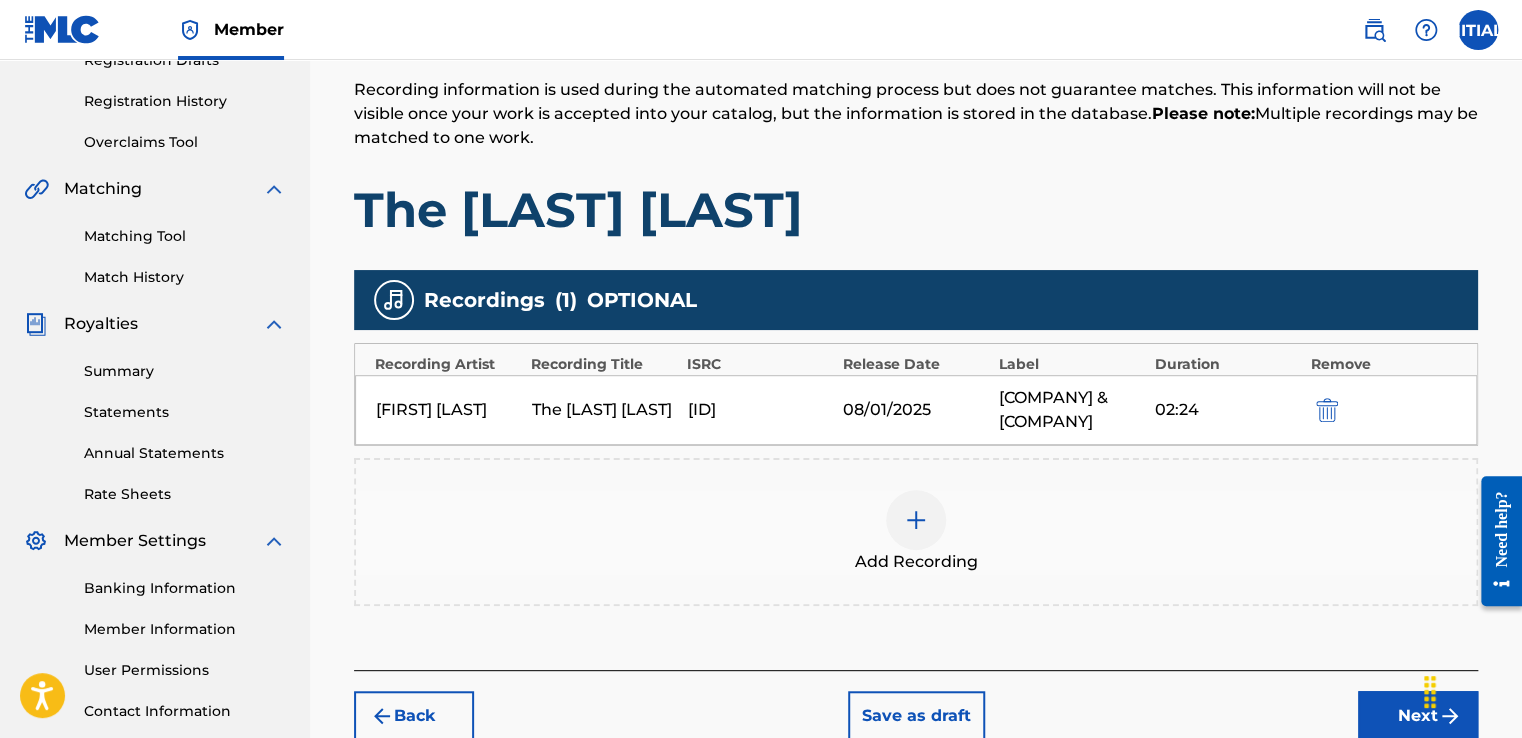 scroll, scrollTop: 501, scrollLeft: 0, axis: vertical 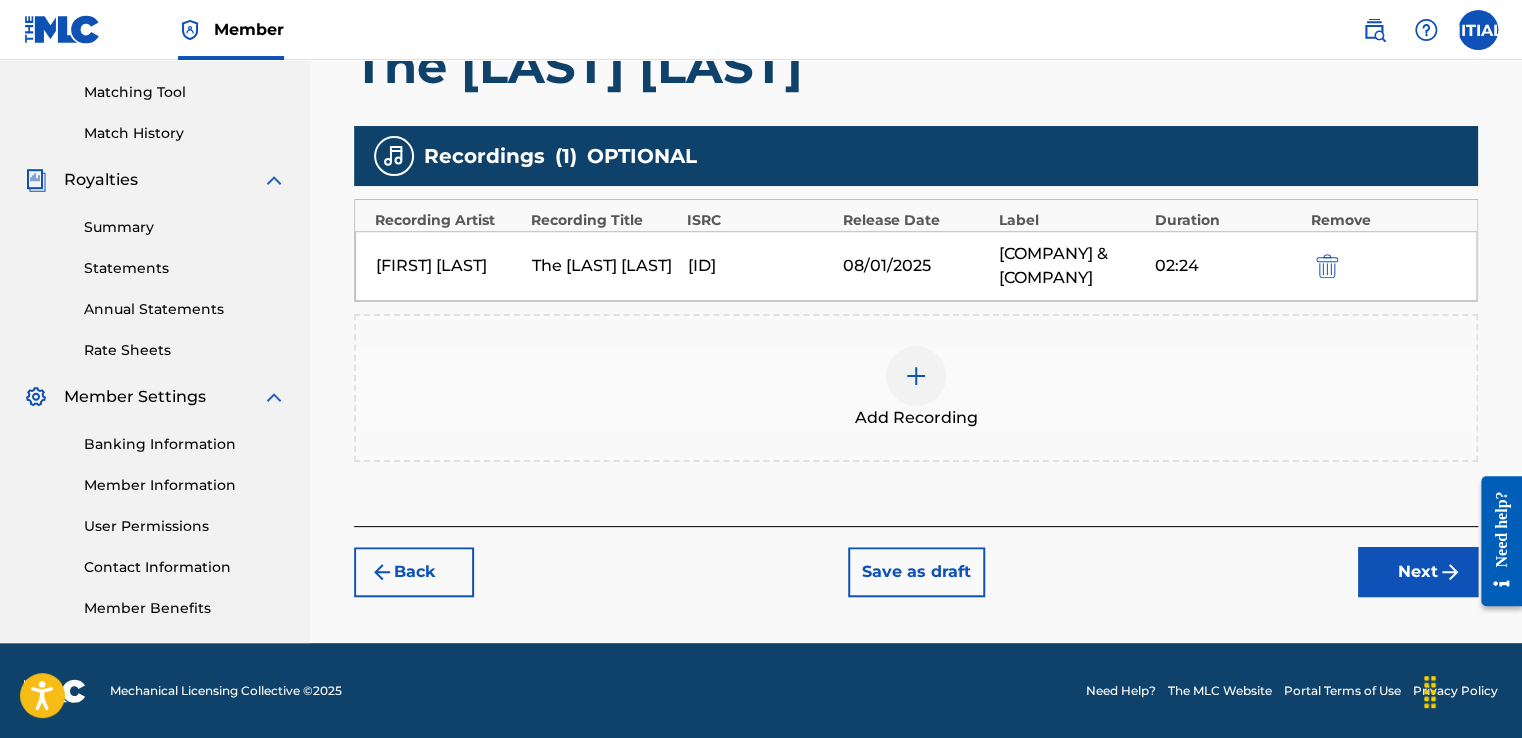 click on "Next" at bounding box center (1418, 572) 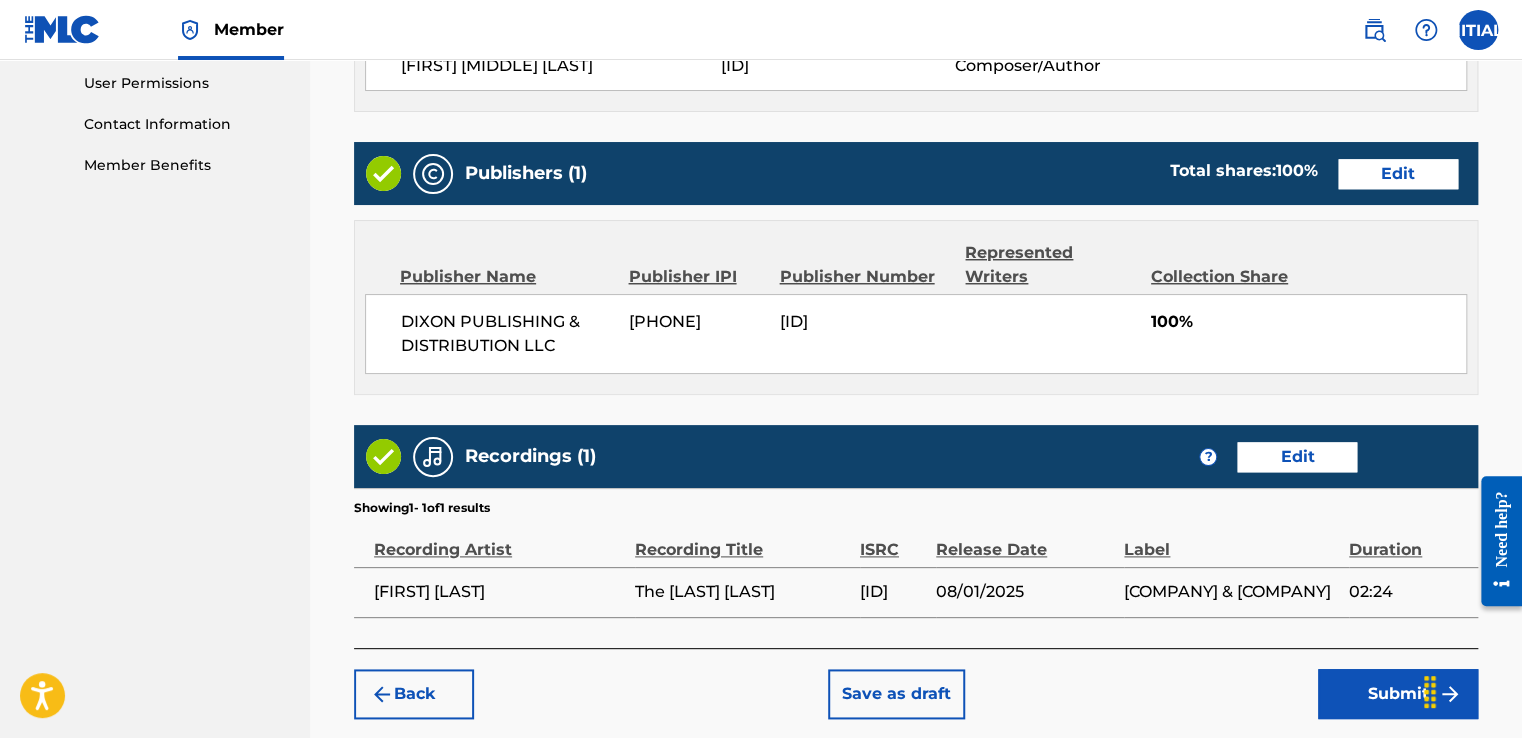 scroll, scrollTop: 1038, scrollLeft: 0, axis: vertical 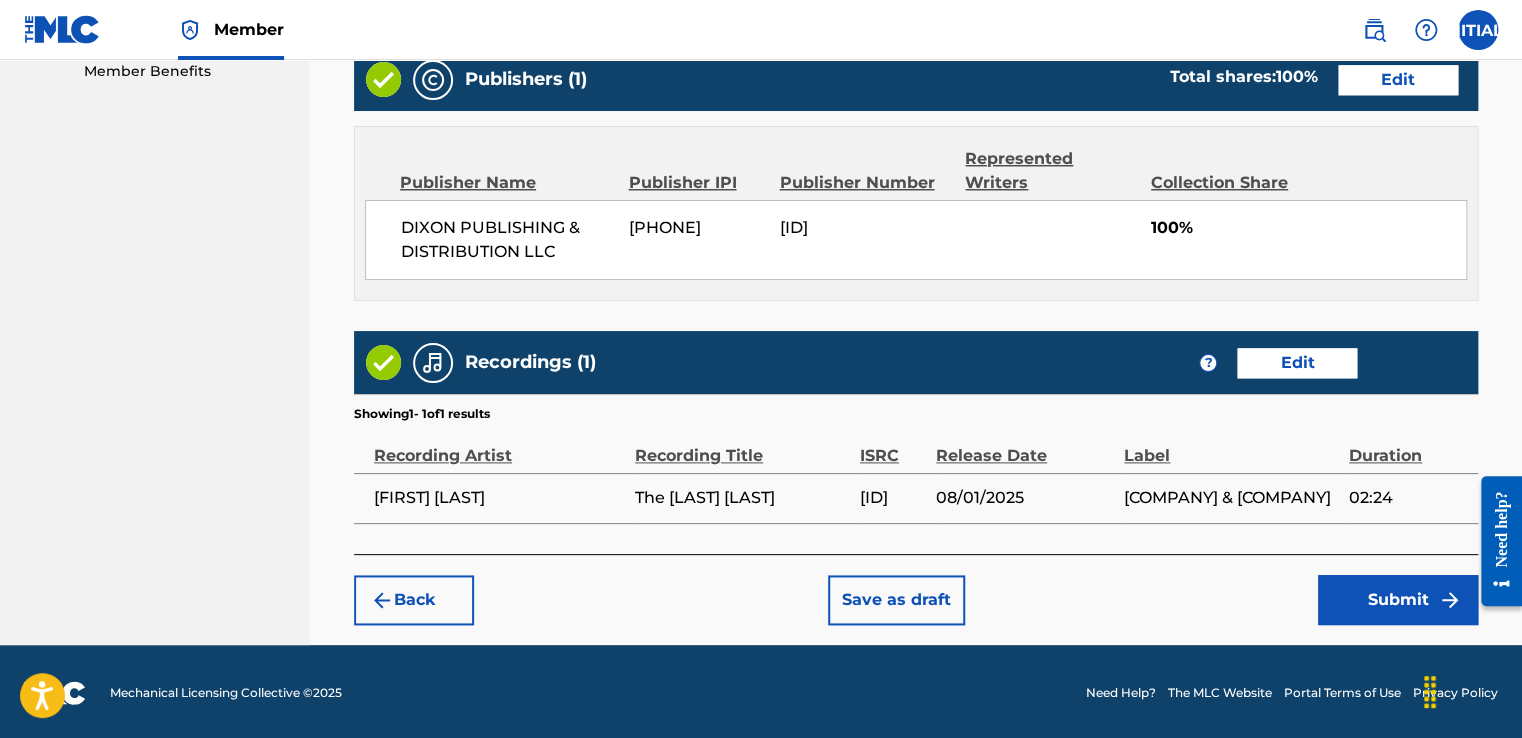 click on "Submit" at bounding box center (1398, 600) 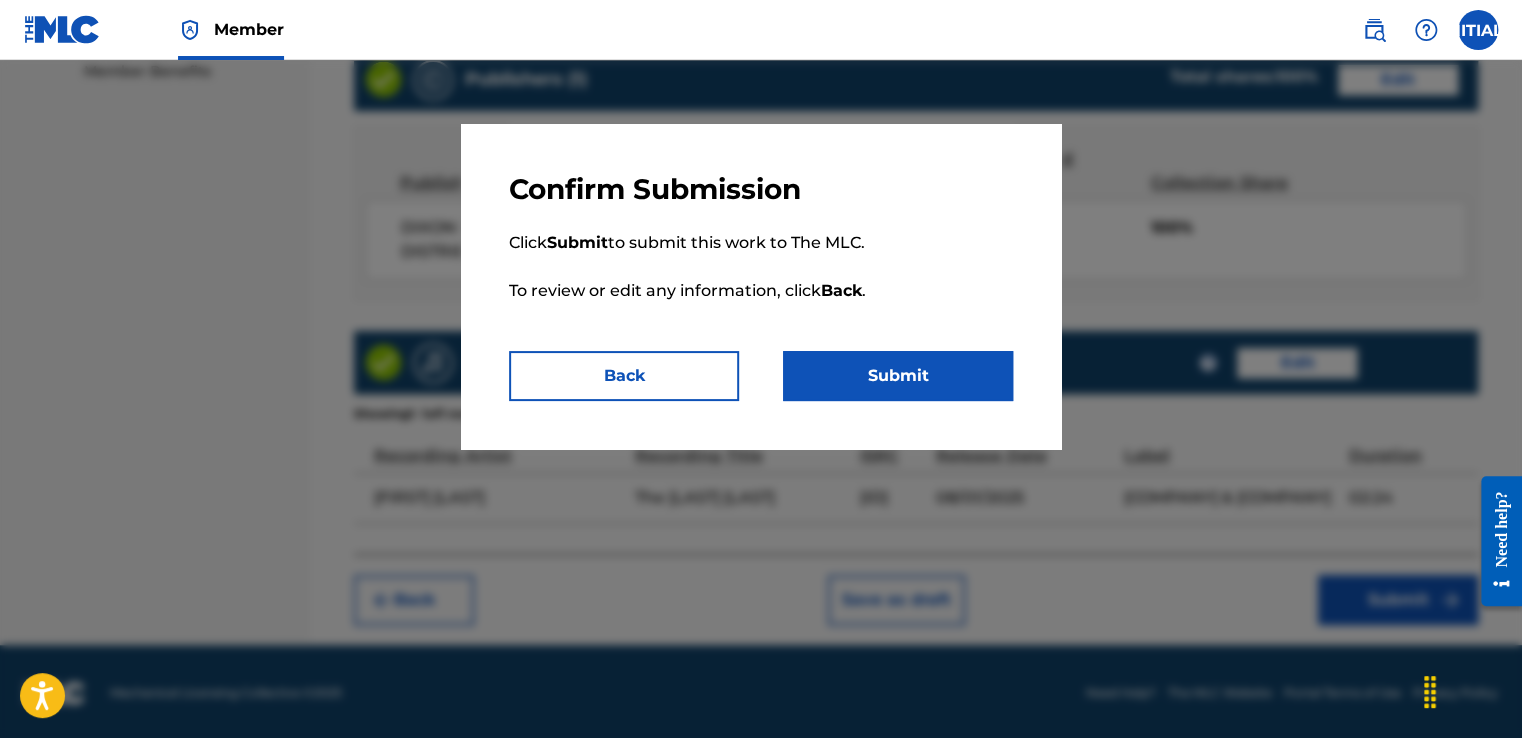 click on "Submit" at bounding box center (898, 376) 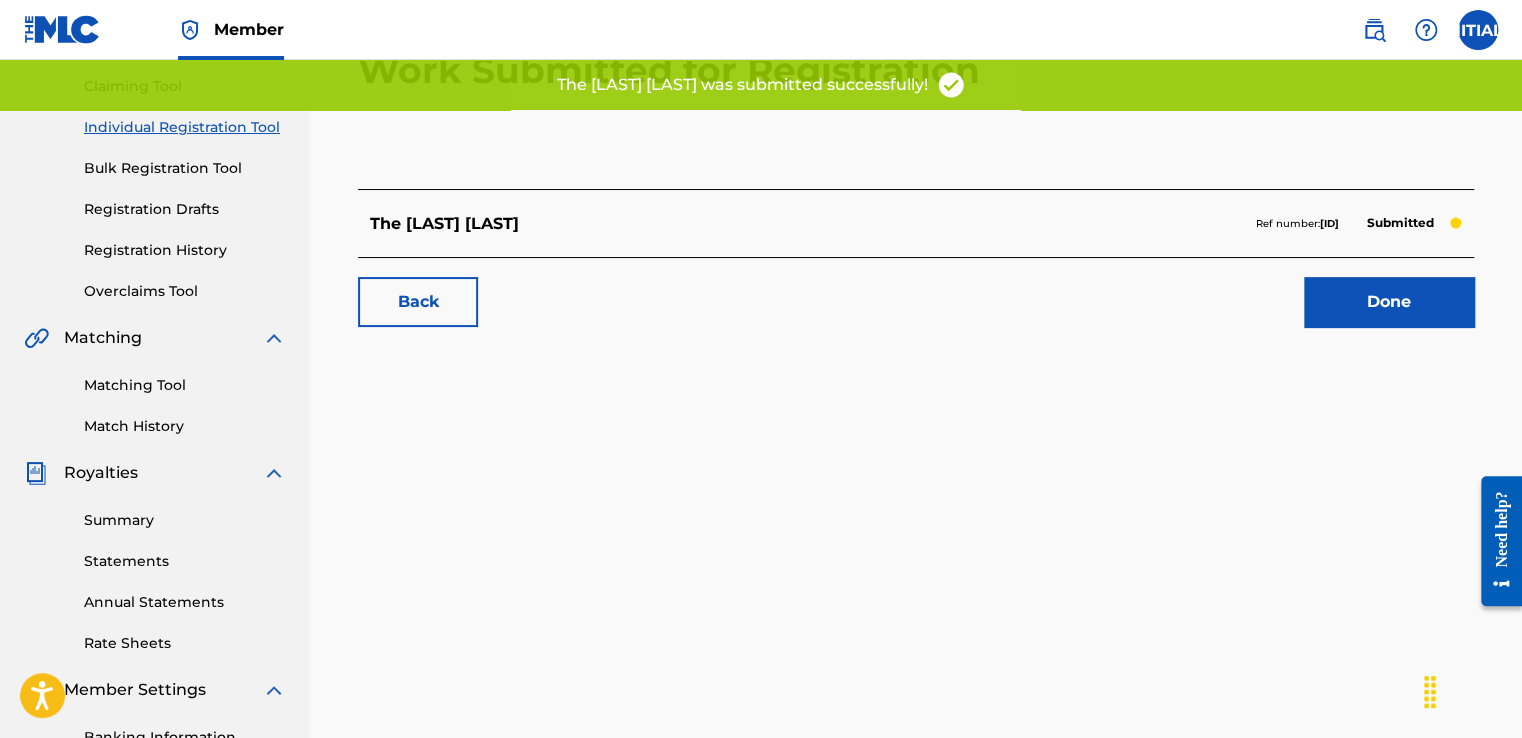 scroll, scrollTop: 100, scrollLeft: 0, axis: vertical 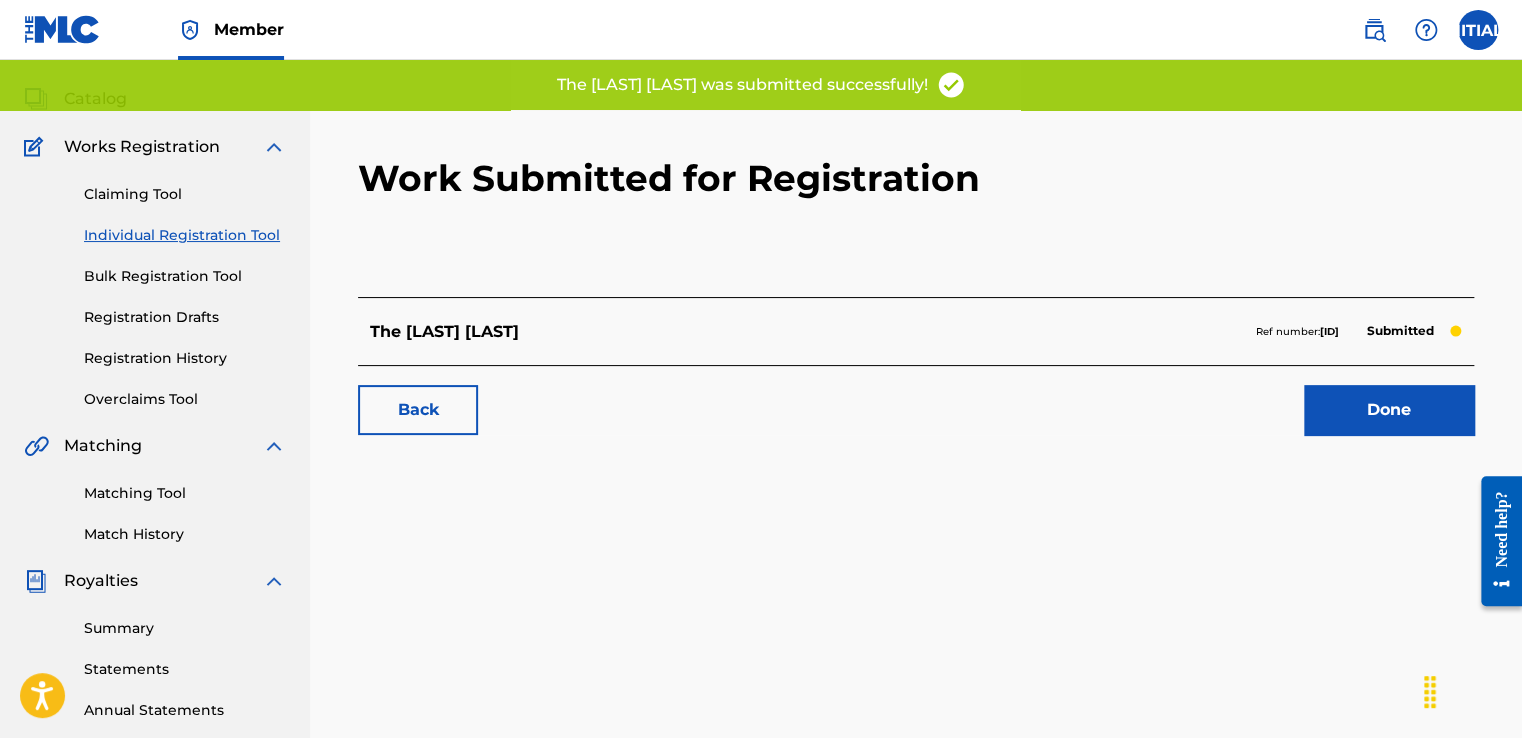 click on "Done" at bounding box center [1389, 410] 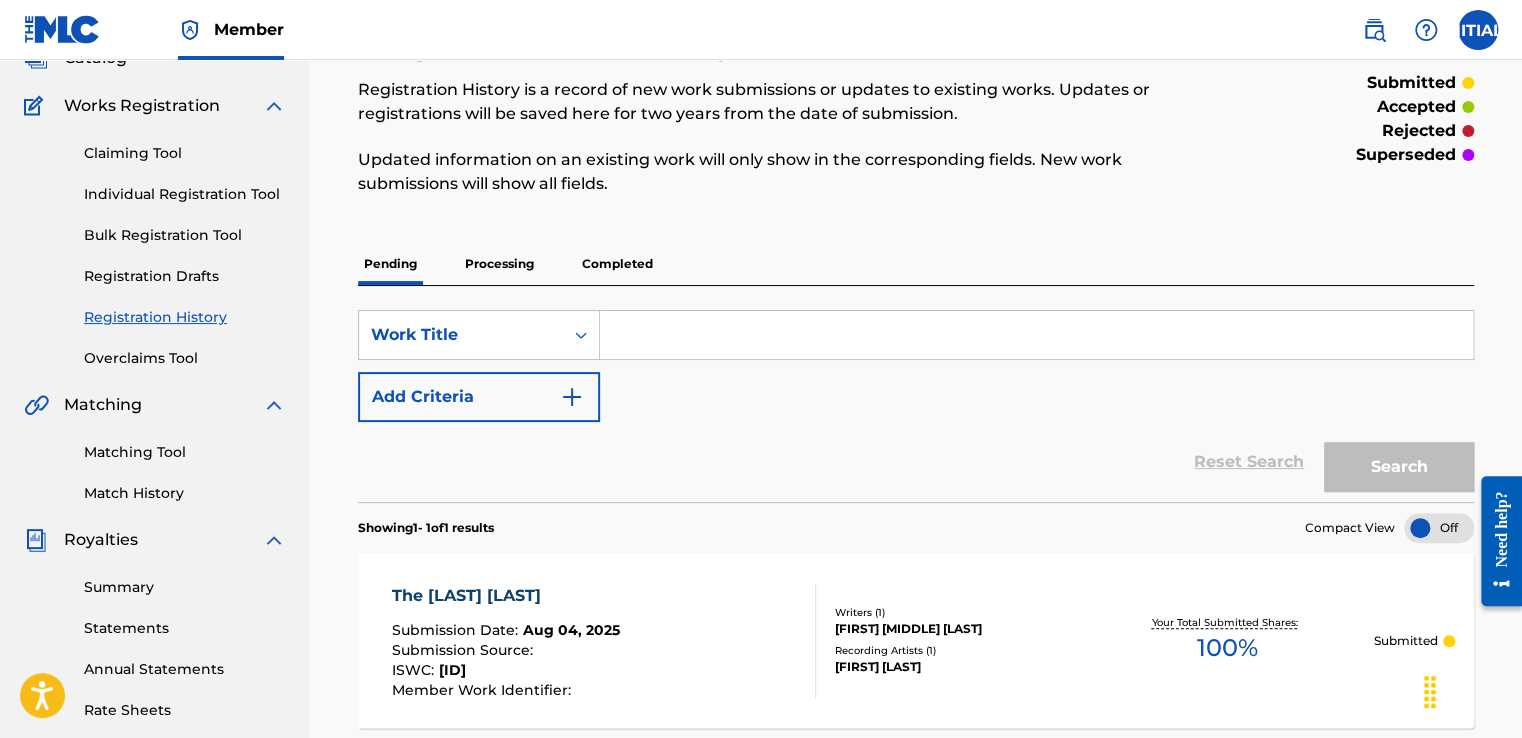 scroll, scrollTop: 200, scrollLeft: 0, axis: vertical 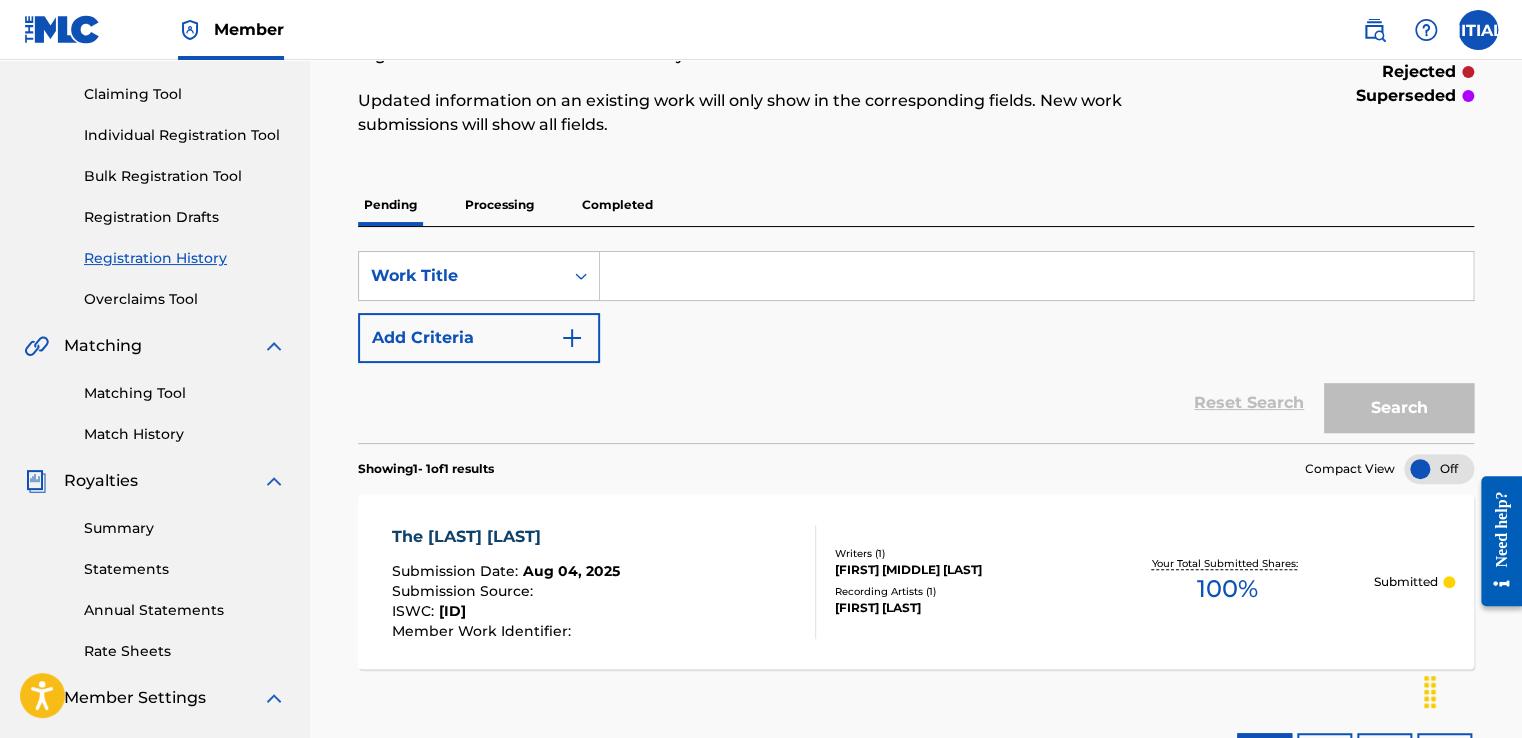 click on "Individual Registration Tool" at bounding box center [185, 135] 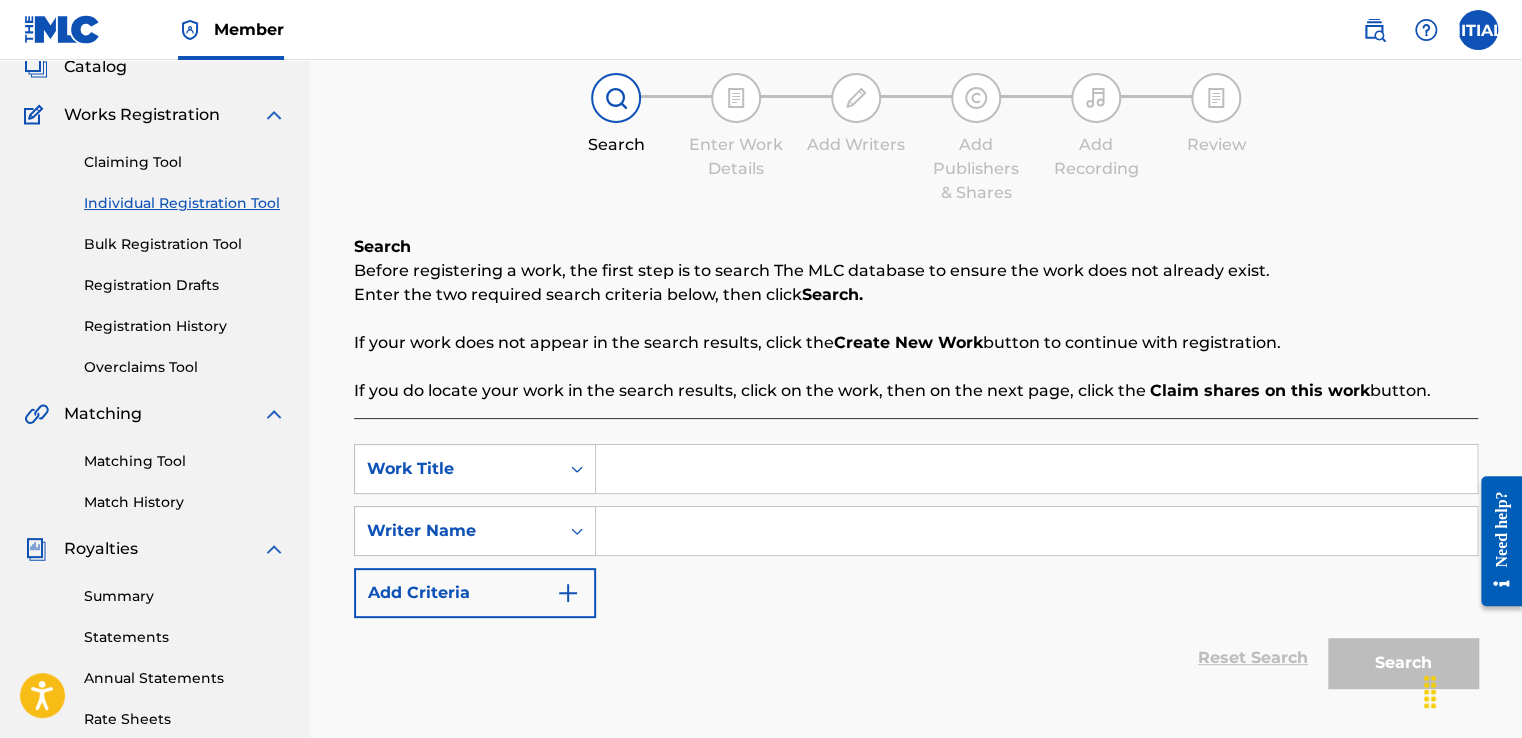 scroll, scrollTop: 300, scrollLeft: 0, axis: vertical 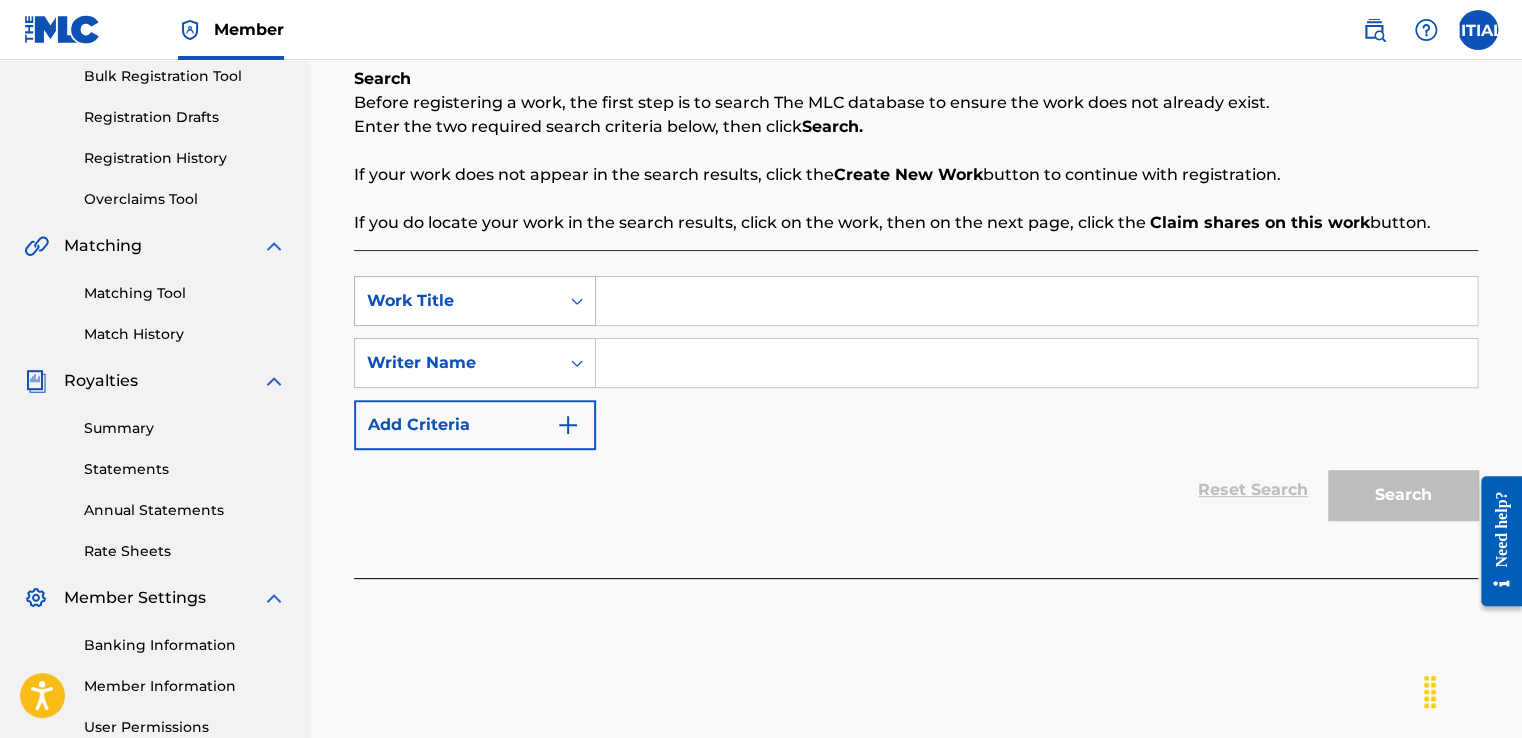 click on "Work Title" at bounding box center [457, 301] 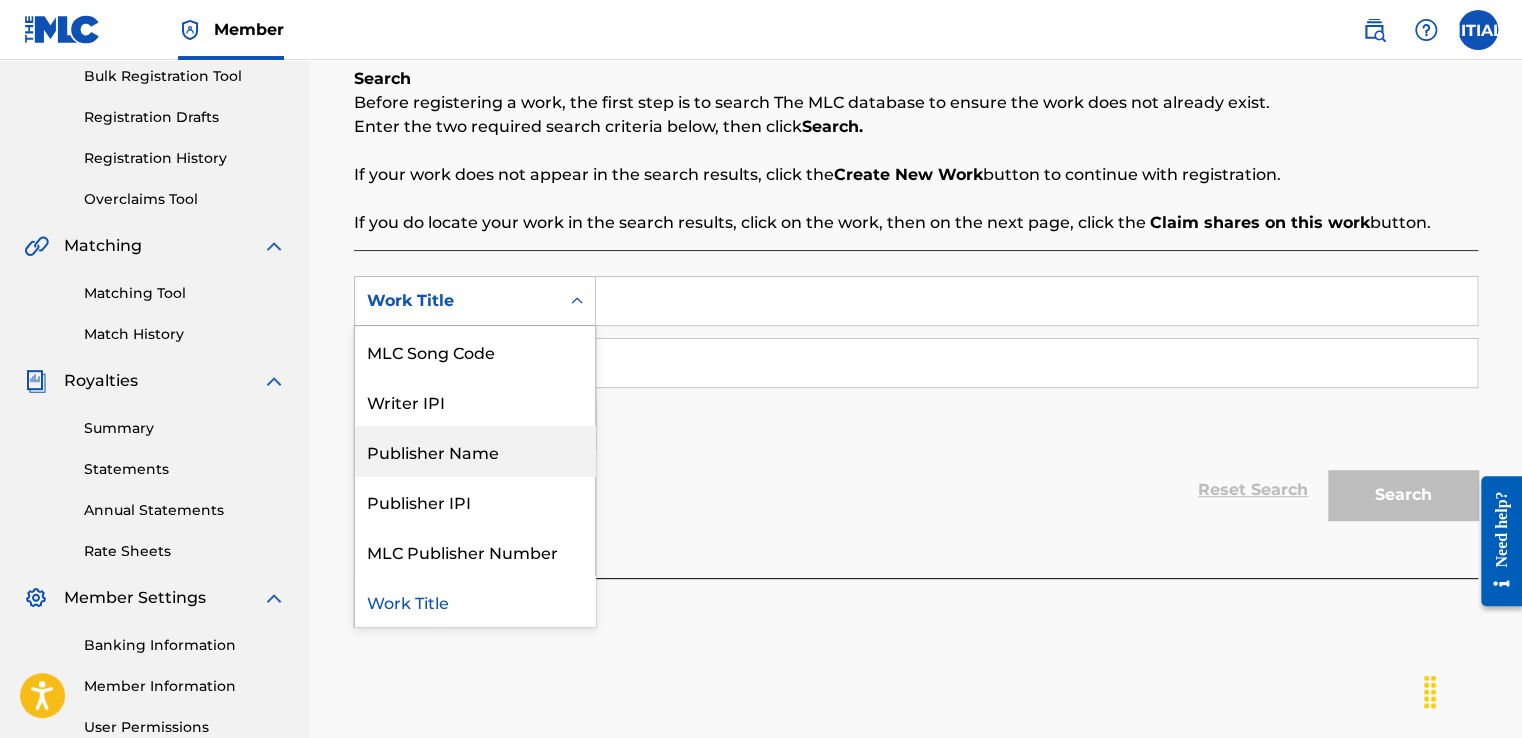 scroll, scrollTop: 0, scrollLeft: 0, axis: both 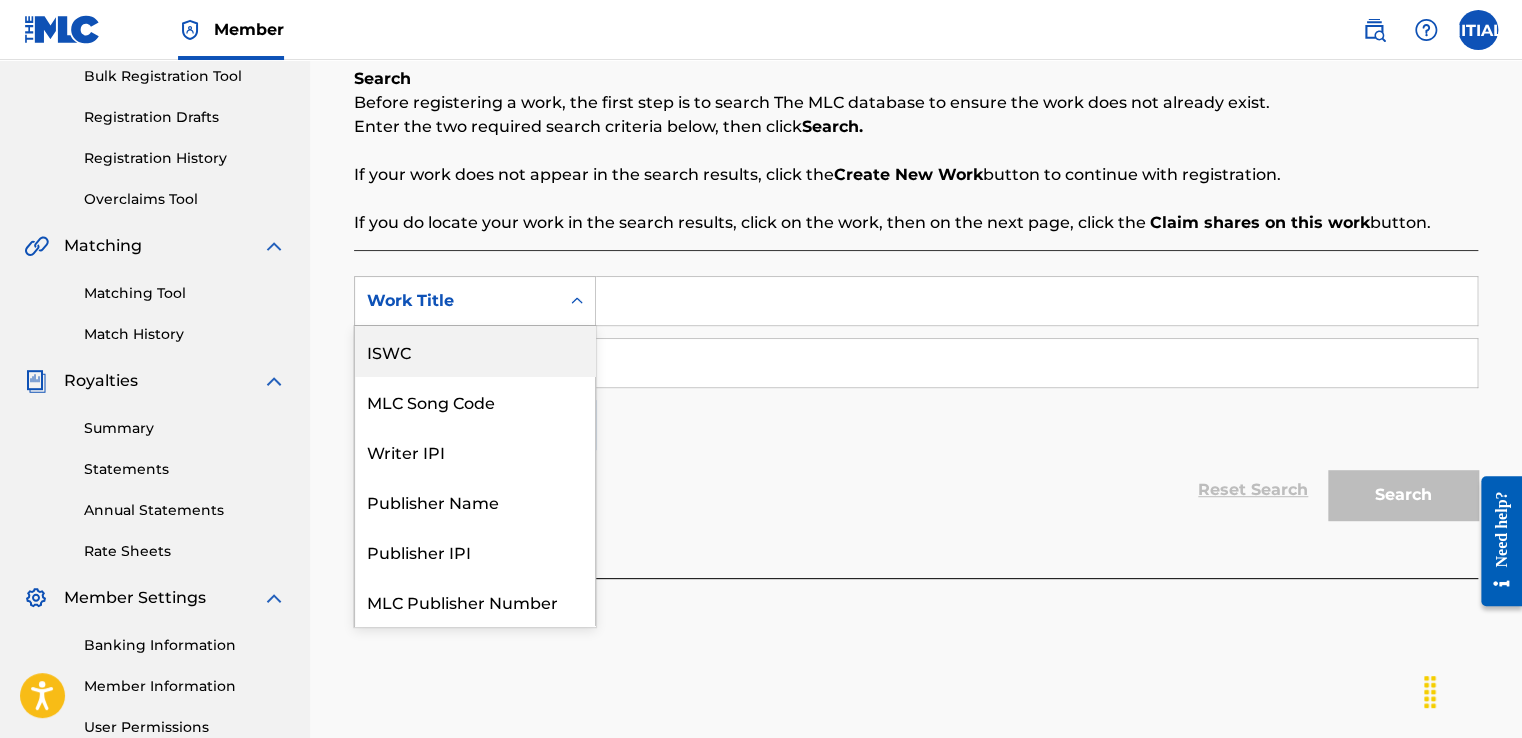click on "Work Title" at bounding box center (457, 301) 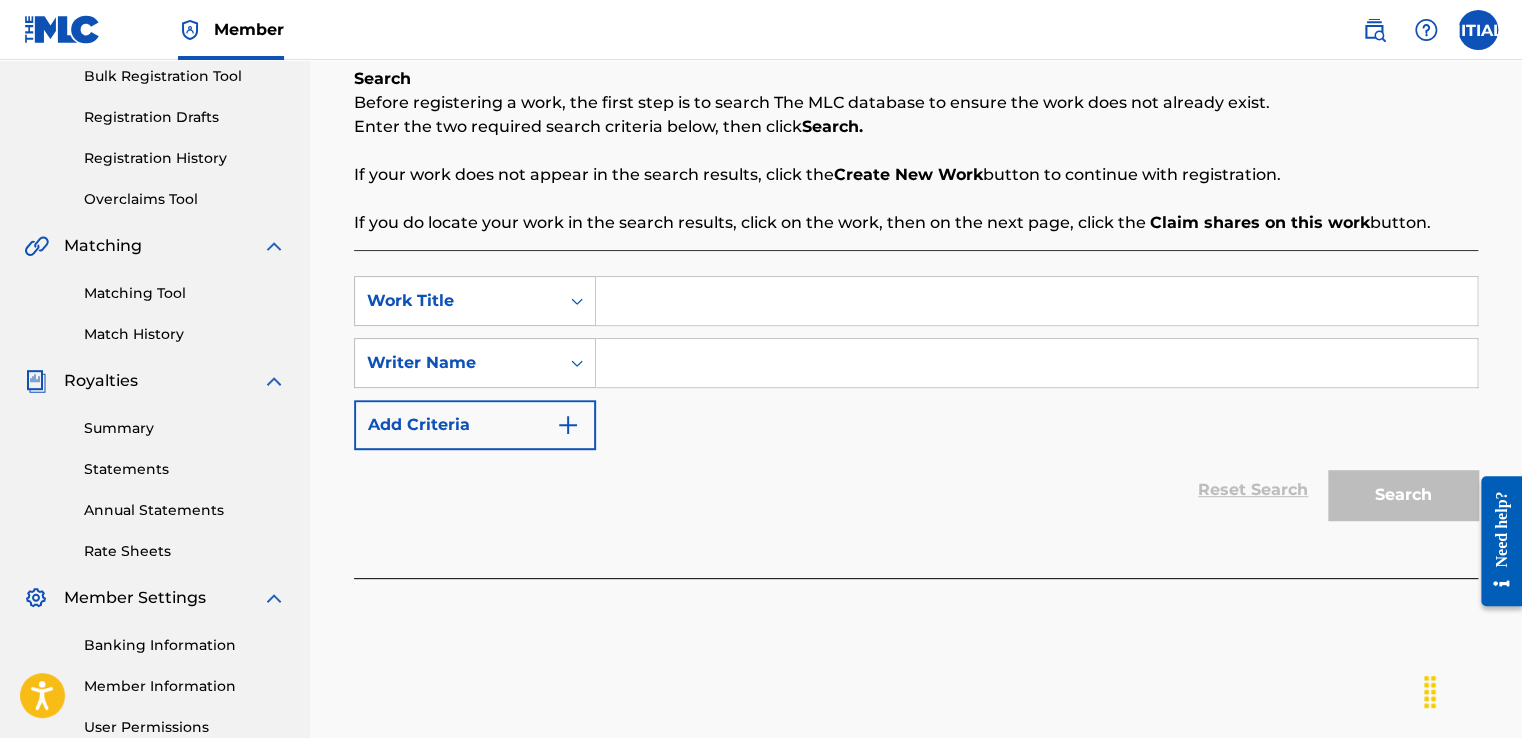 drag, startPoint x: 589, startPoint y: 299, endPoint x: 689, endPoint y: 259, distance: 107.70329 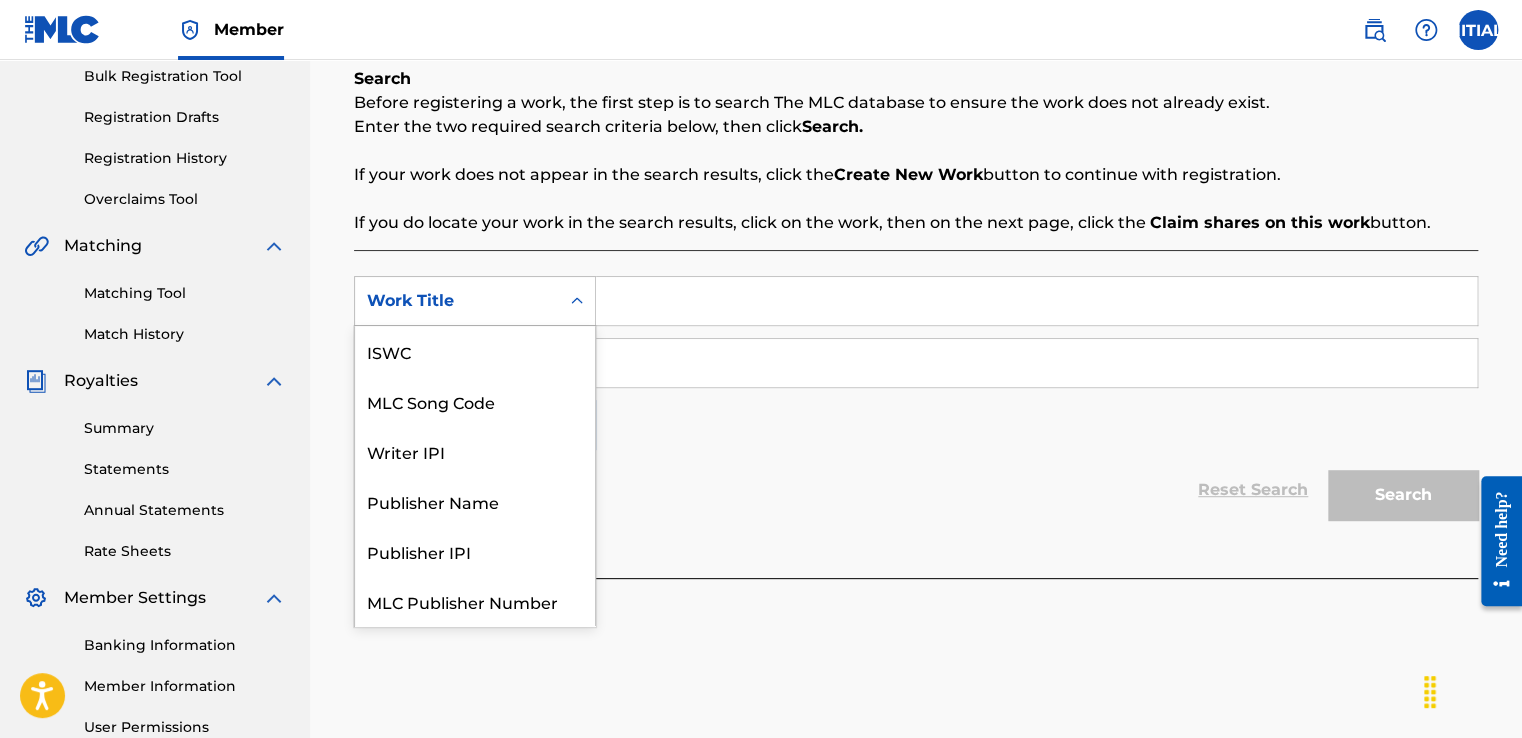 scroll, scrollTop: 50, scrollLeft: 0, axis: vertical 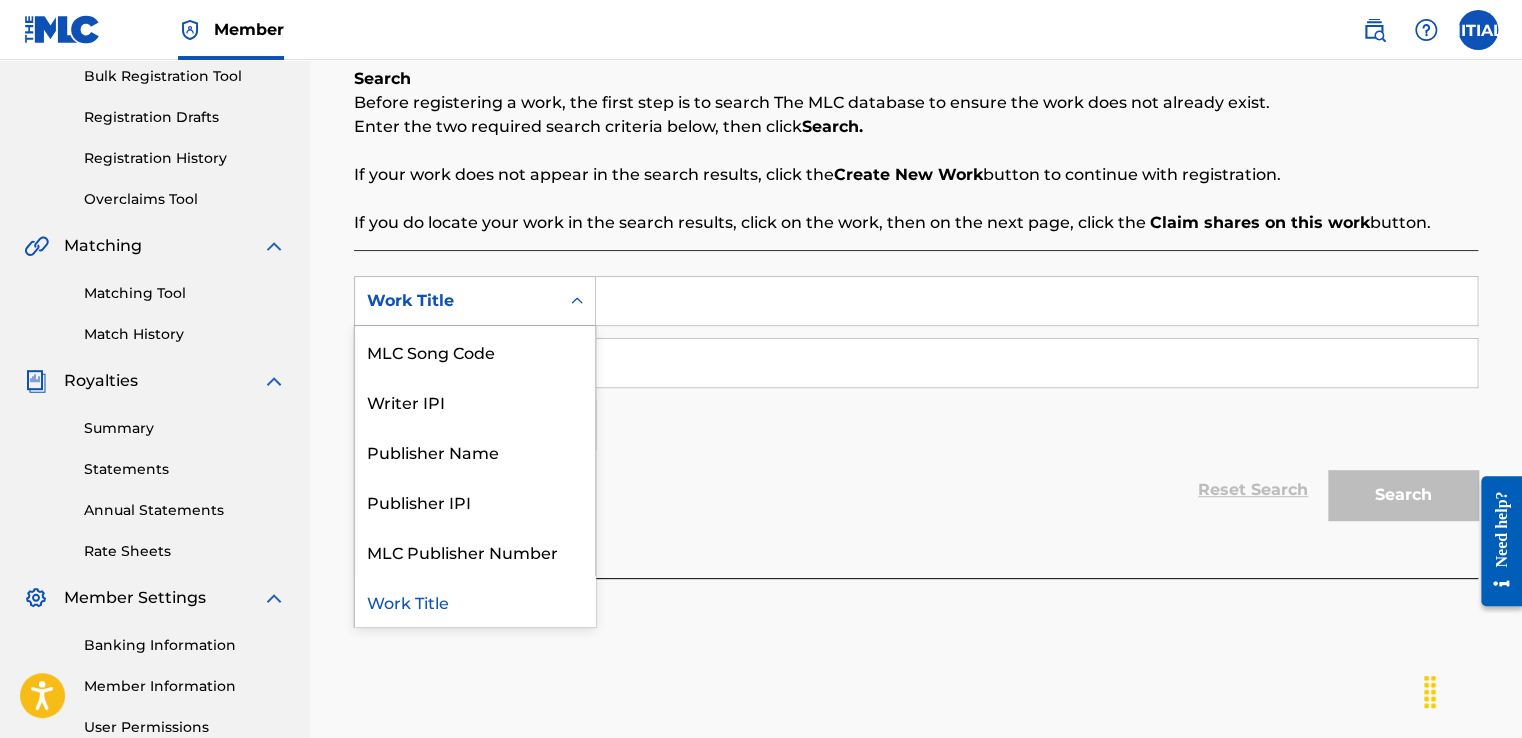 click on "Work Title" at bounding box center [457, 301] 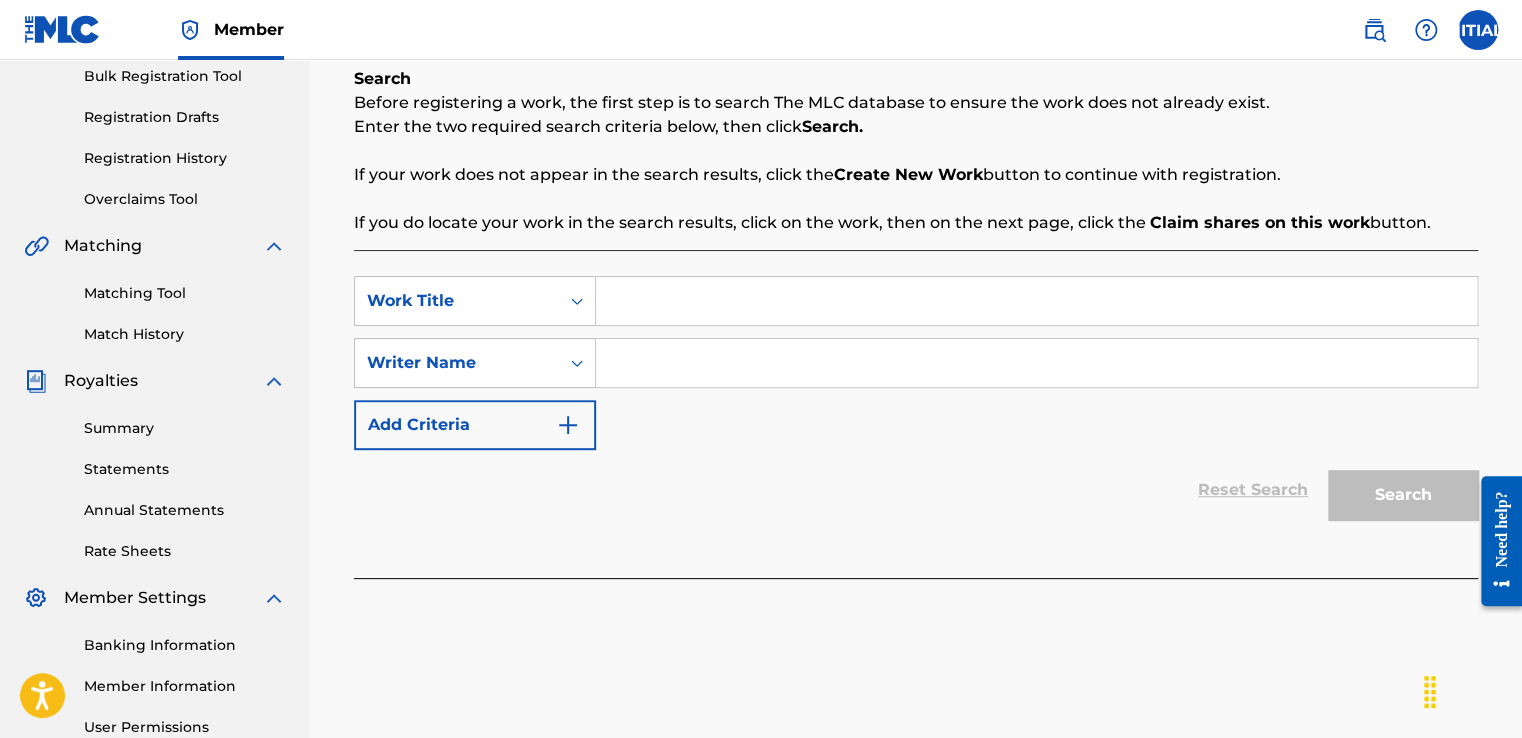 click at bounding box center [1036, 301] 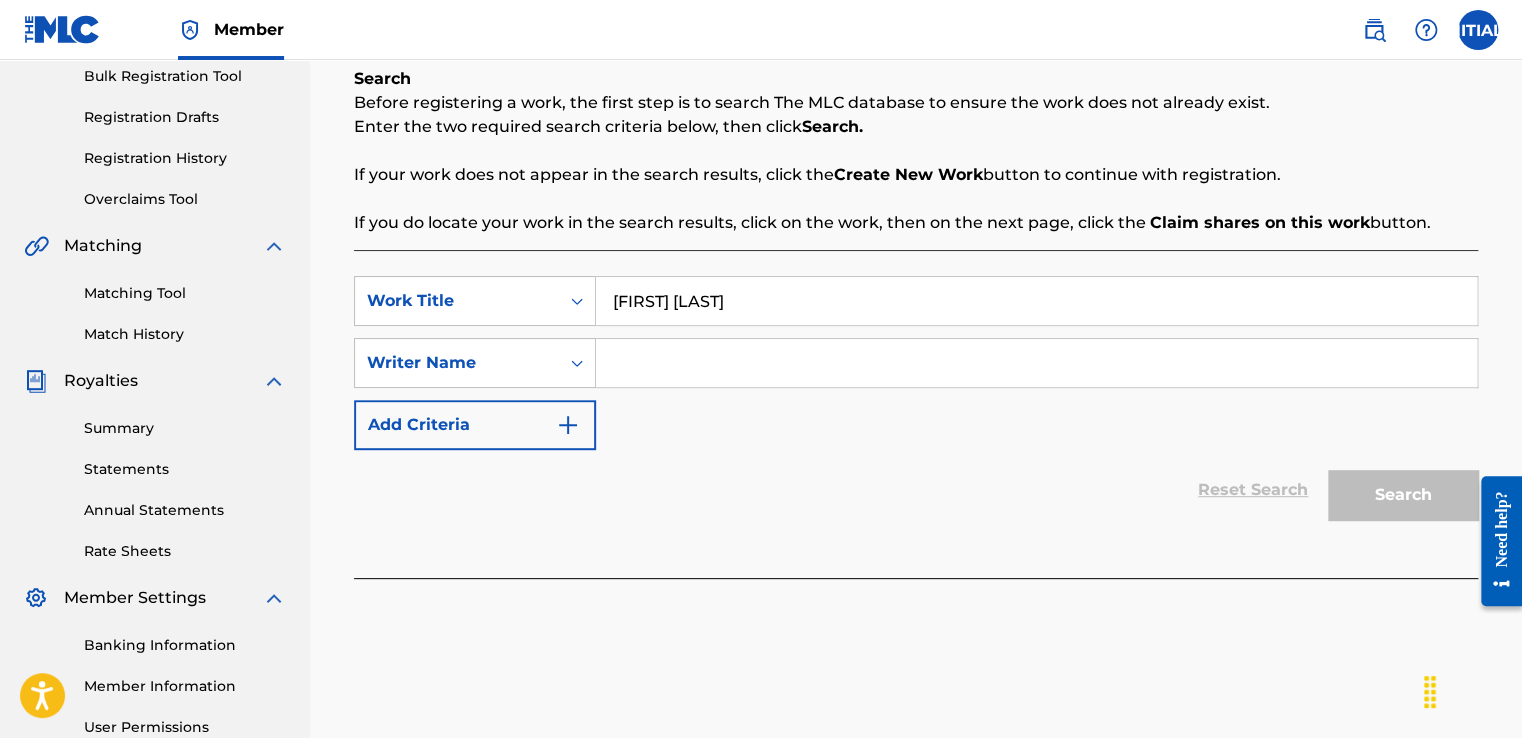 type on "[FIRST] [LAST]" 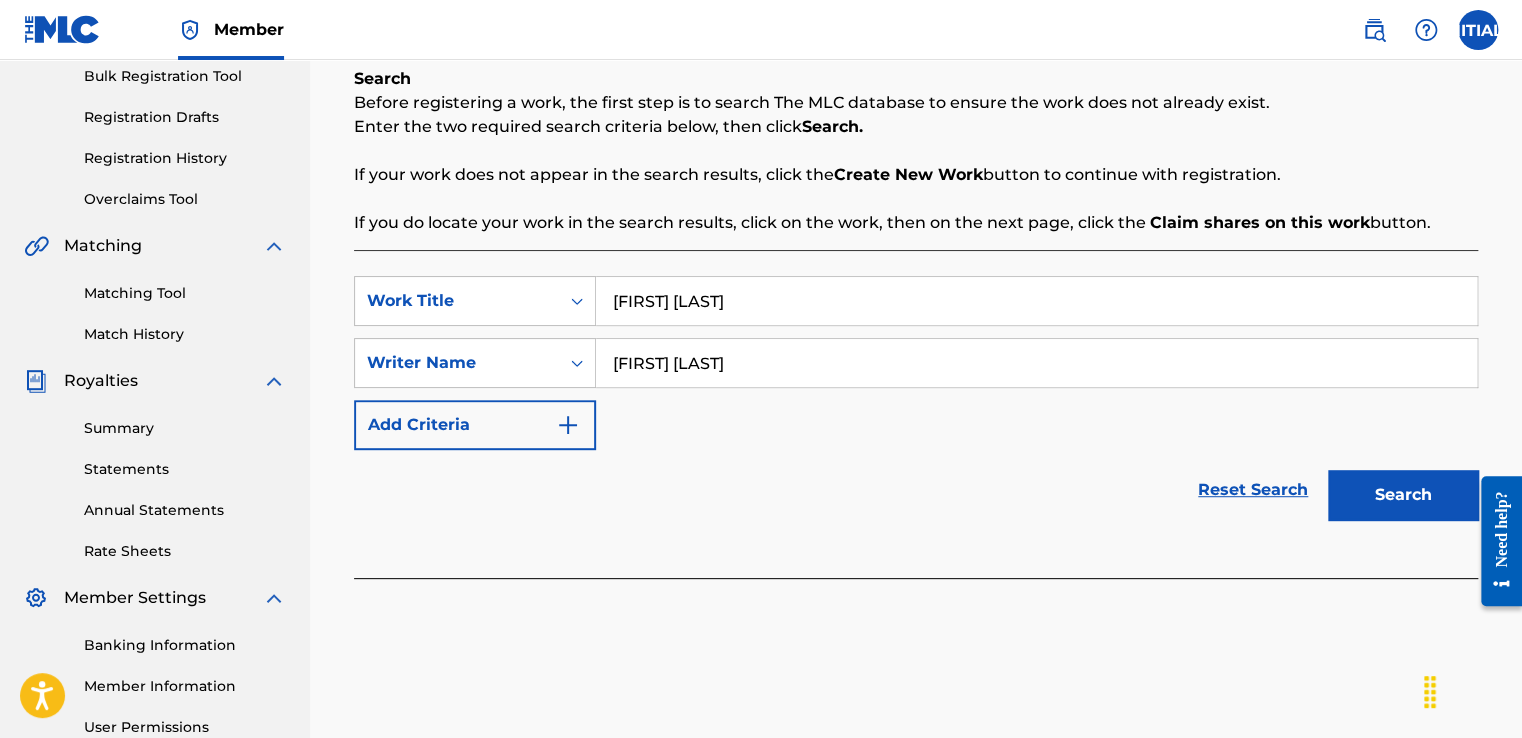 type on "[FIRST] [LAST]" 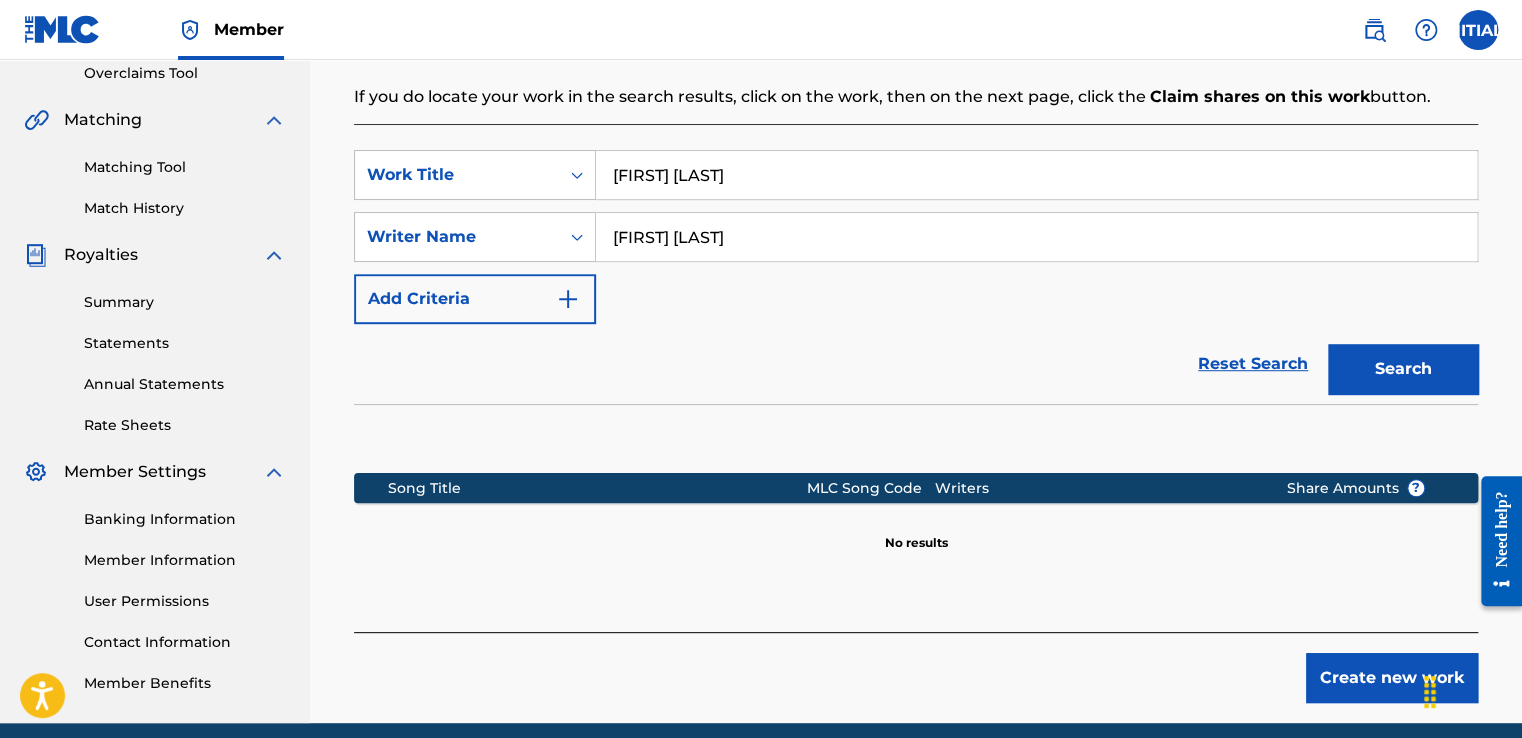 scroll, scrollTop: 506, scrollLeft: 0, axis: vertical 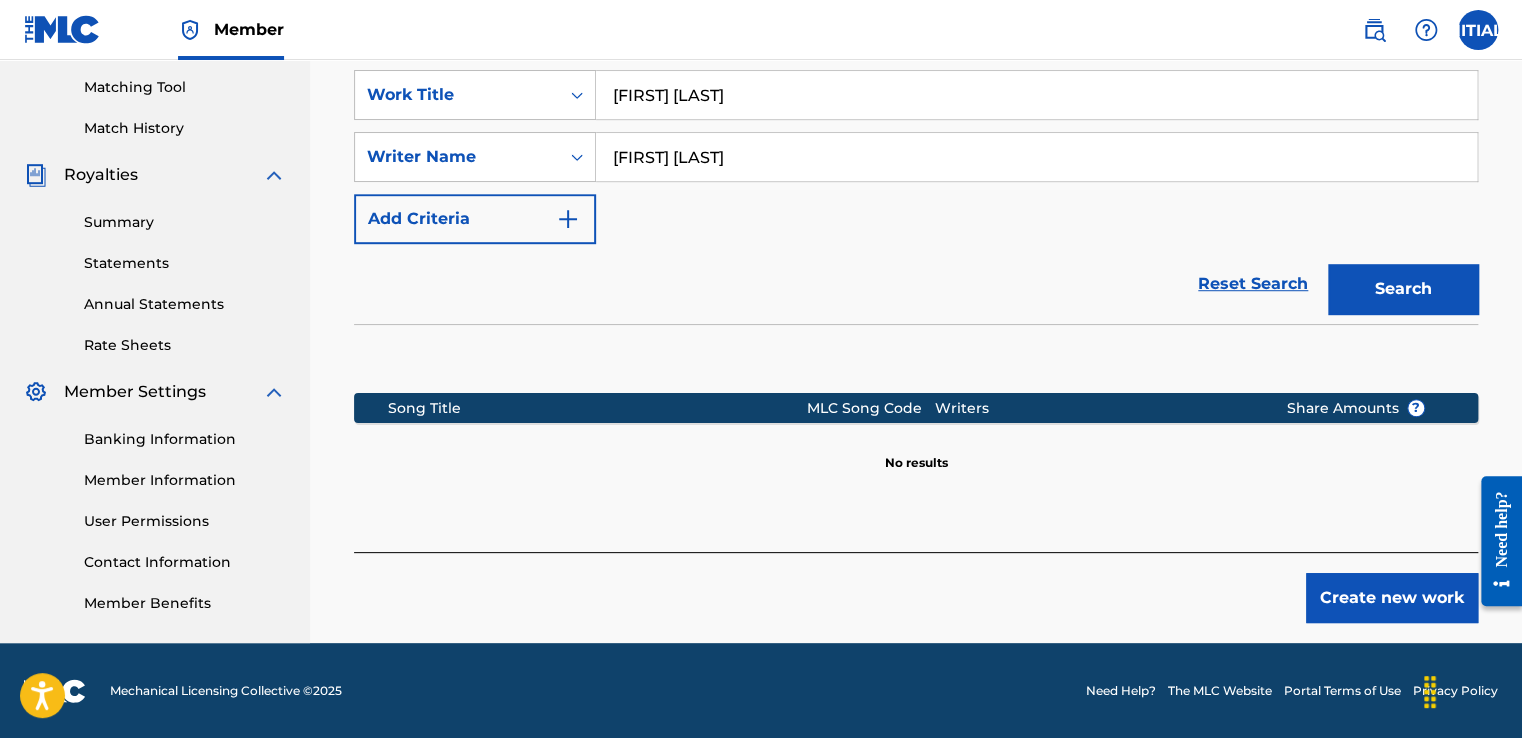 click on "Create new work" at bounding box center (1392, 598) 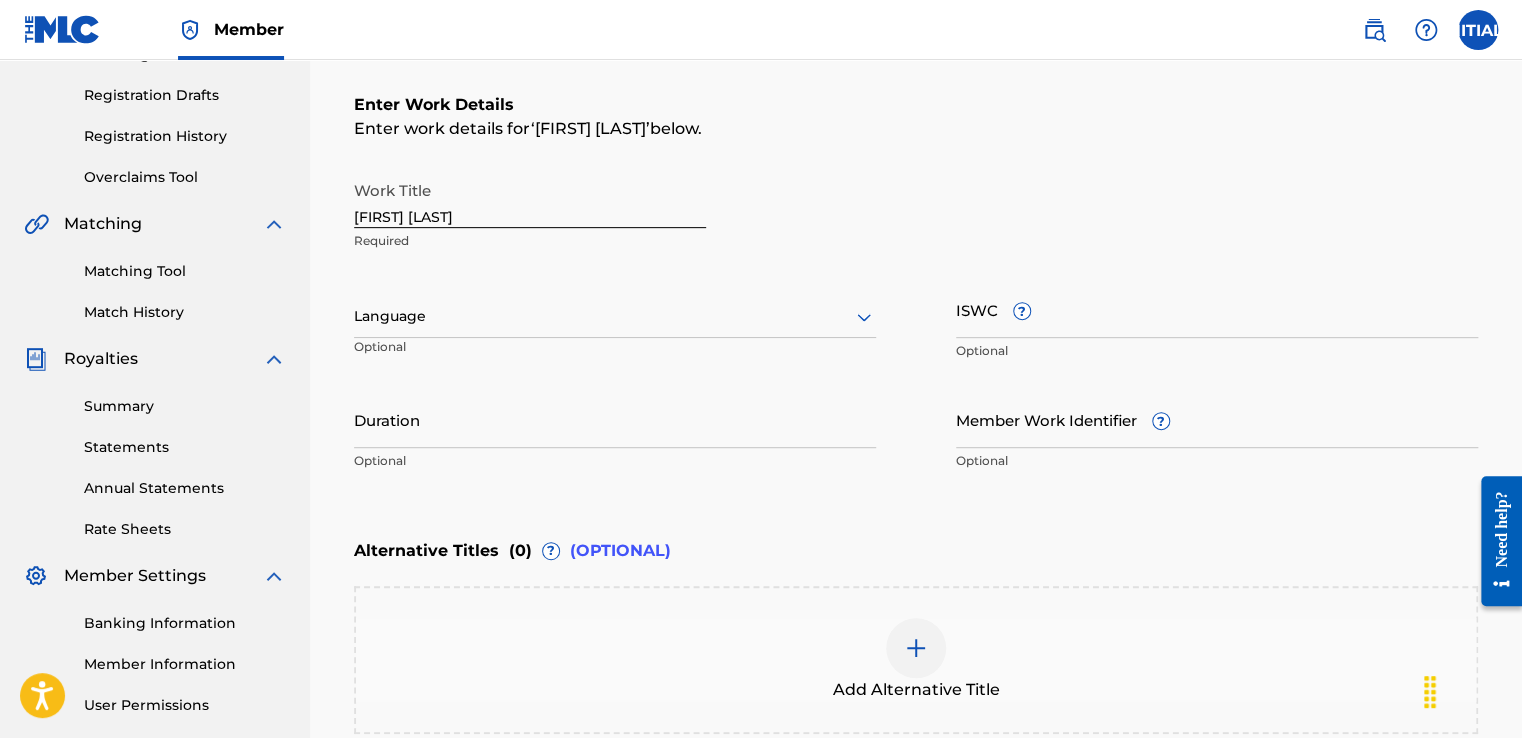 scroll, scrollTop: 206, scrollLeft: 0, axis: vertical 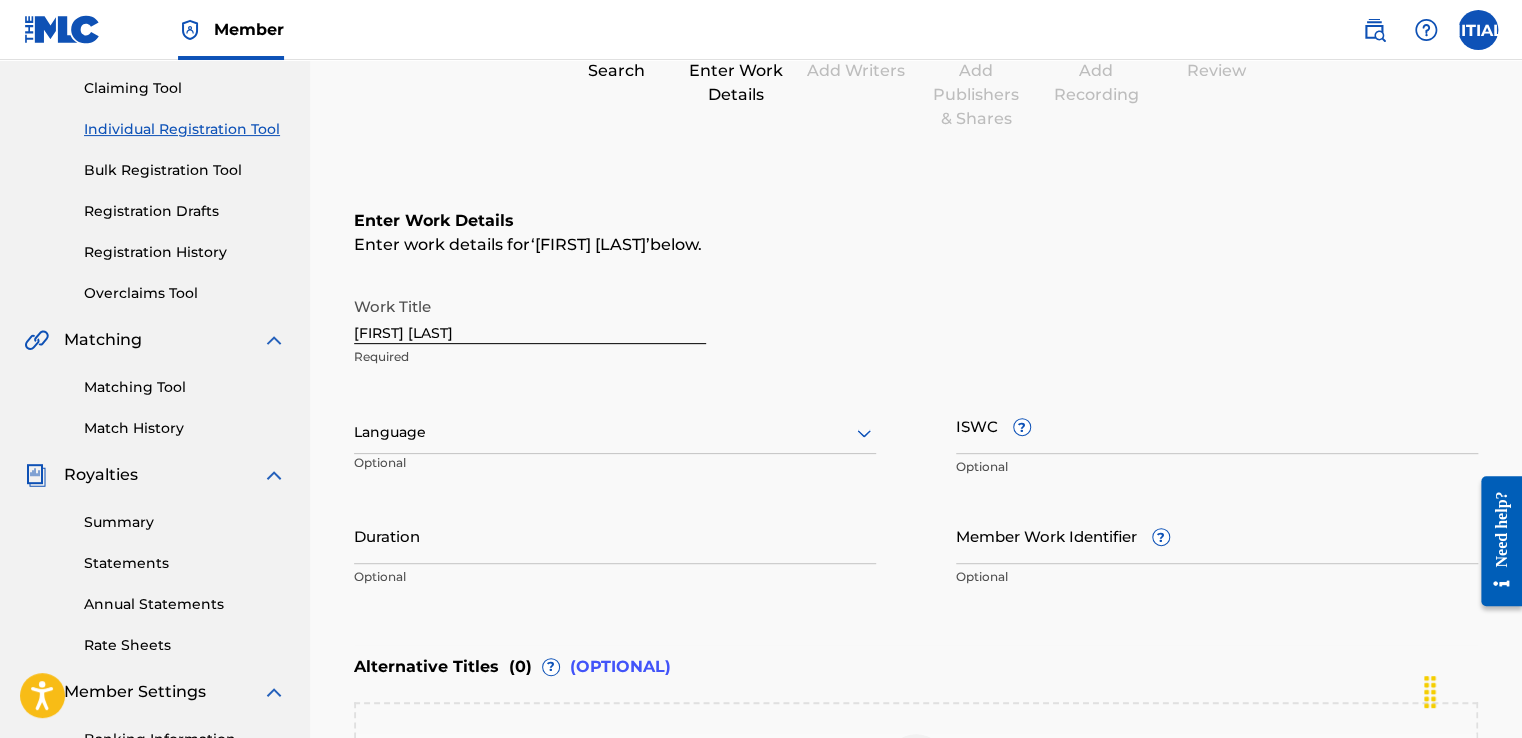 click on "Language Optional" at bounding box center [615, 442] 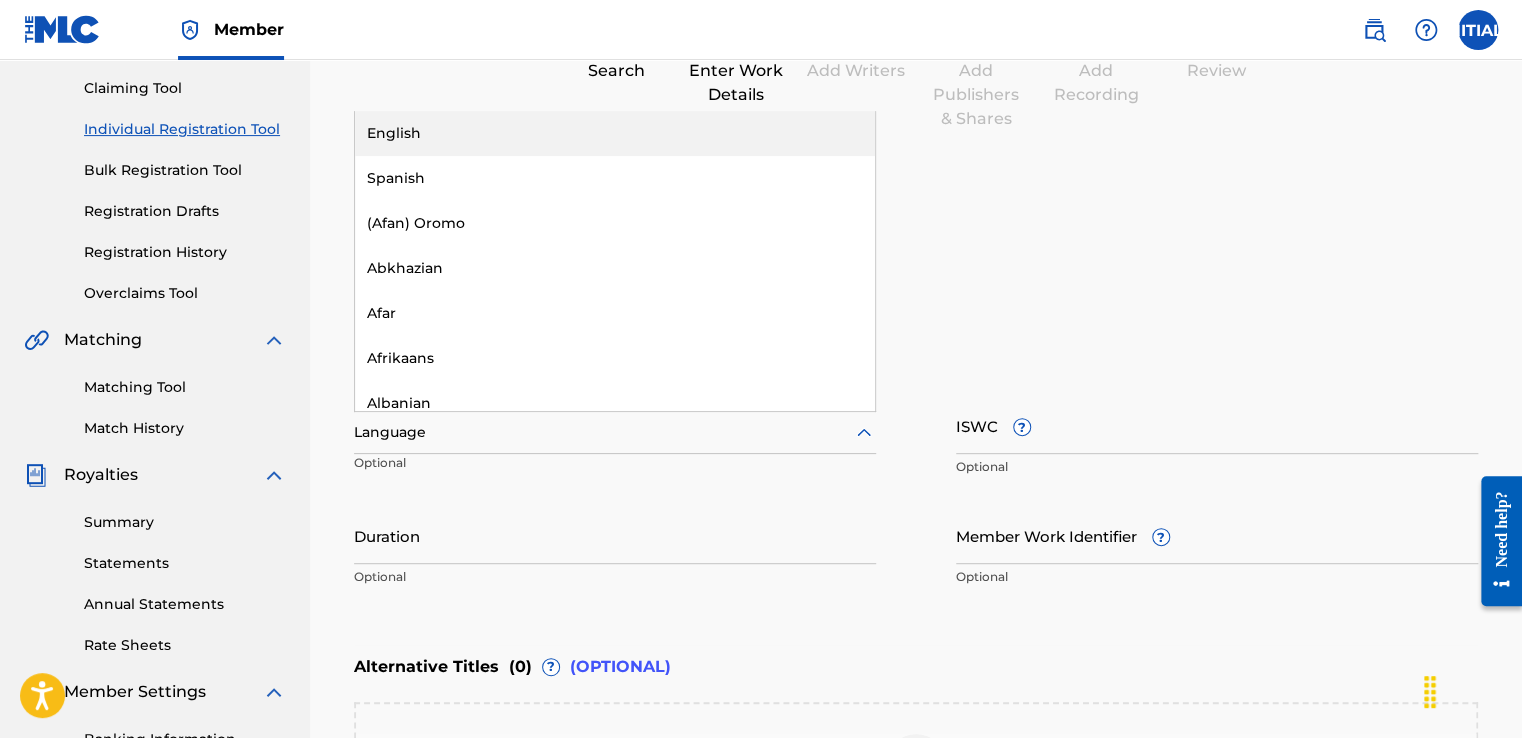click on "English" at bounding box center (615, 133) 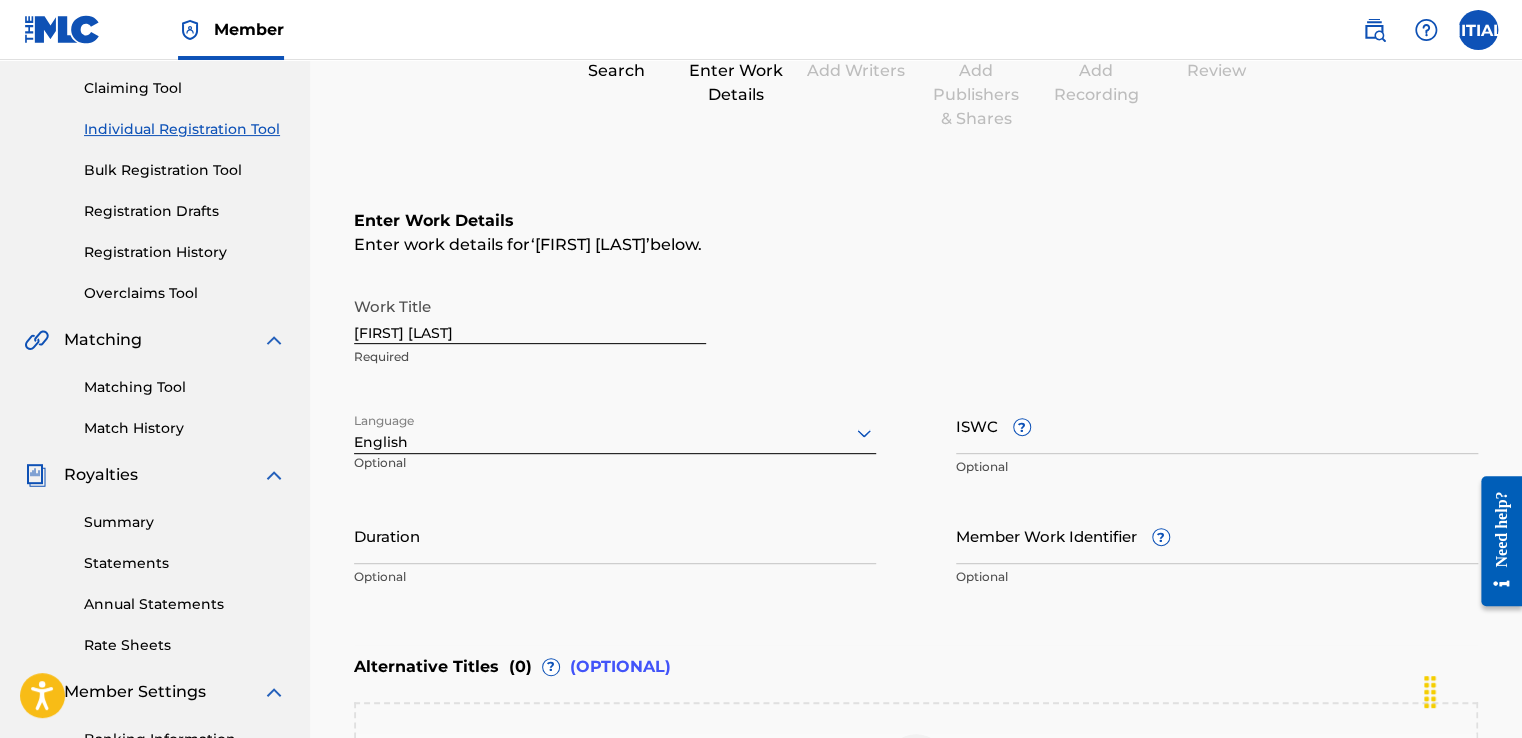 click on "ISWC   ?" at bounding box center (1217, 425) 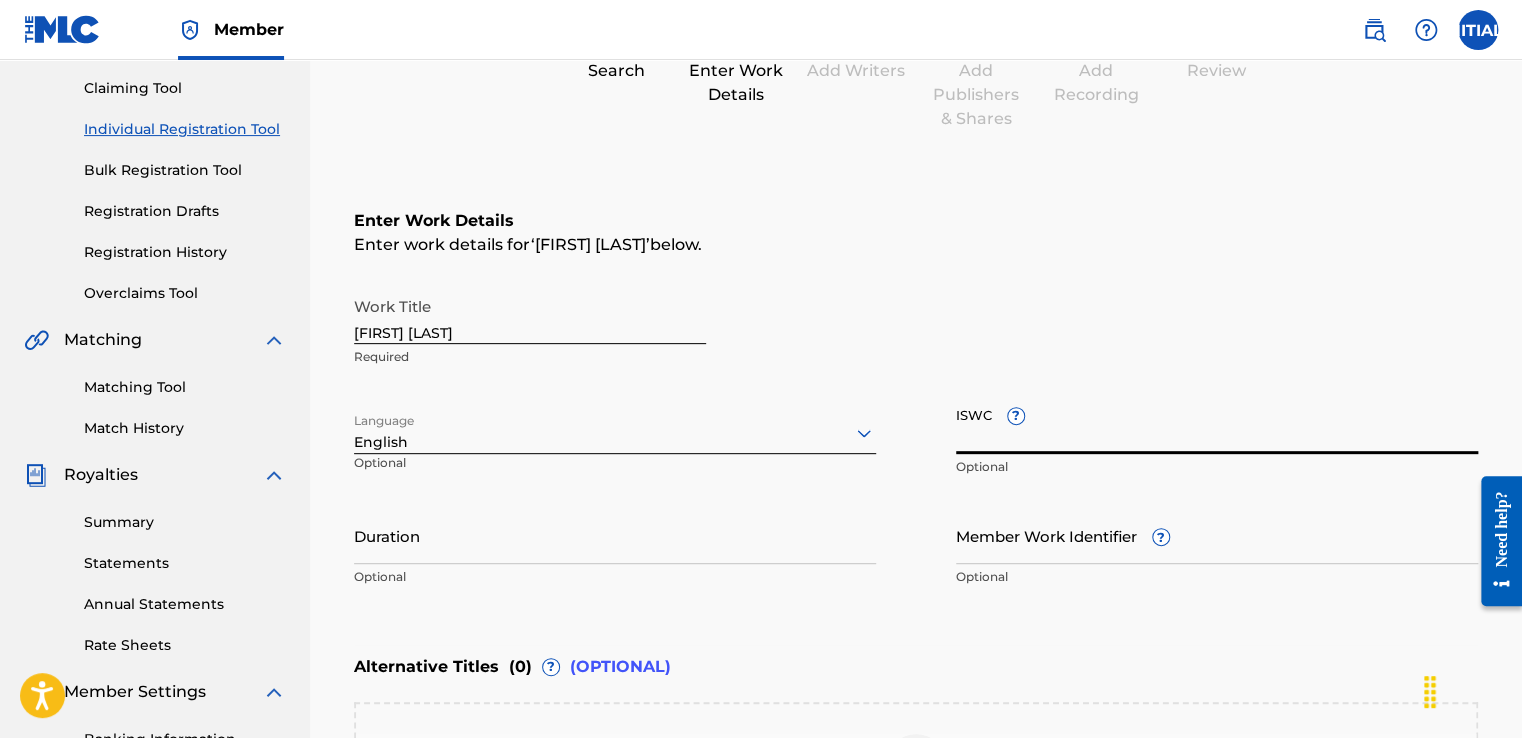 click on "ISWC   ?" at bounding box center (1217, 425) 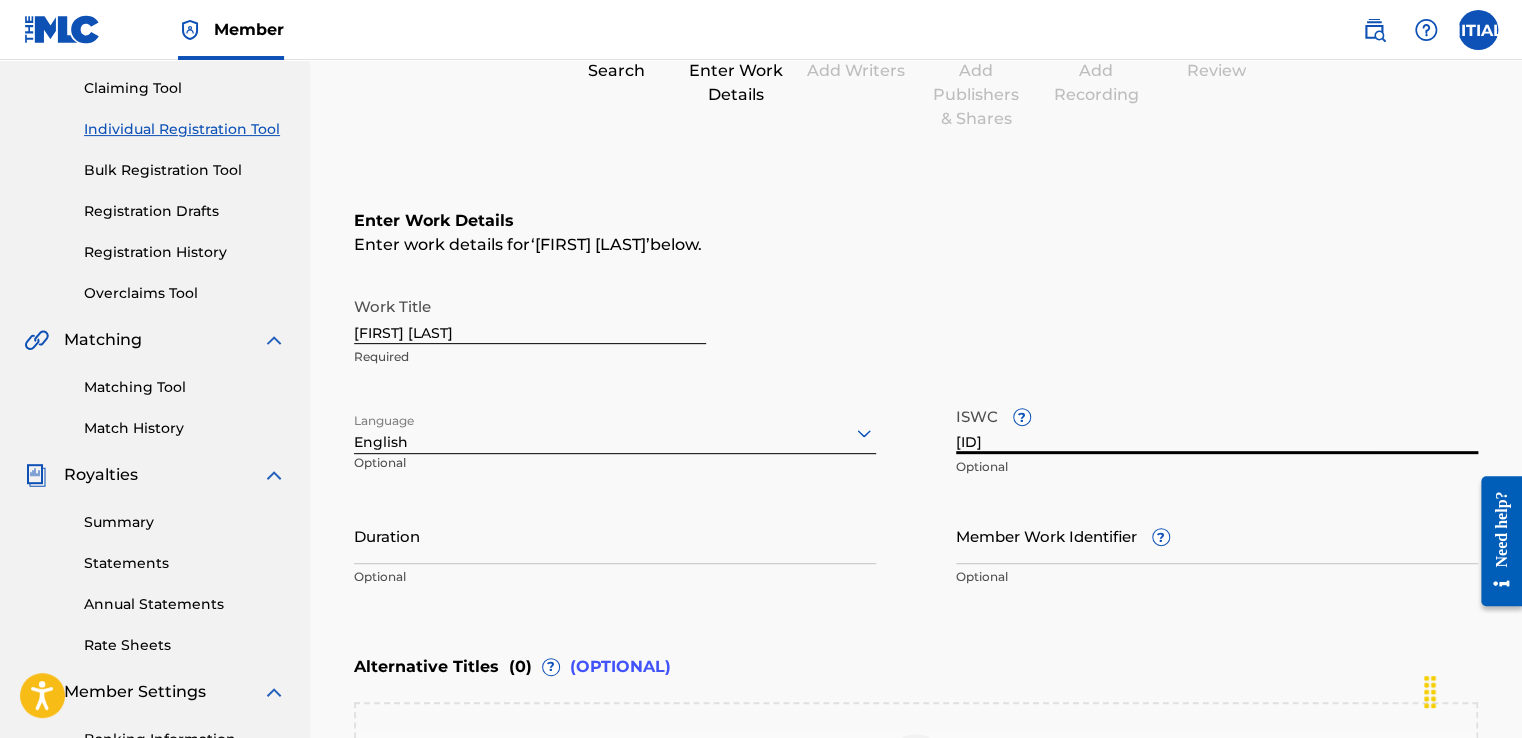 type on "[ID]" 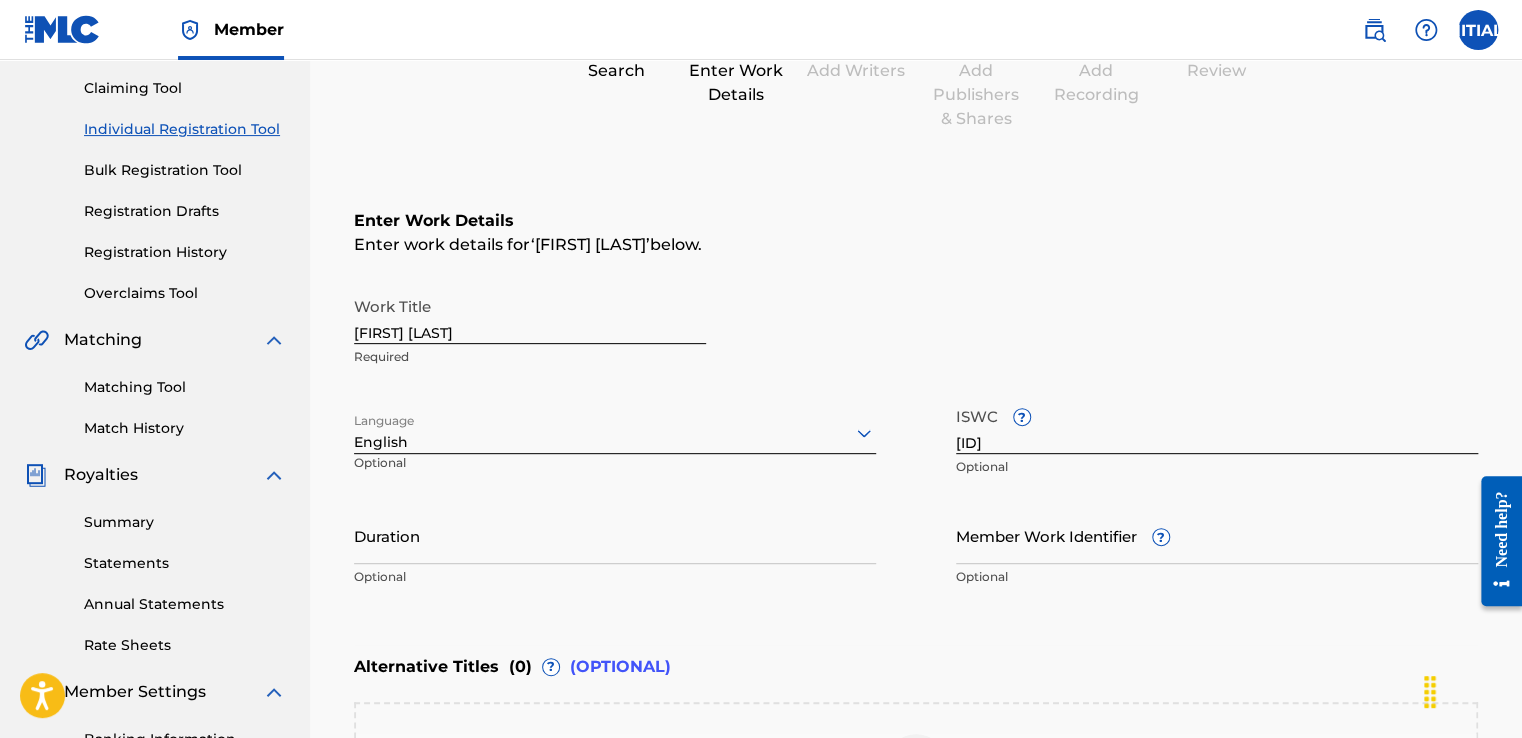 click on "Optional" at bounding box center [615, 577] 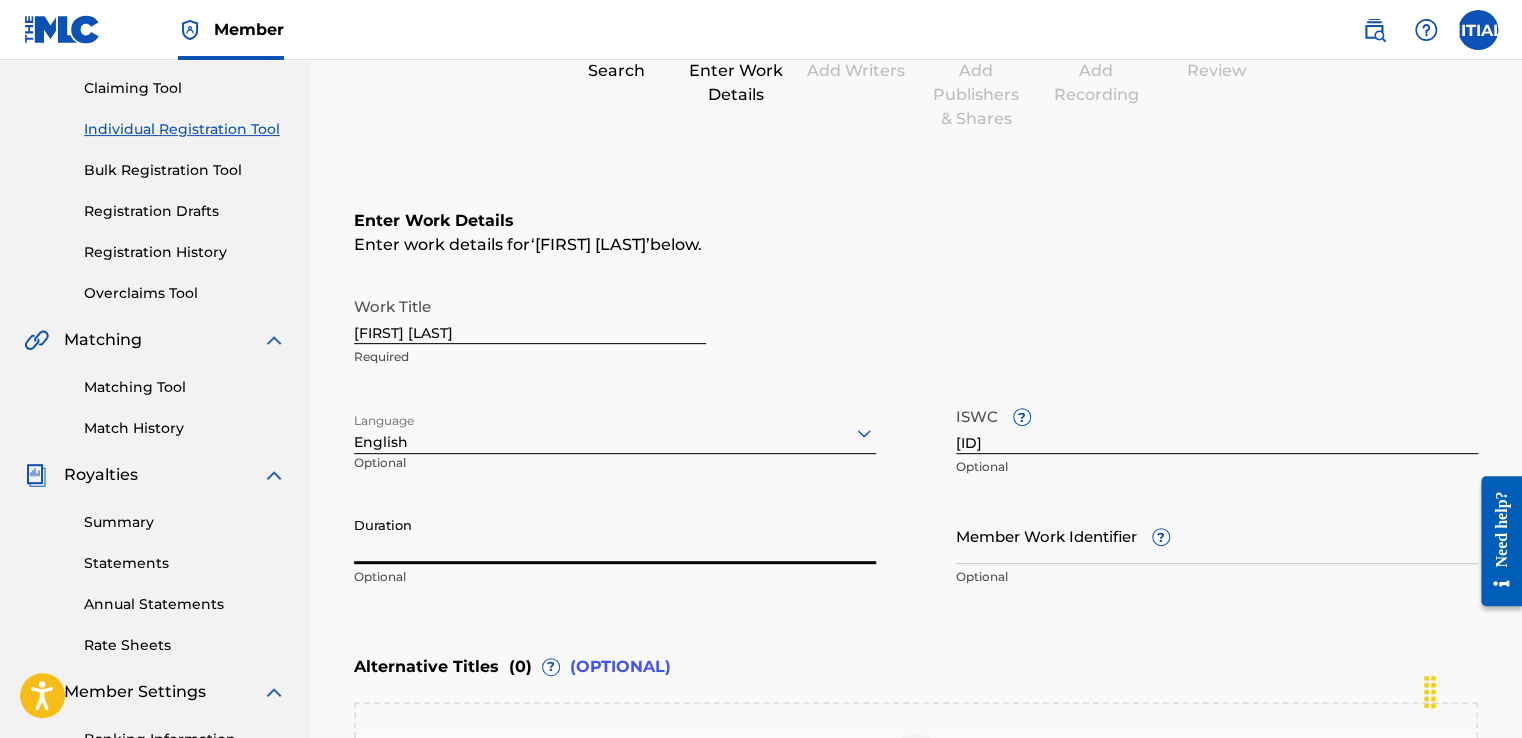click on "Duration" at bounding box center [615, 535] 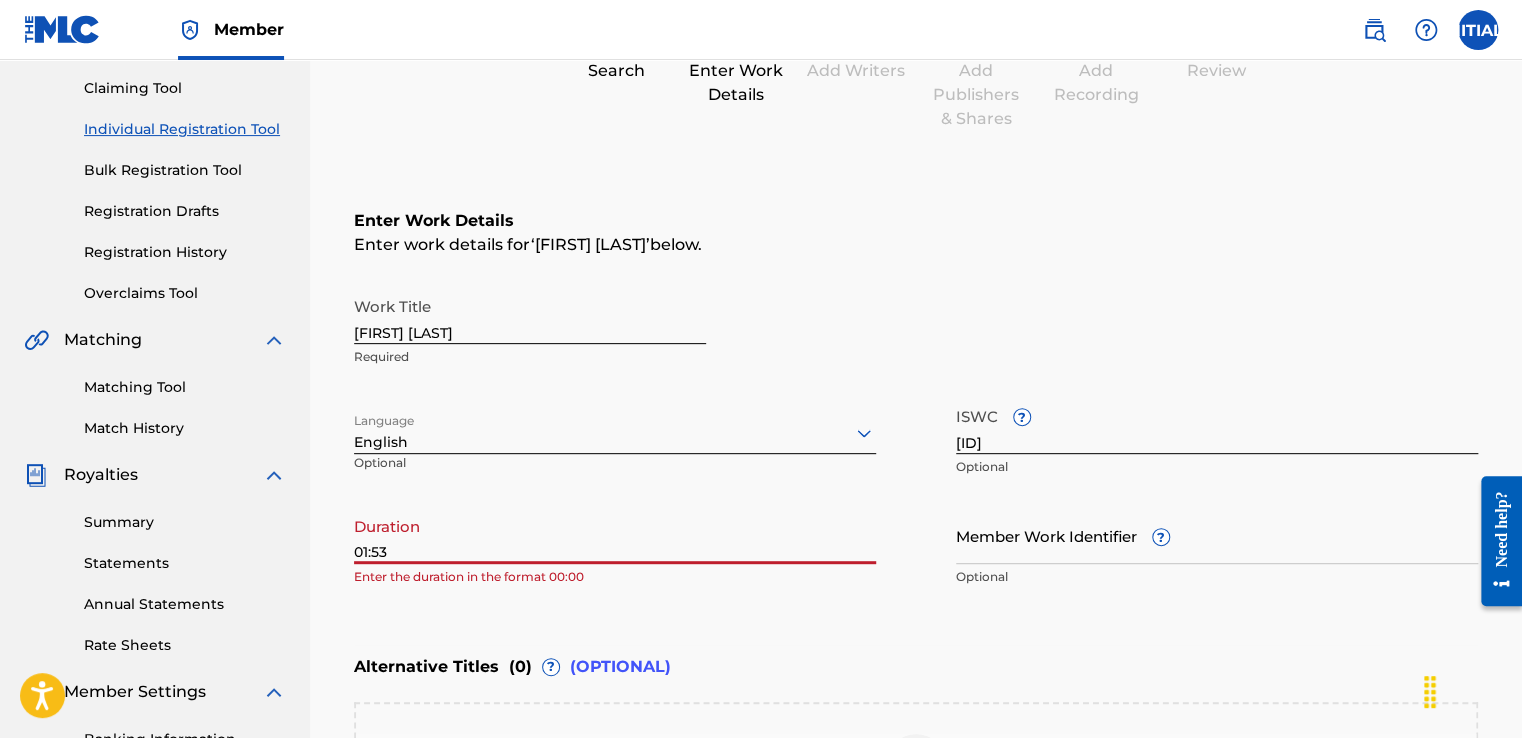 type on "01:53" 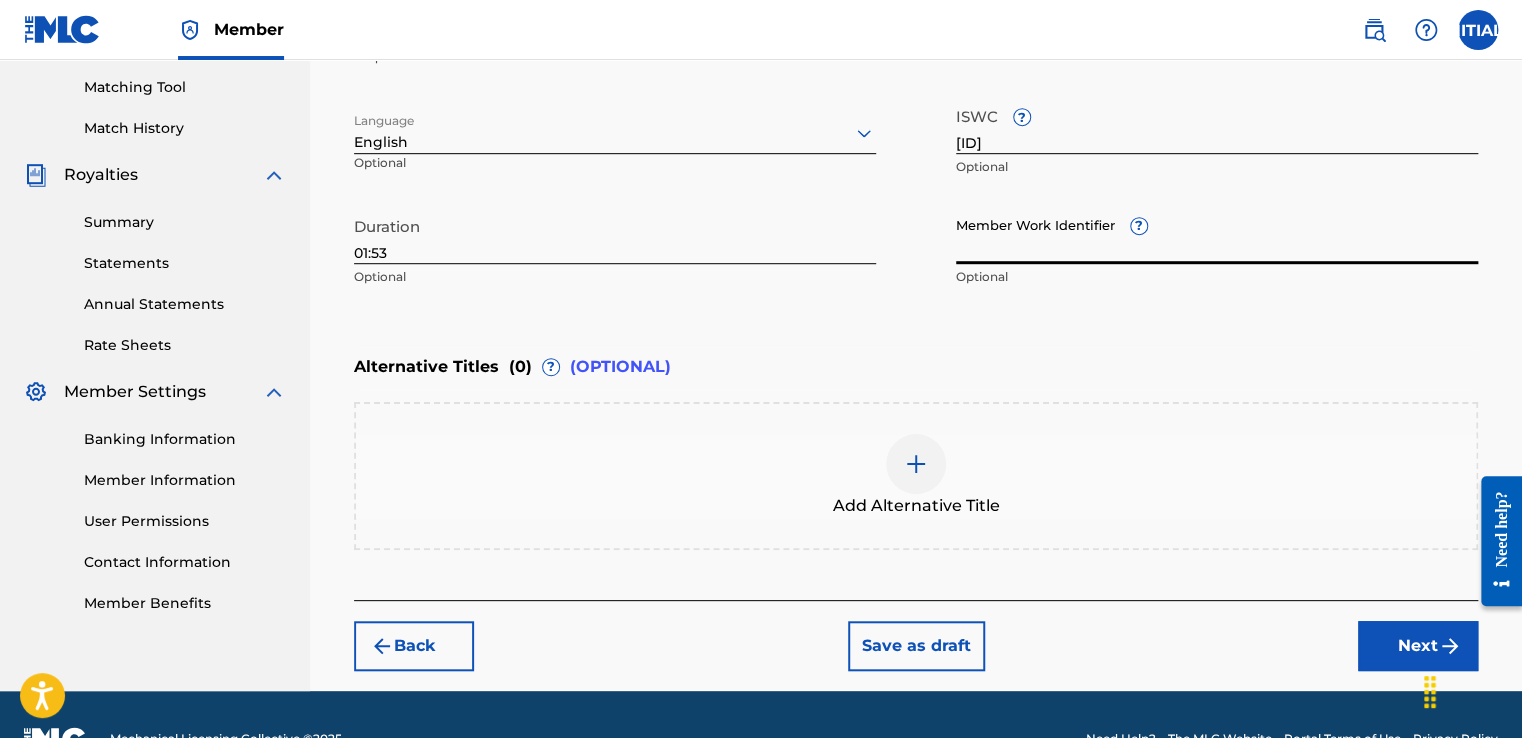 click on "Next" at bounding box center [1418, 646] 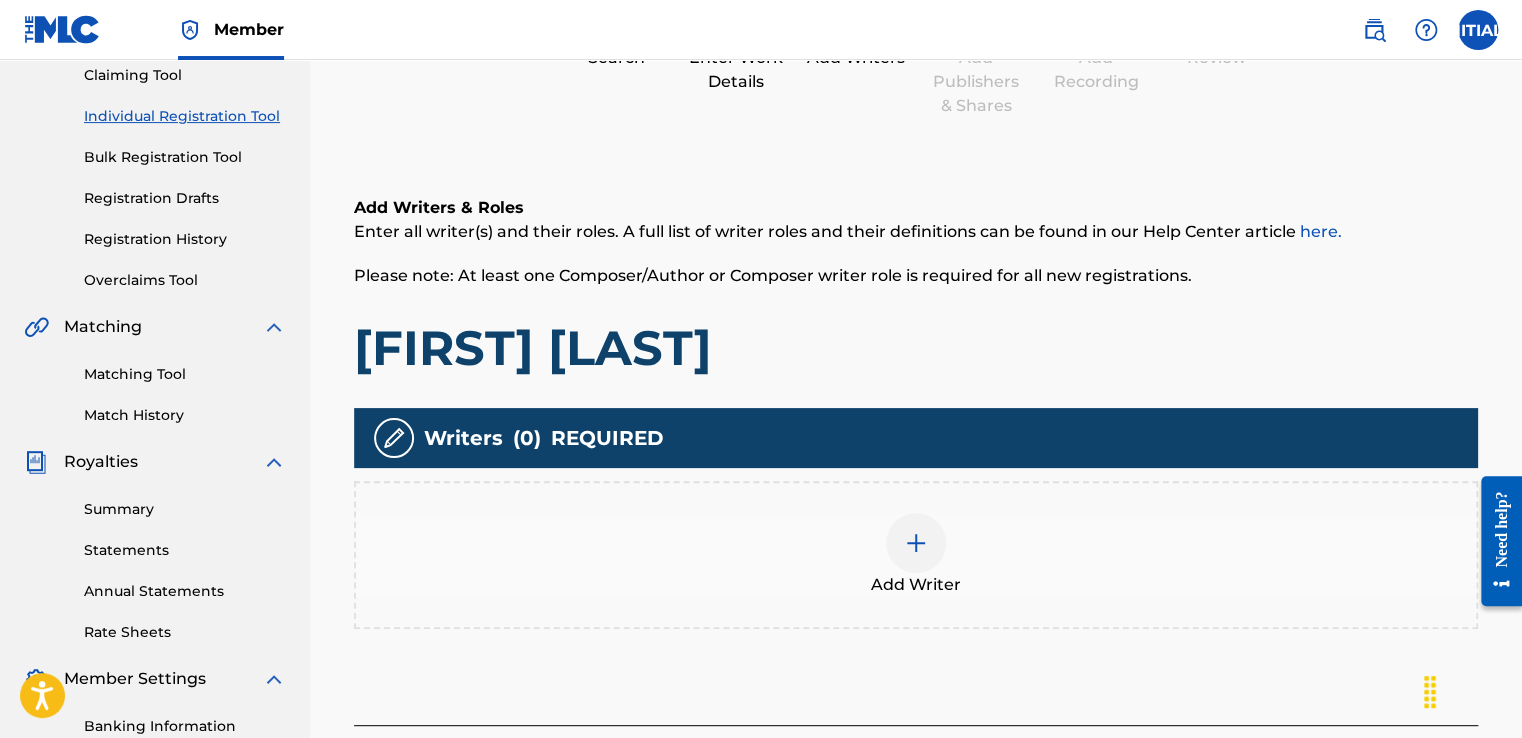 scroll, scrollTop: 390, scrollLeft: 0, axis: vertical 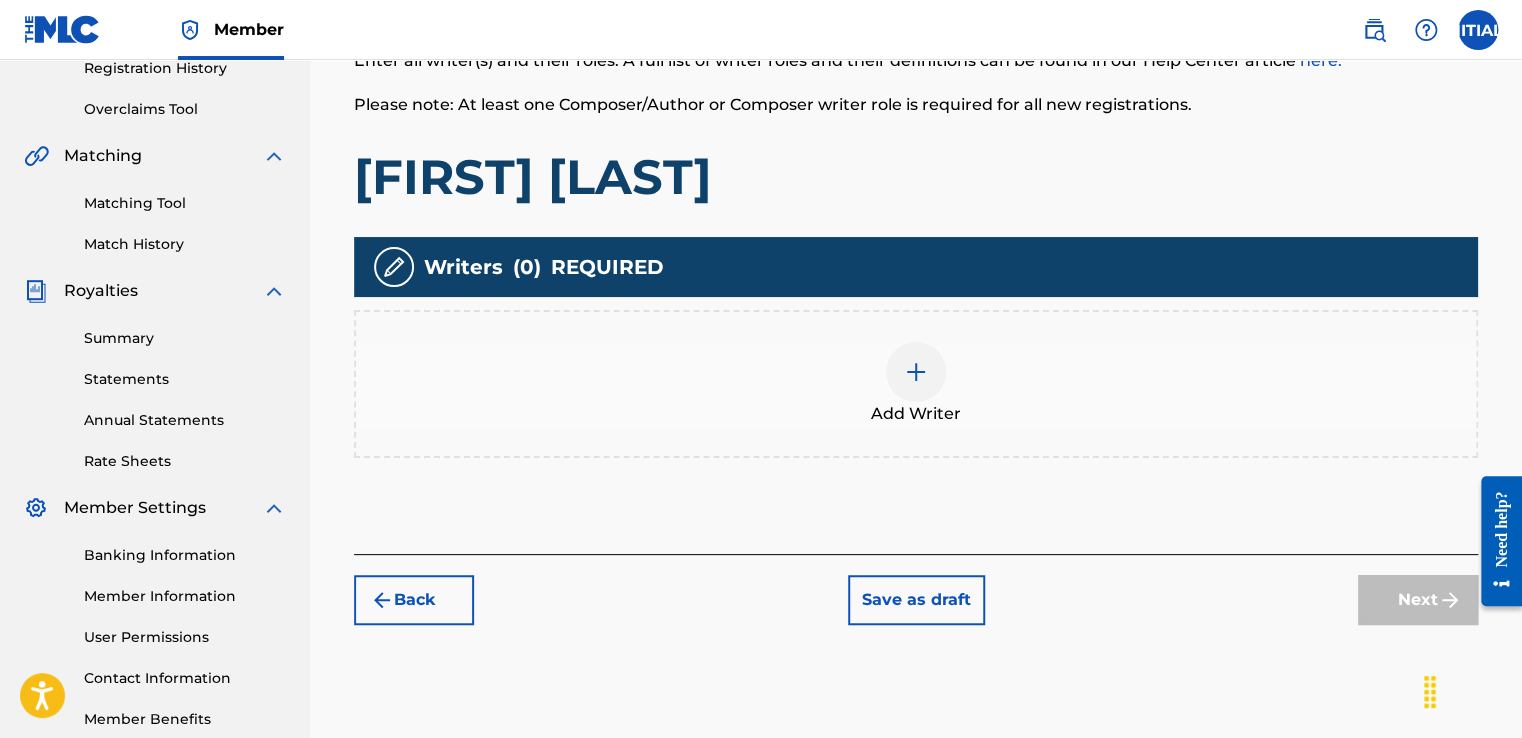 click on "Add Writer" at bounding box center [916, 384] 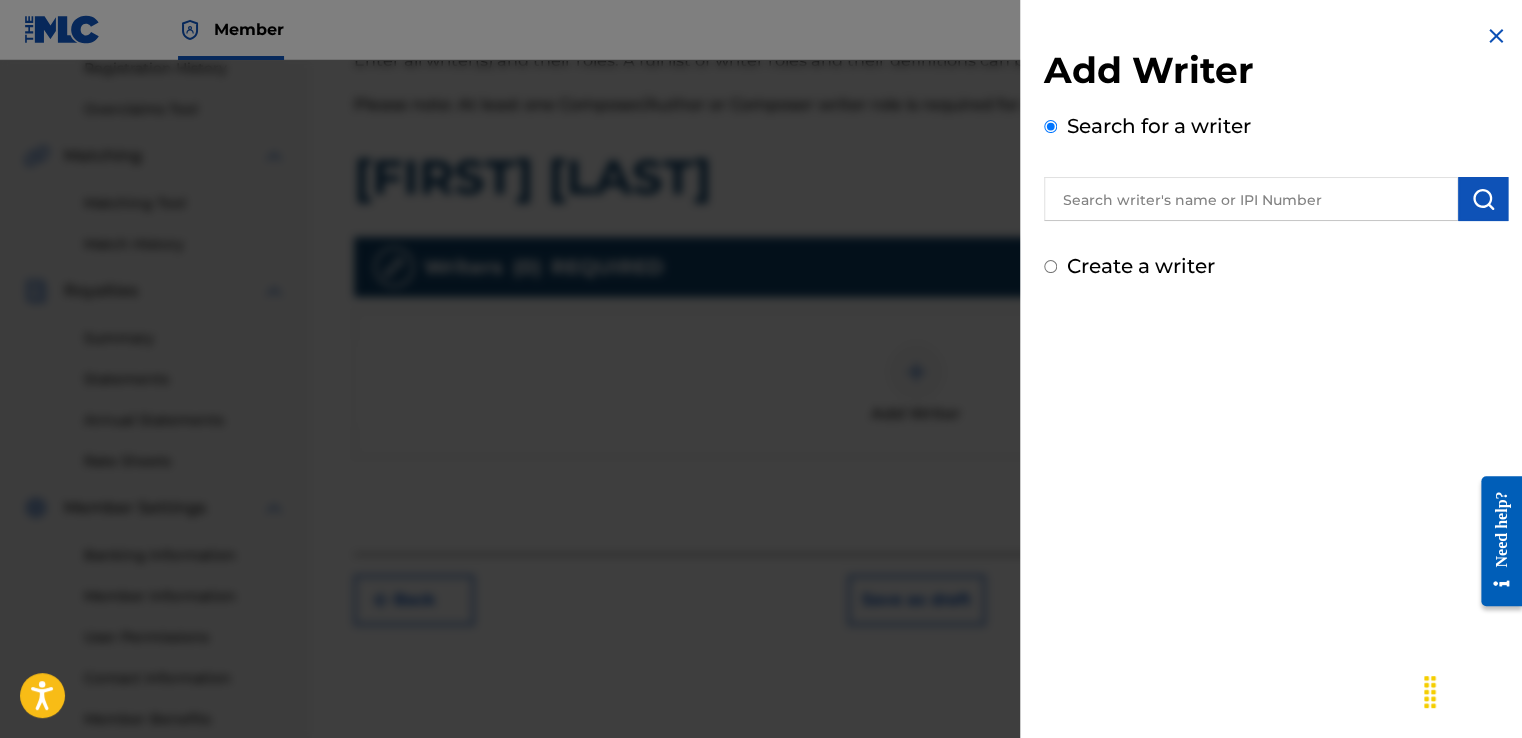 click at bounding box center (1251, 199) 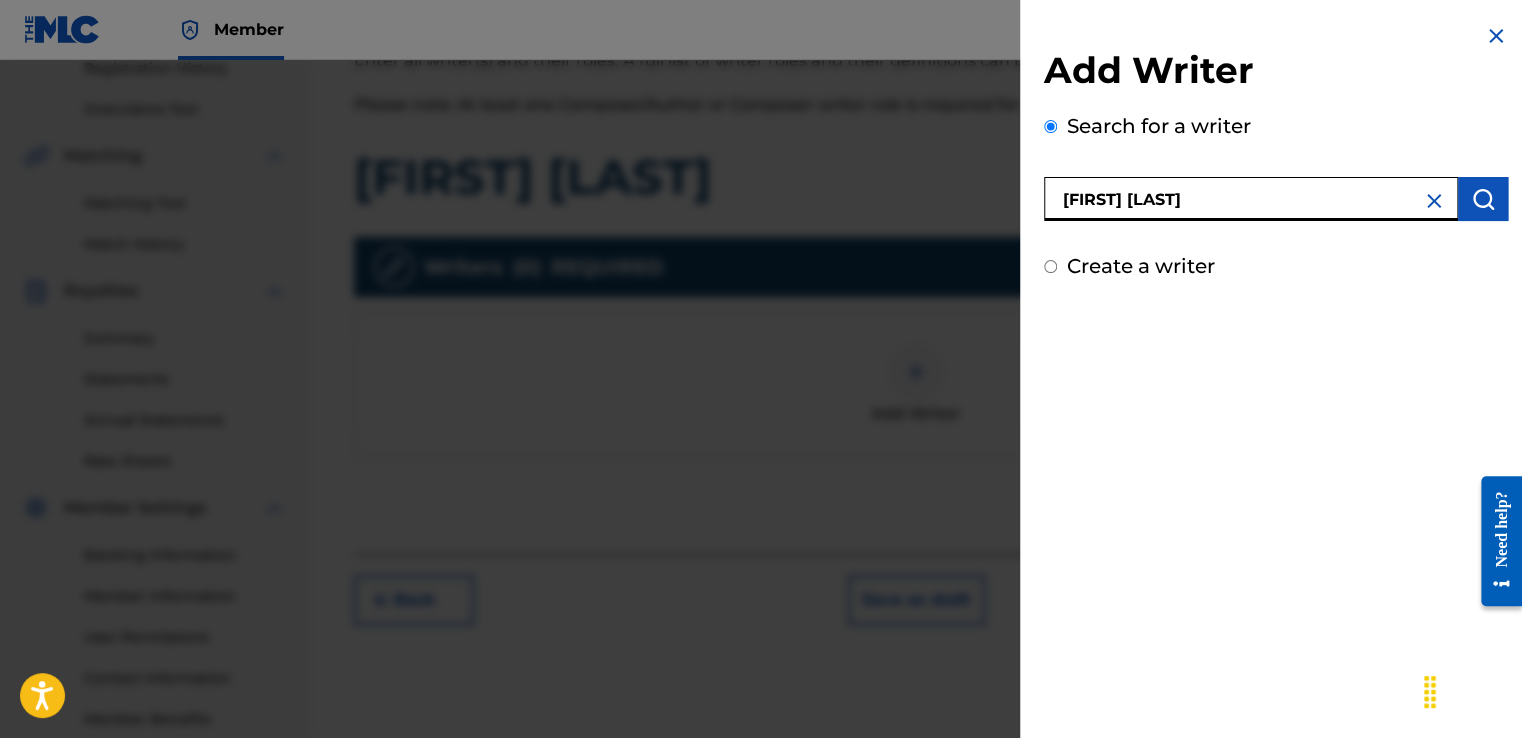 type on "[FIRST] [LAST]" 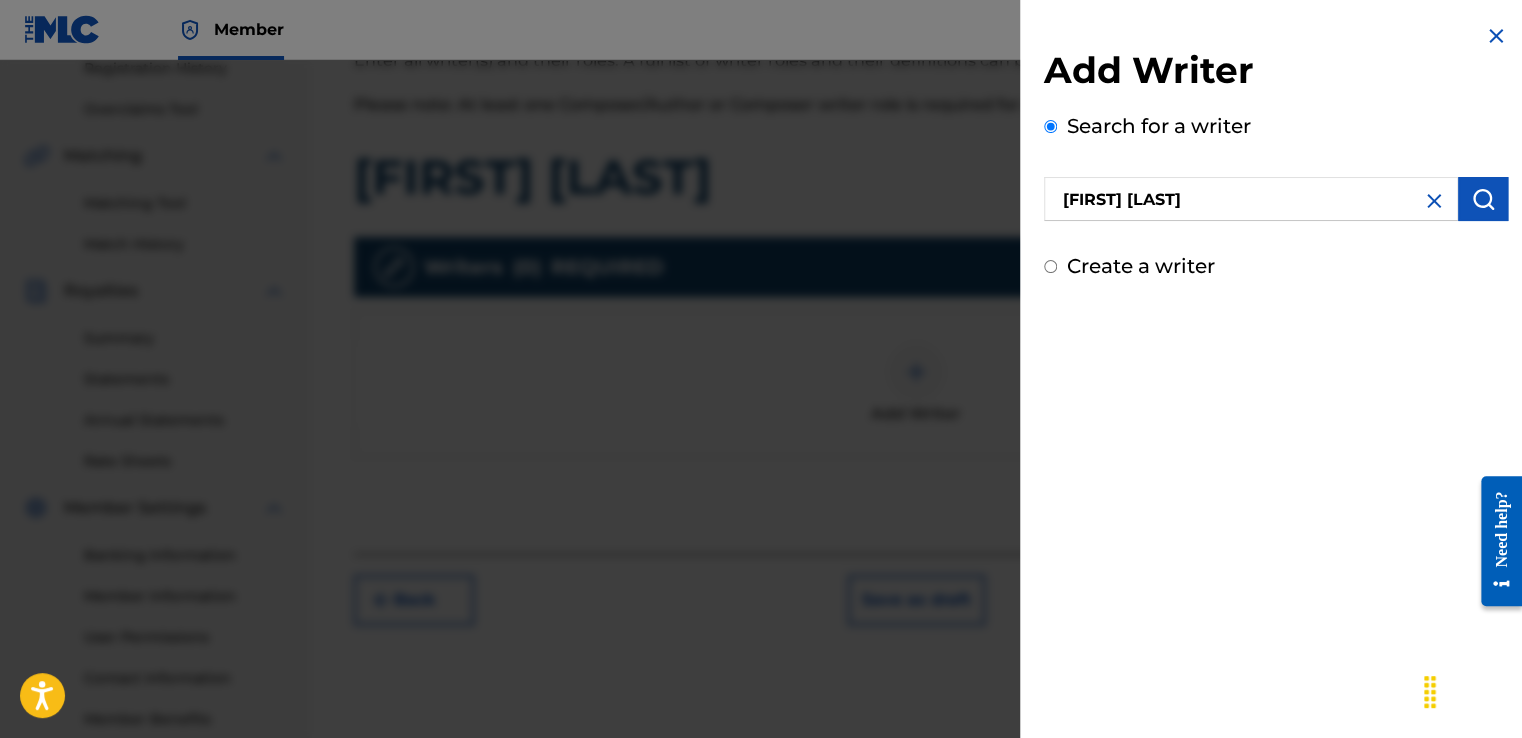 click at bounding box center [1483, 199] 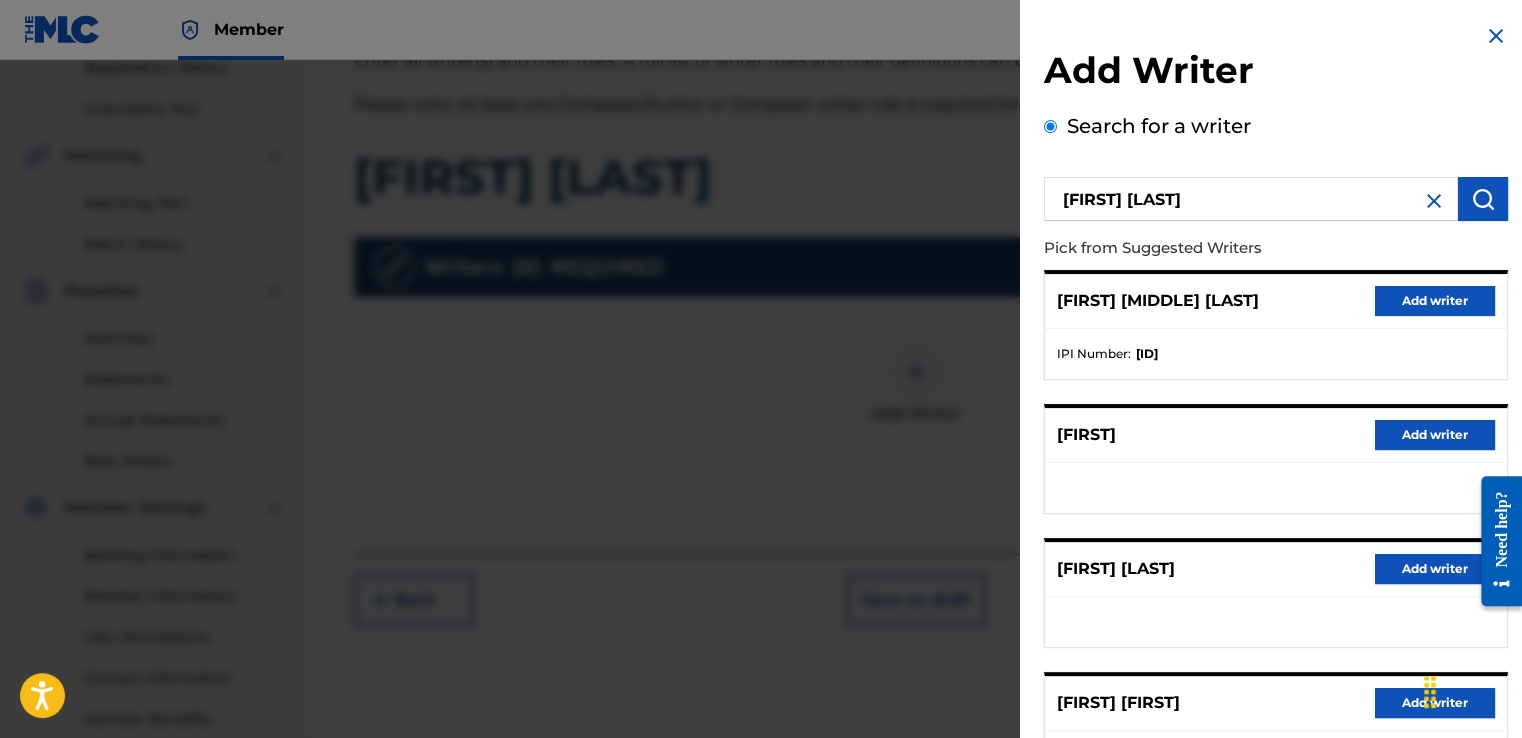 click on "Add writer" at bounding box center (1435, 301) 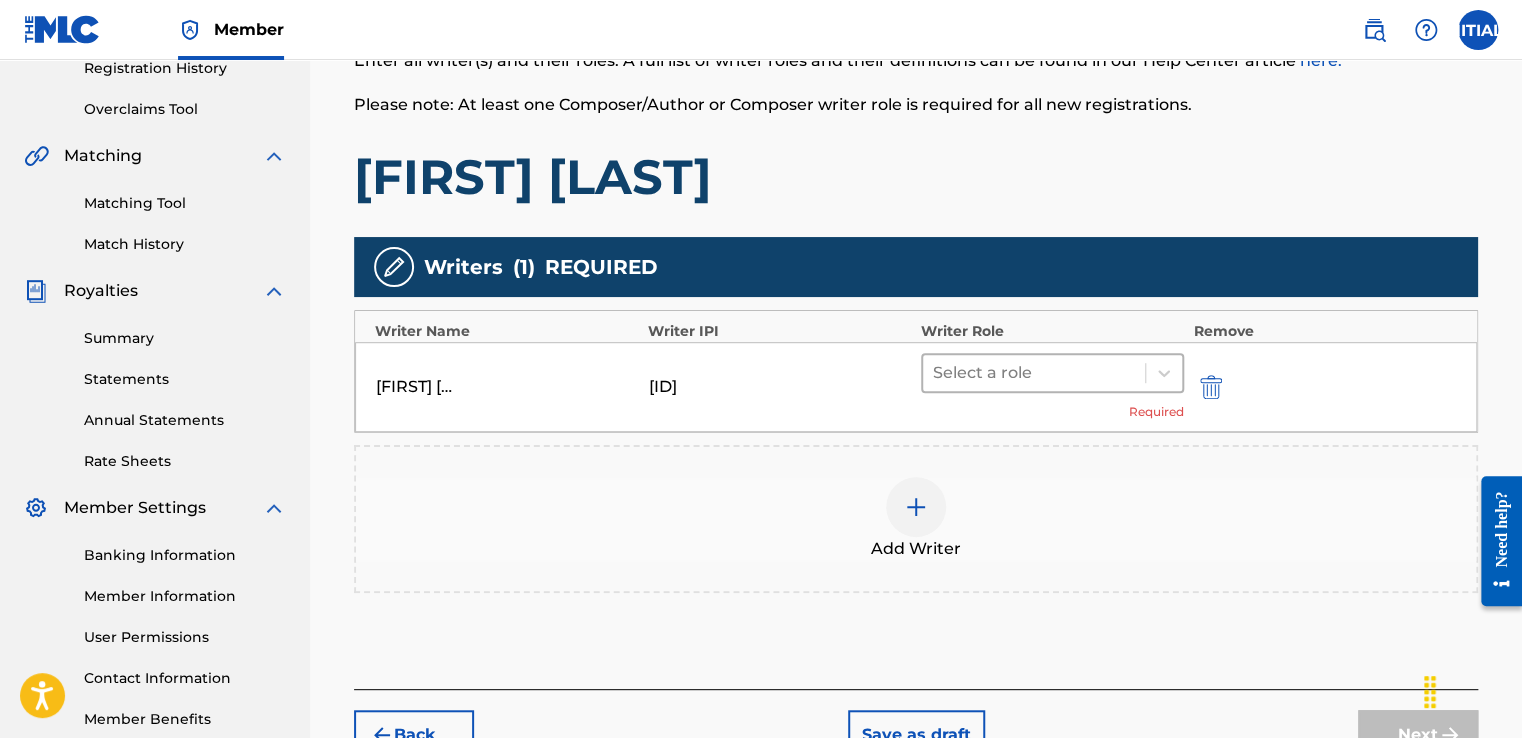 click at bounding box center [1034, 373] 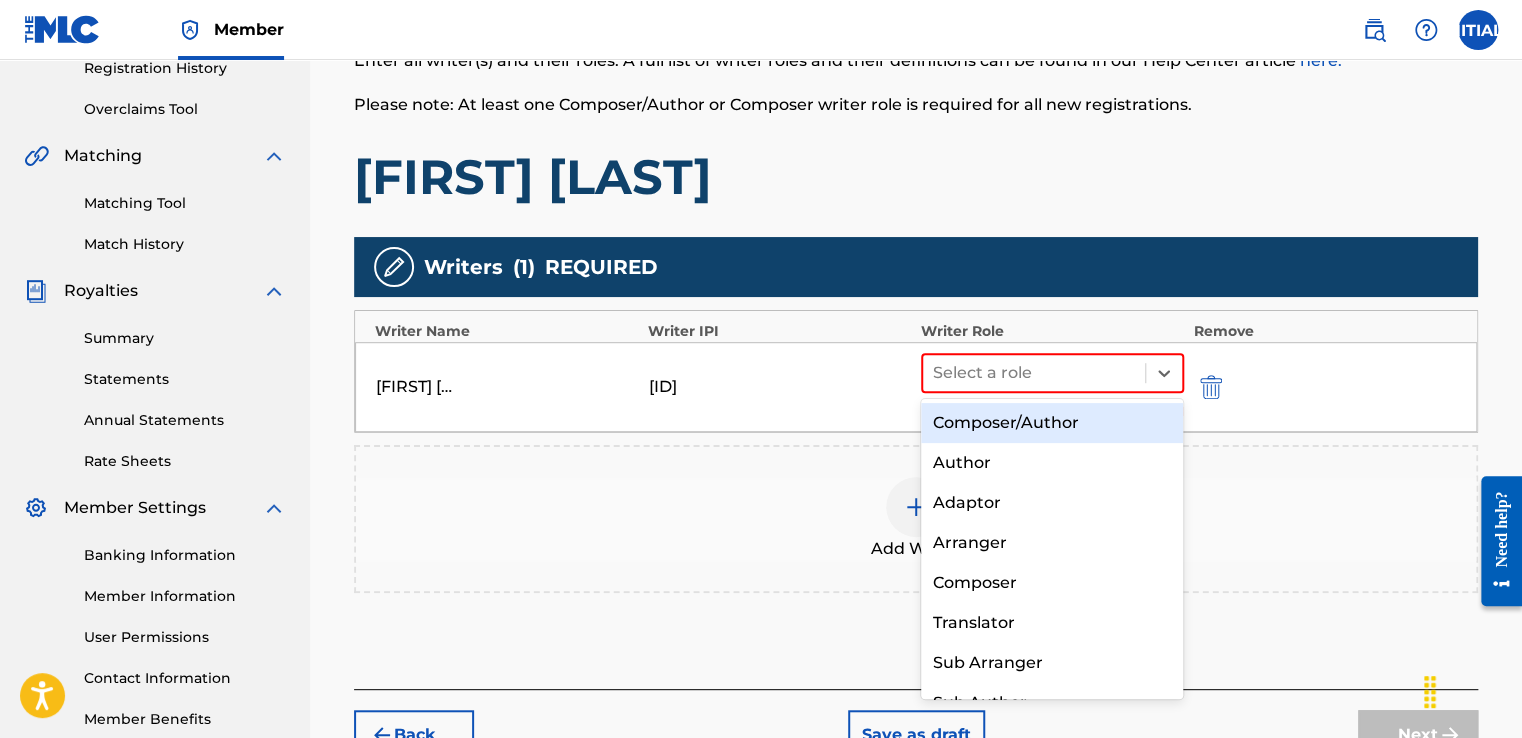 click on "Composer/Author" at bounding box center (1052, 423) 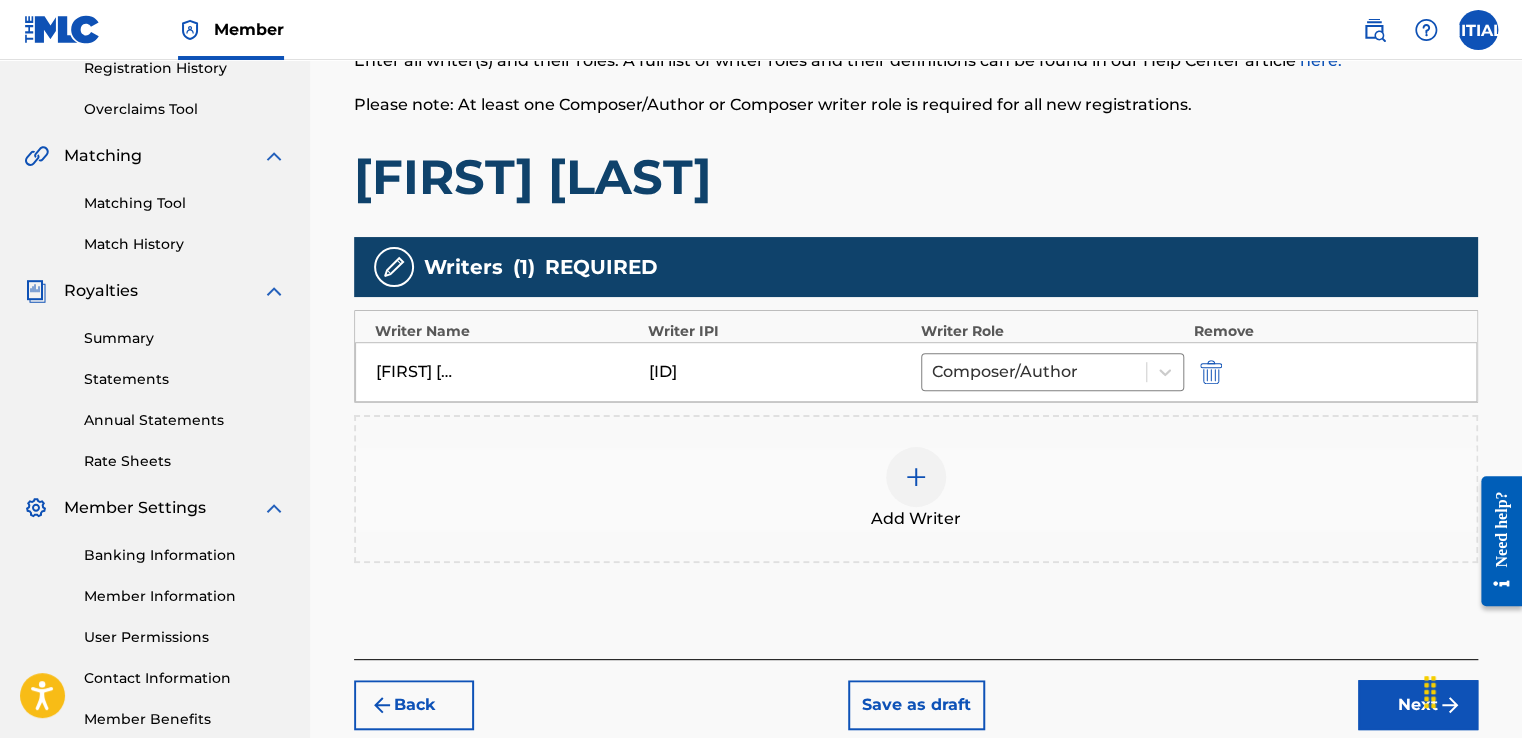 click on "Next" at bounding box center [1418, 705] 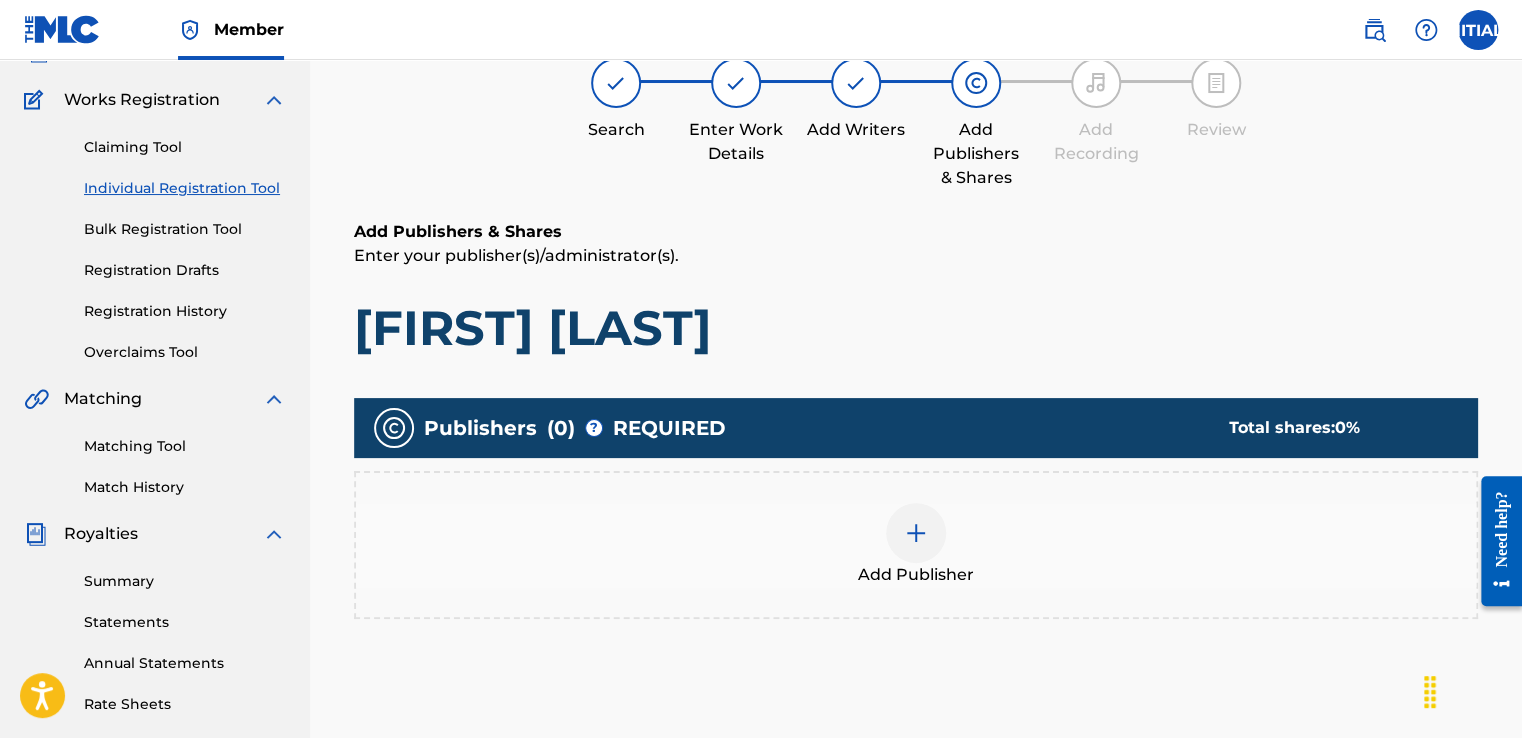 scroll, scrollTop: 290, scrollLeft: 0, axis: vertical 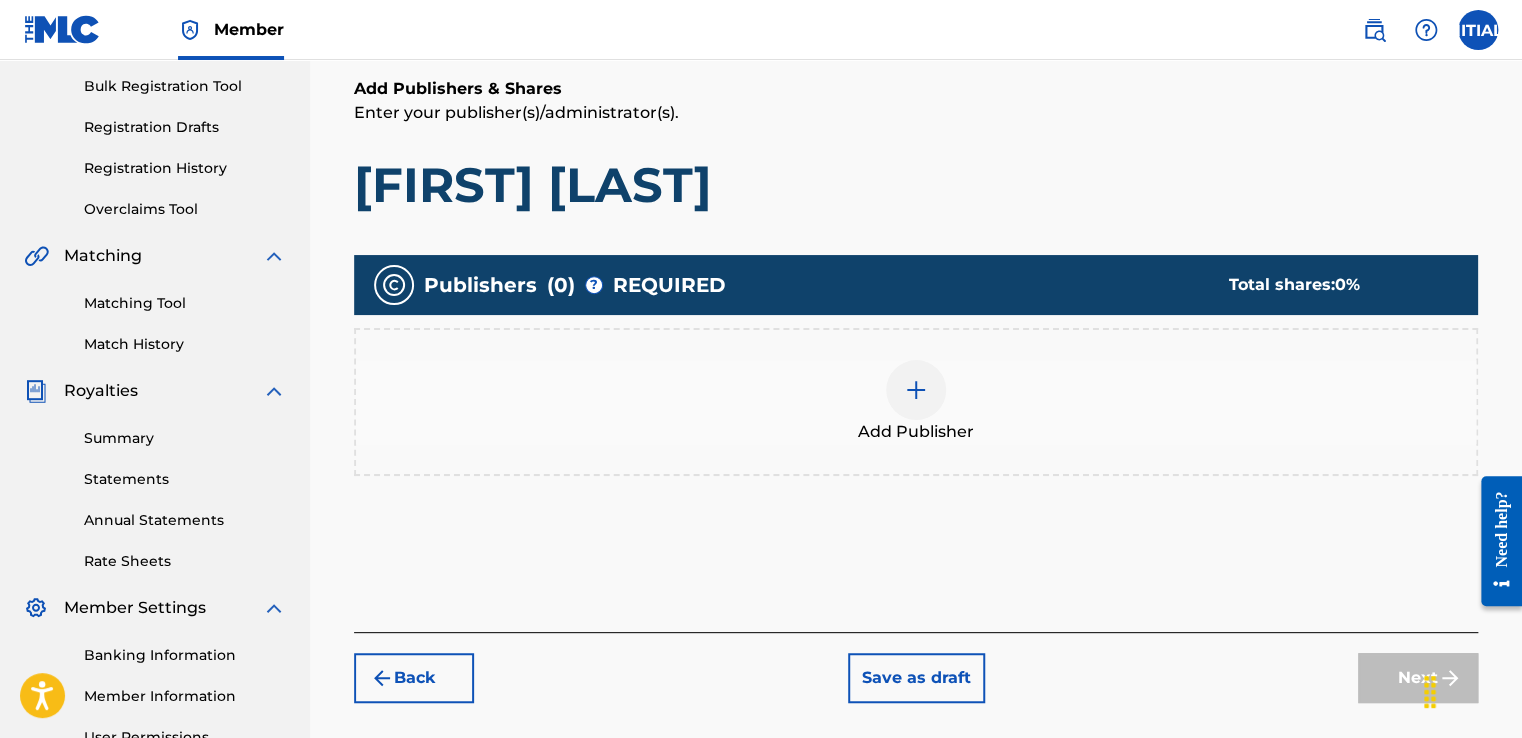 click on "Add Publisher" at bounding box center (916, 402) 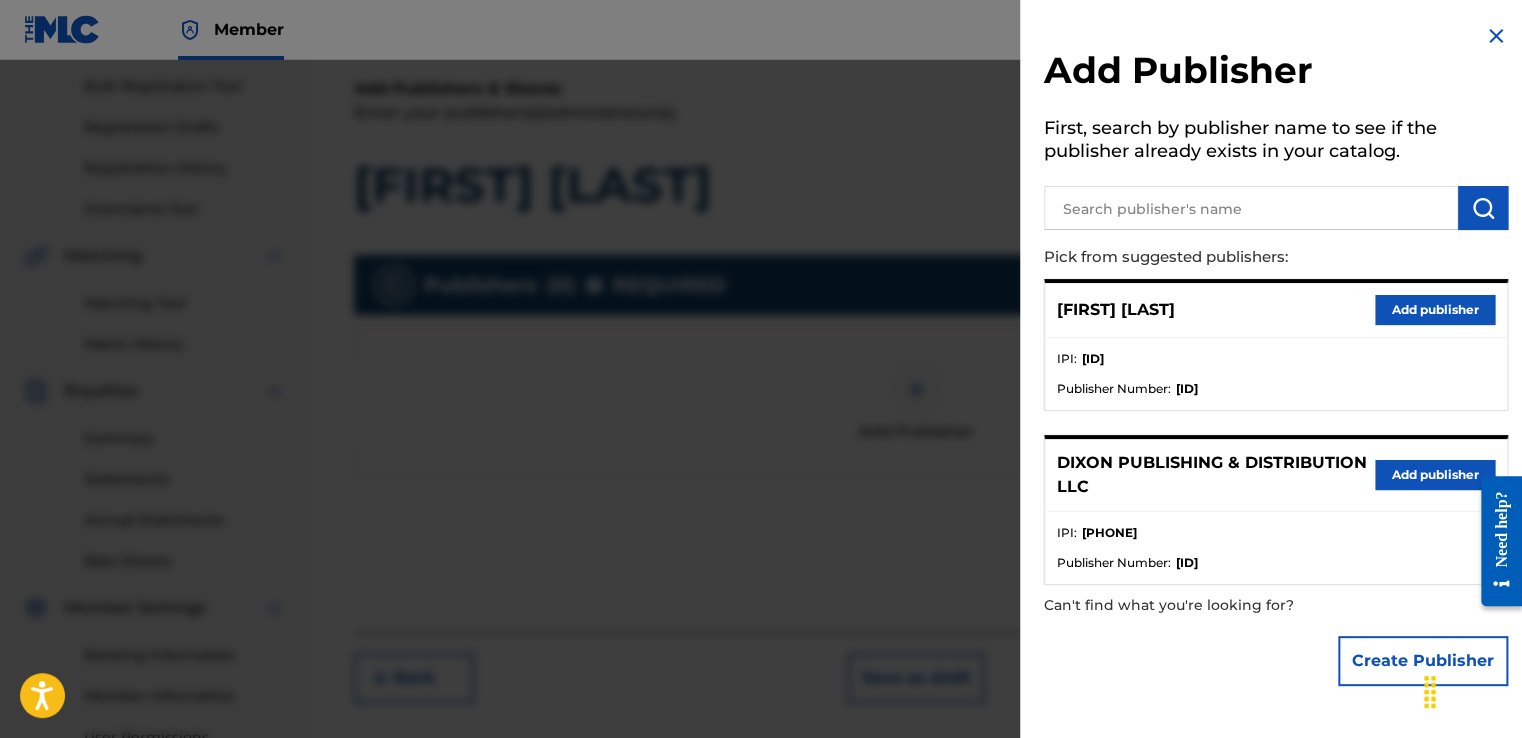 click on "Add publisher" at bounding box center (1435, 475) 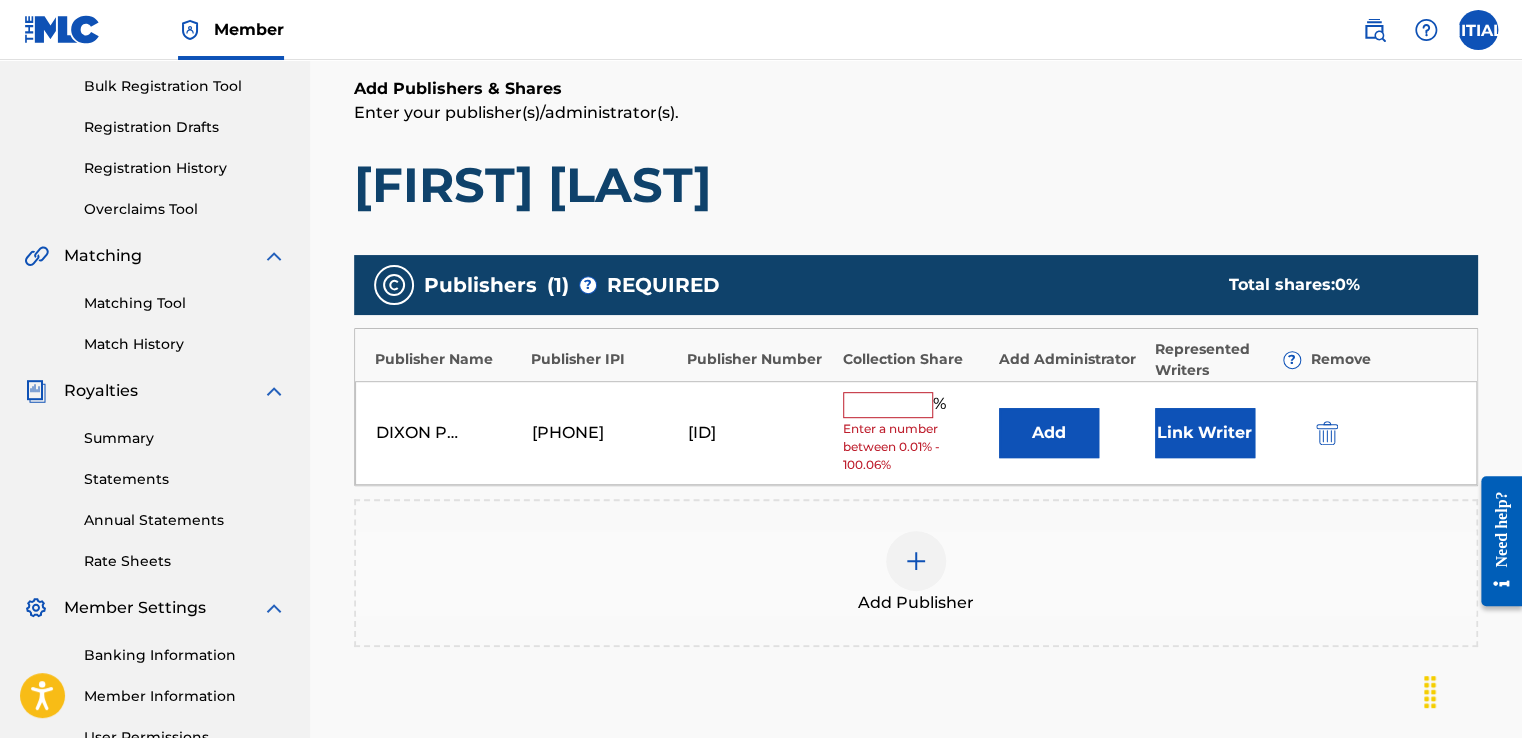 click at bounding box center [888, 405] 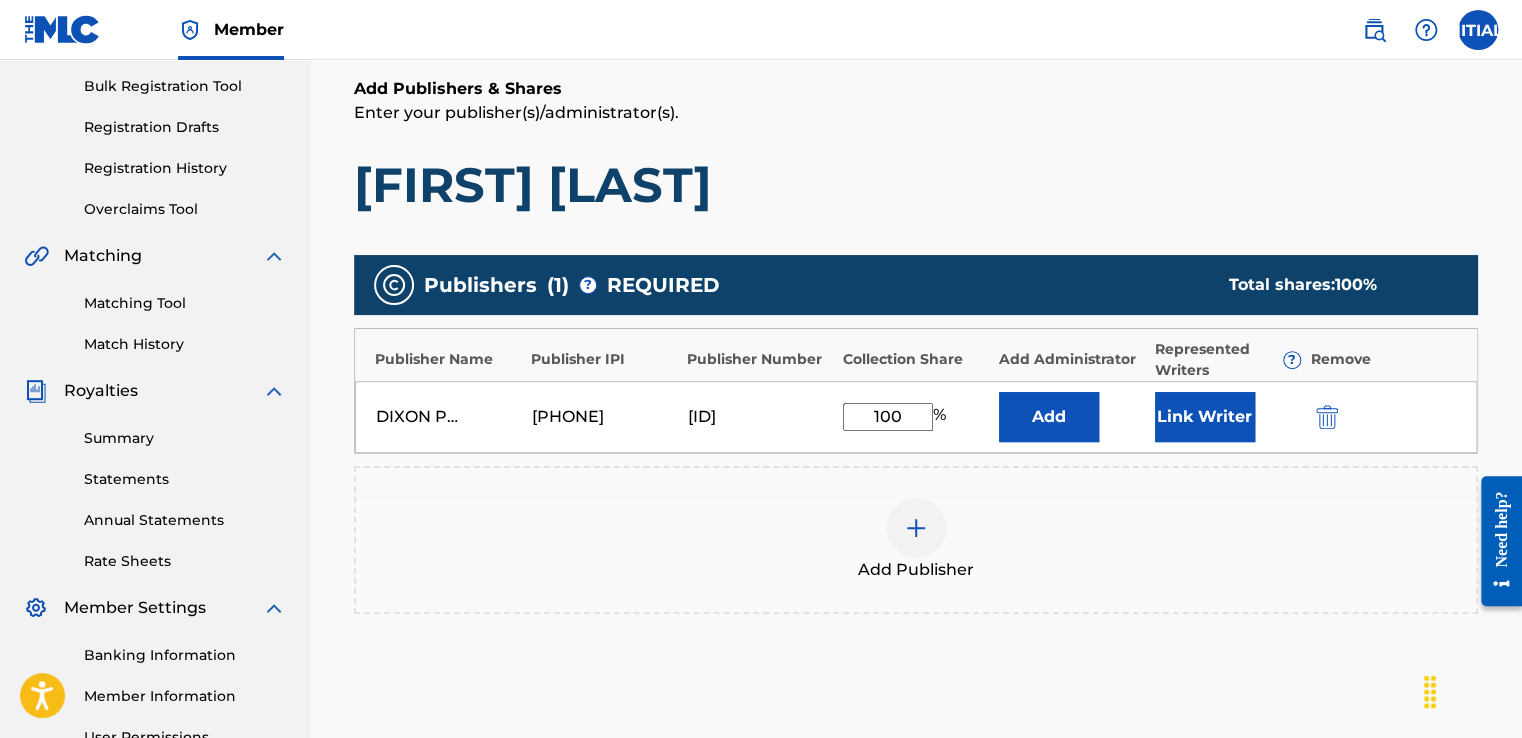 type on "100" 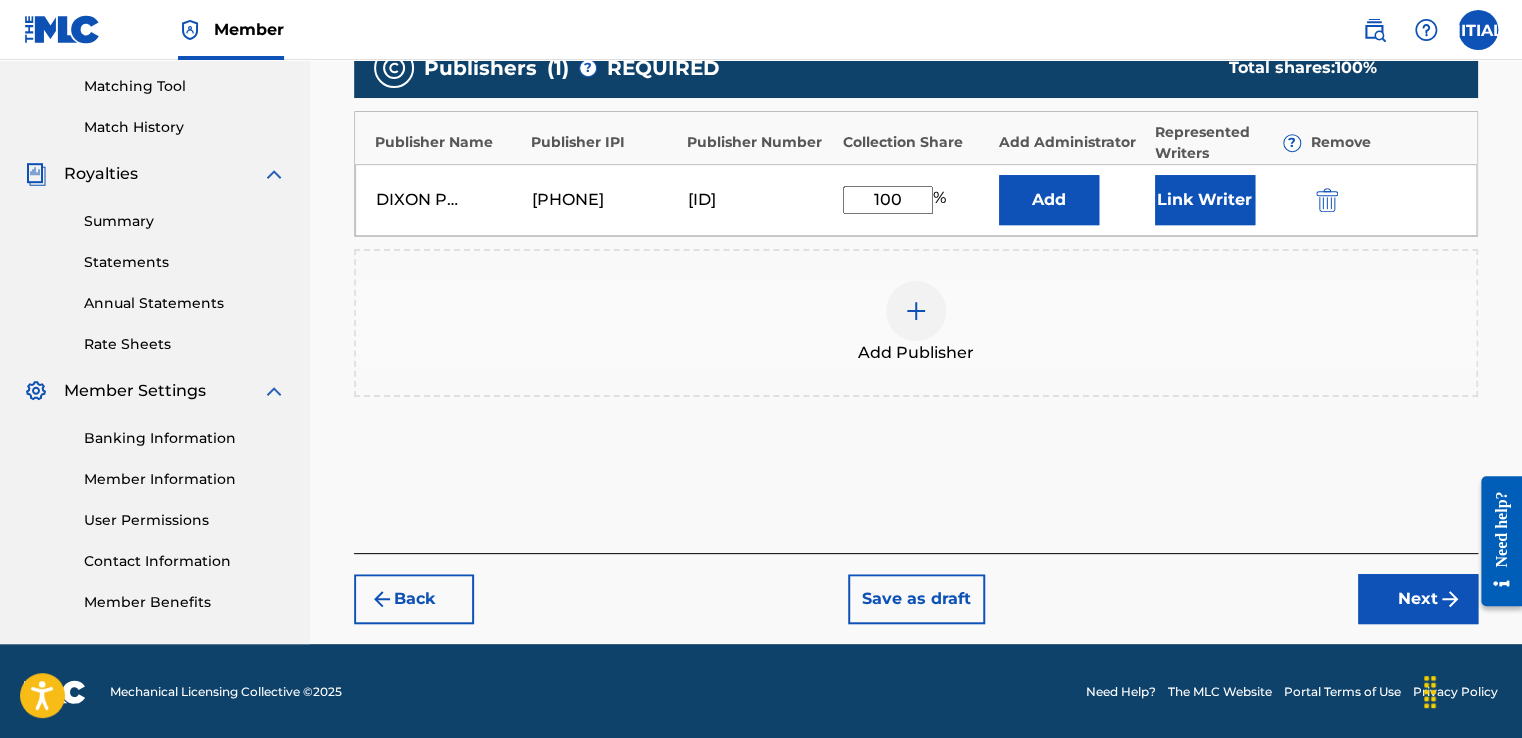 click on "Next" at bounding box center [1418, 599] 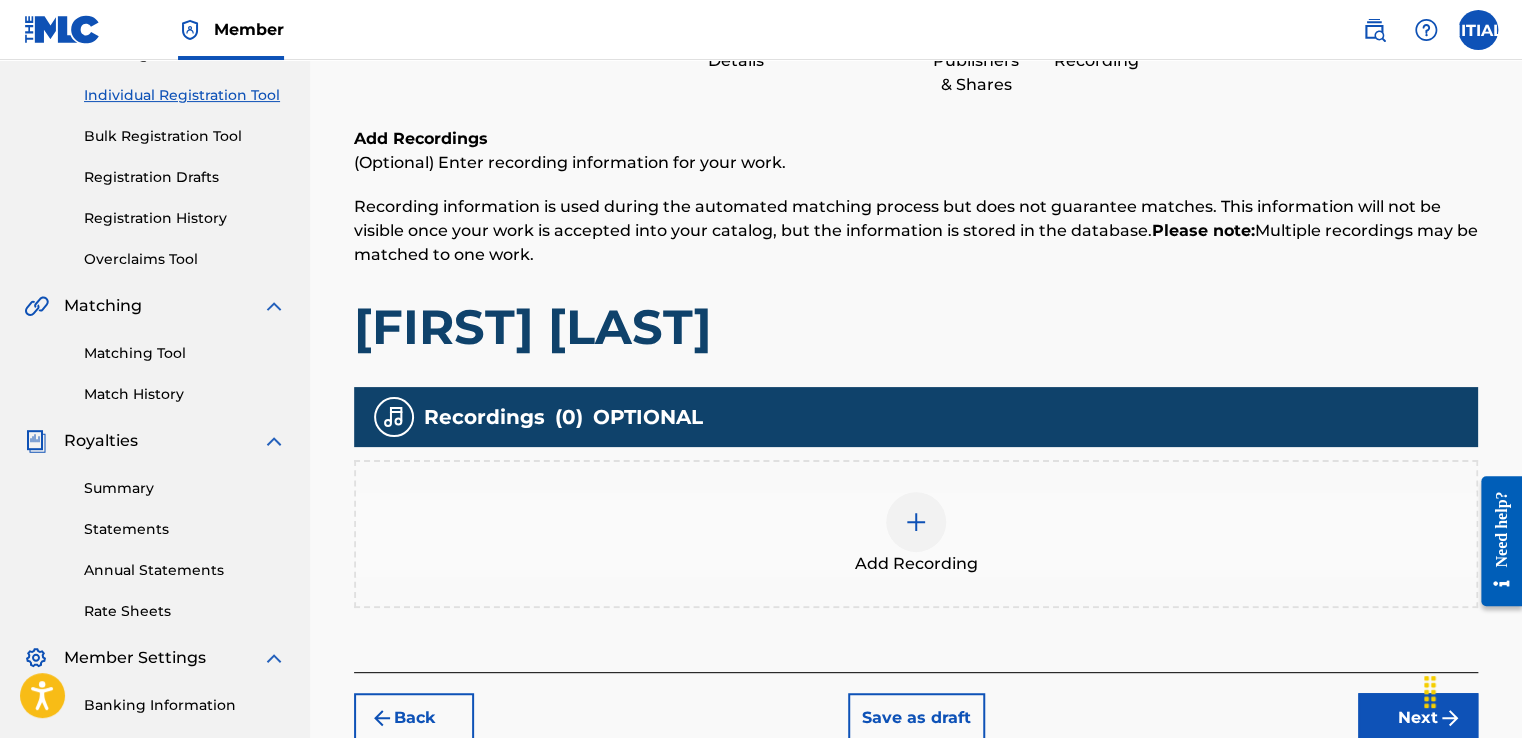 scroll, scrollTop: 390, scrollLeft: 0, axis: vertical 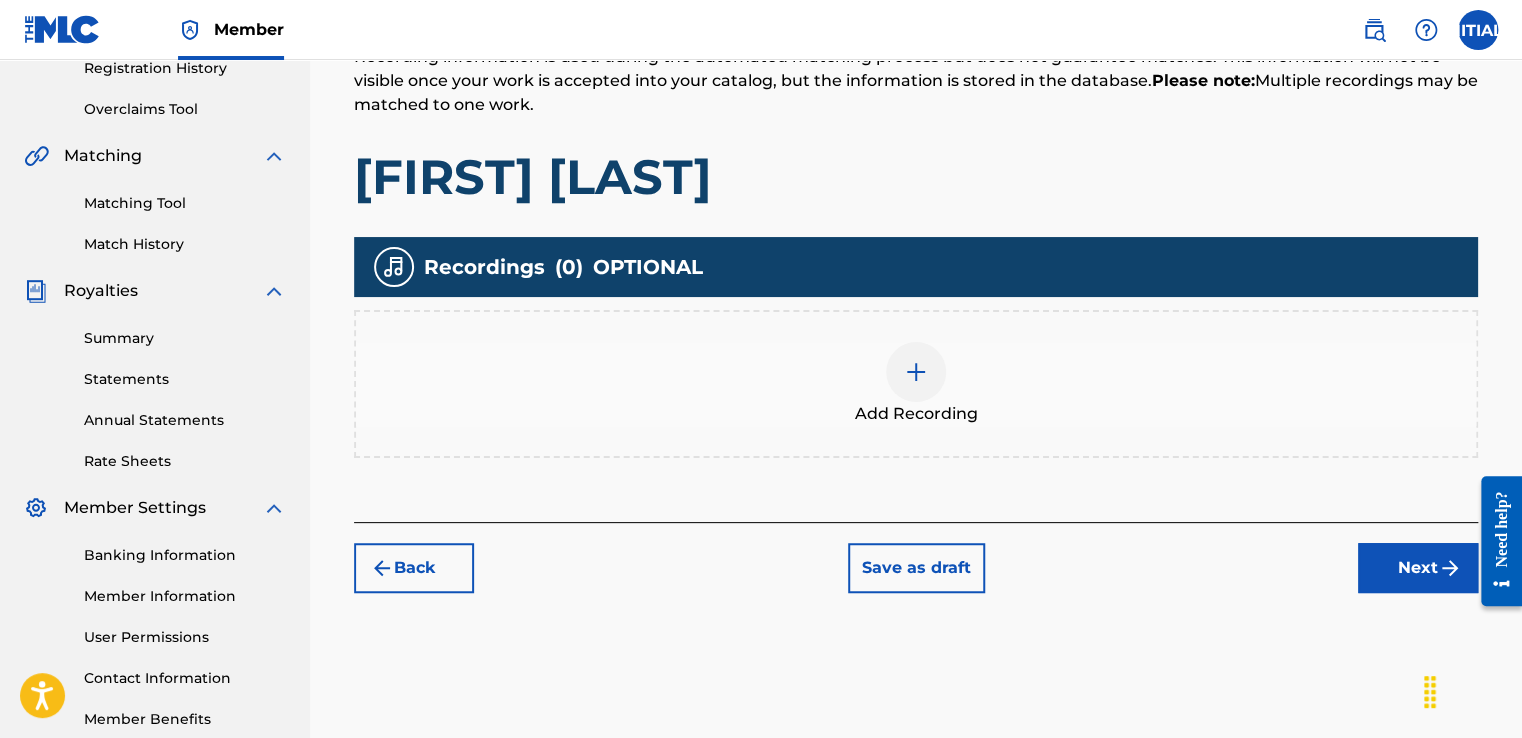 click on "Add Recording" at bounding box center (916, 384) 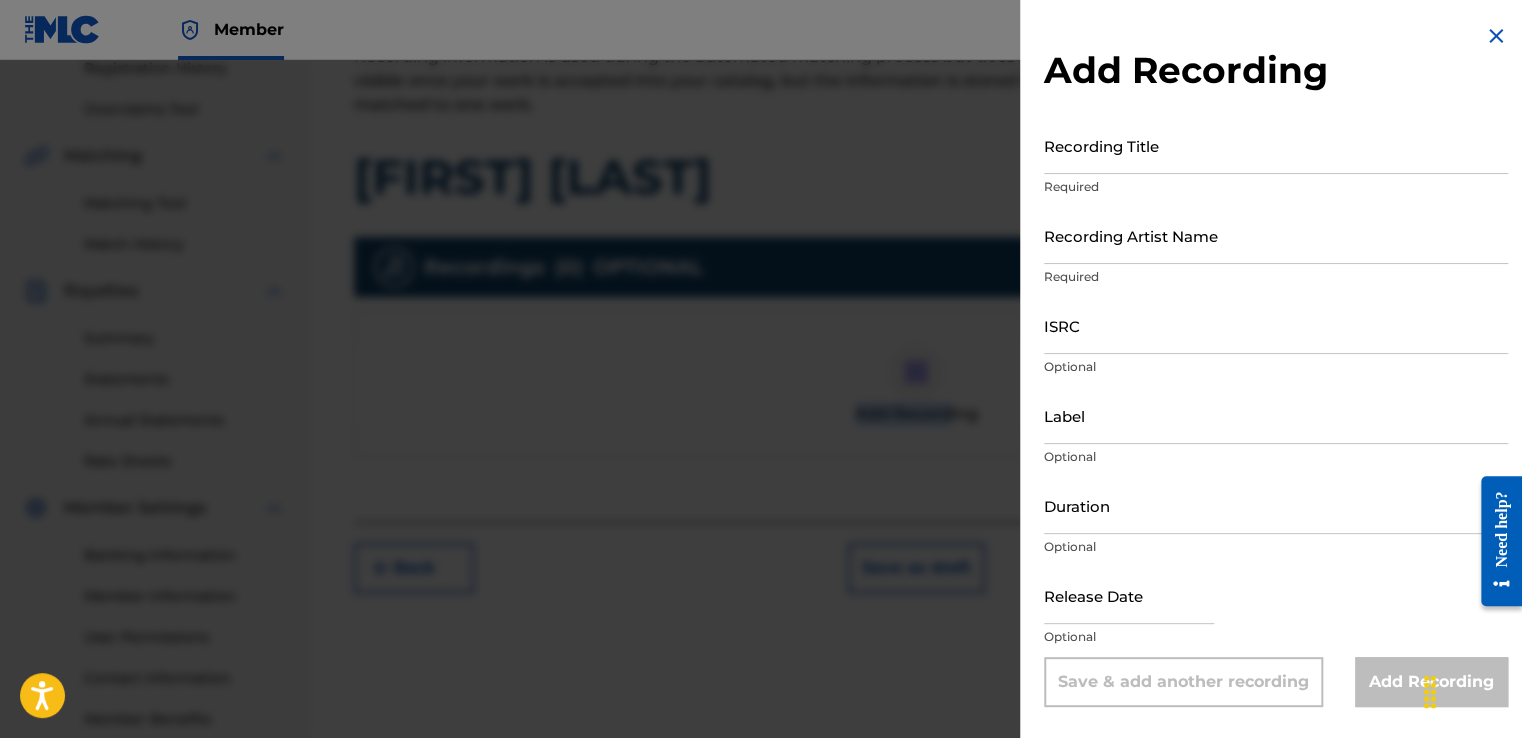 drag, startPoint x: 944, startPoint y: 396, endPoint x: 1165, endPoint y: 147, distance: 332.9294 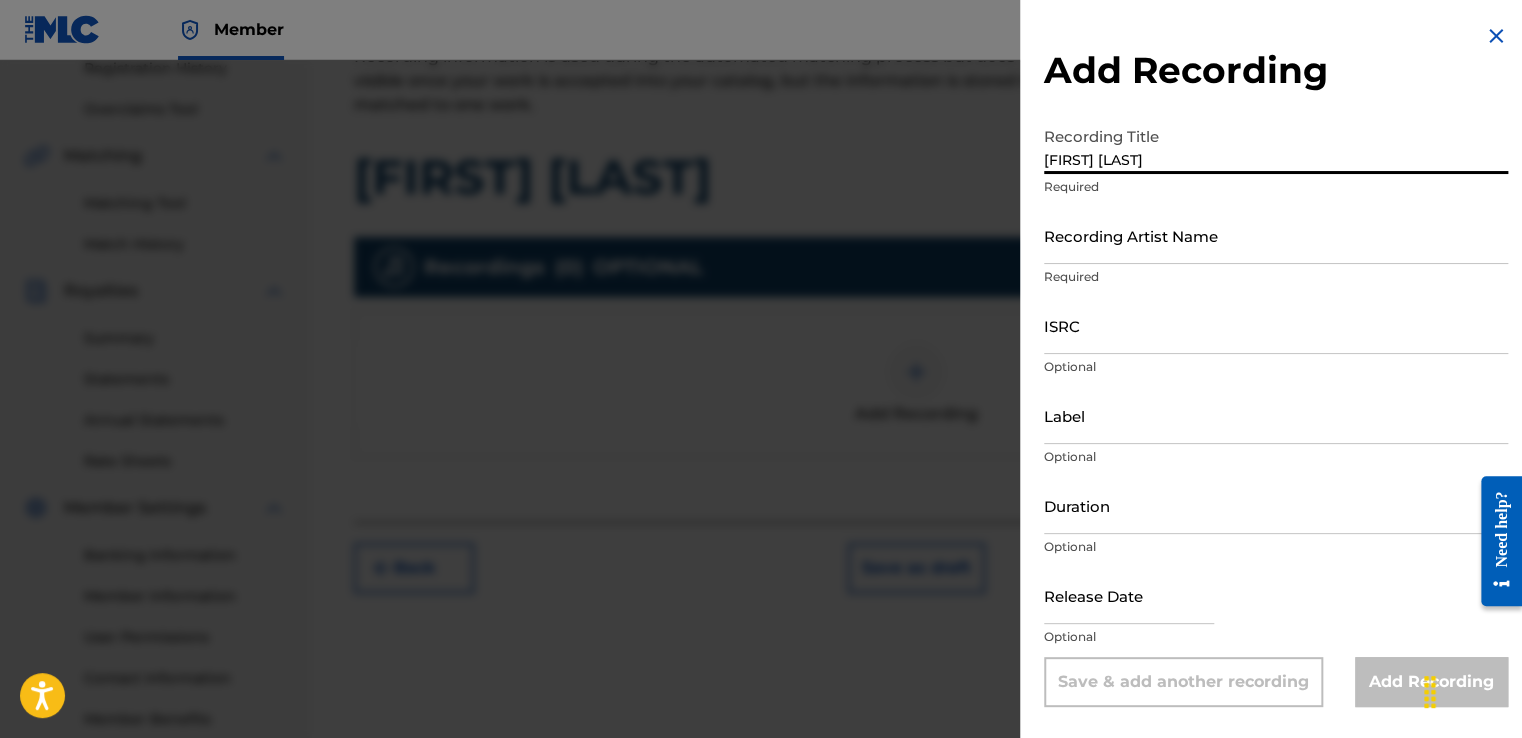 type on "[FIRST] [LAST]" 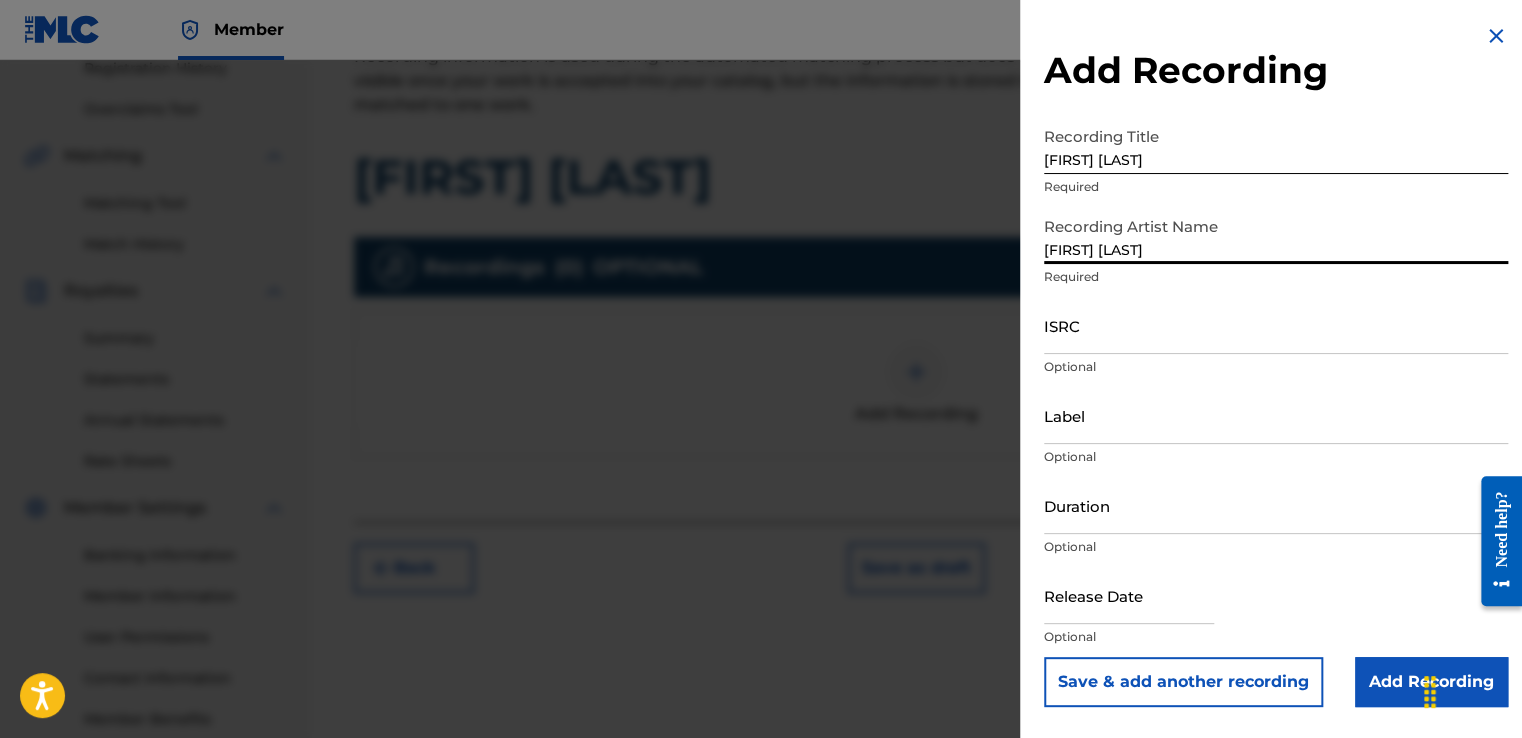 type on "[FIRST] [LAST]" 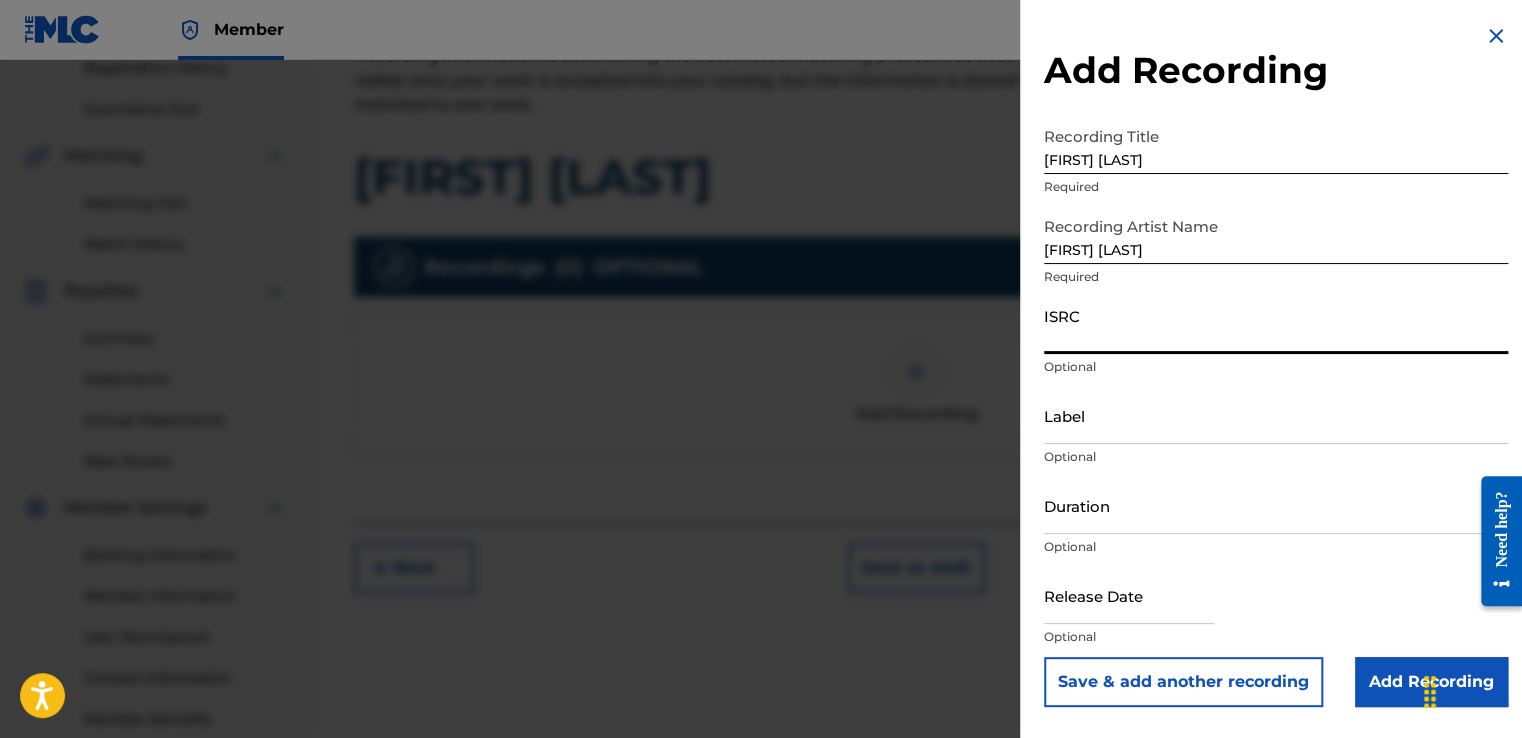 click on "ISRC" at bounding box center (1276, 325) 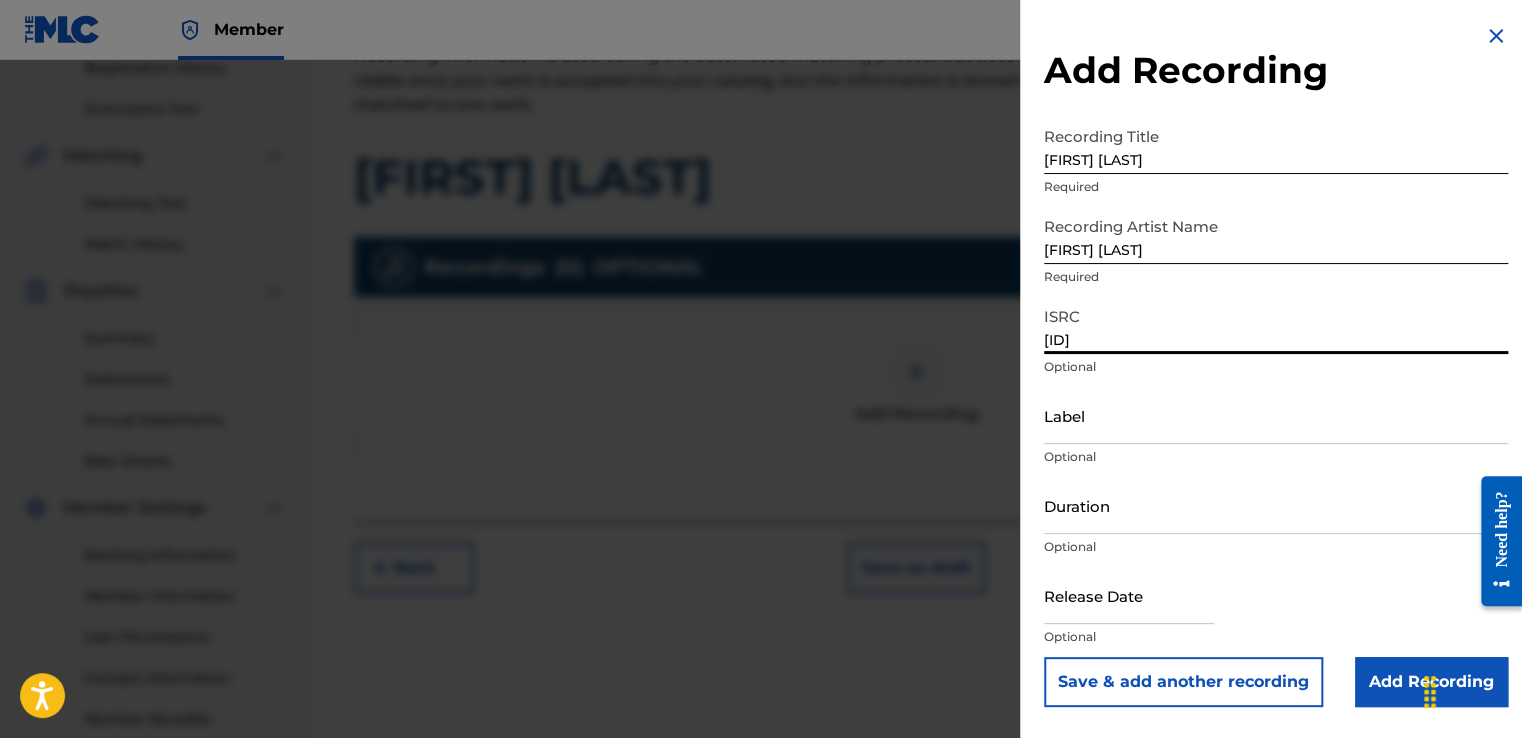 type on "[ID]" 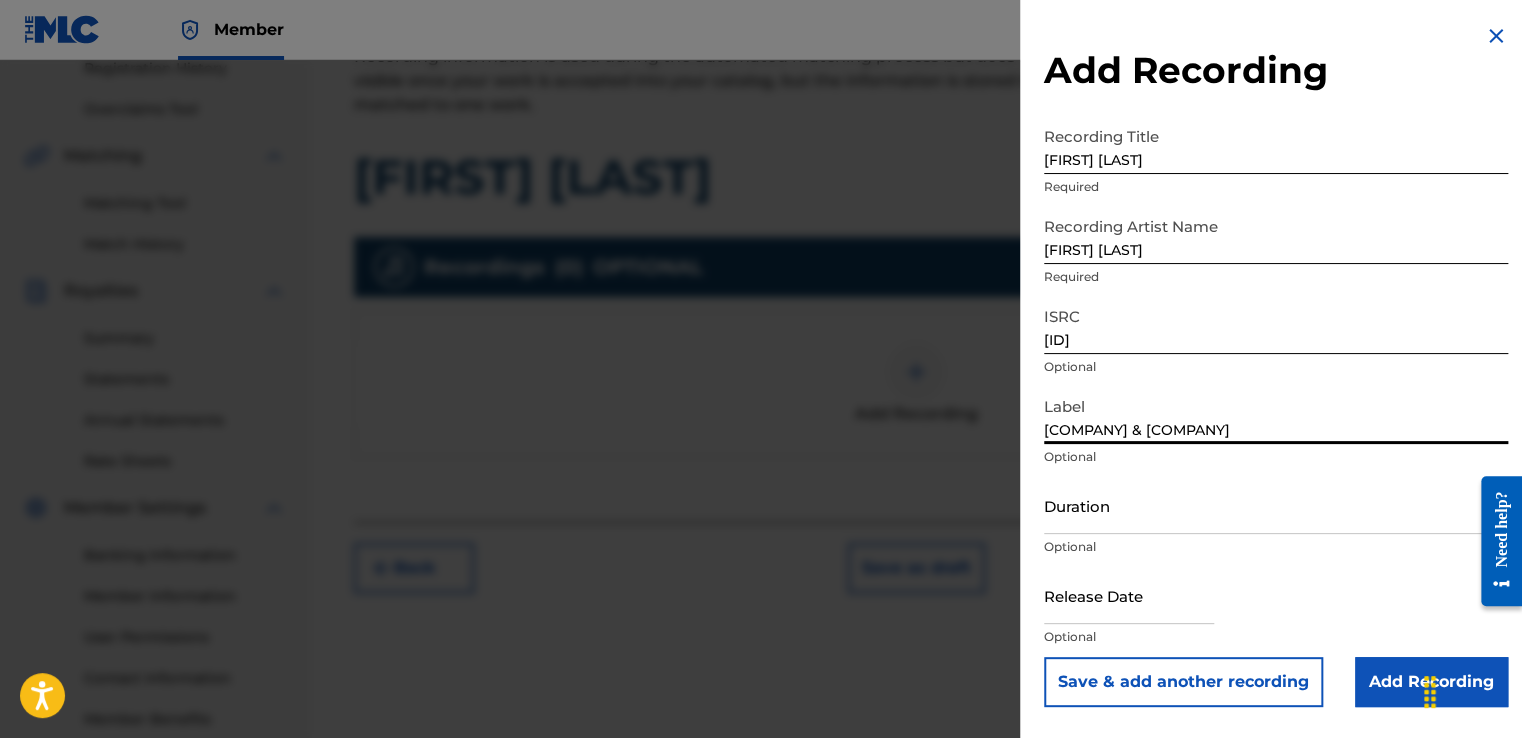 type on "[COMPANY] & [COMPANY]" 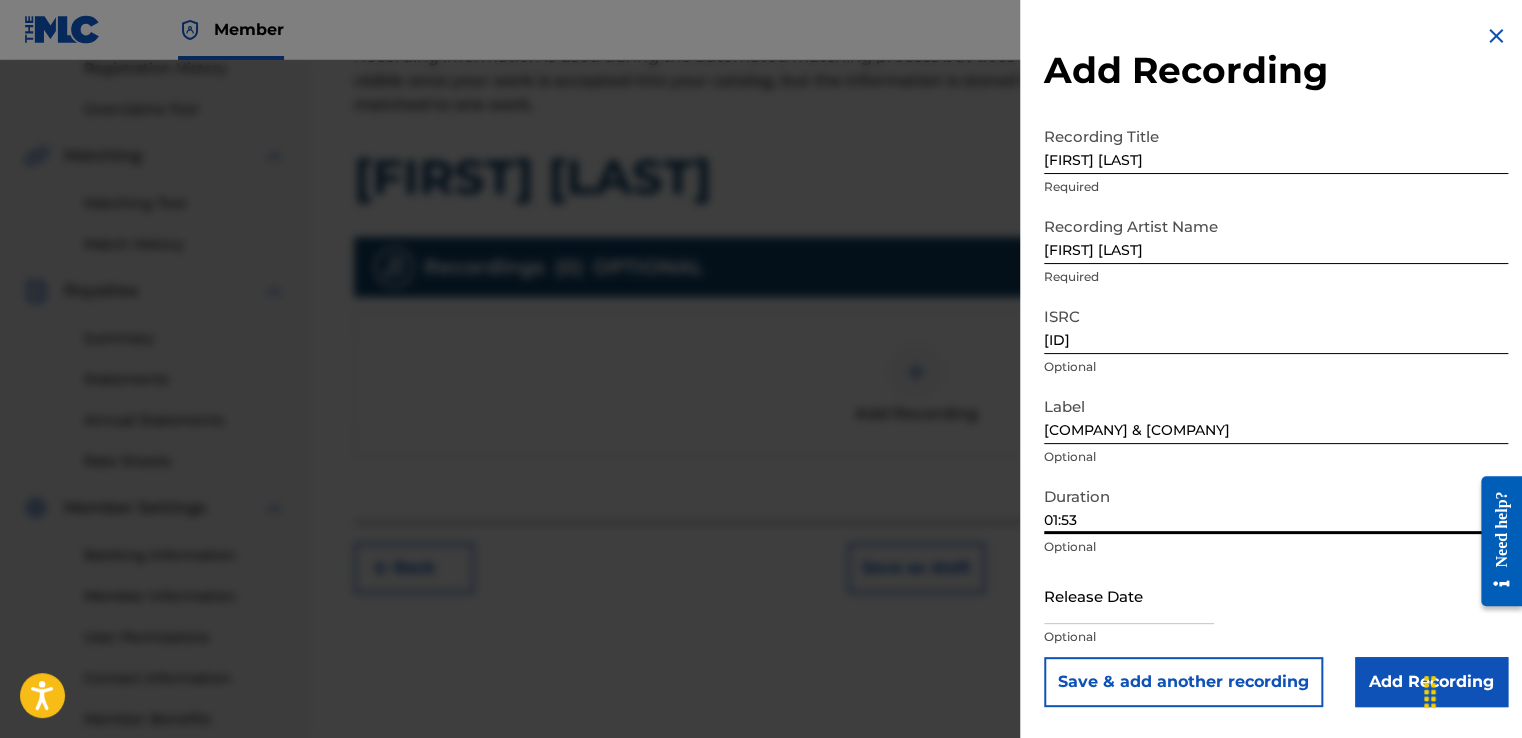 type on "01:53" 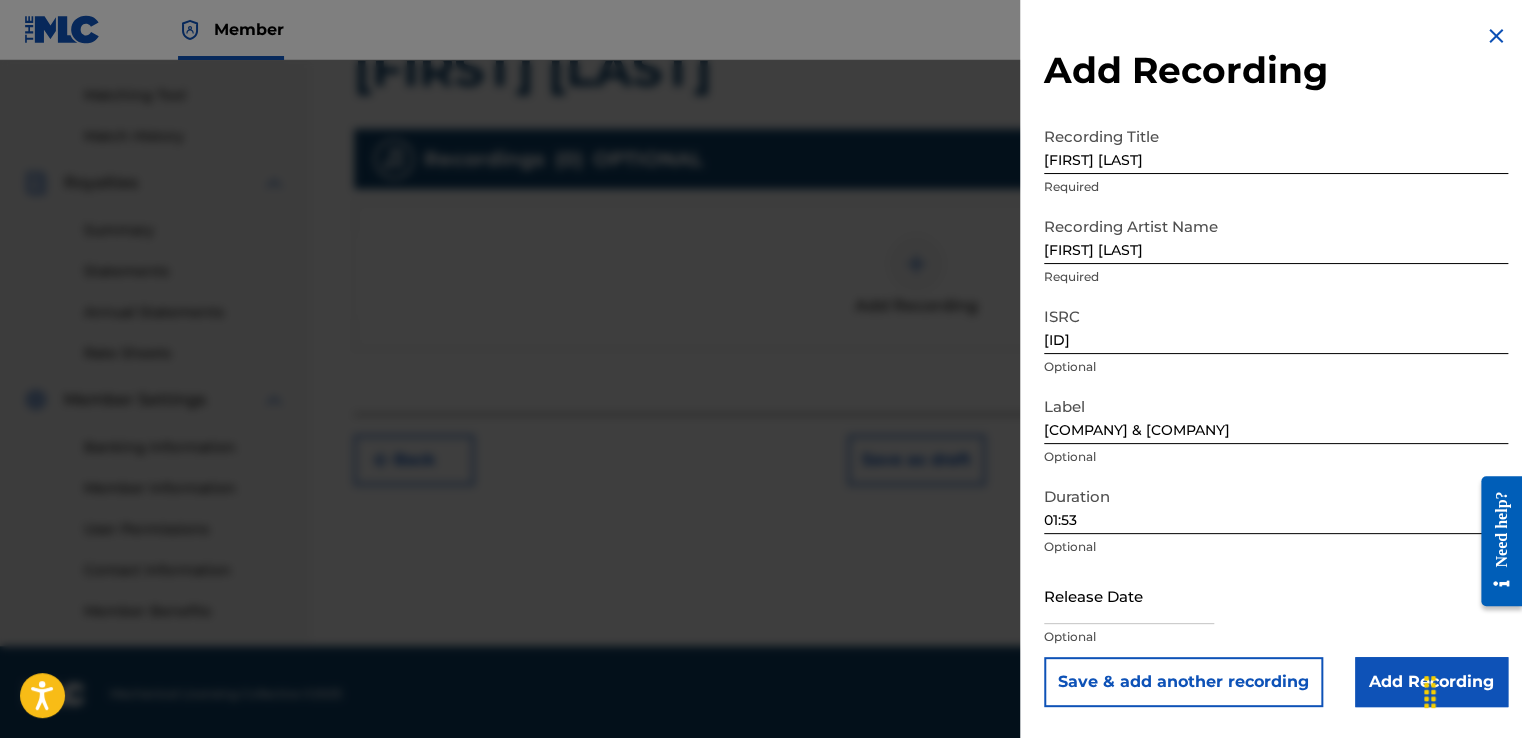 scroll, scrollTop: 501, scrollLeft: 0, axis: vertical 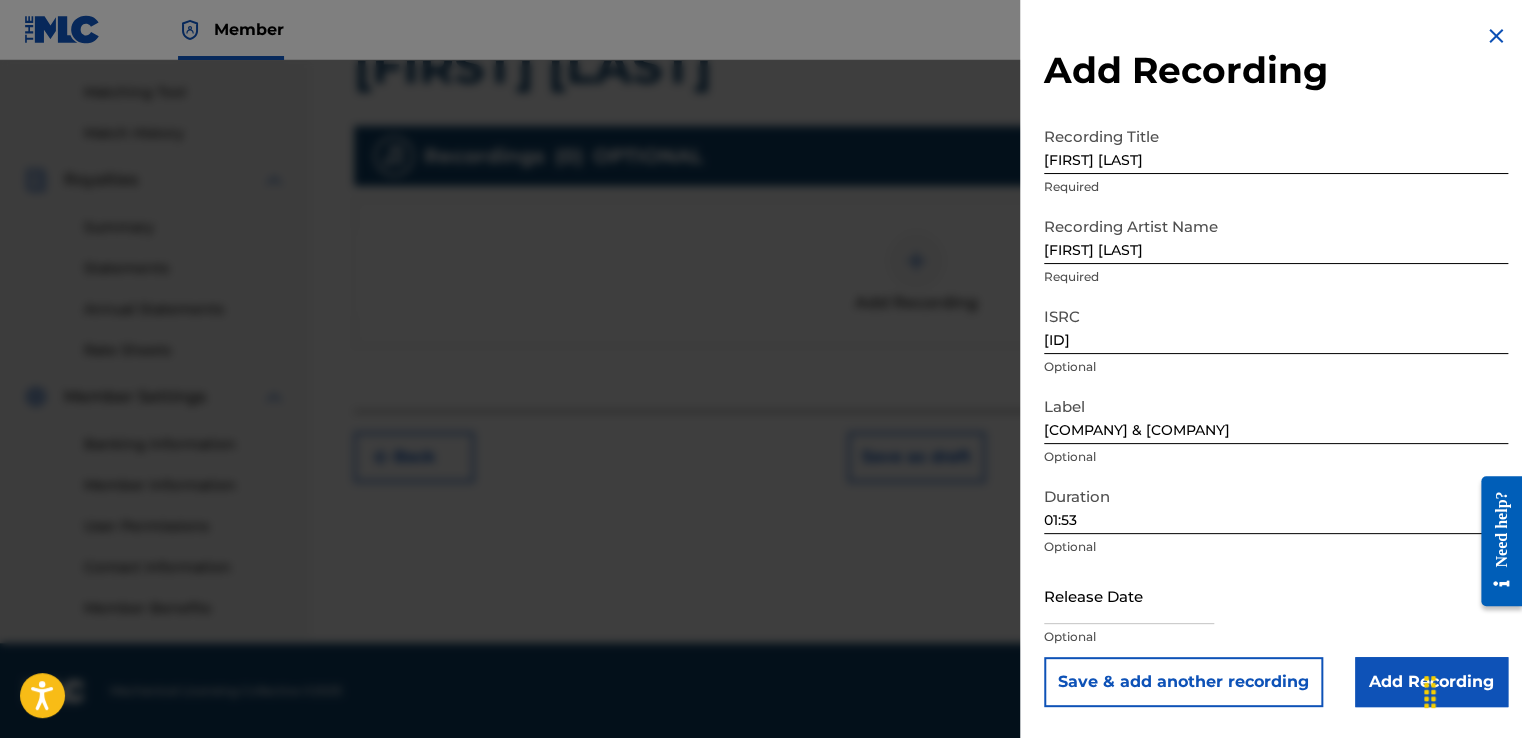 drag, startPoint x: 1148, startPoint y: 594, endPoint x: 1151, endPoint y: 607, distance: 13.341664 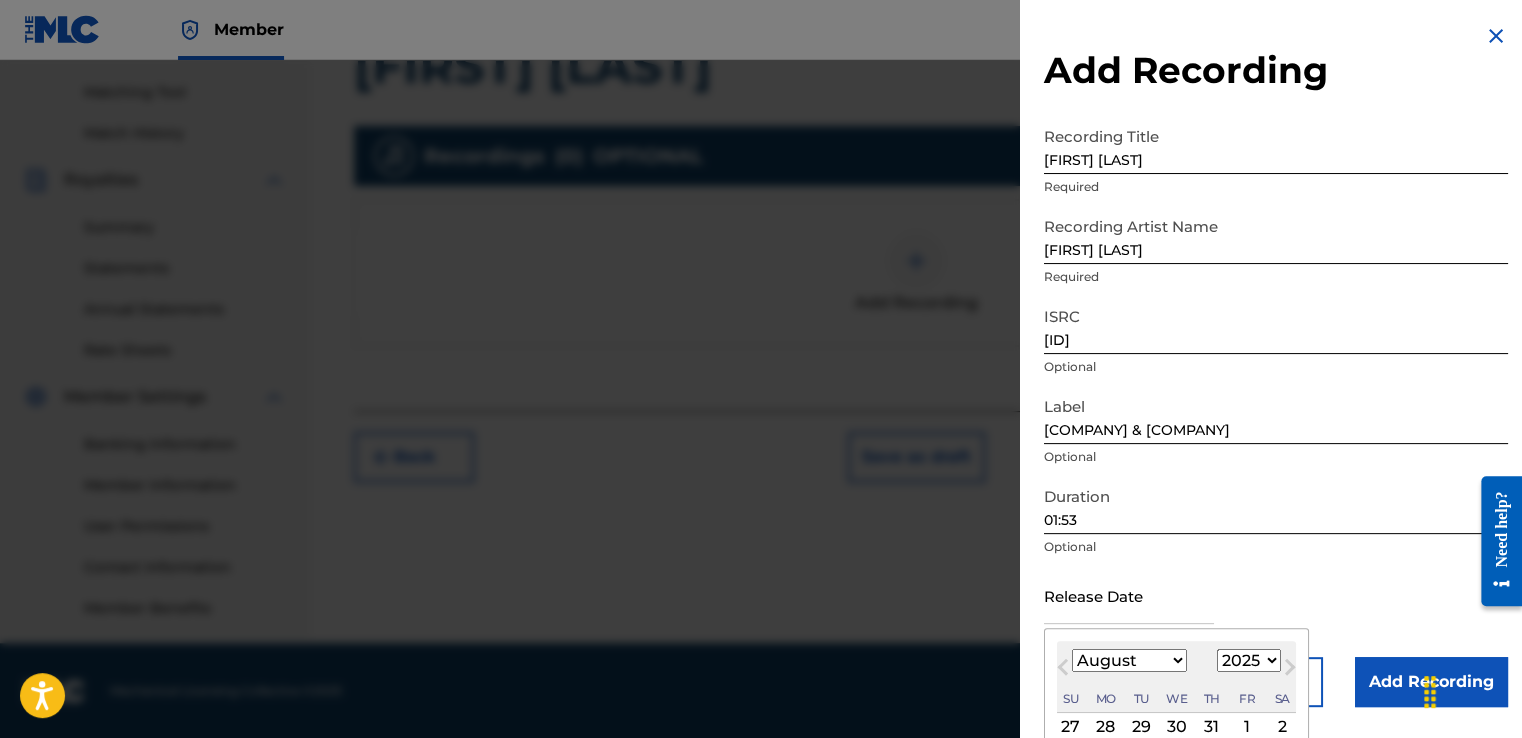 click on "1" at bounding box center (1247, 727) 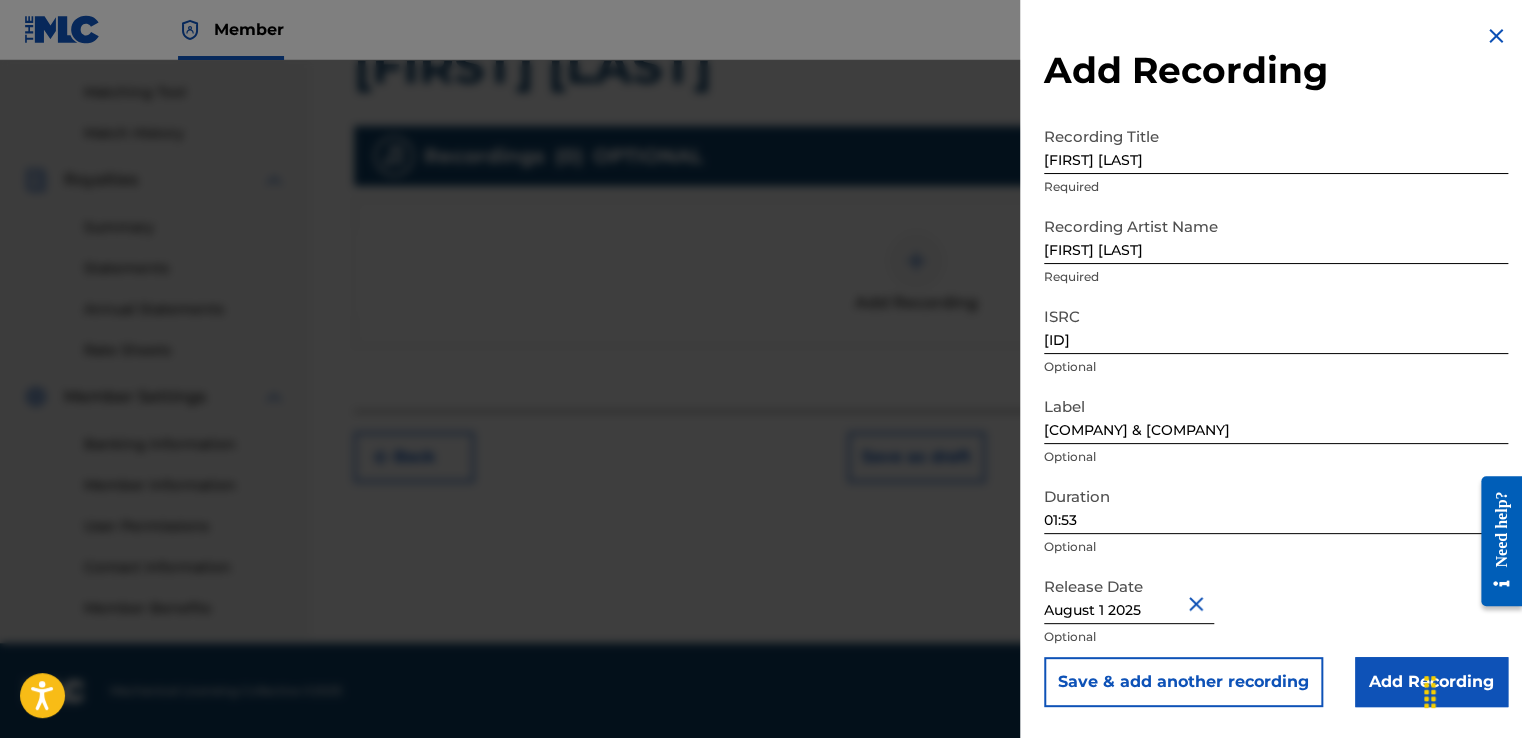 click on "Add Recording" at bounding box center [1431, 682] 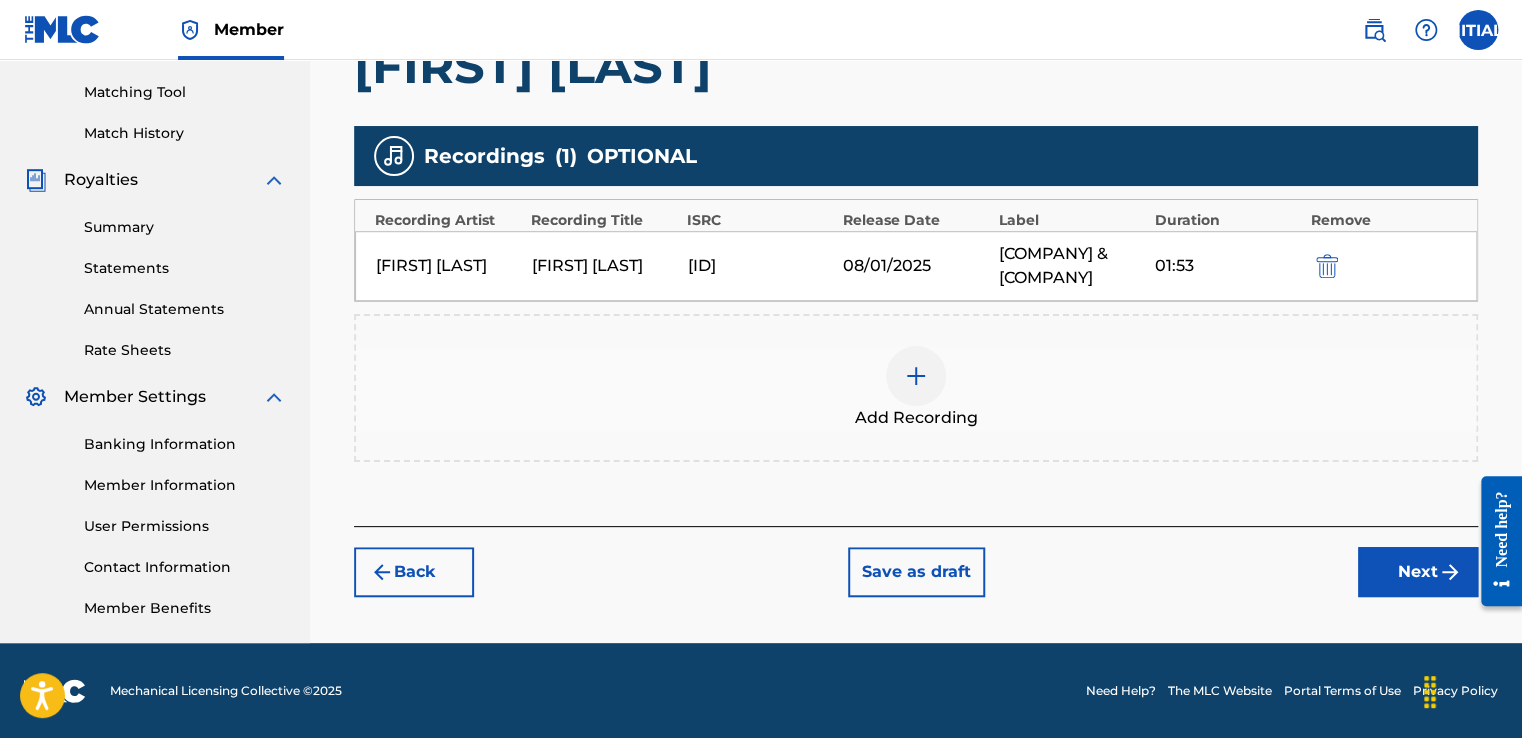 click on "Next" at bounding box center (1418, 572) 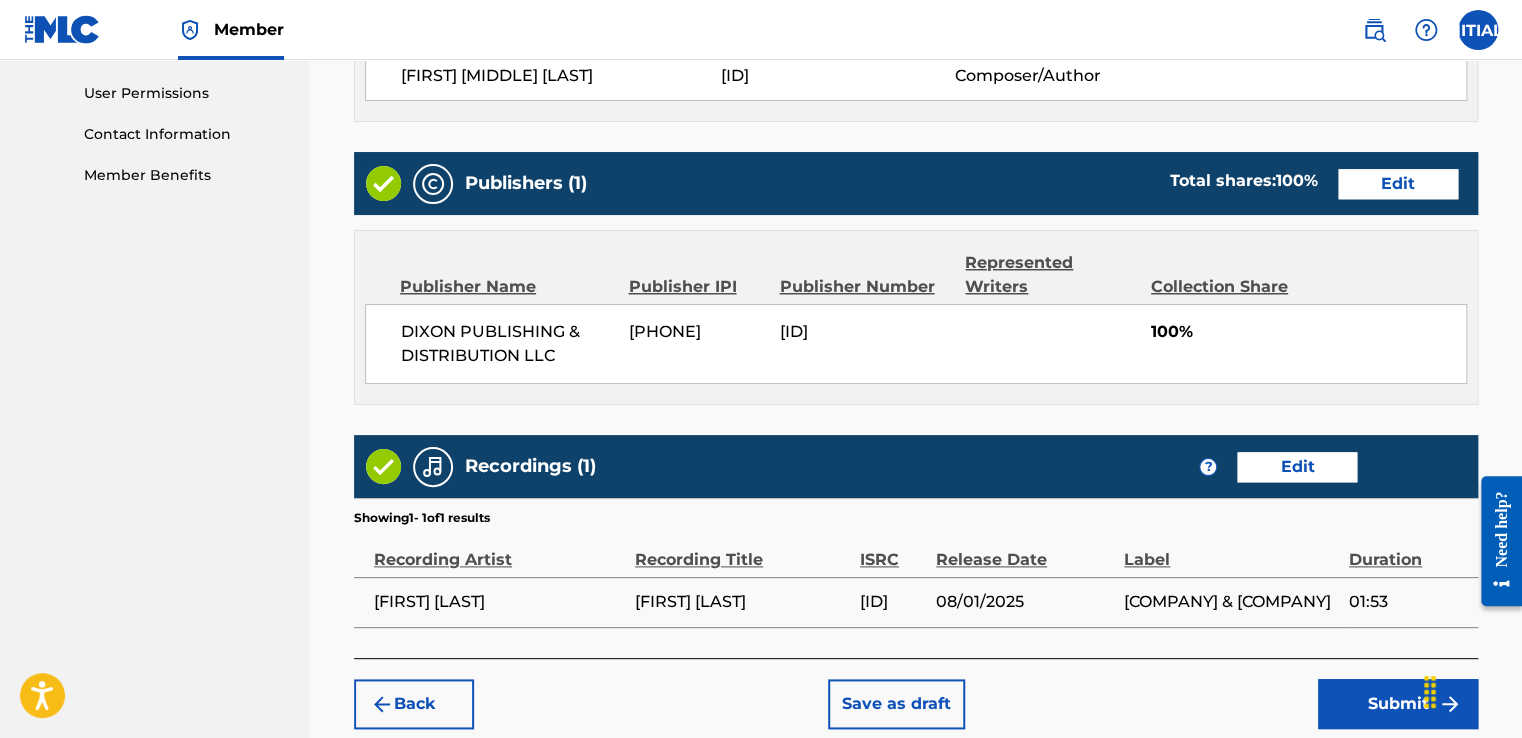 scroll, scrollTop: 1038, scrollLeft: 0, axis: vertical 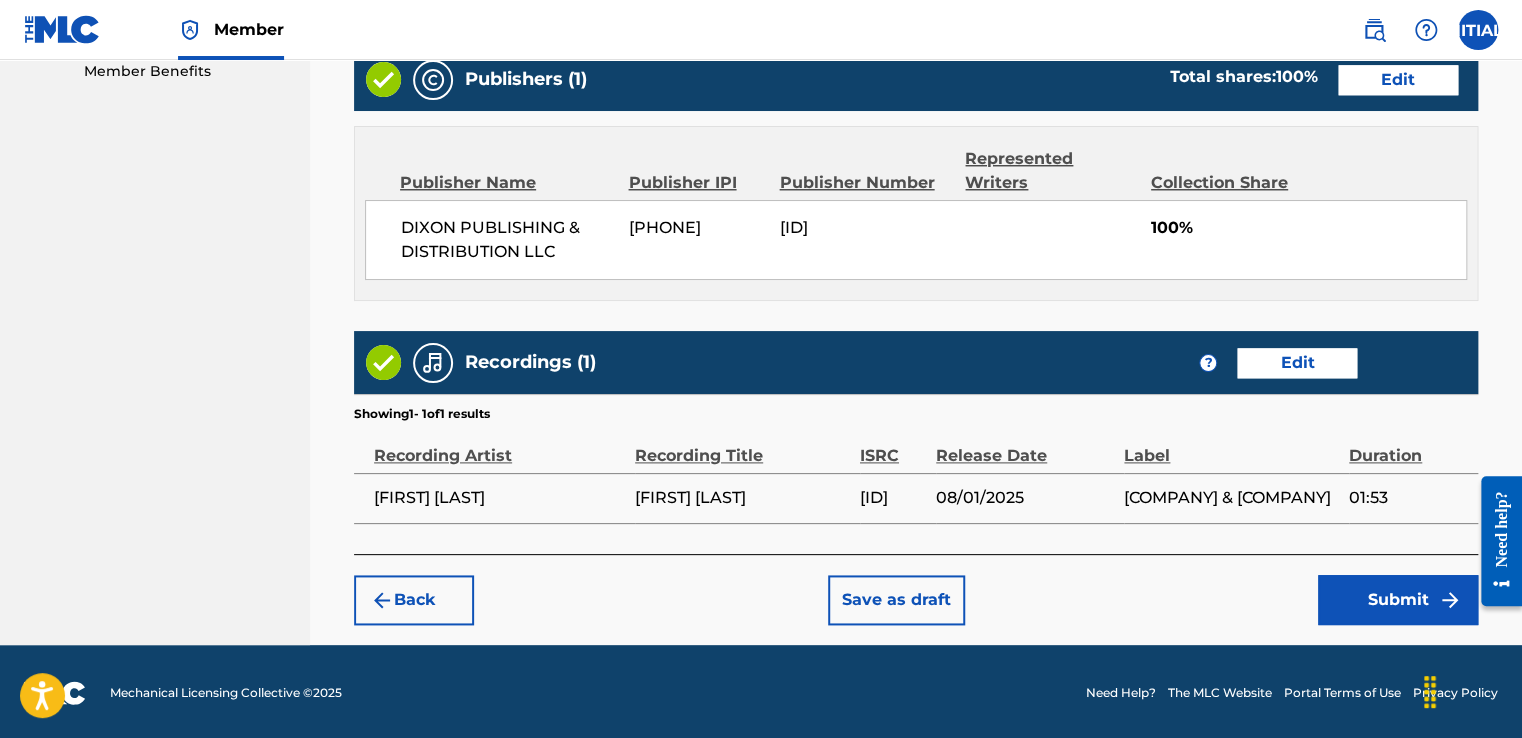 click on "Submit" at bounding box center (1398, 600) 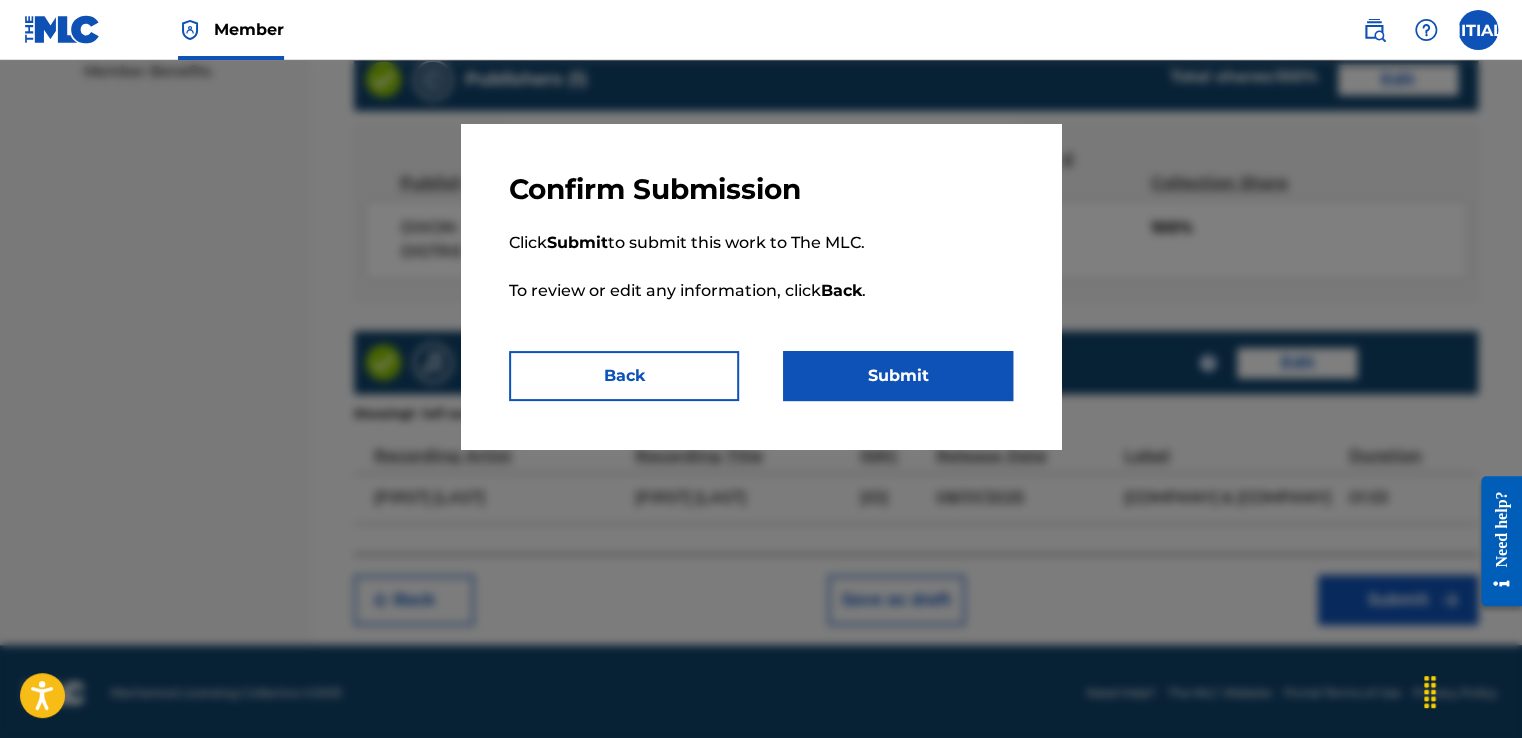 click on "Submit" at bounding box center [898, 376] 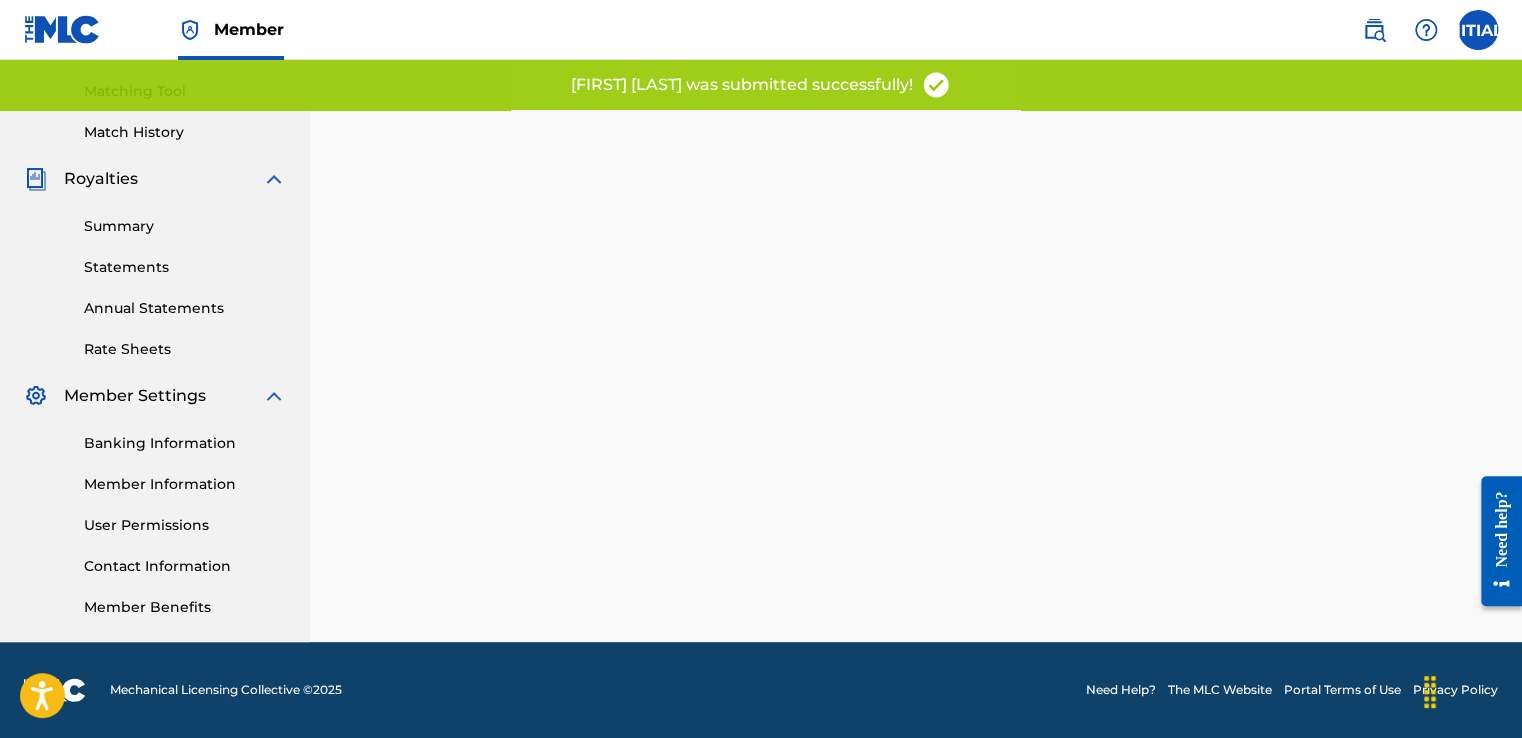 scroll, scrollTop: 0, scrollLeft: 0, axis: both 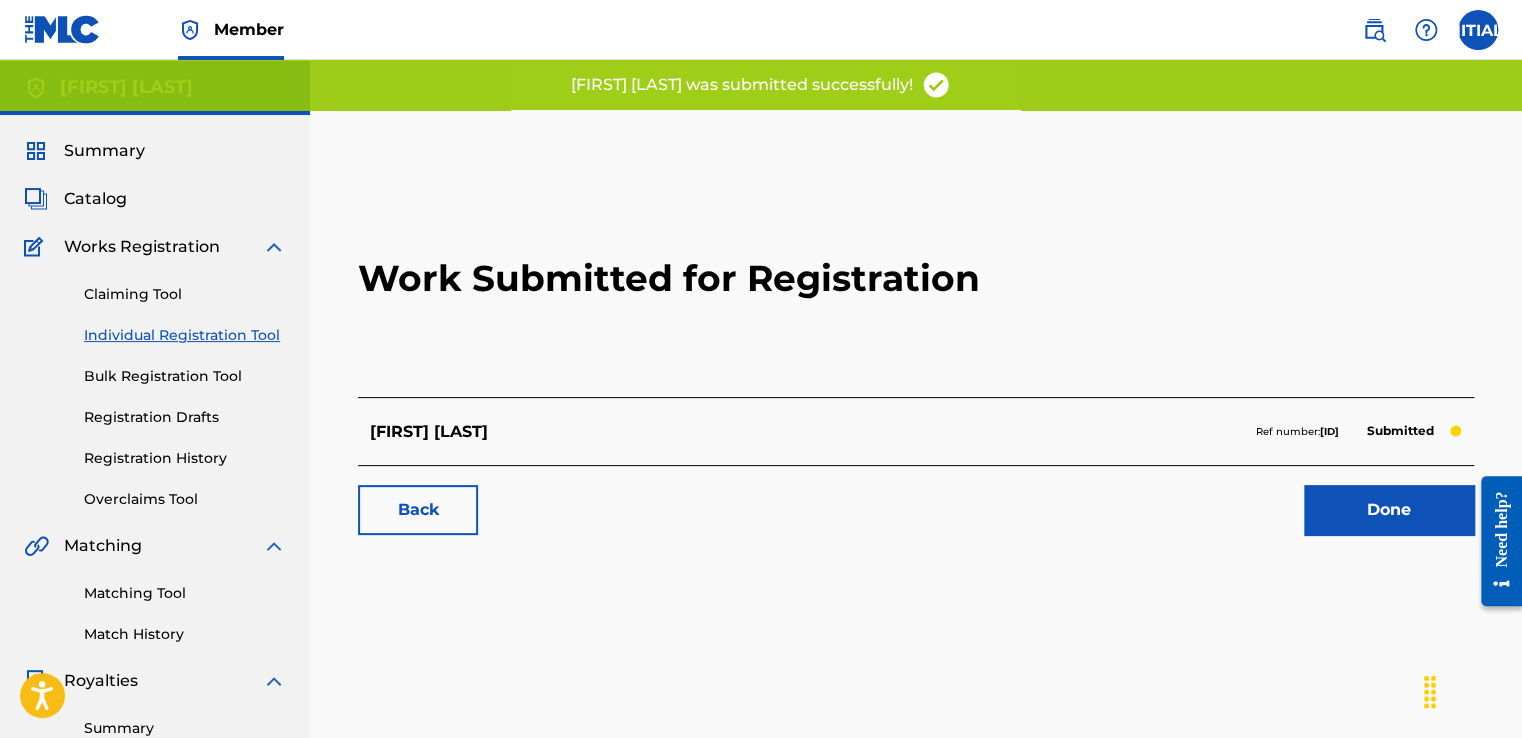 click on "Individual Registration Tool" at bounding box center [185, 335] 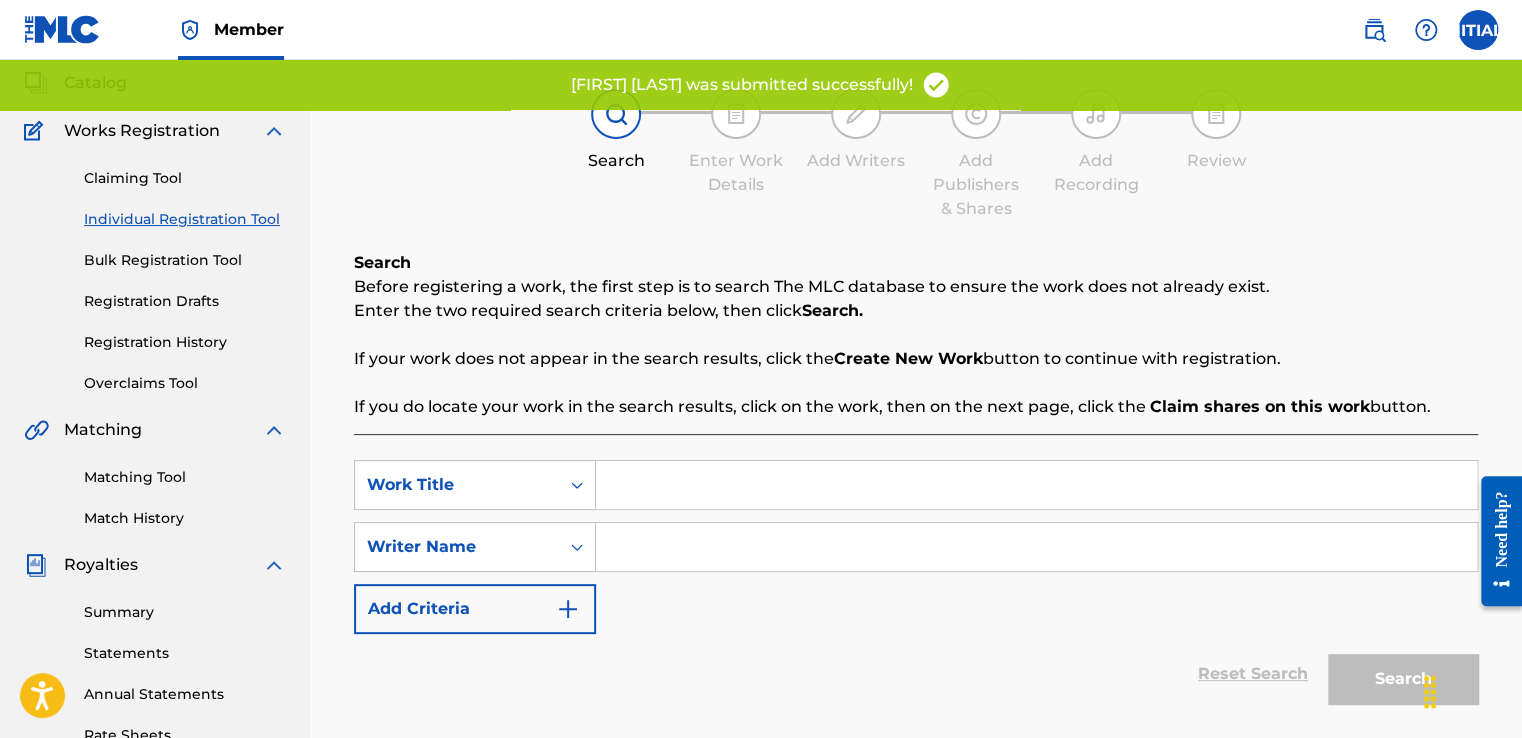 scroll, scrollTop: 200, scrollLeft: 0, axis: vertical 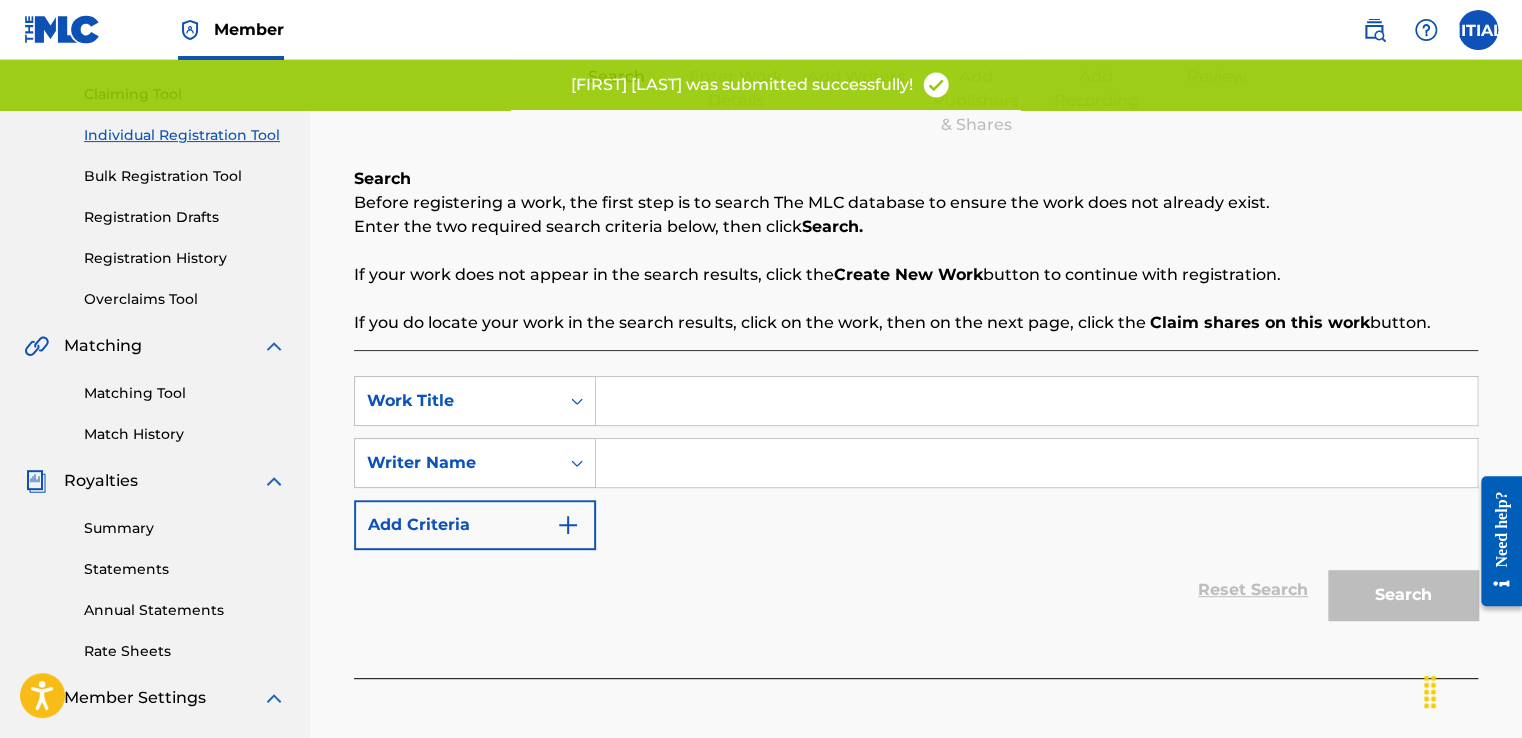 click at bounding box center (1036, 401) 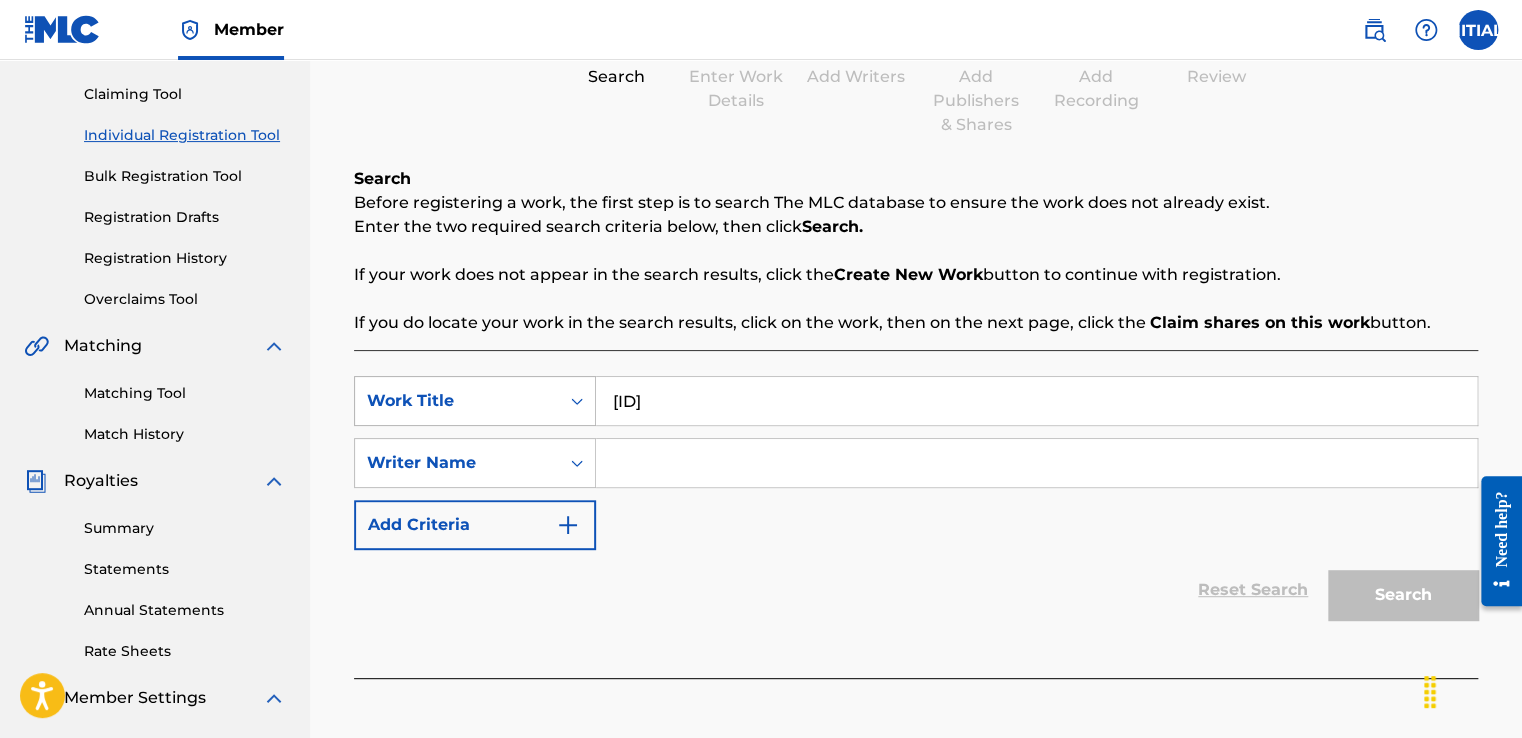 type on "[ID]" 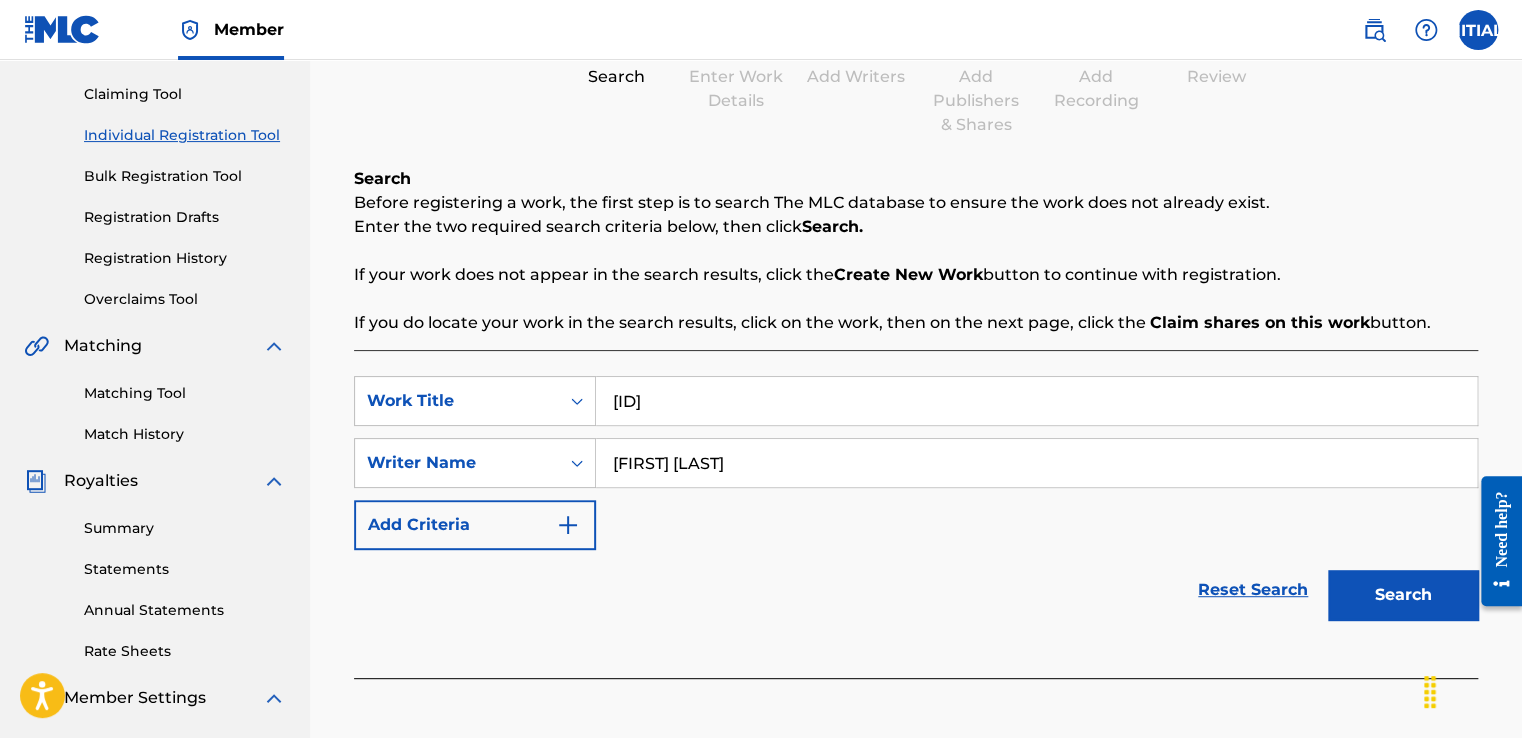 type on "[FIRST] [LAST]" 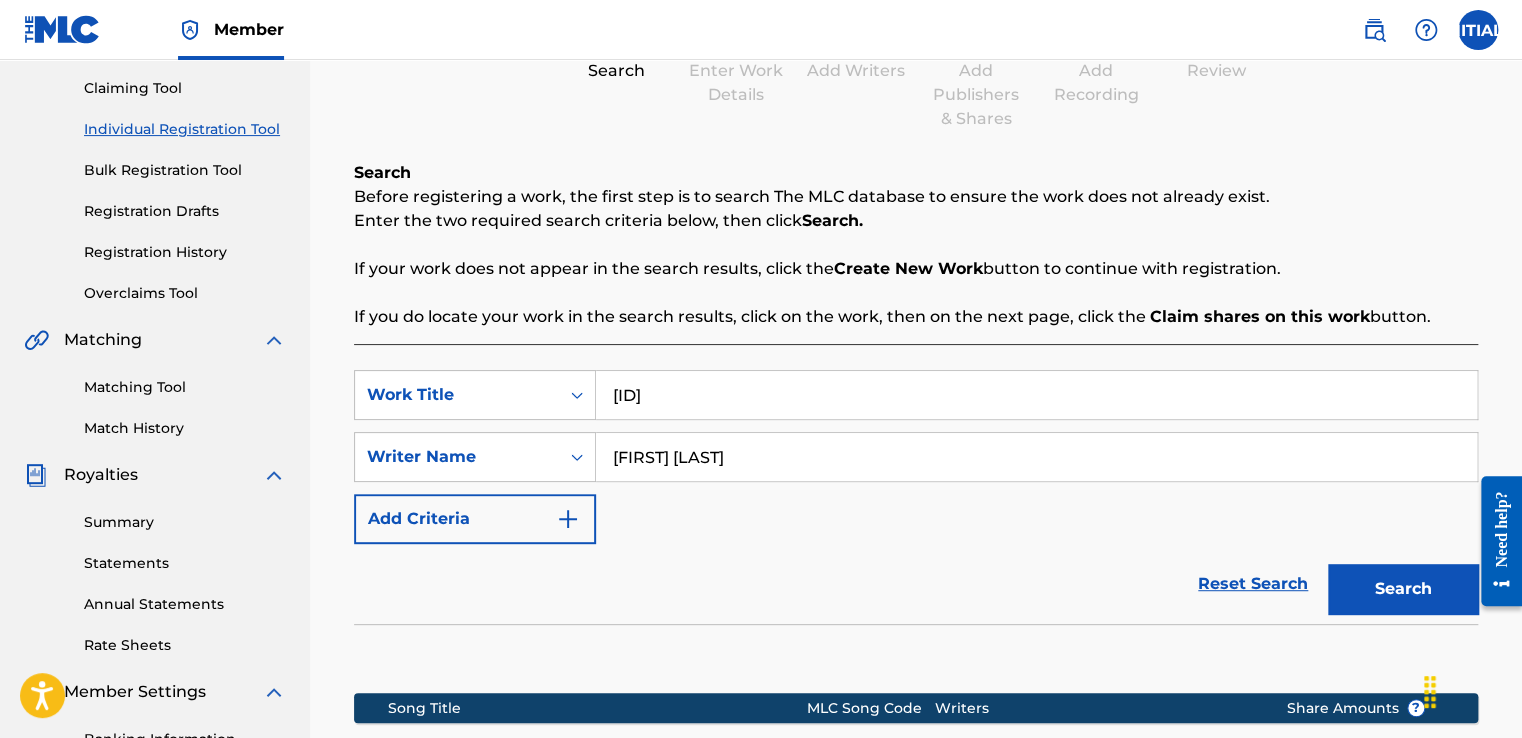 scroll, scrollTop: 506, scrollLeft: 0, axis: vertical 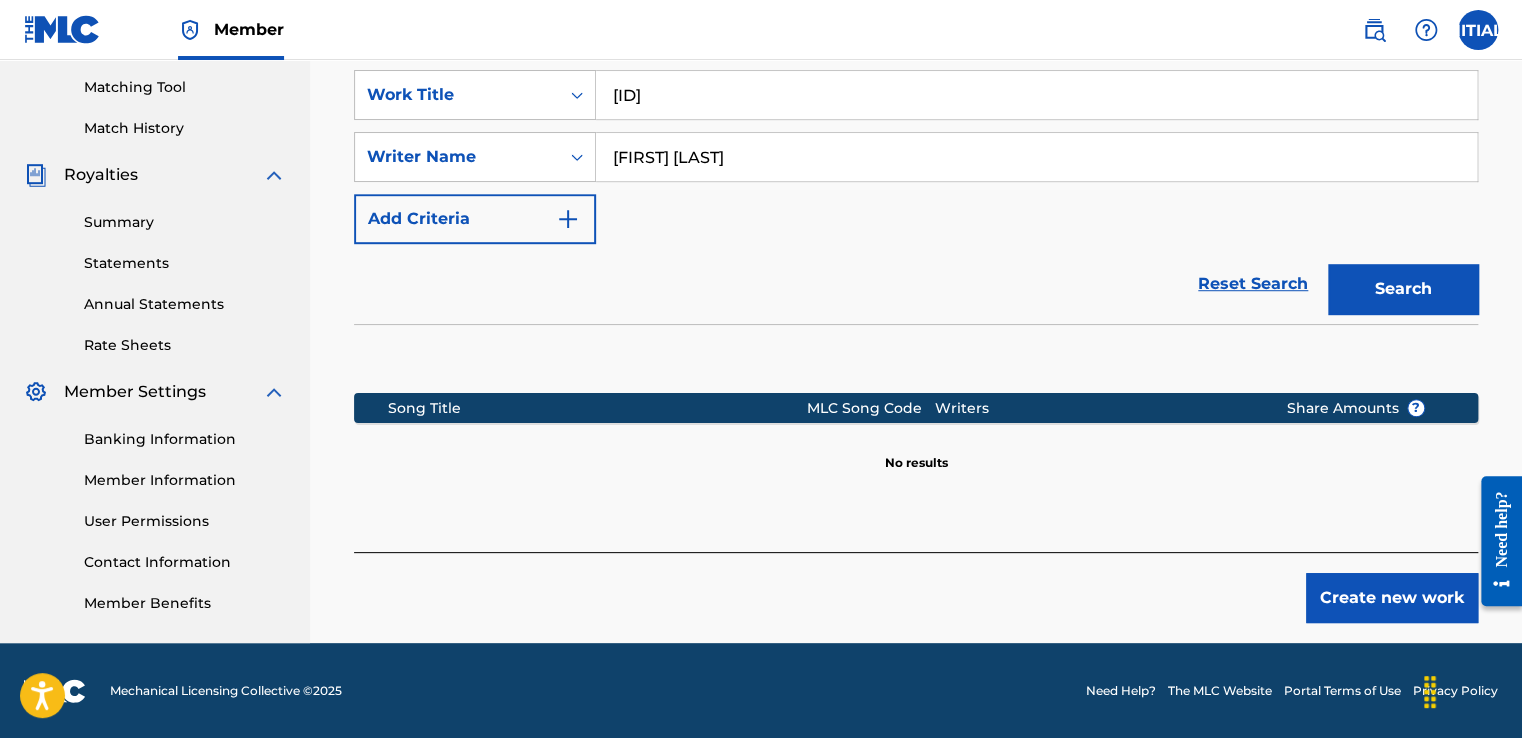 click on "Create new work" at bounding box center (1392, 598) 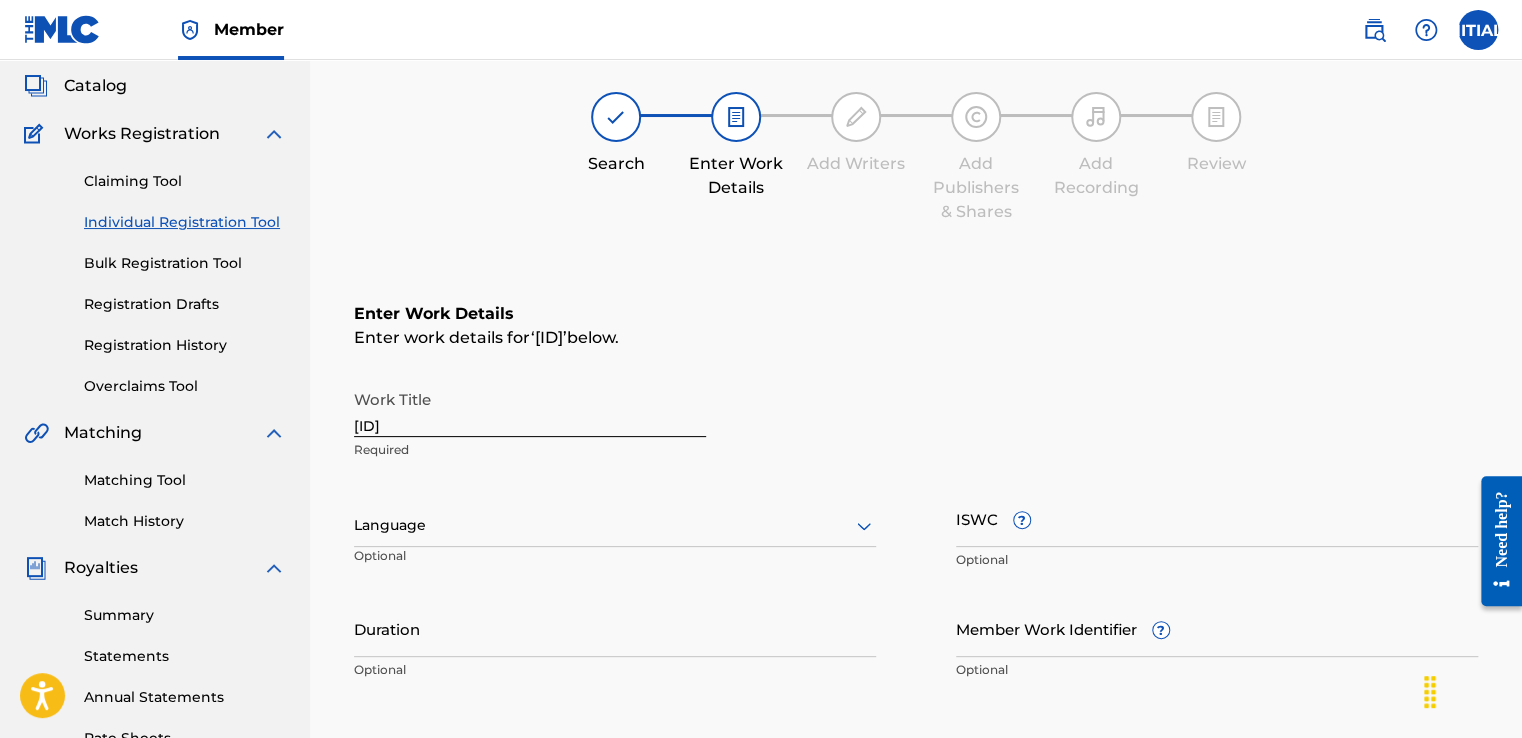 scroll, scrollTop: 200, scrollLeft: 0, axis: vertical 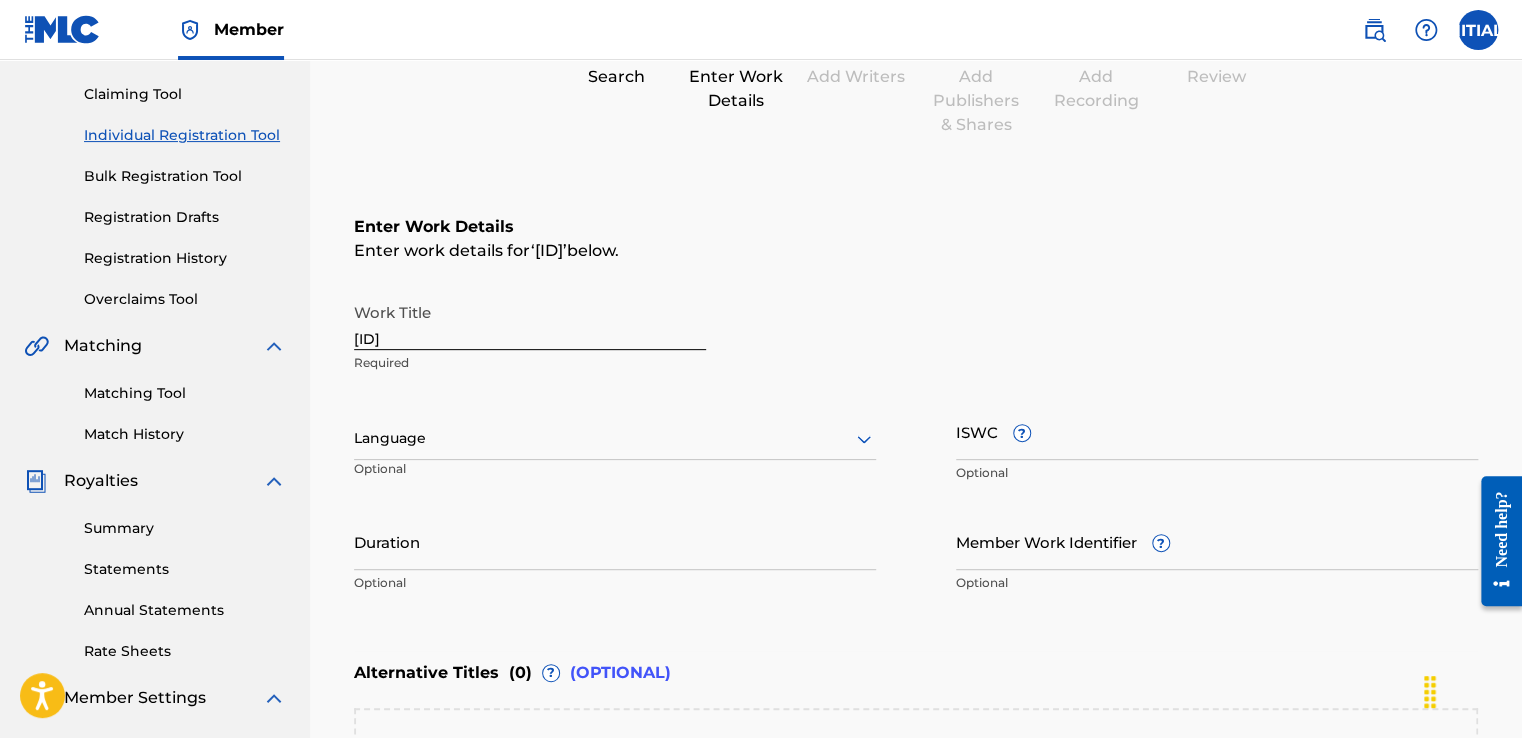click at bounding box center [615, 438] 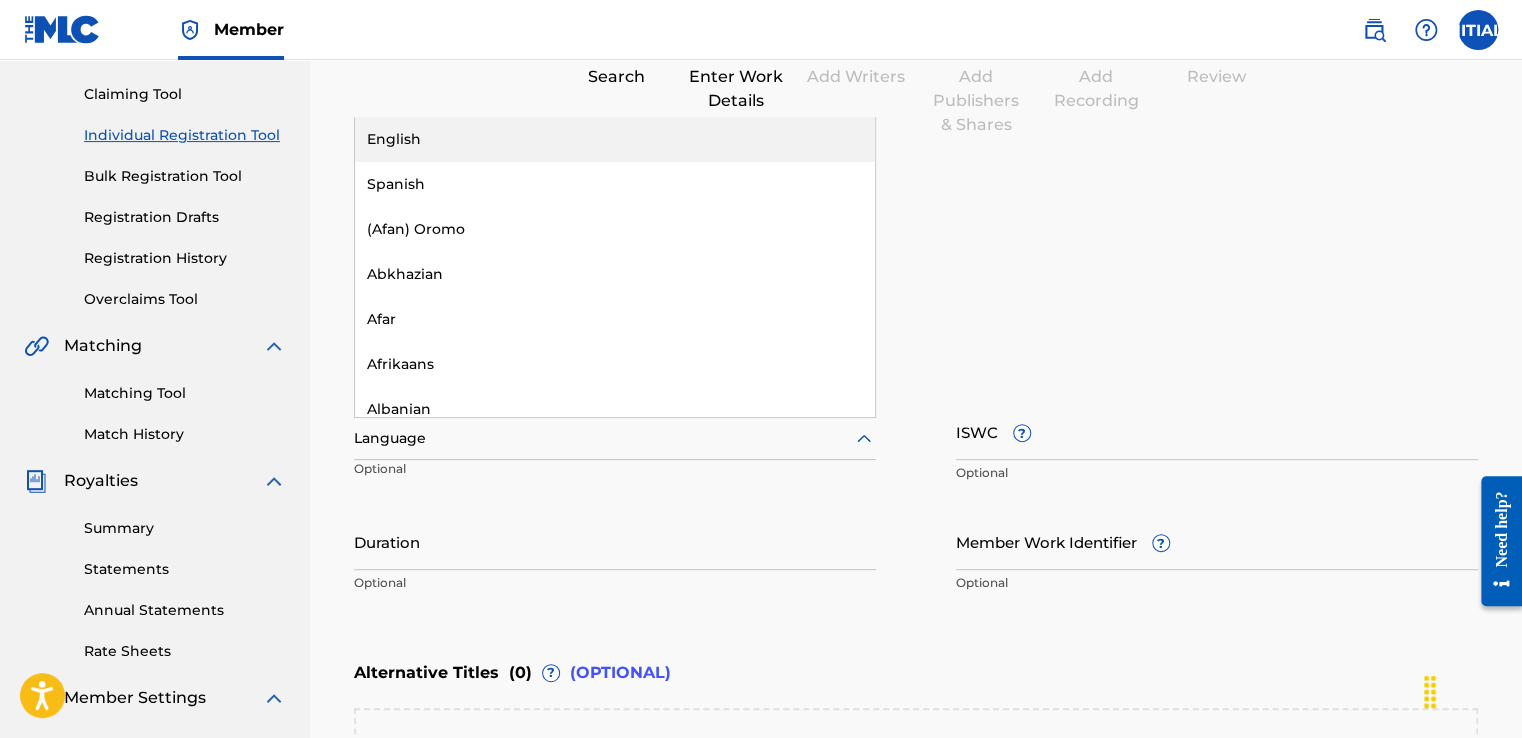 click on "English" at bounding box center [615, 139] 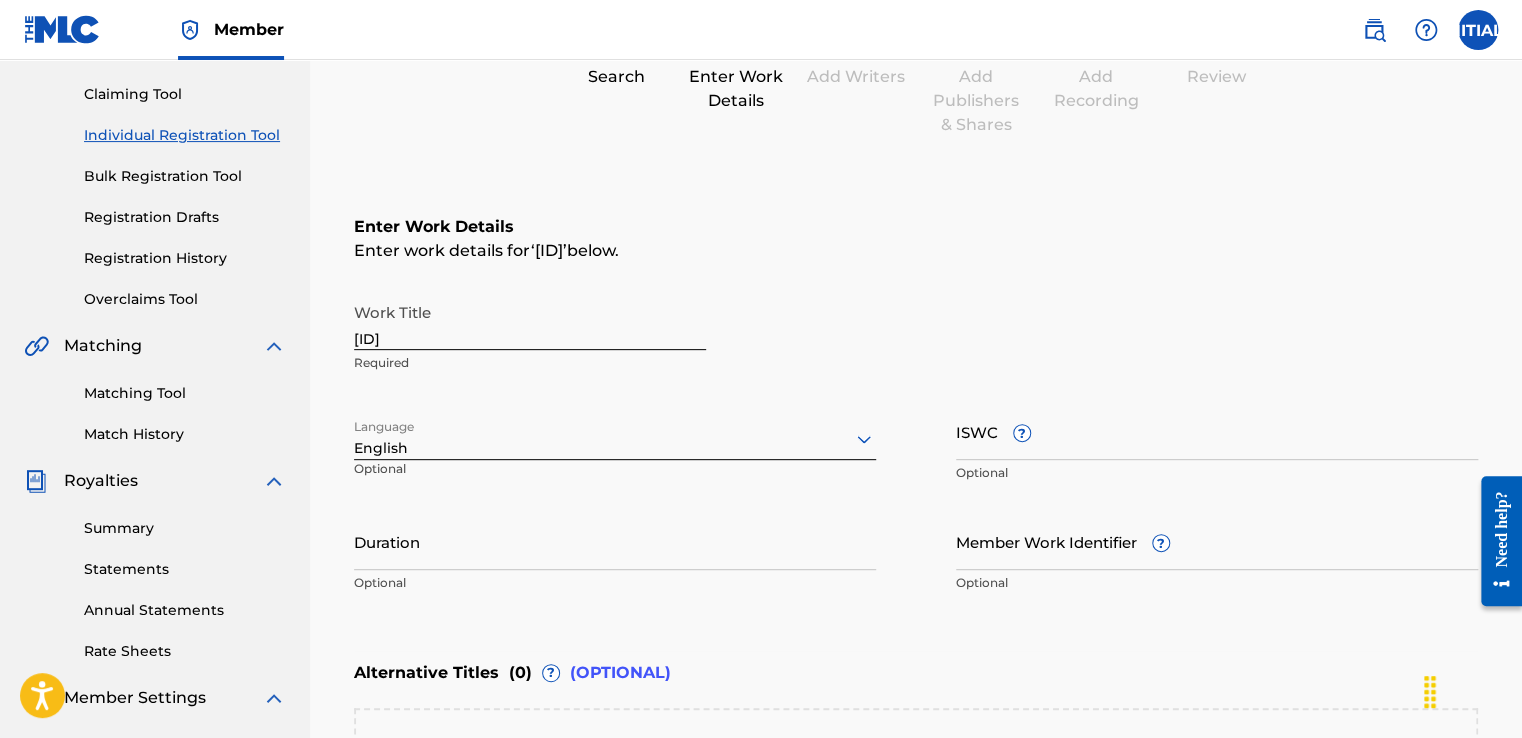 drag, startPoint x: 1126, startPoint y: 467, endPoint x: 1124, endPoint y: 454, distance: 13.152946 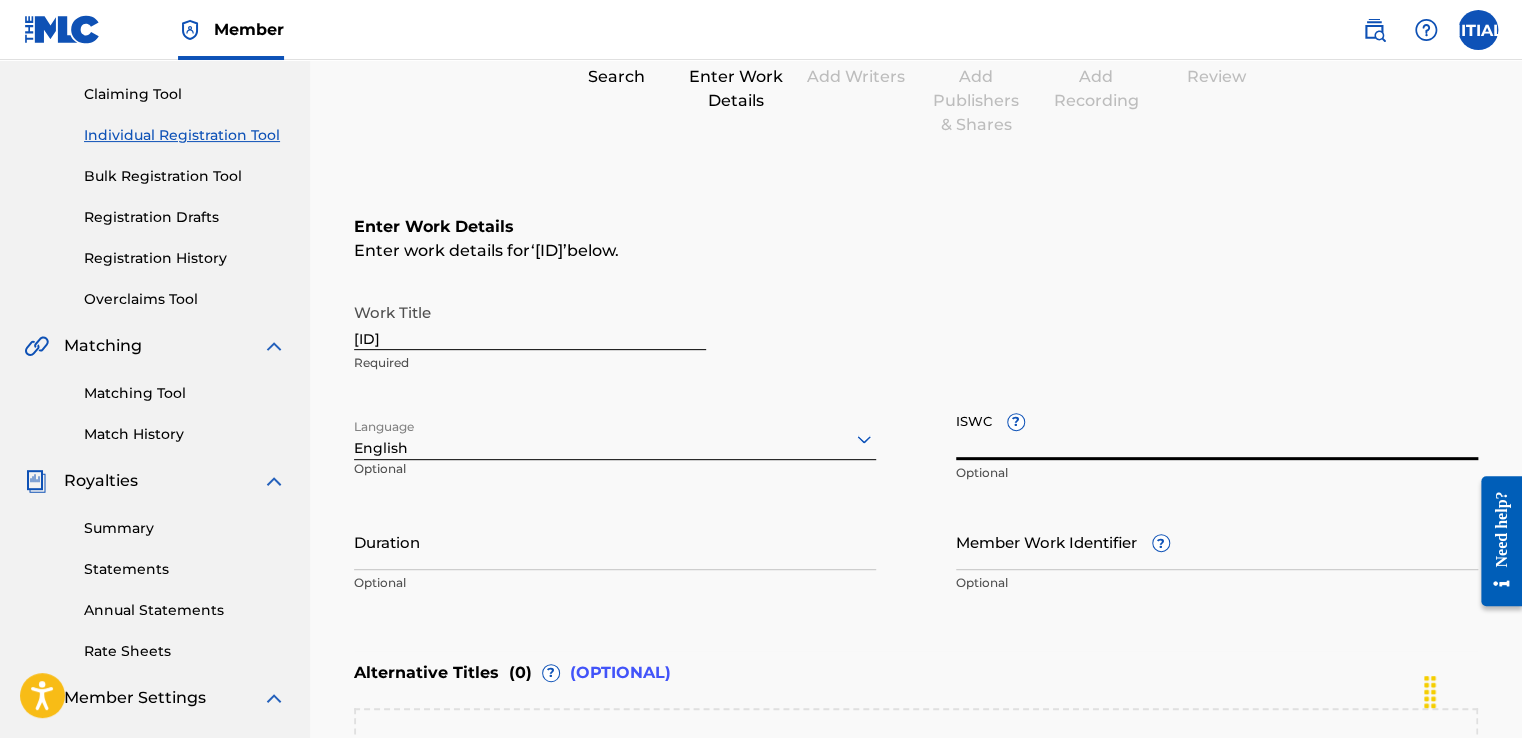 paste on "[ID]" 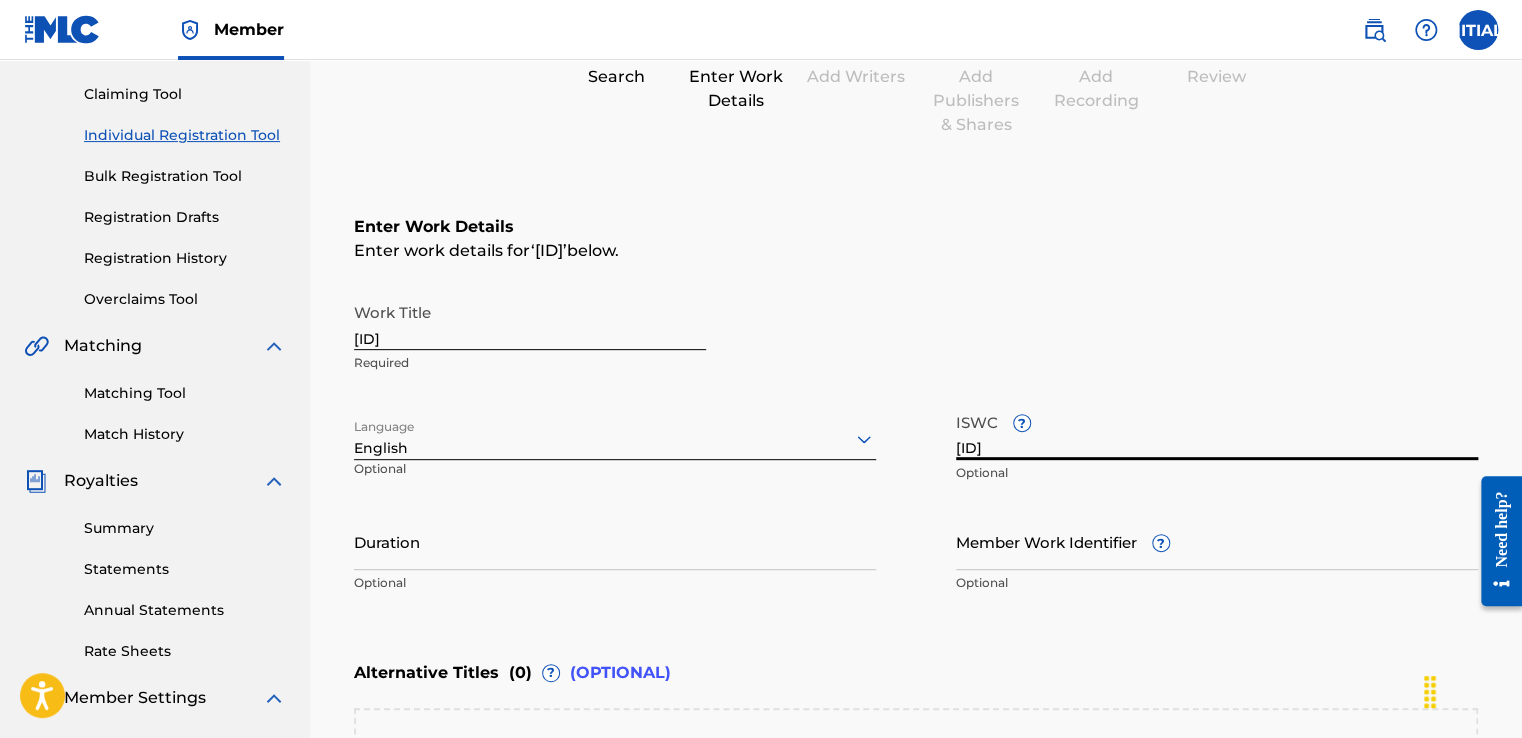 type on "[ID]" 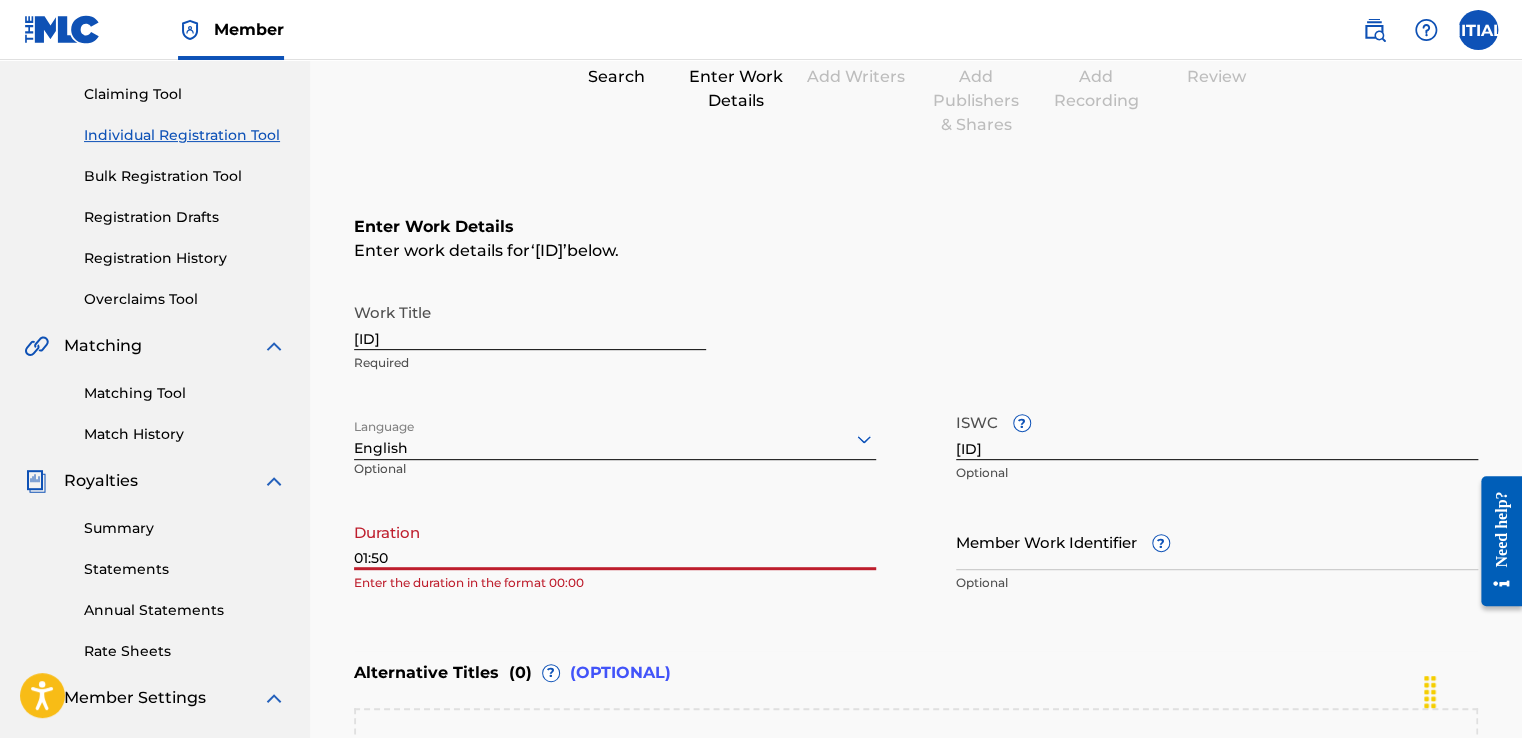 type on "01:50" 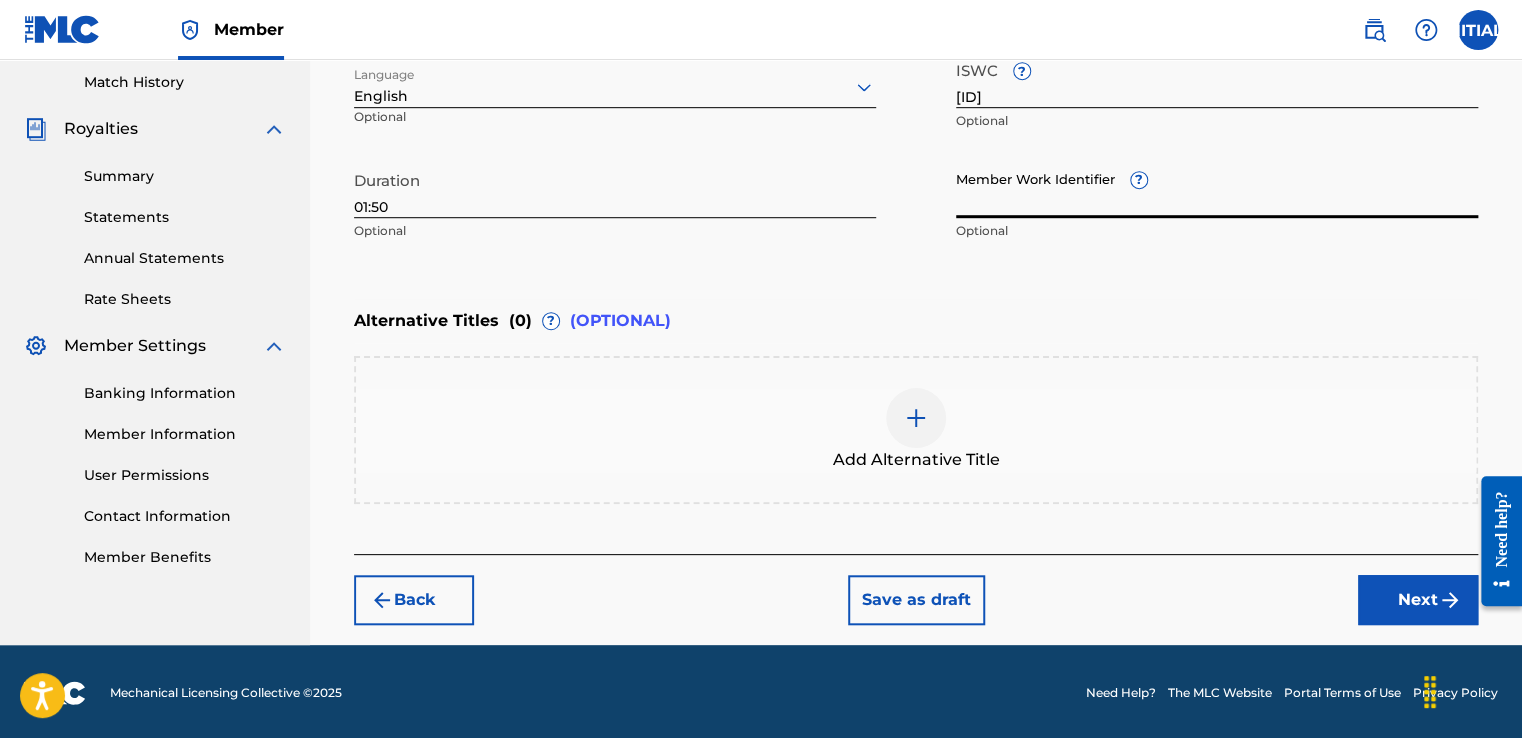 click on "Next" at bounding box center [1418, 600] 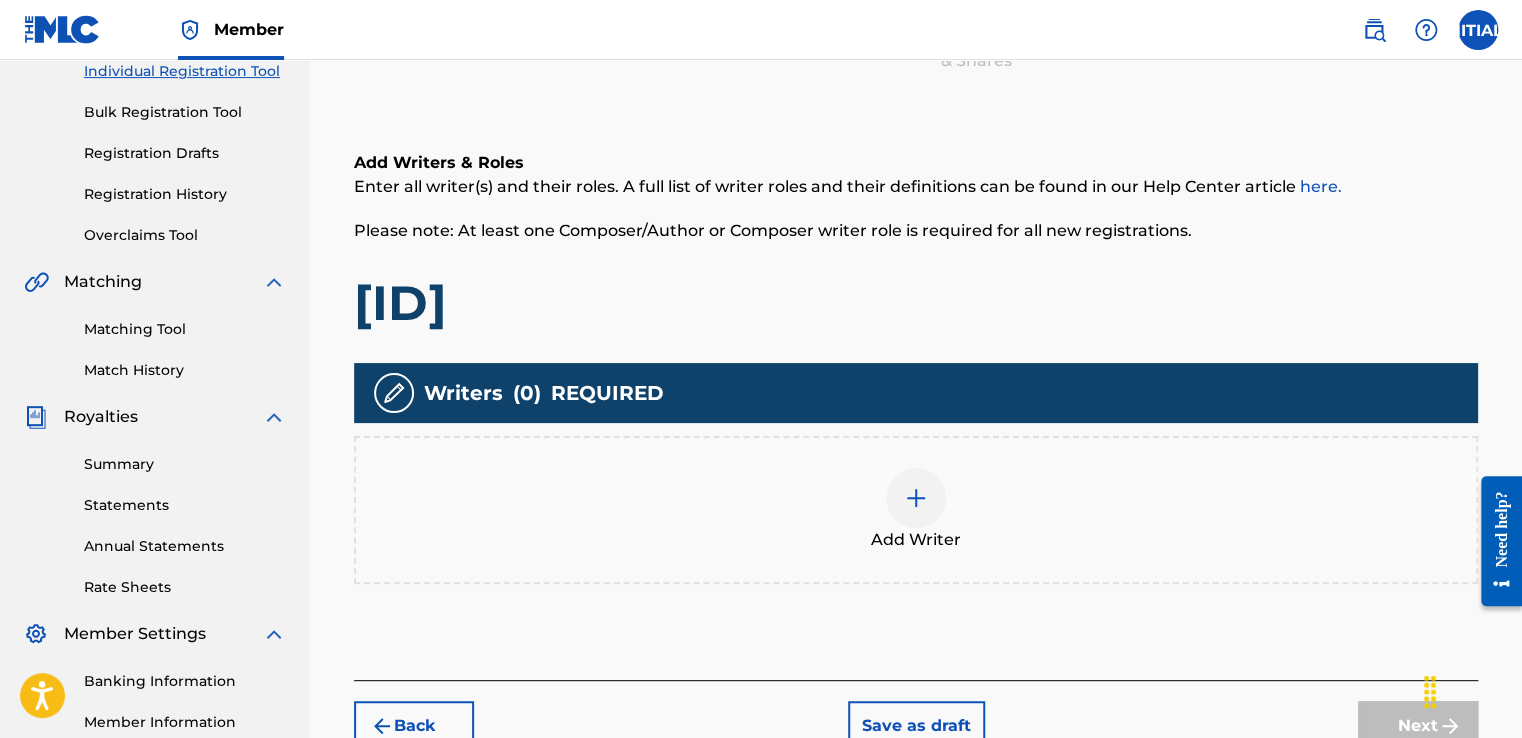 scroll, scrollTop: 390, scrollLeft: 0, axis: vertical 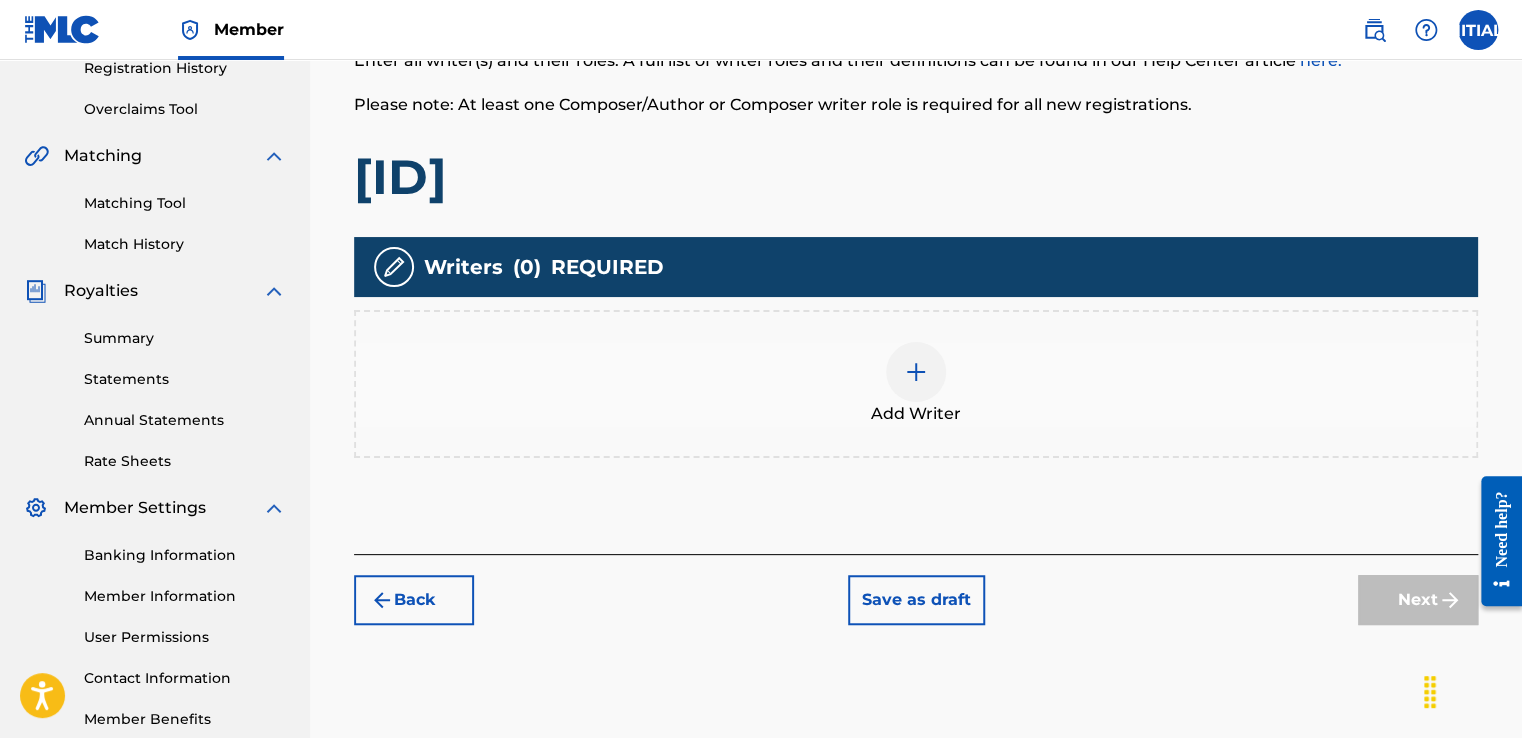 click at bounding box center (916, 372) 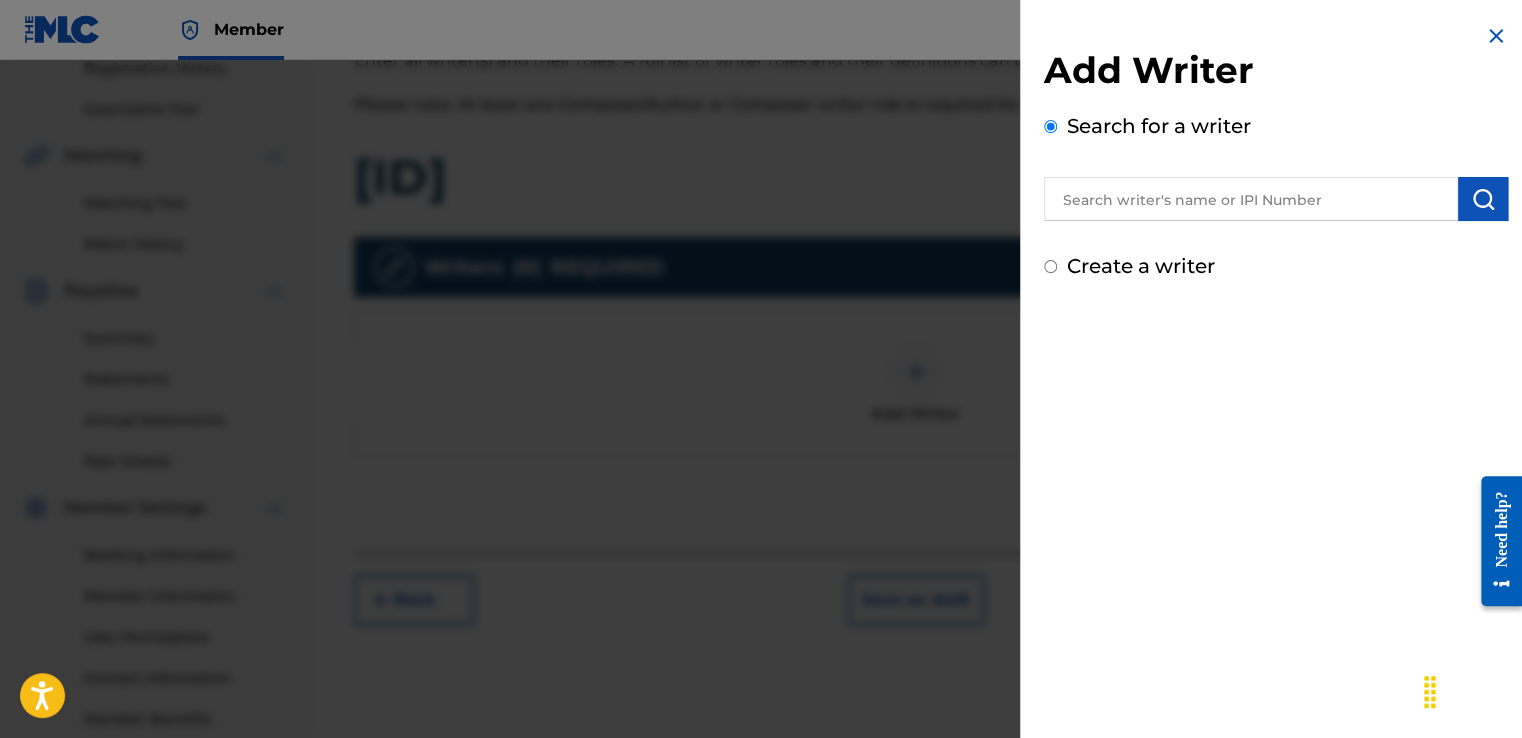 click at bounding box center [1251, 199] 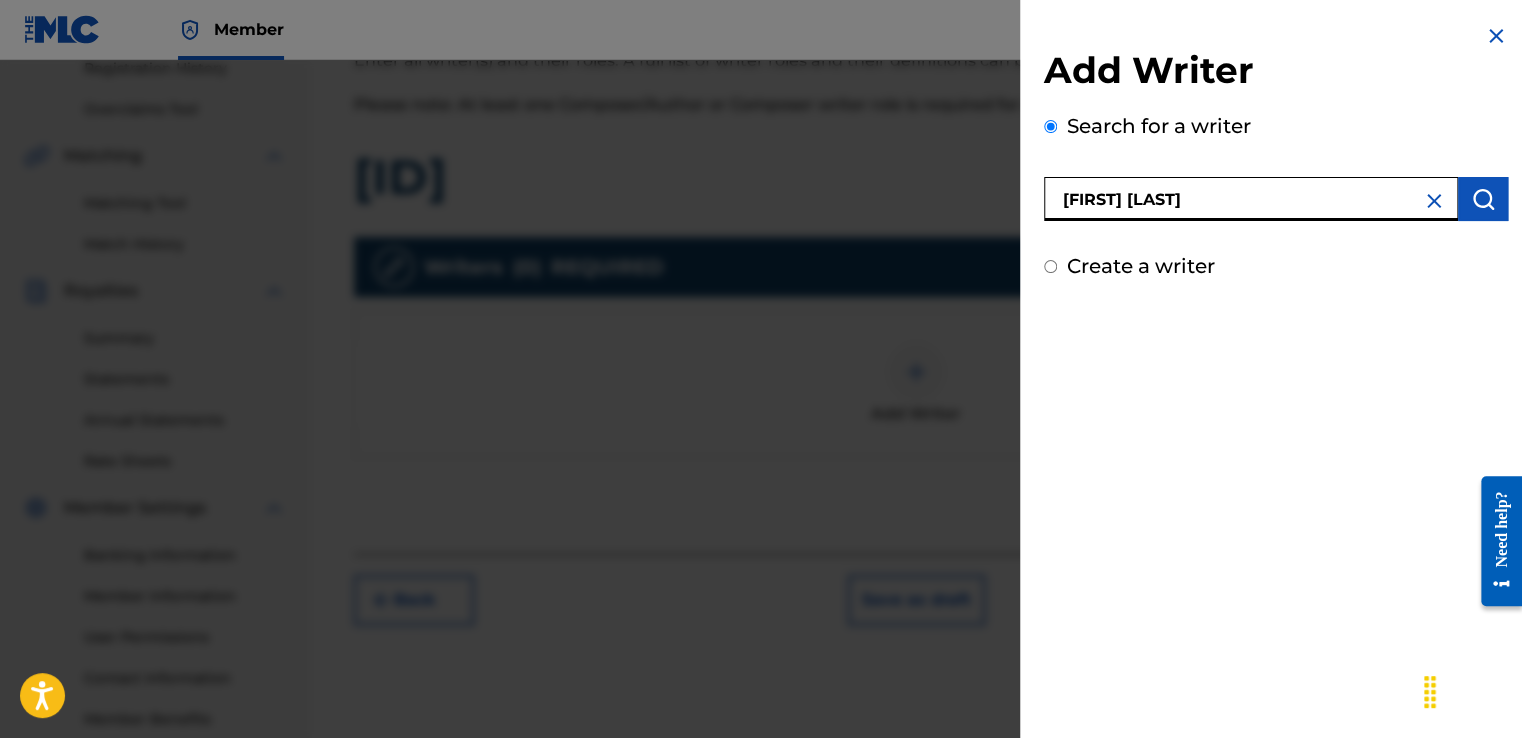 type on "[FIRST] [LAST]" 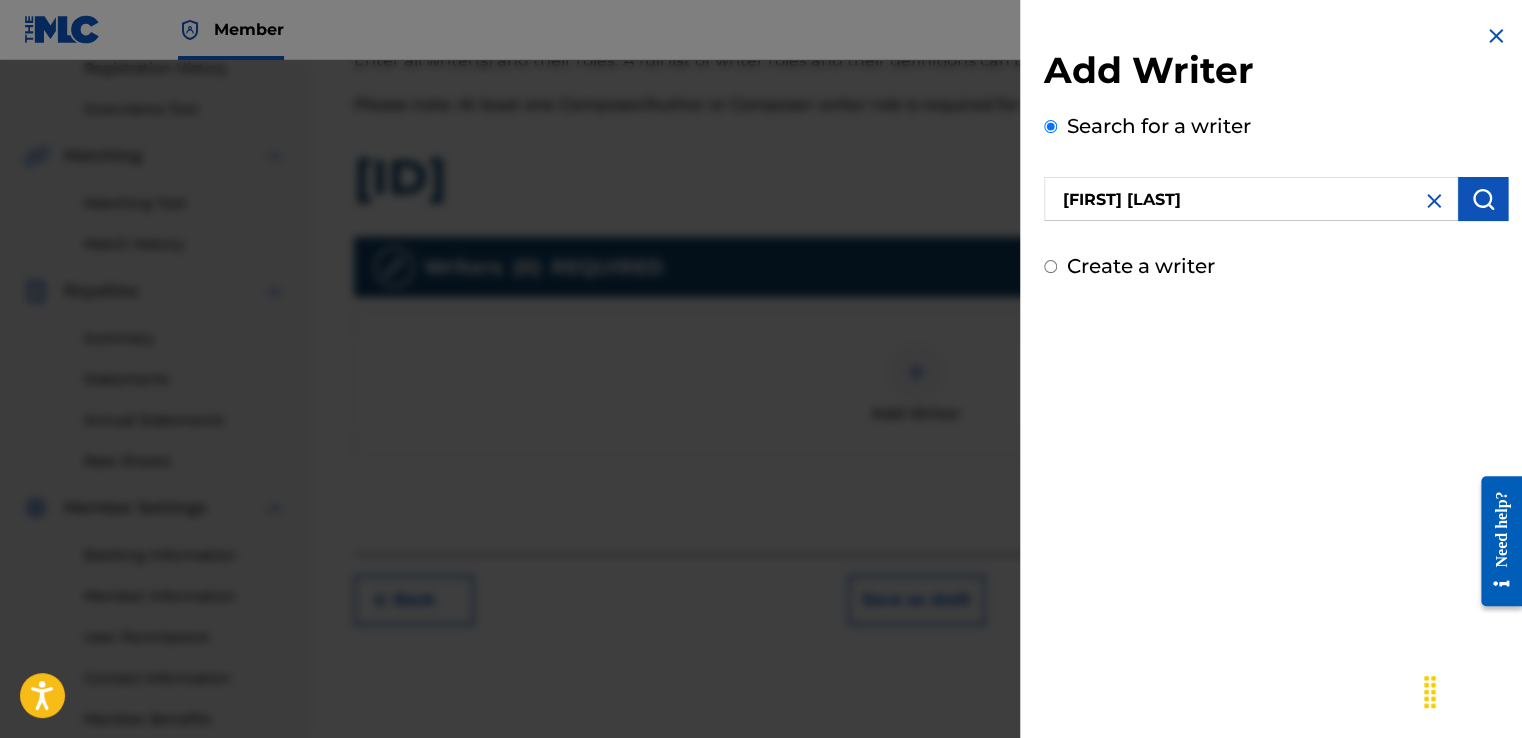 click at bounding box center (1483, 199) 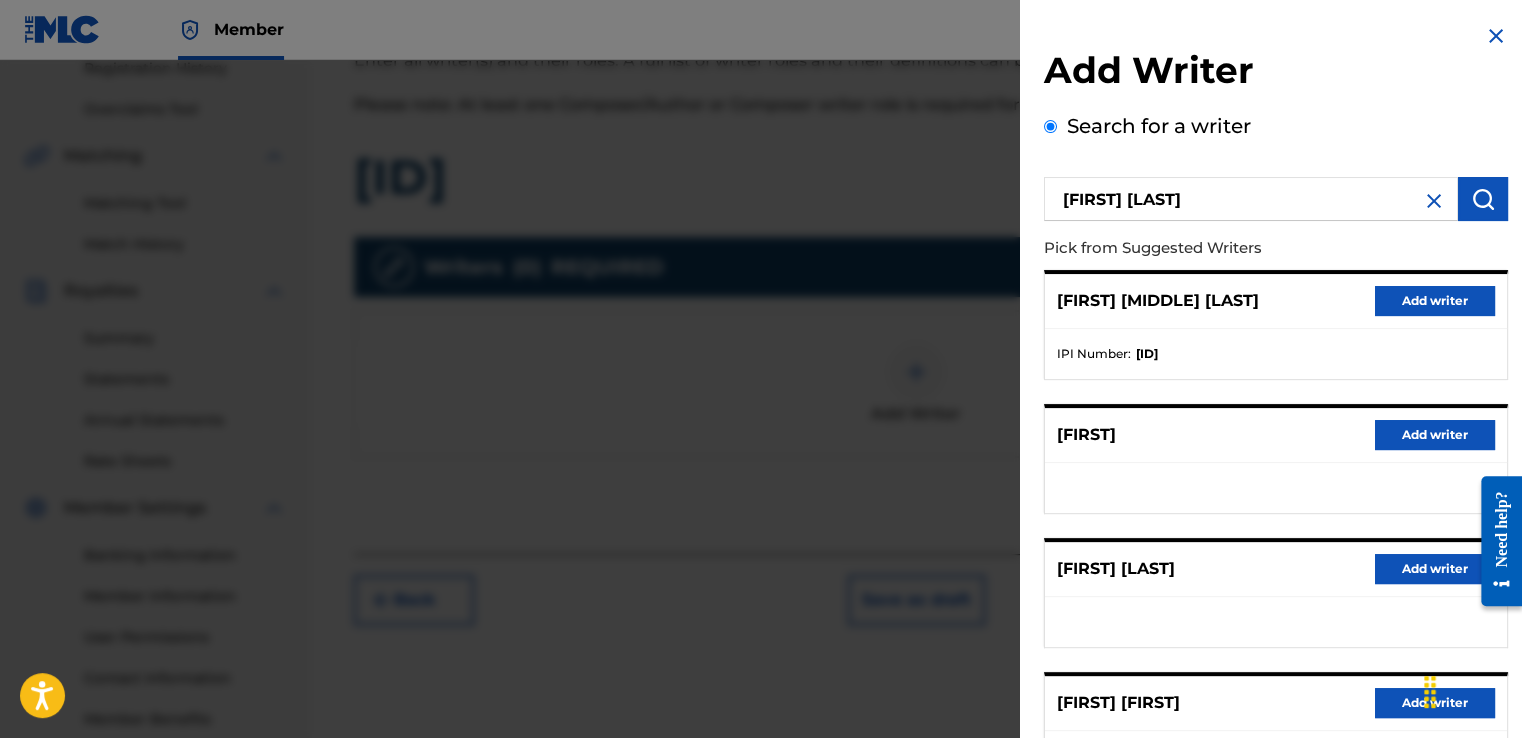 click on "Add writer" at bounding box center [1435, 301] 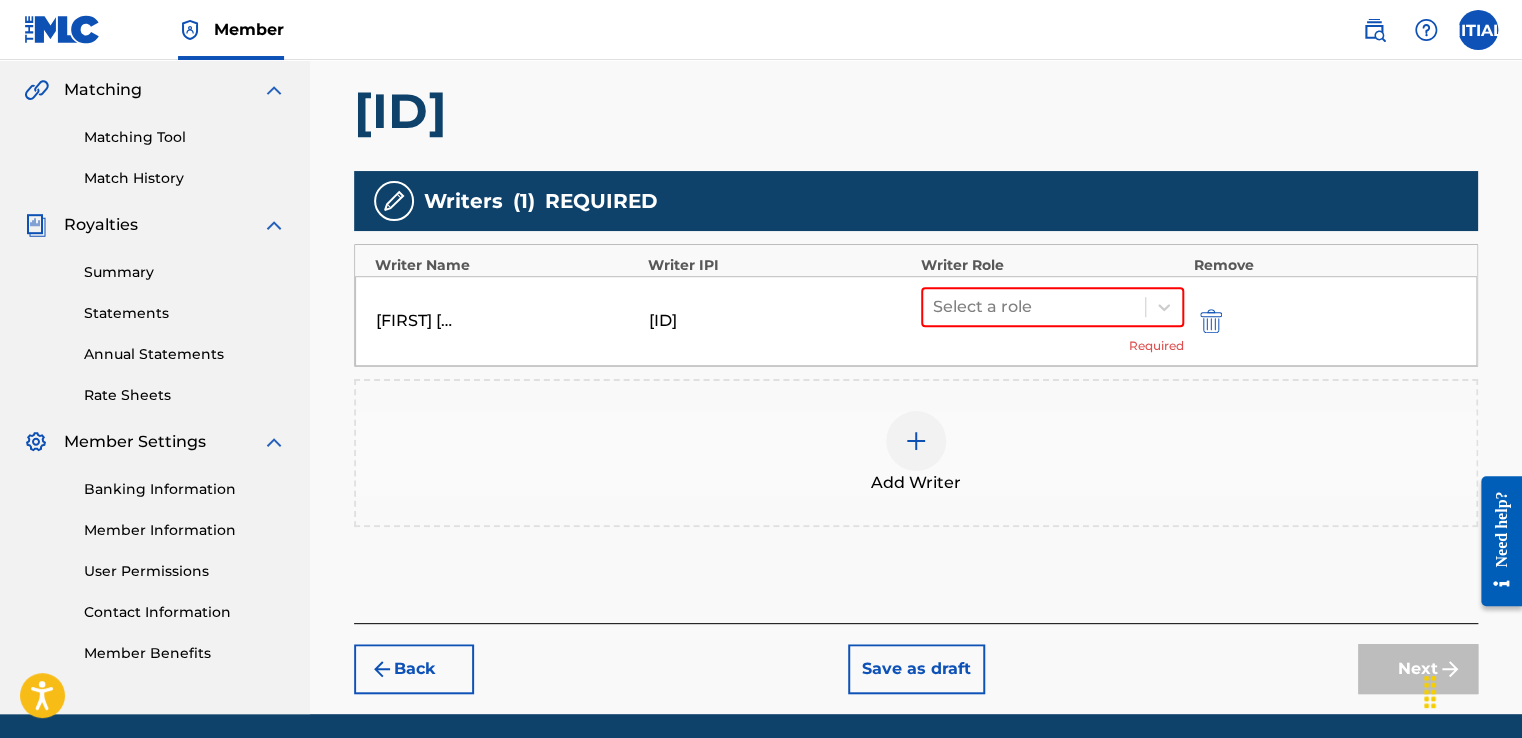 scroll, scrollTop: 490, scrollLeft: 0, axis: vertical 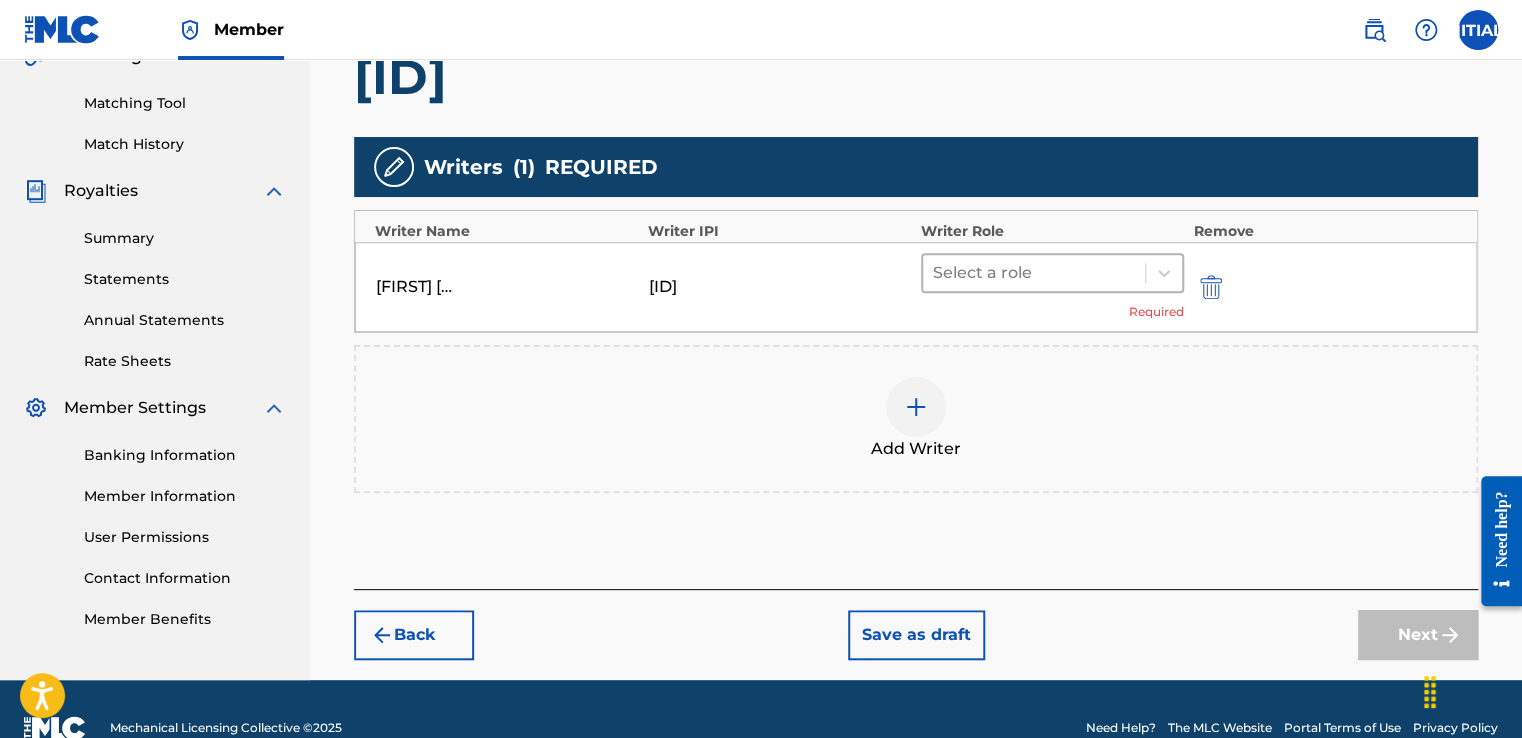 click at bounding box center (1034, 273) 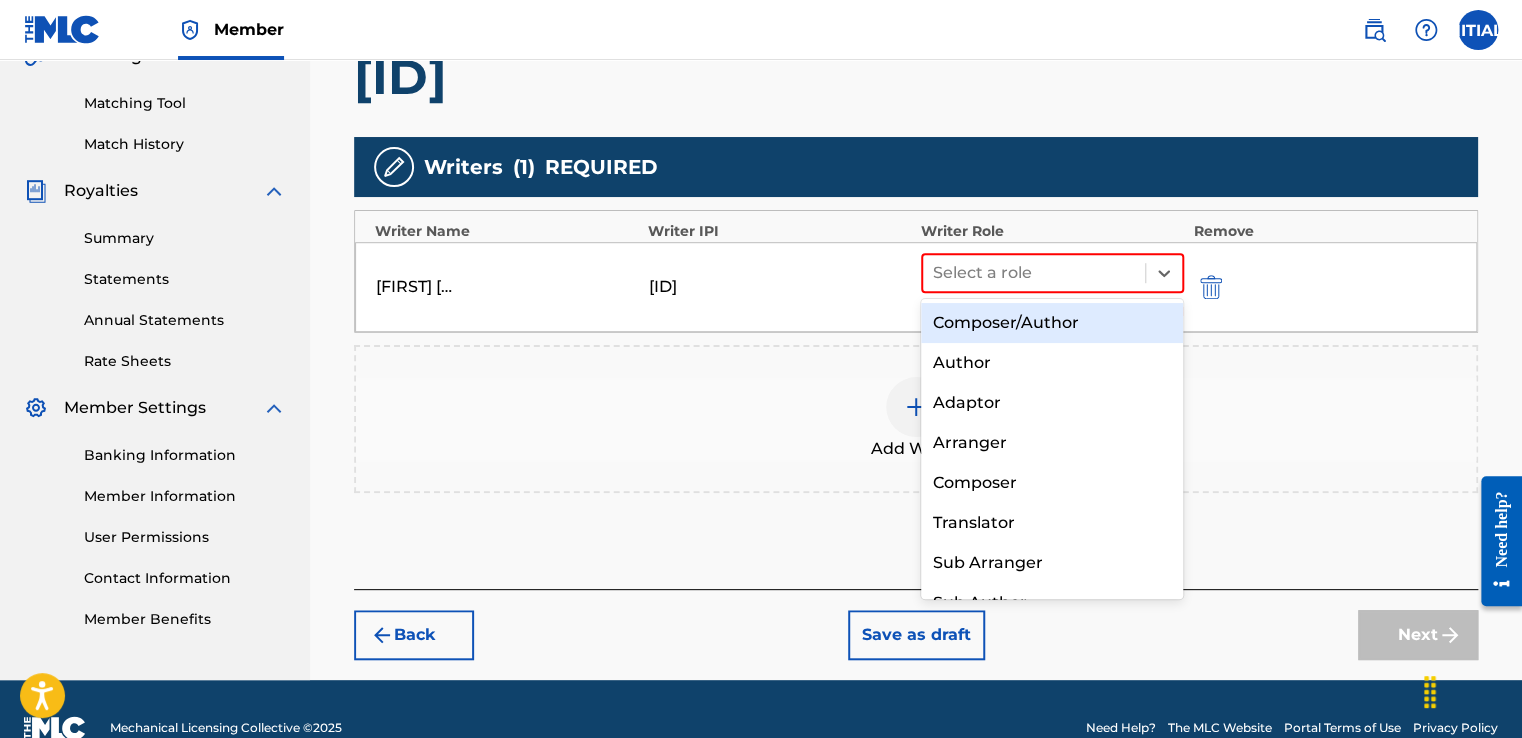 click on "Composer/Author" at bounding box center [1052, 323] 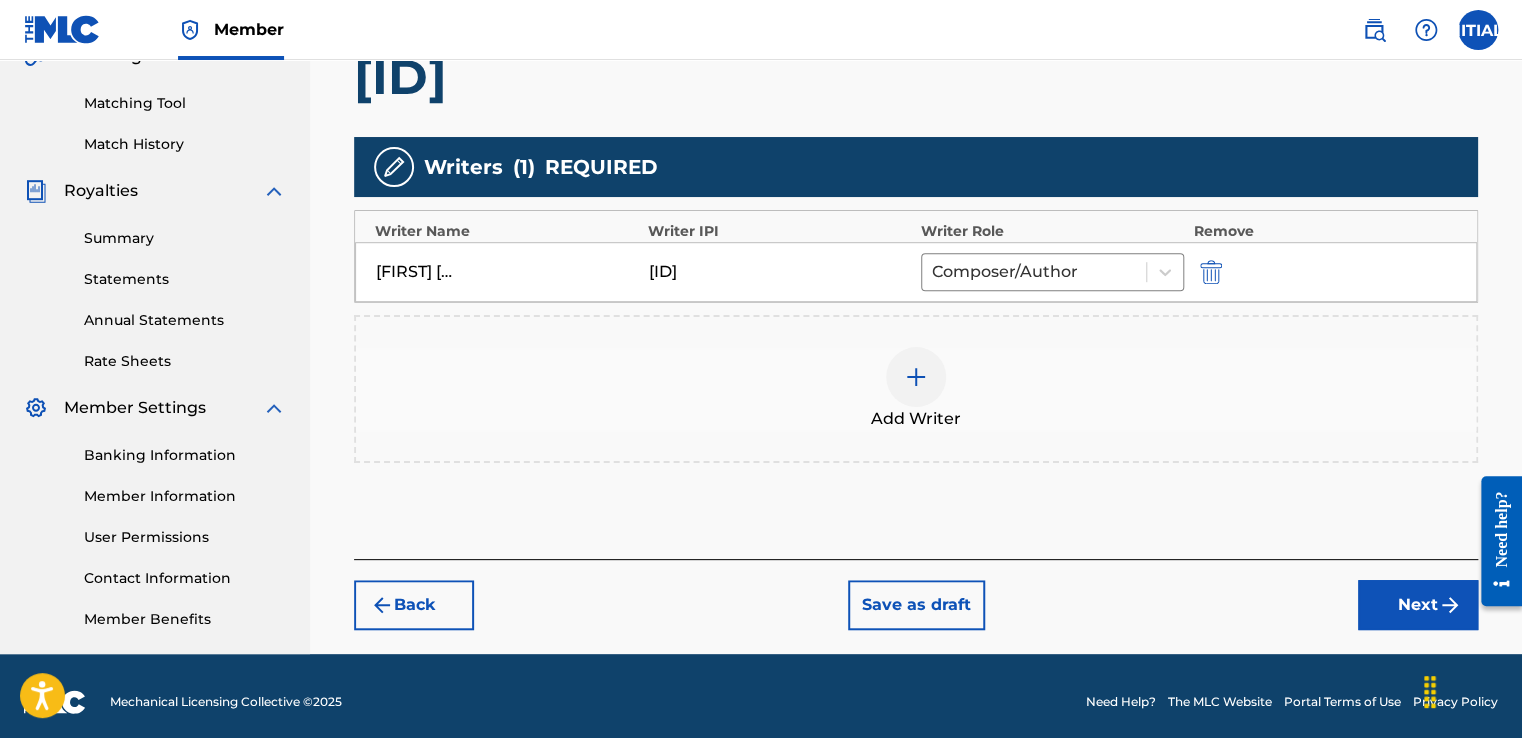 click on "Next" at bounding box center (1418, 605) 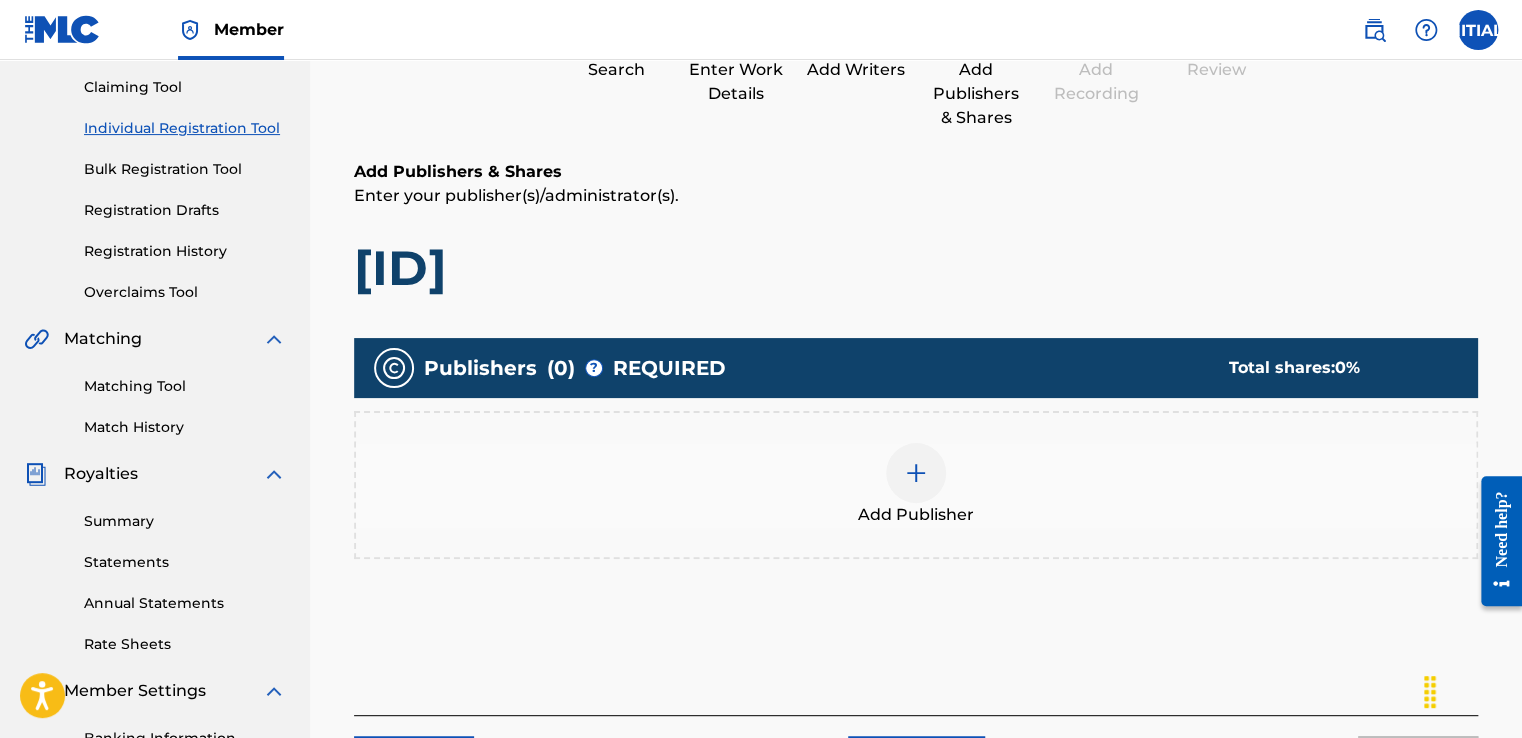 scroll, scrollTop: 90, scrollLeft: 0, axis: vertical 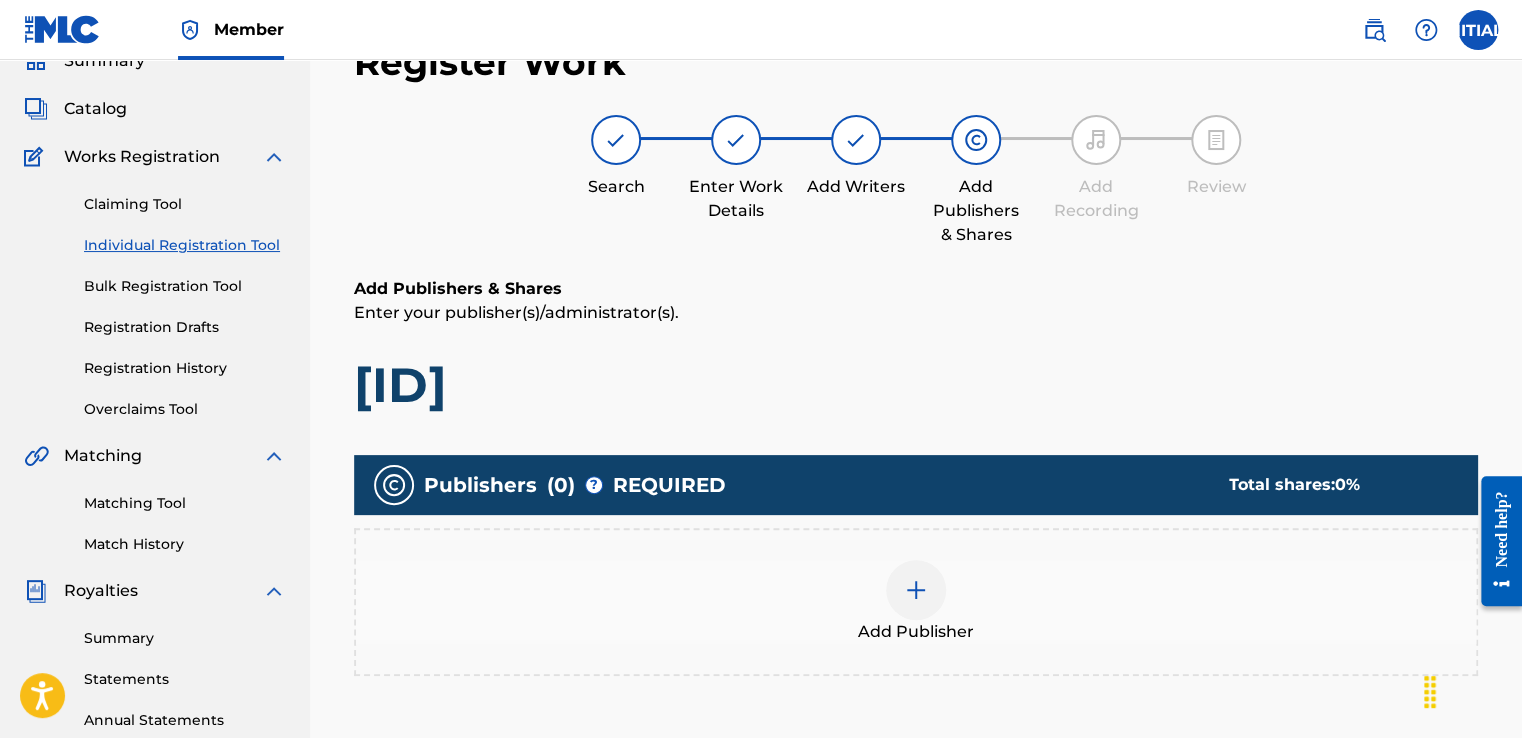 click at bounding box center (916, 590) 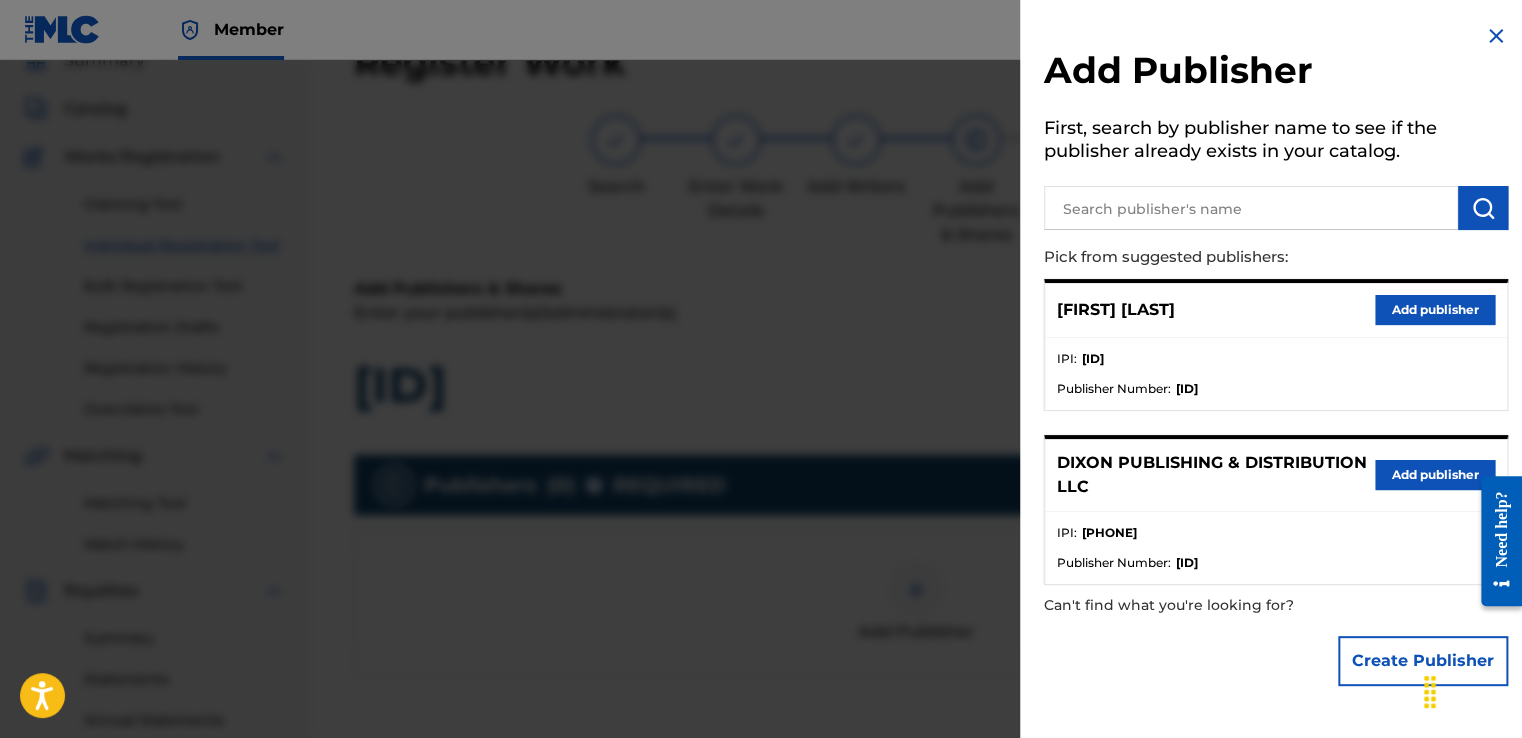 click on "Add publisher" at bounding box center [1435, 475] 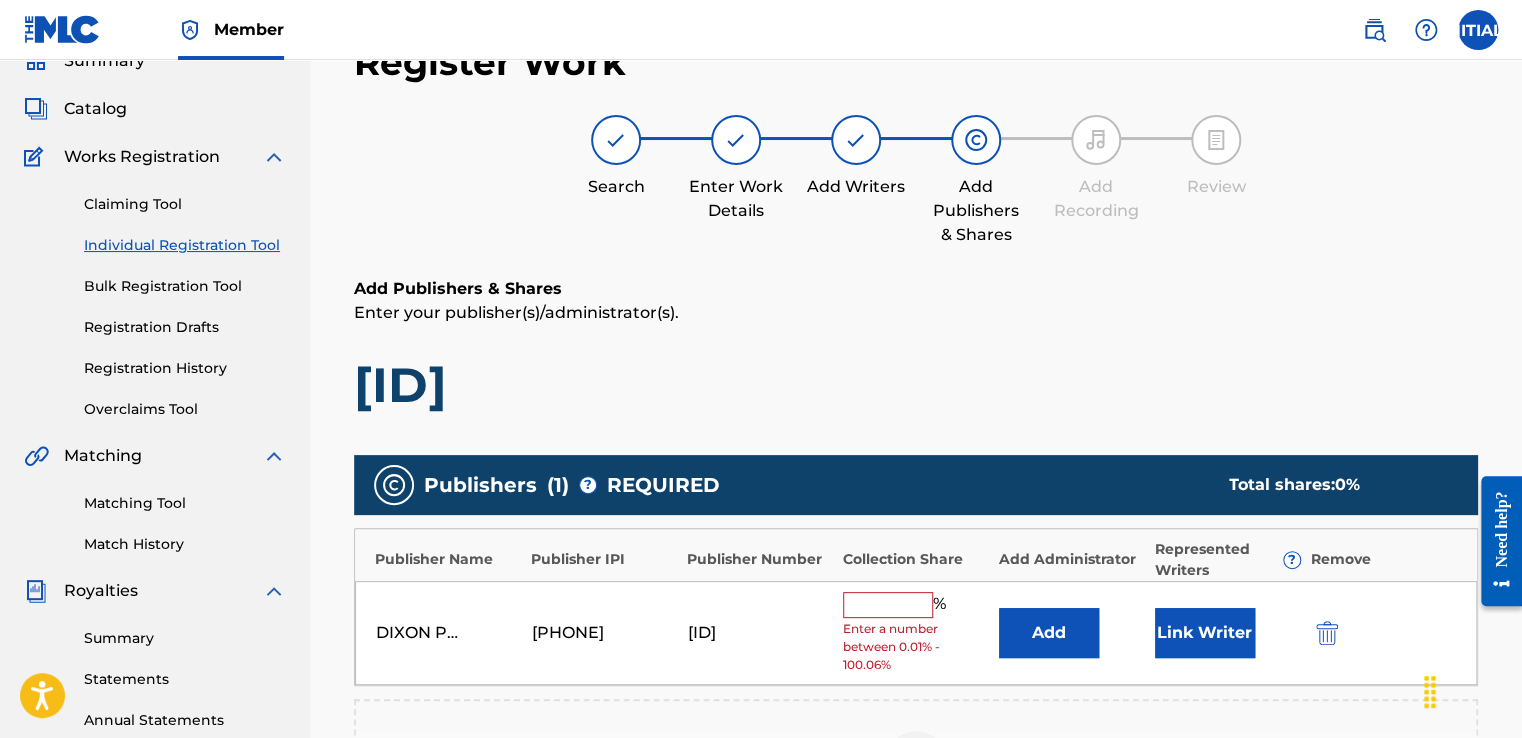 scroll, scrollTop: 490, scrollLeft: 0, axis: vertical 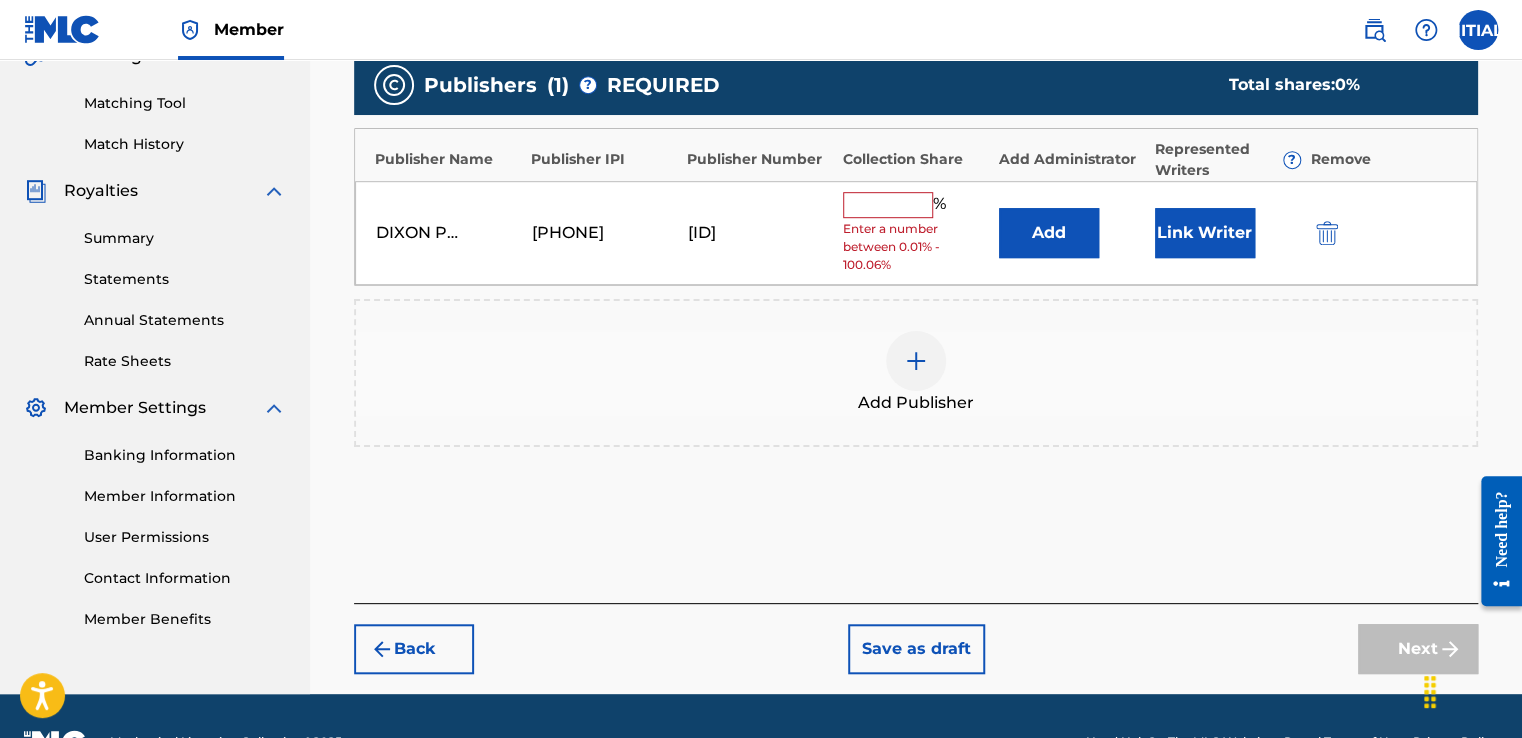 click at bounding box center [888, 205] 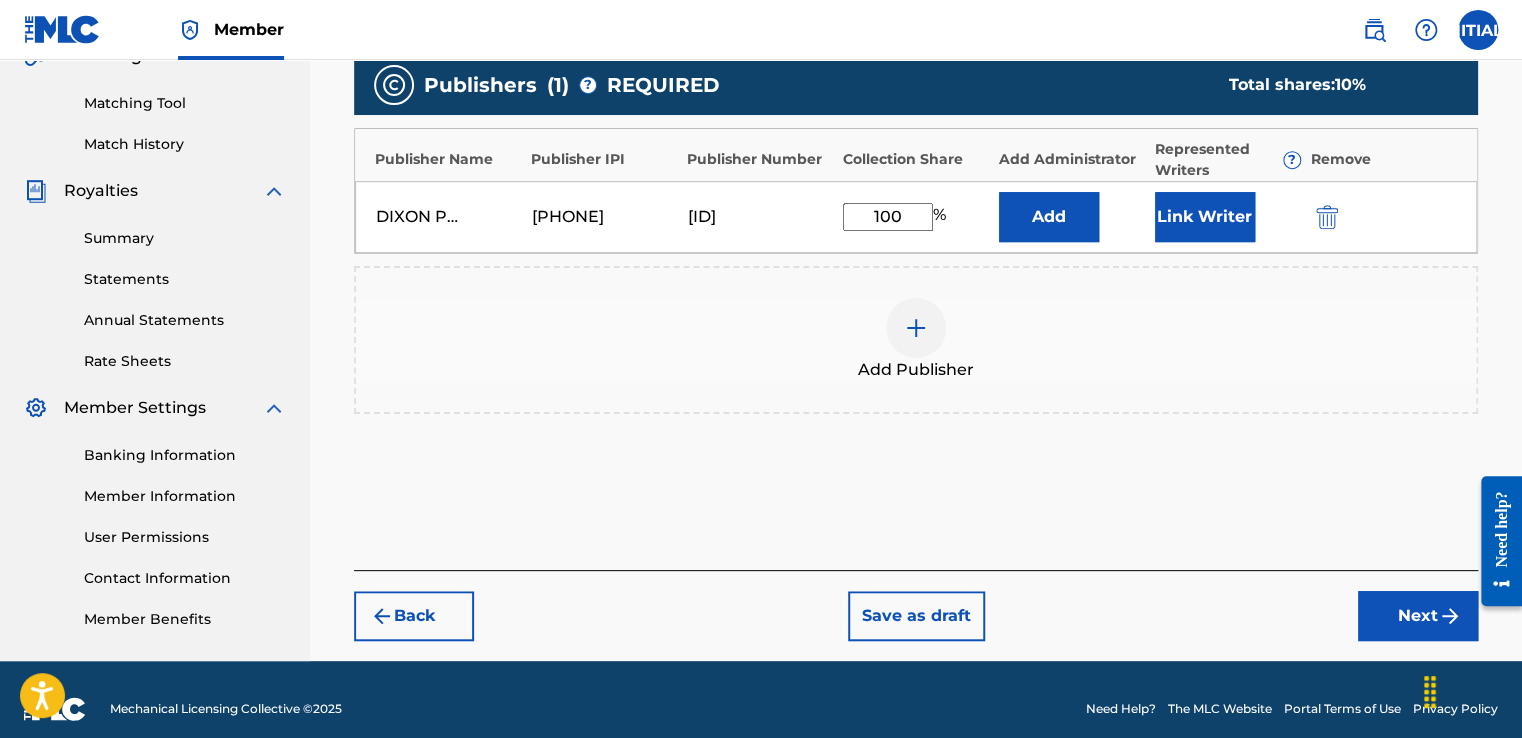type on "100" 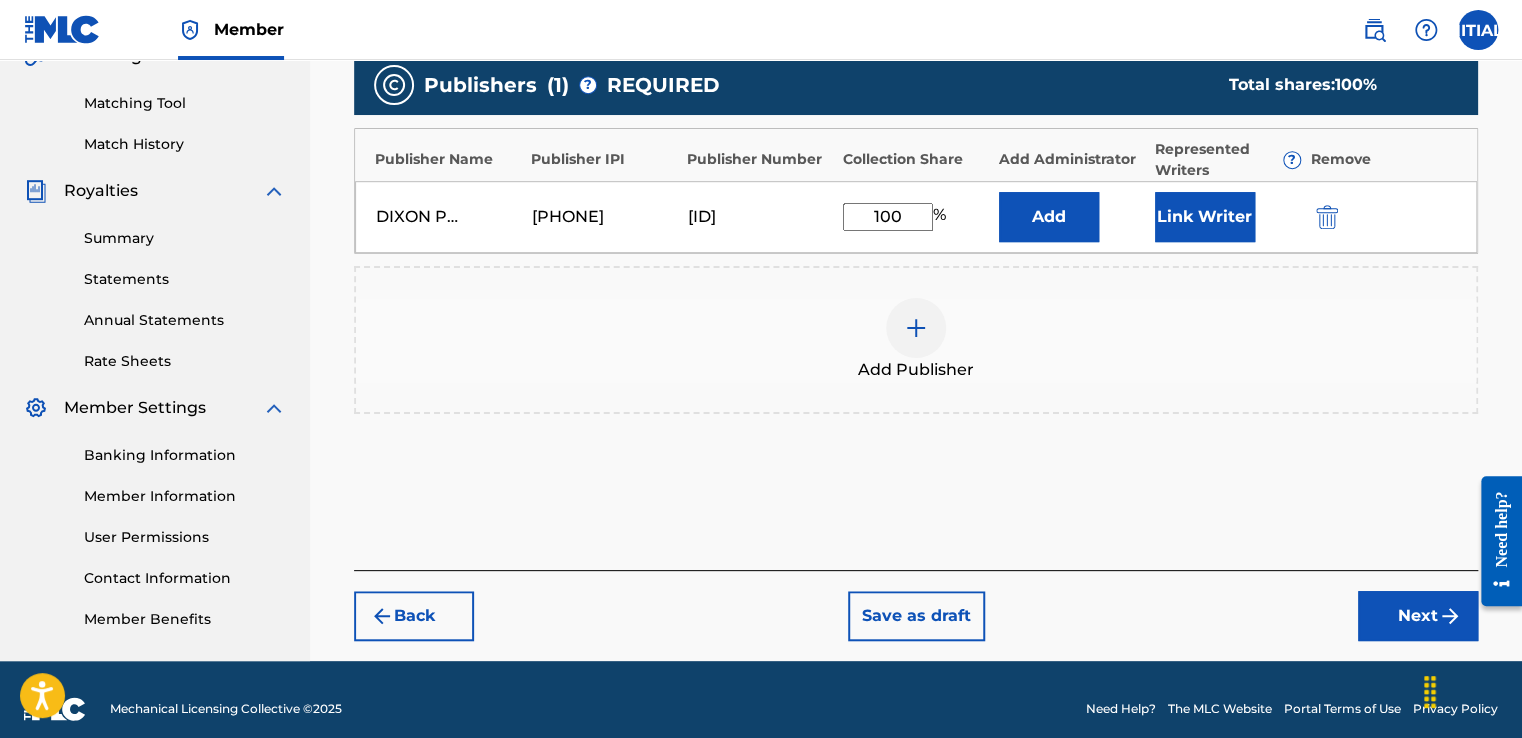 click on "Next" at bounding box center (1418, 616) 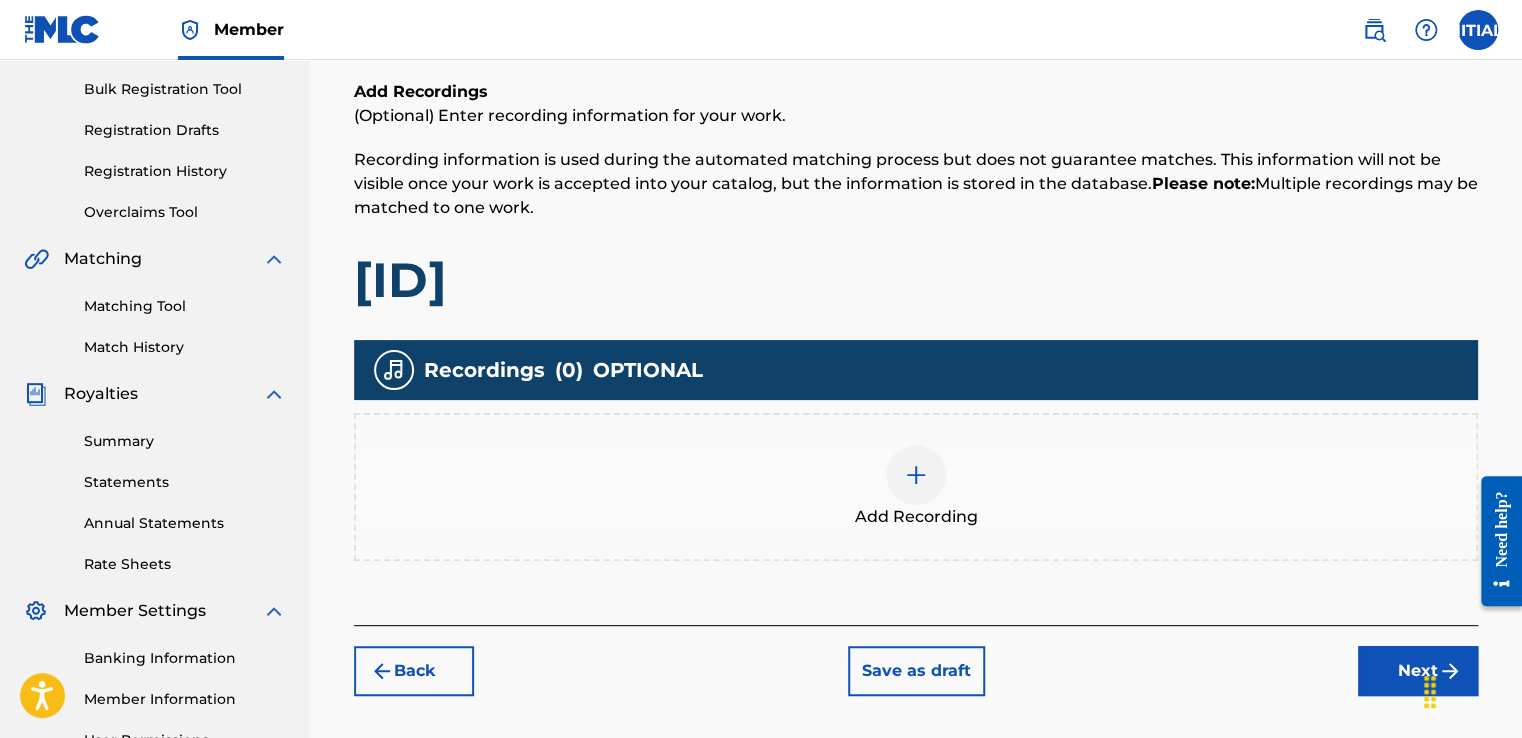 scroll, scrollTop: 390, scrollLeft: 0, axis: vertical 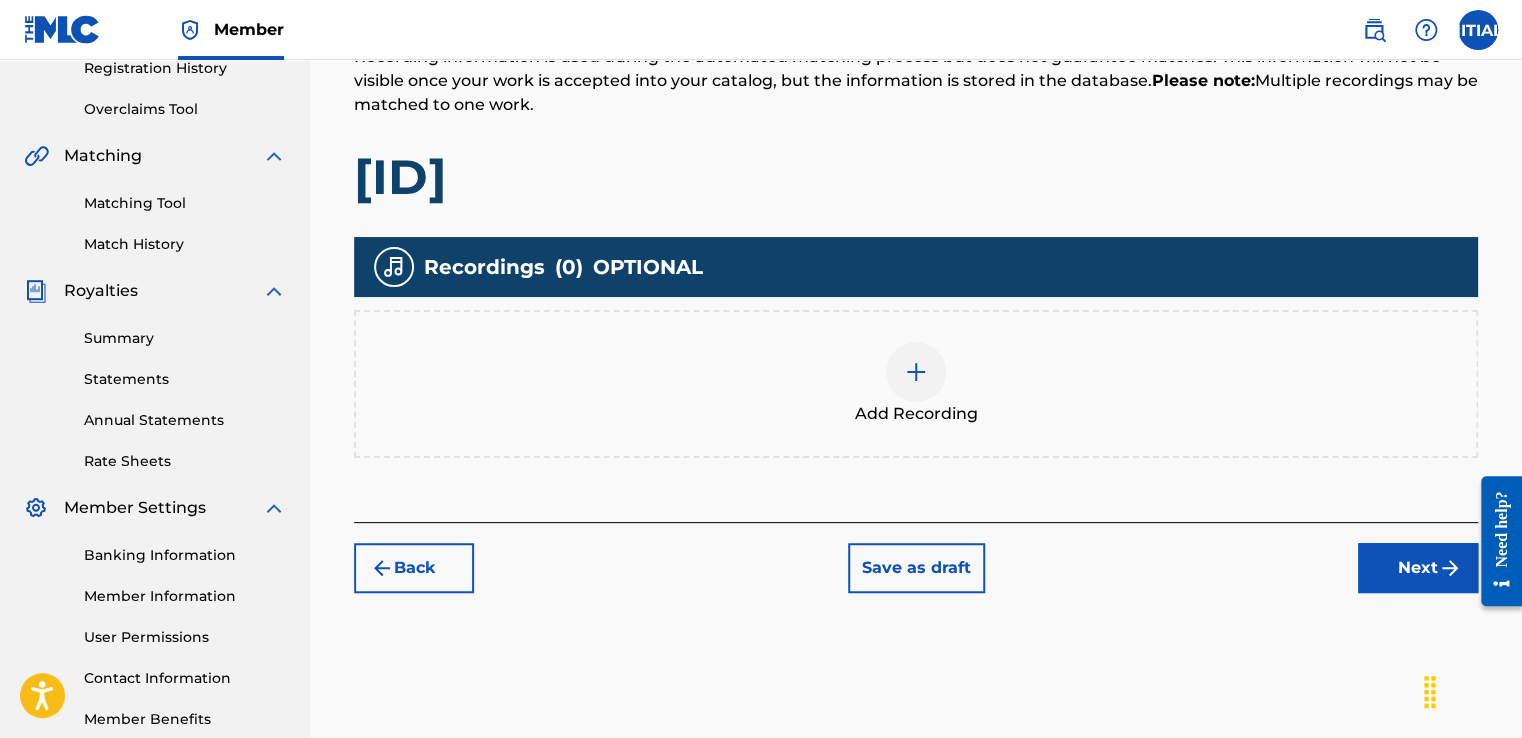 drag, startPoint x: 933, startPoint y: 381, endPoint x: 927, endPoint y: 368, distance: 14.3178215 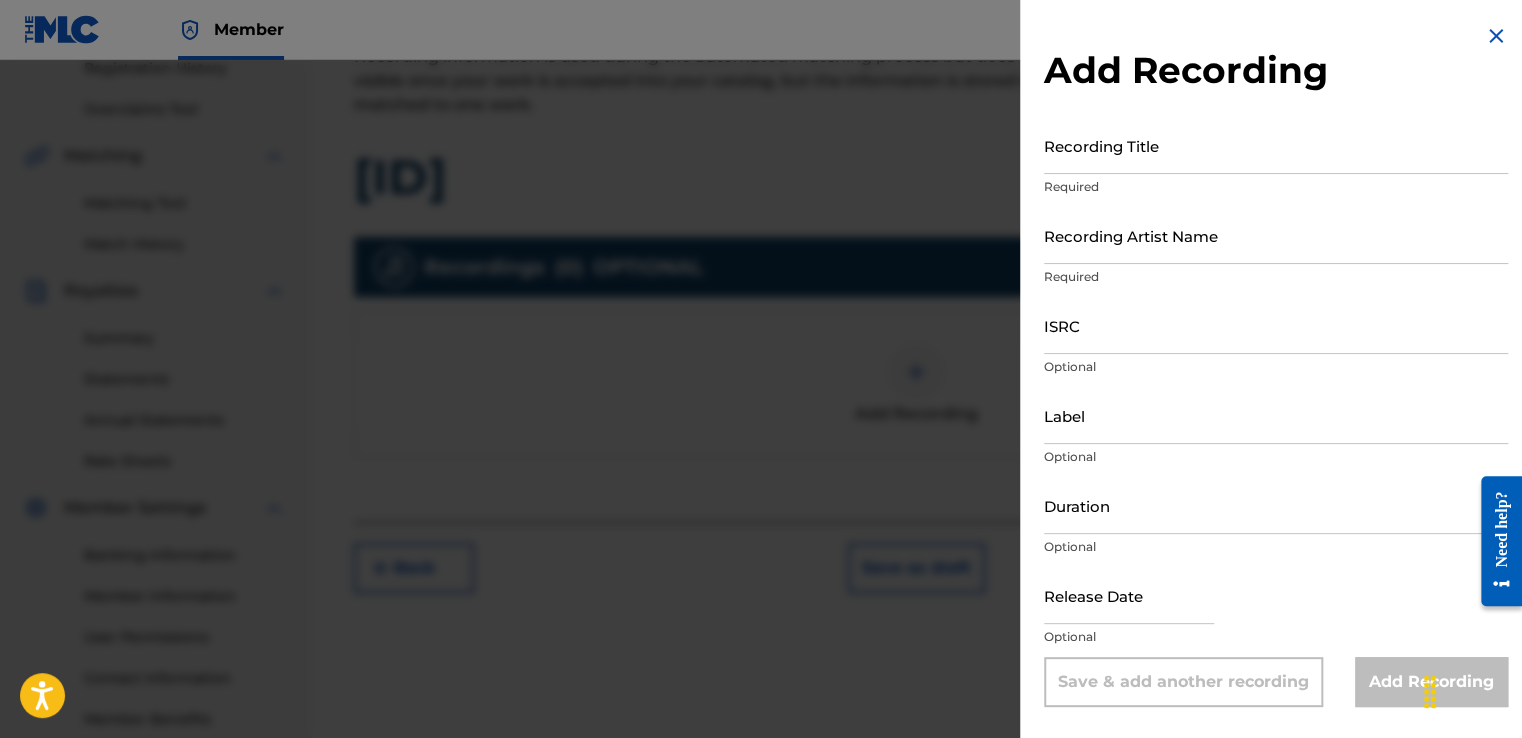 click on "Recording Title" at bounding box center (1276, 145) 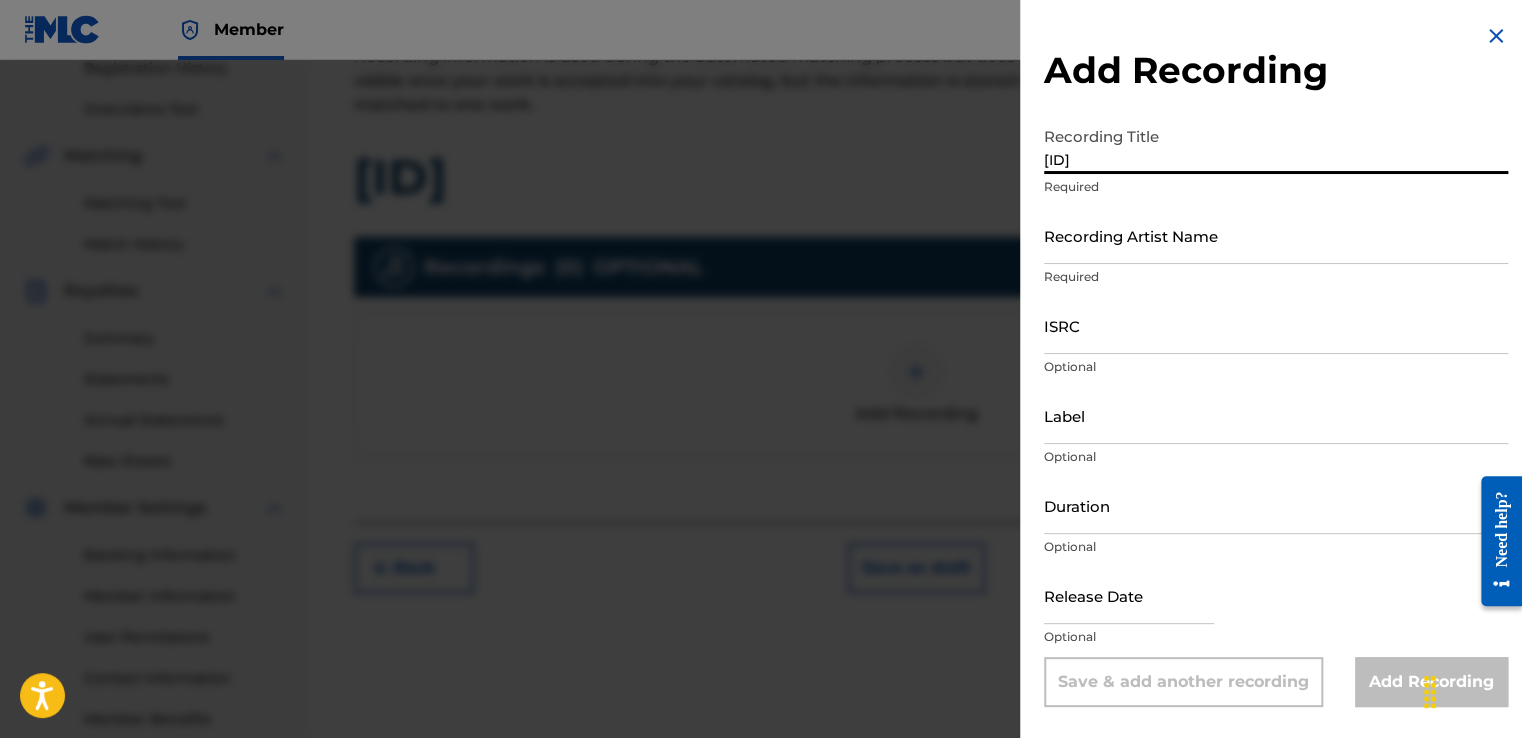 type on "[ID]" 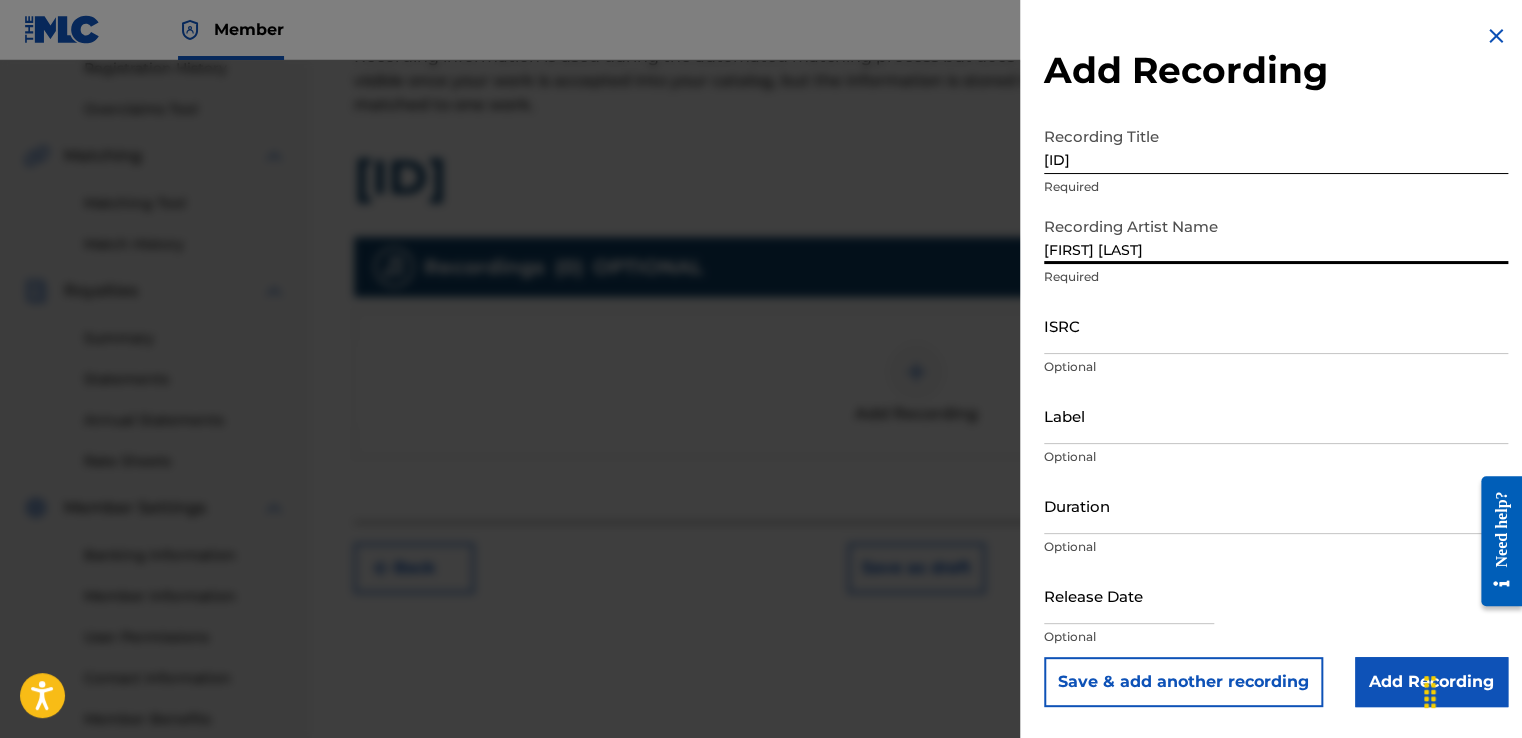 type on "[FIRST] [LAST]" 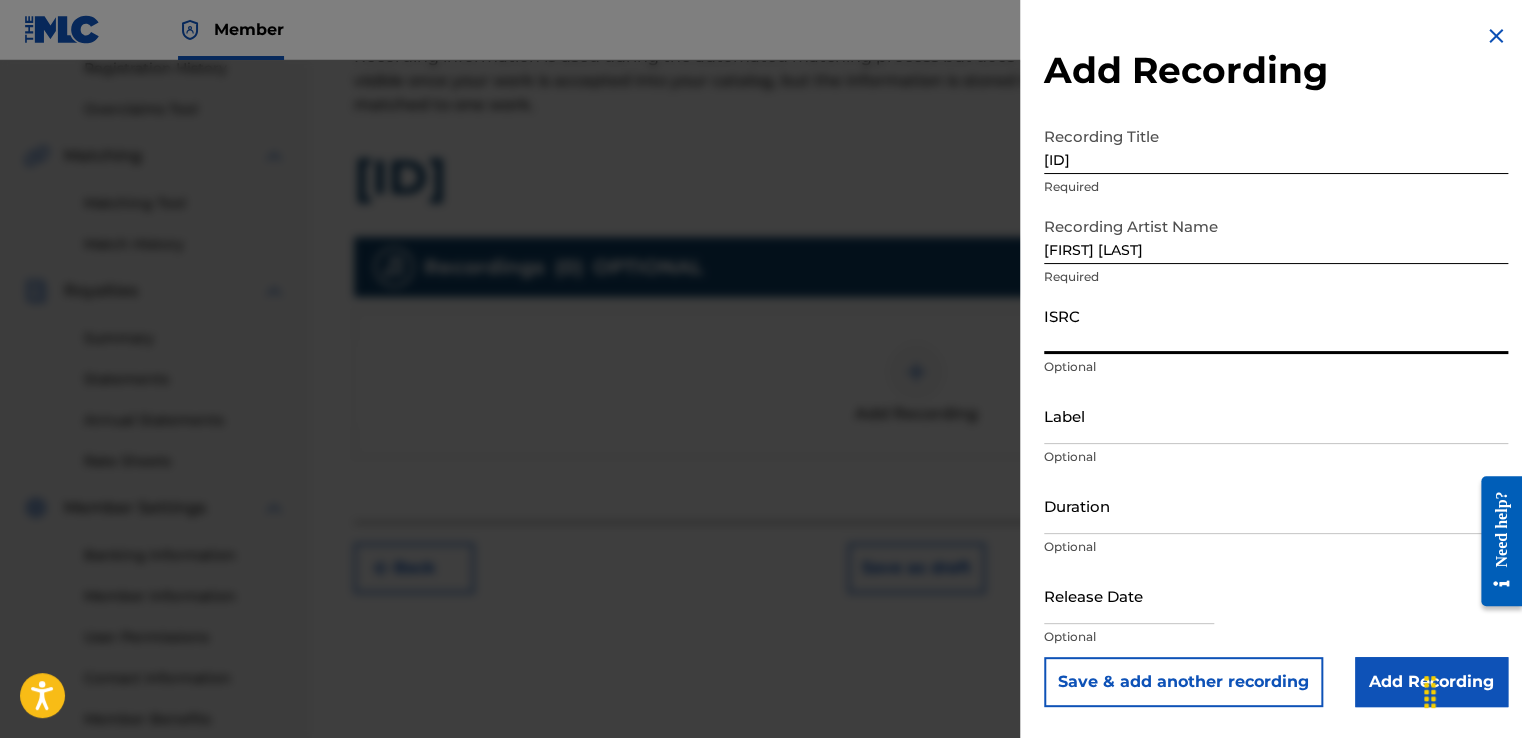 click on "ISRC" at bounding box center (1276, 325) 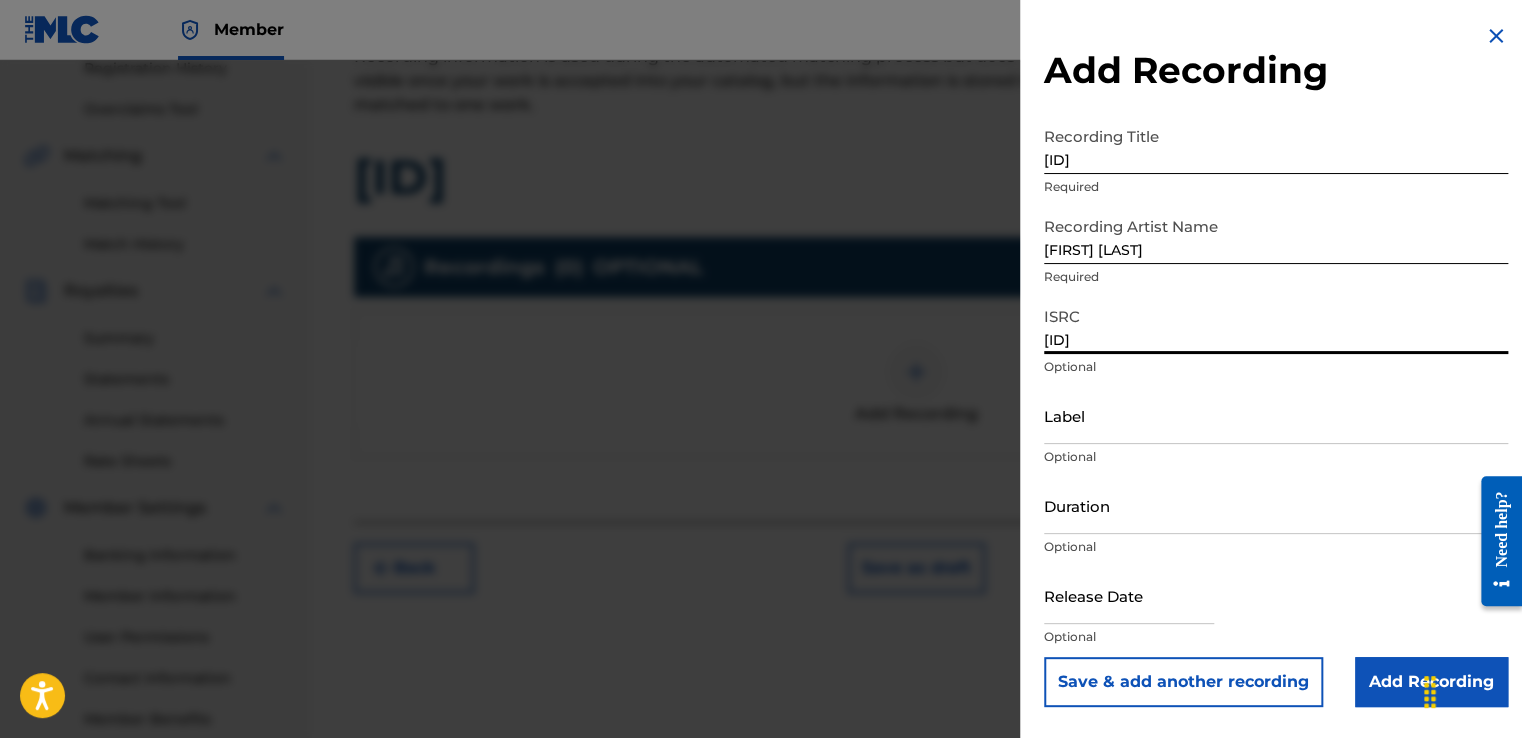 type on "[ID]" 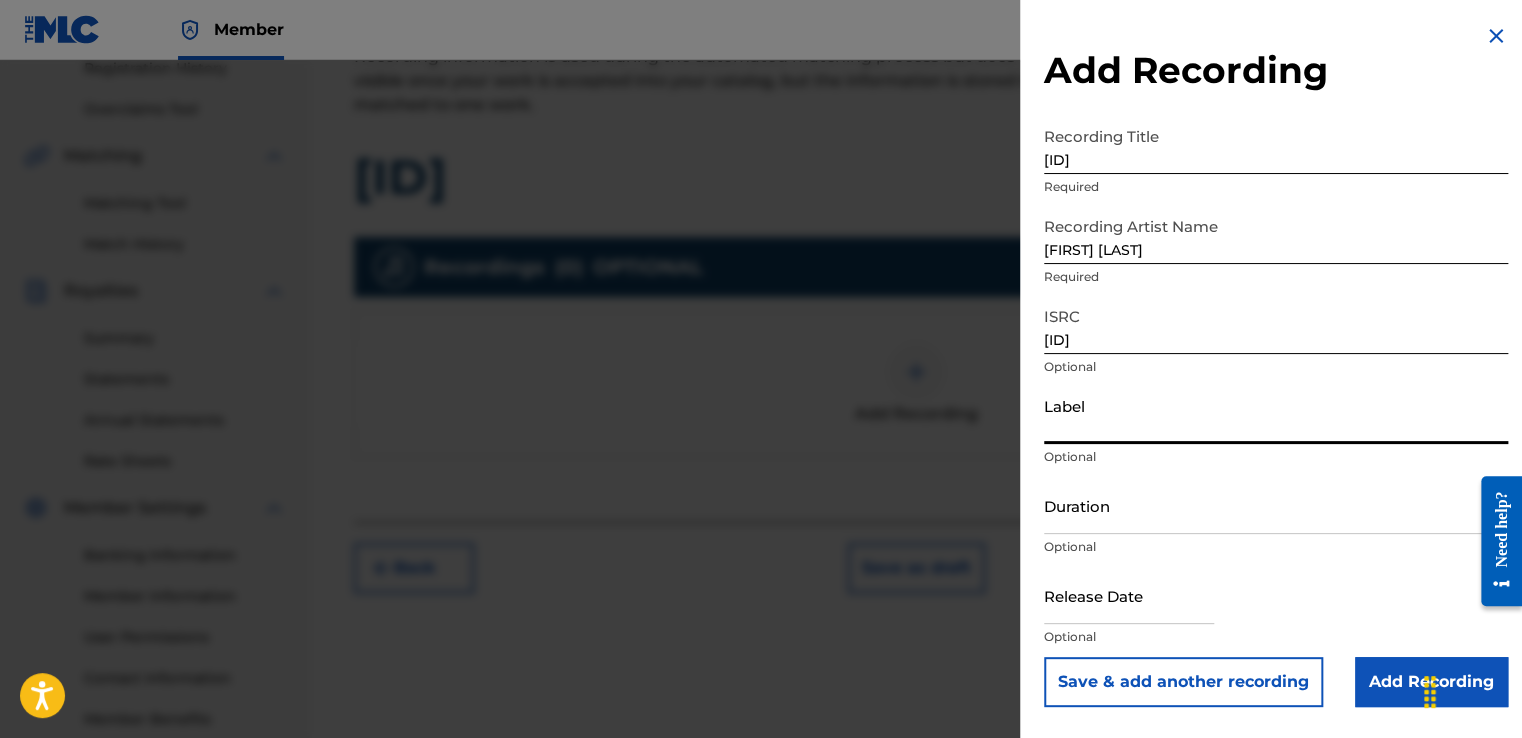 type on "[COMPANY] & [COMPANY]" 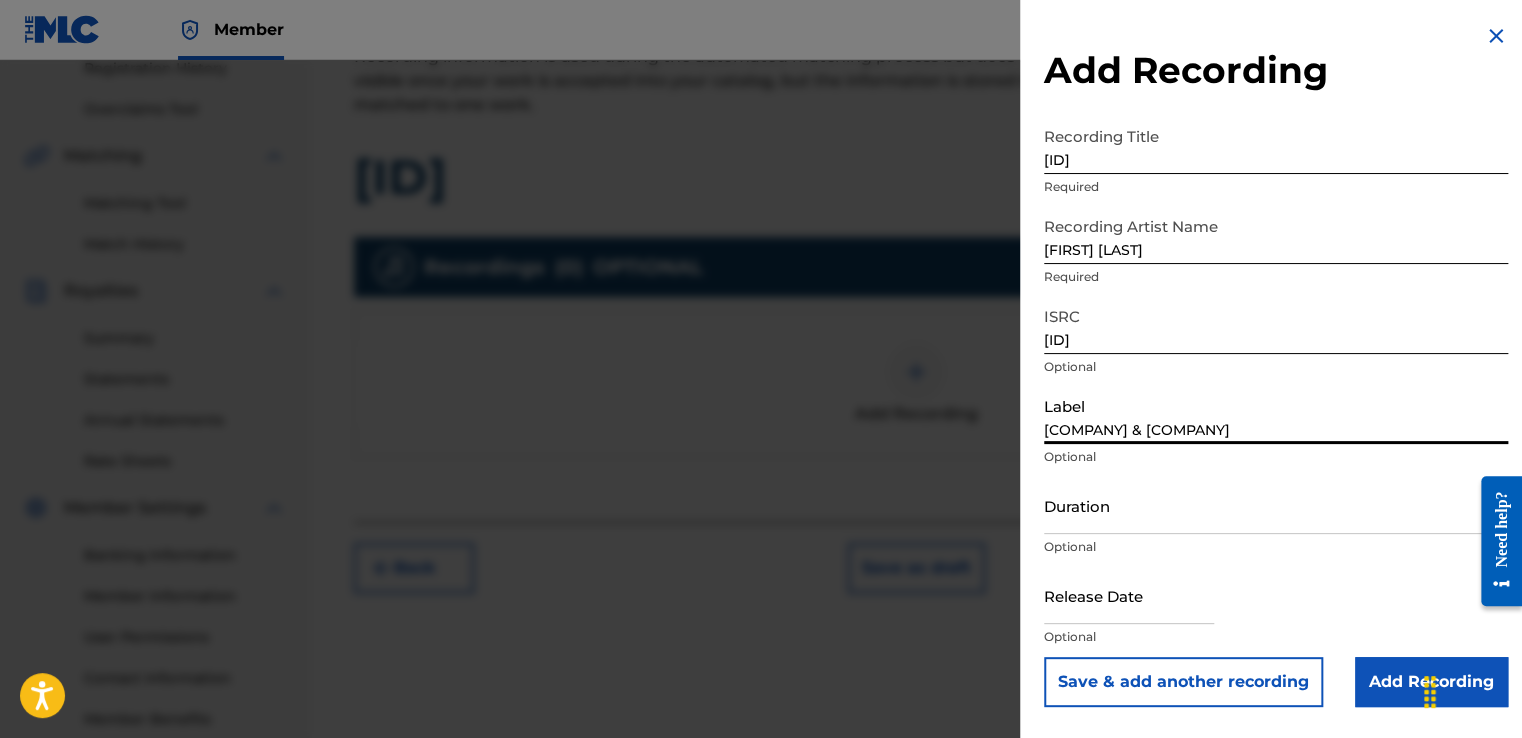 type on "01:53" 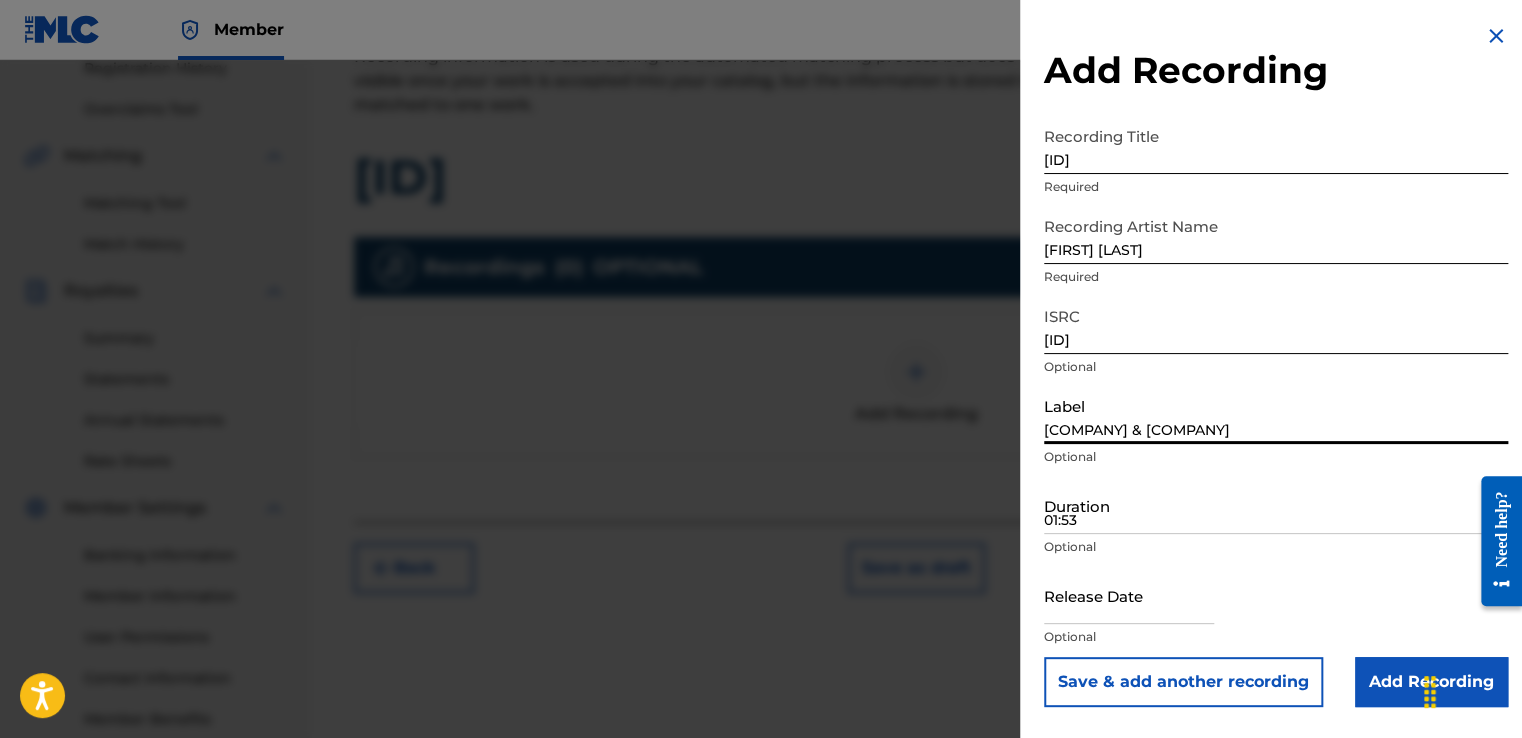 type on "August 1 2025" 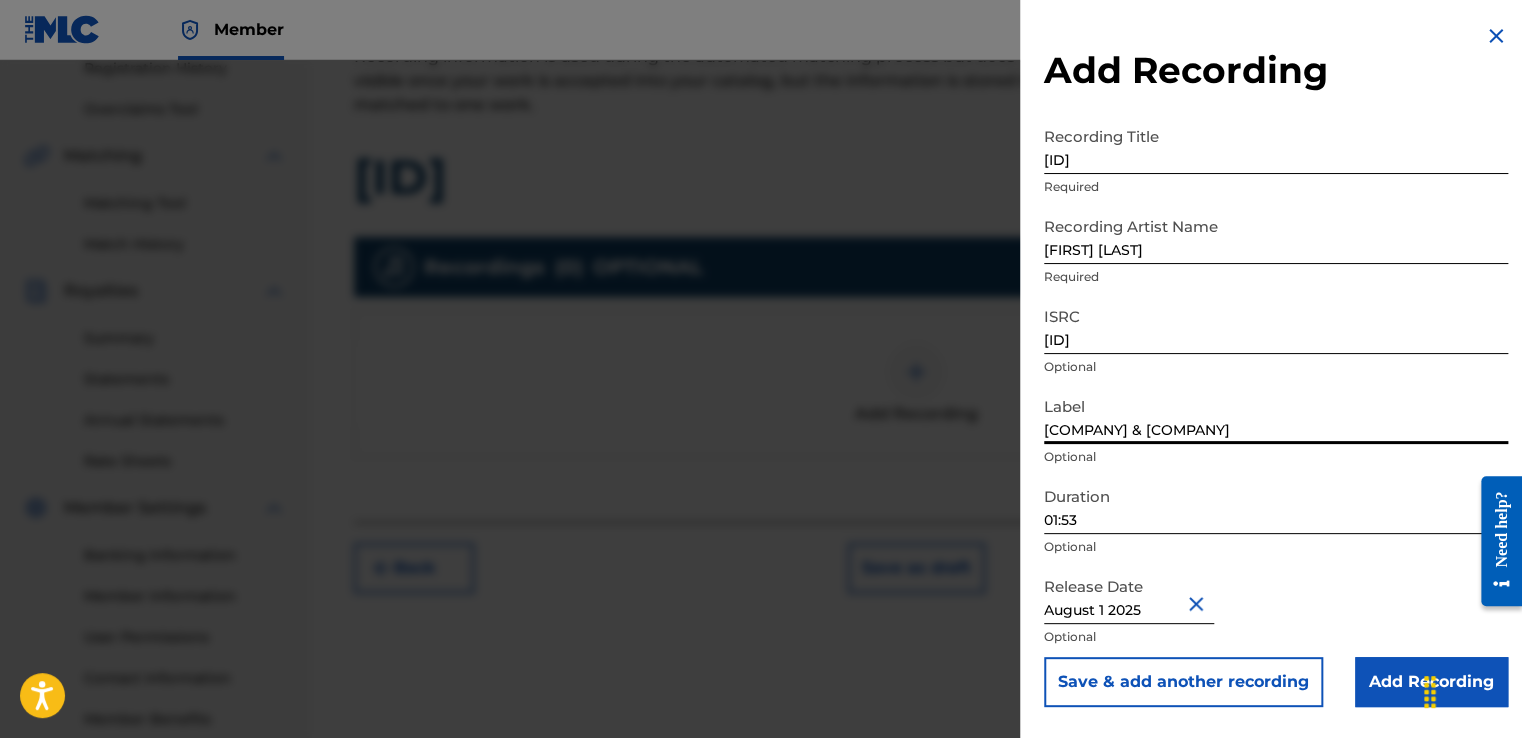 click on "Duration [TIME] Optional" at bounding box center (1276, 522) 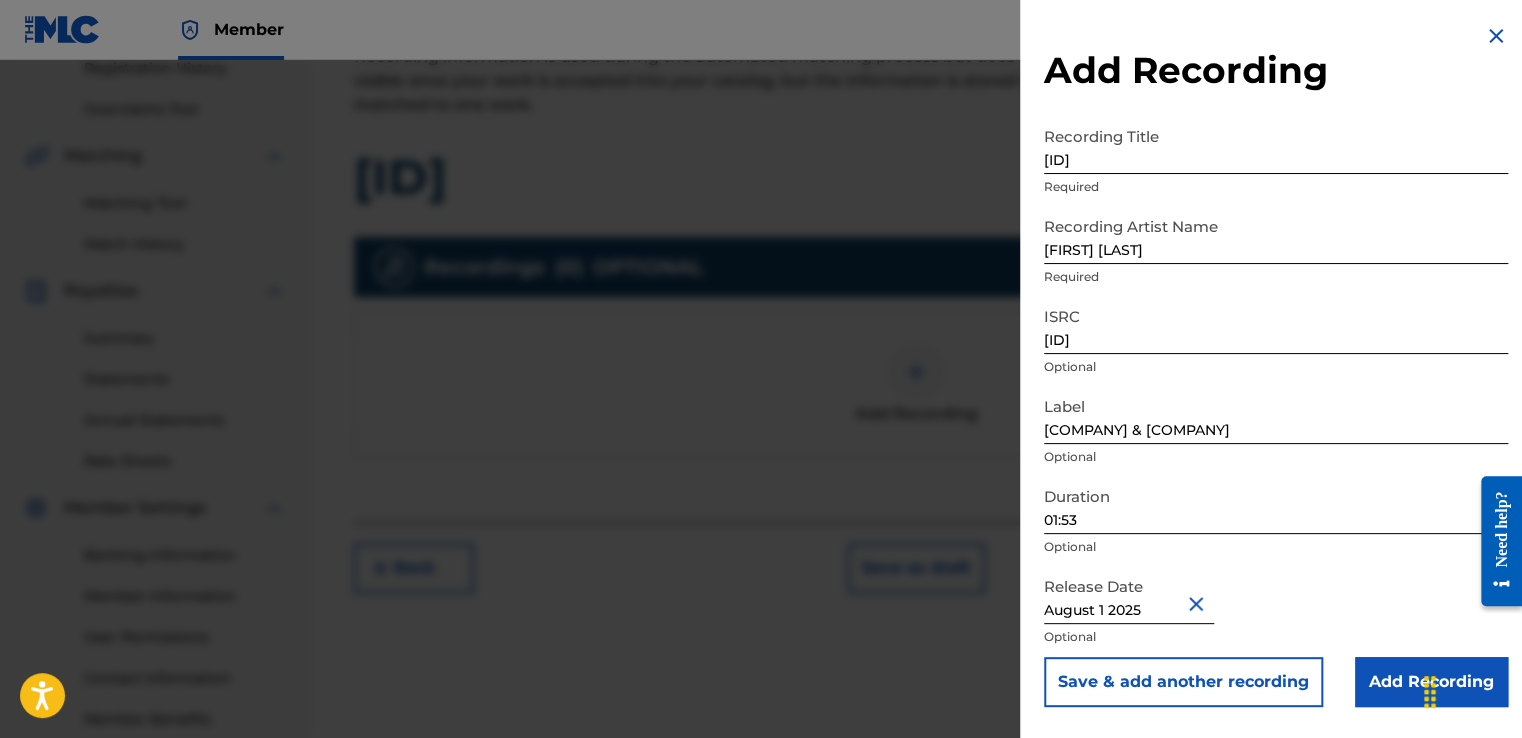 click on "Duration [TIME] Optional" at bounding box center (1276, 522) 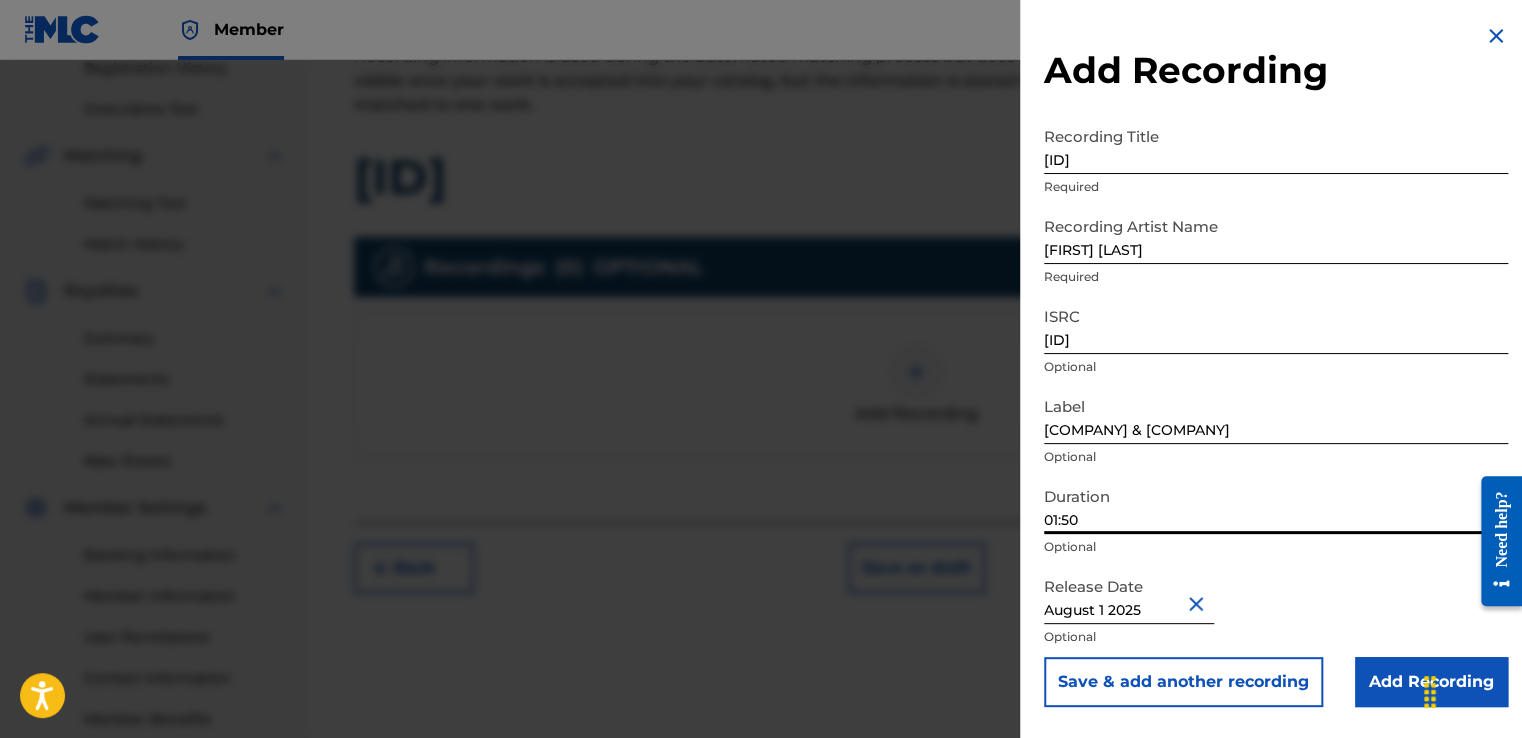 type on "01:50" 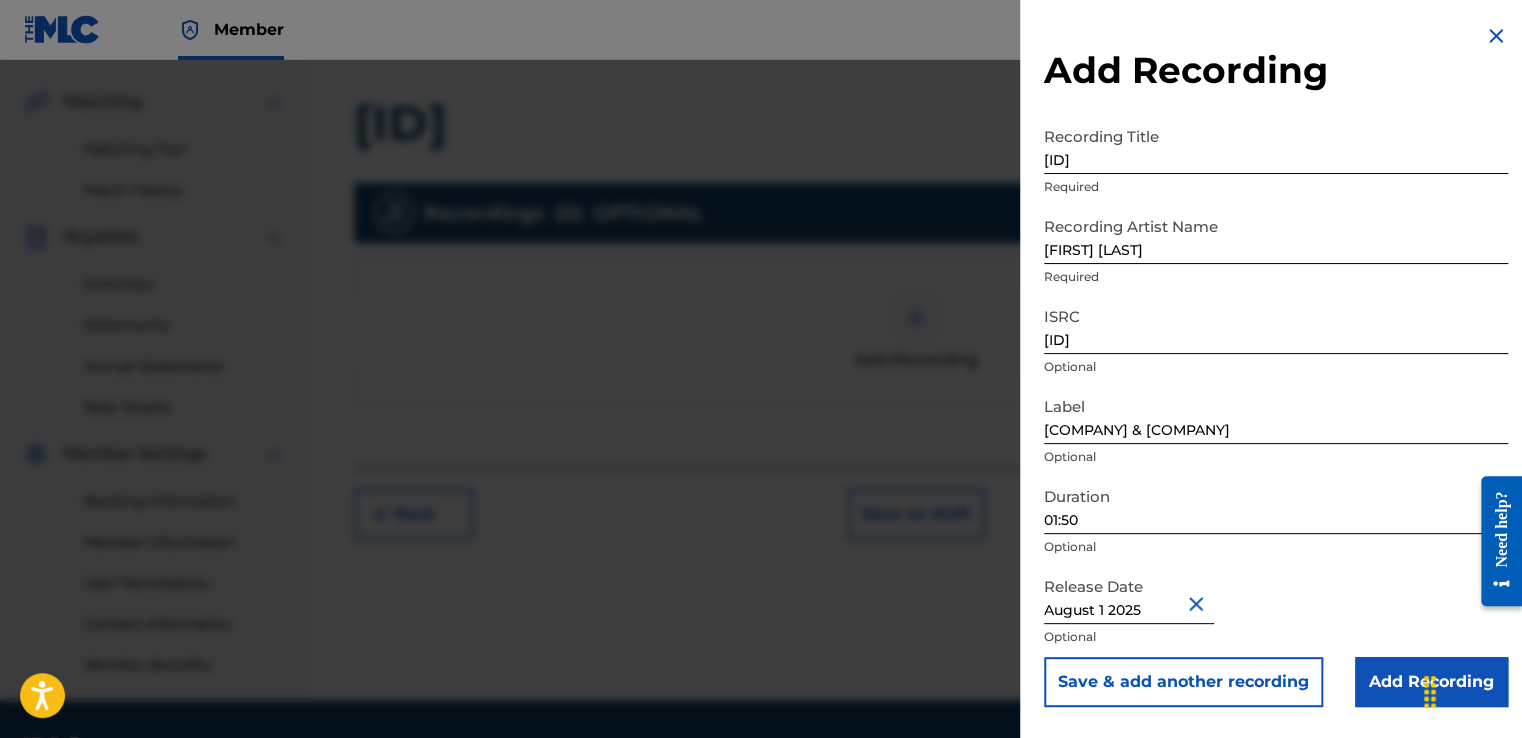 scroll, scrollTop: 490, scrollLeft: 0, axis: vertical 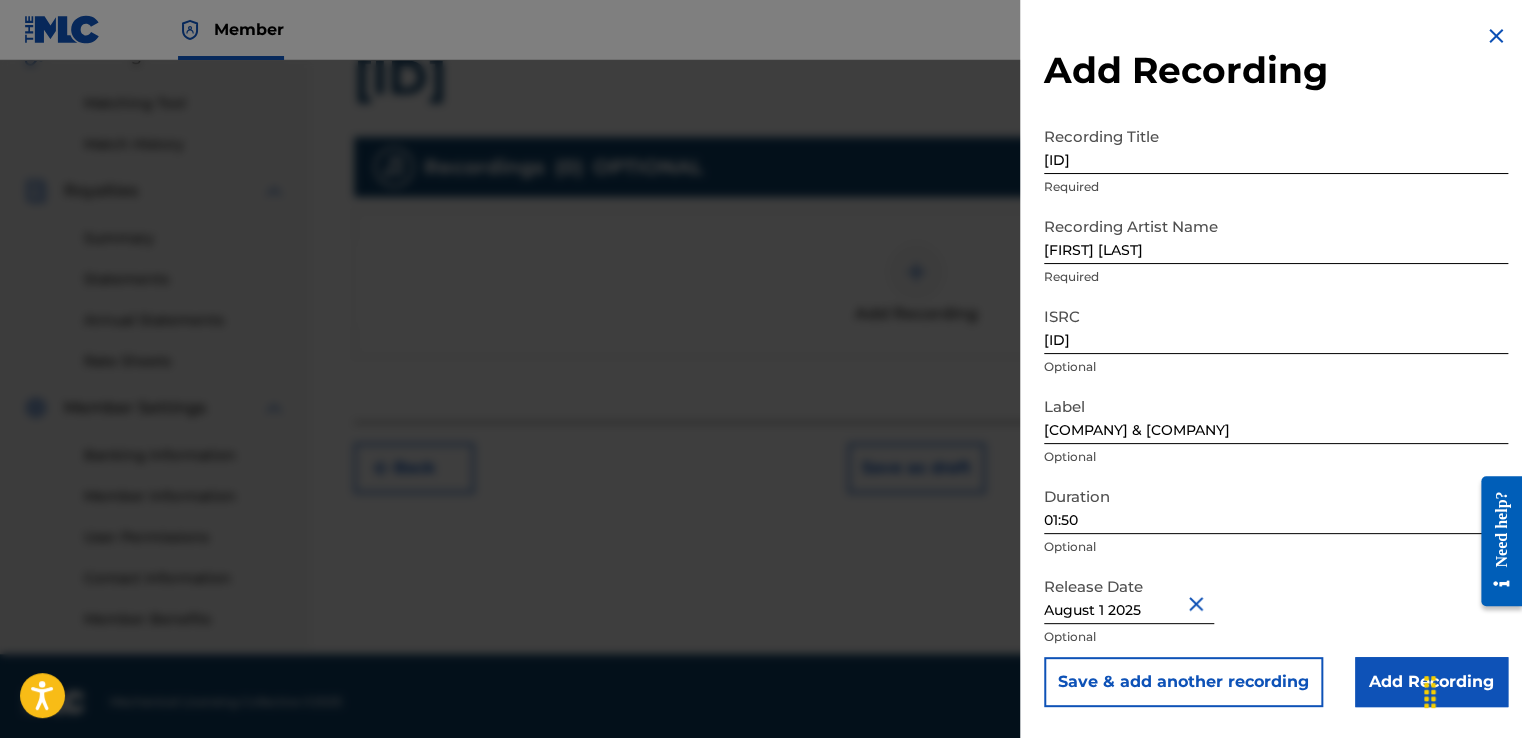 click on "Add Recording" at bounding box center (1431, 682) 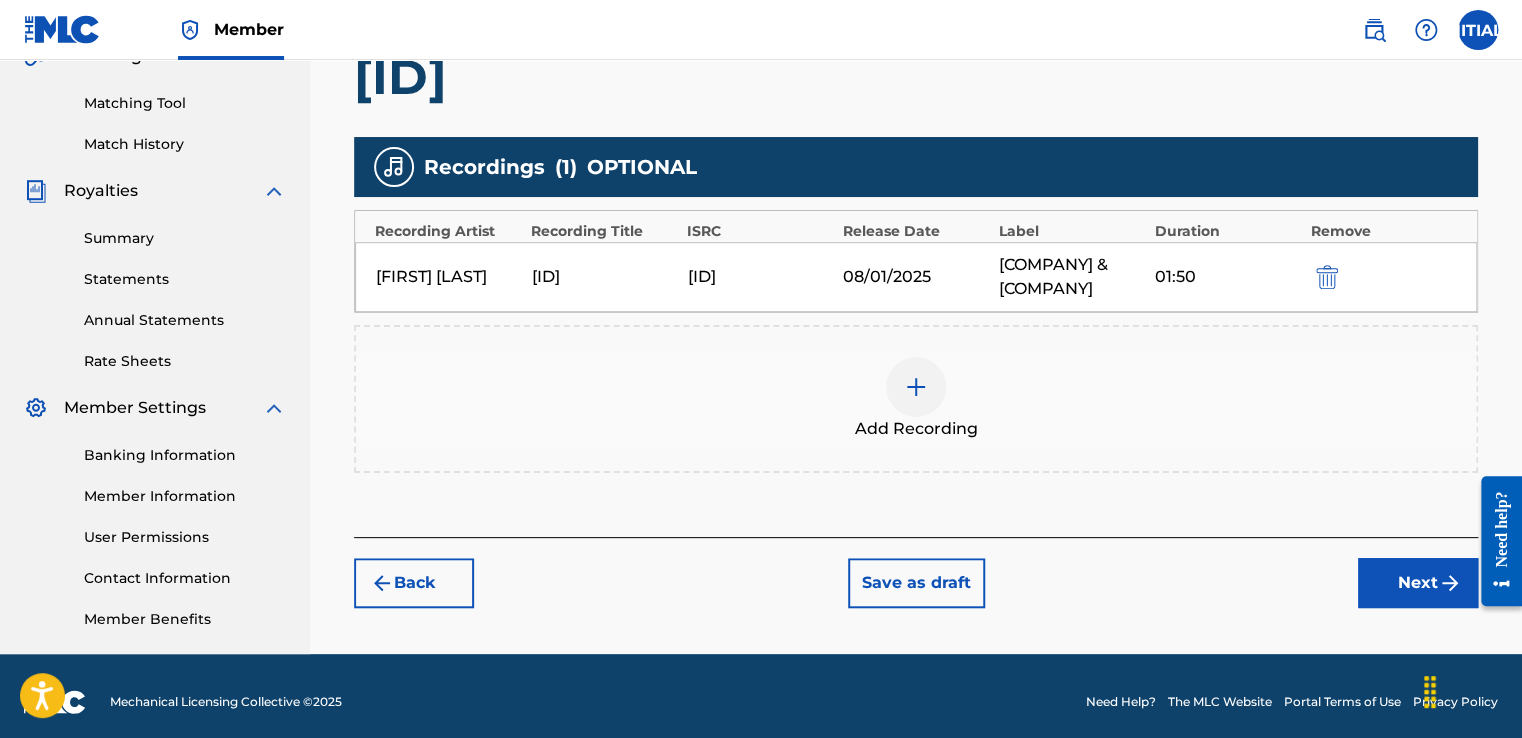 click on "Next" at bounding box center [1418, 583] 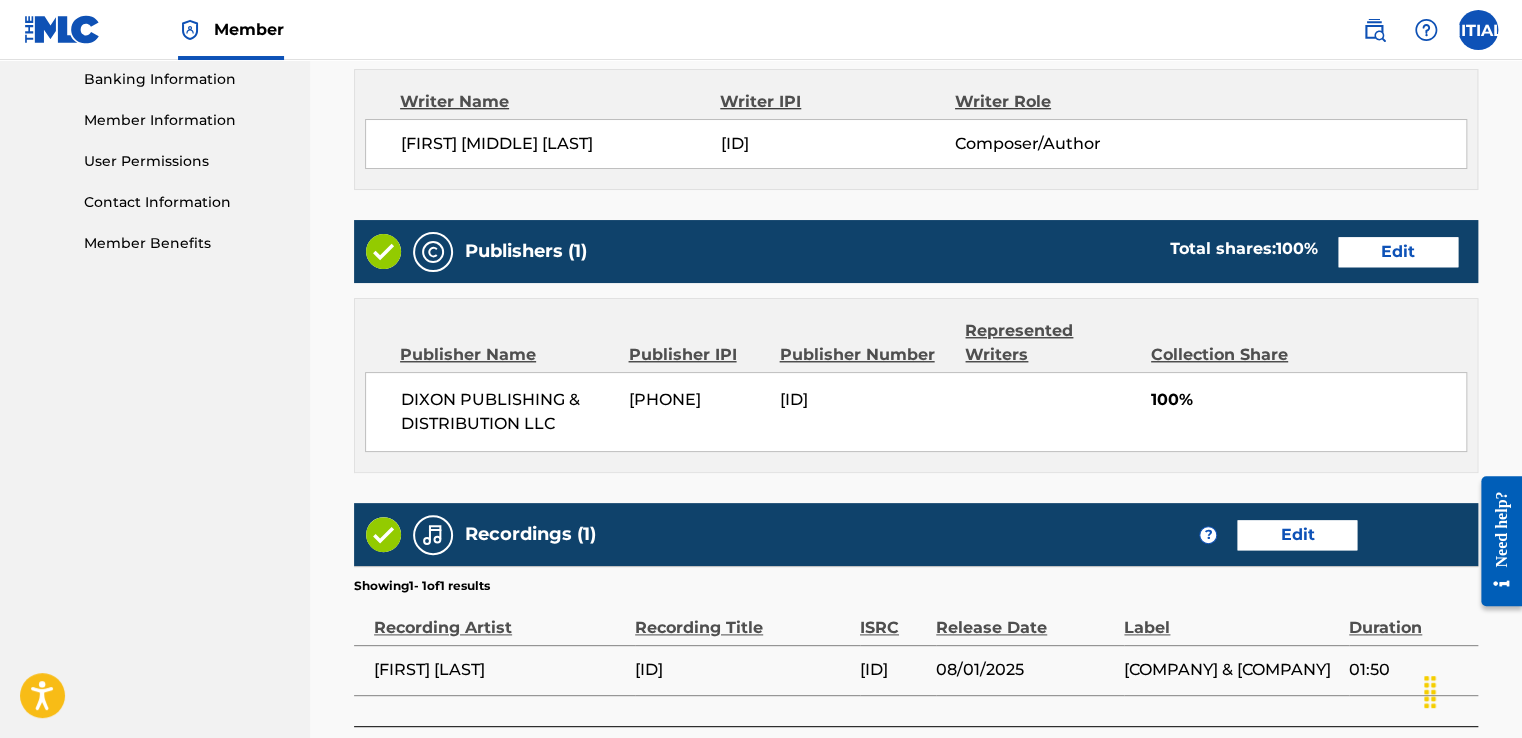 scroll, scrollTop: 1038, scrollLeft: 0, axis: vertical 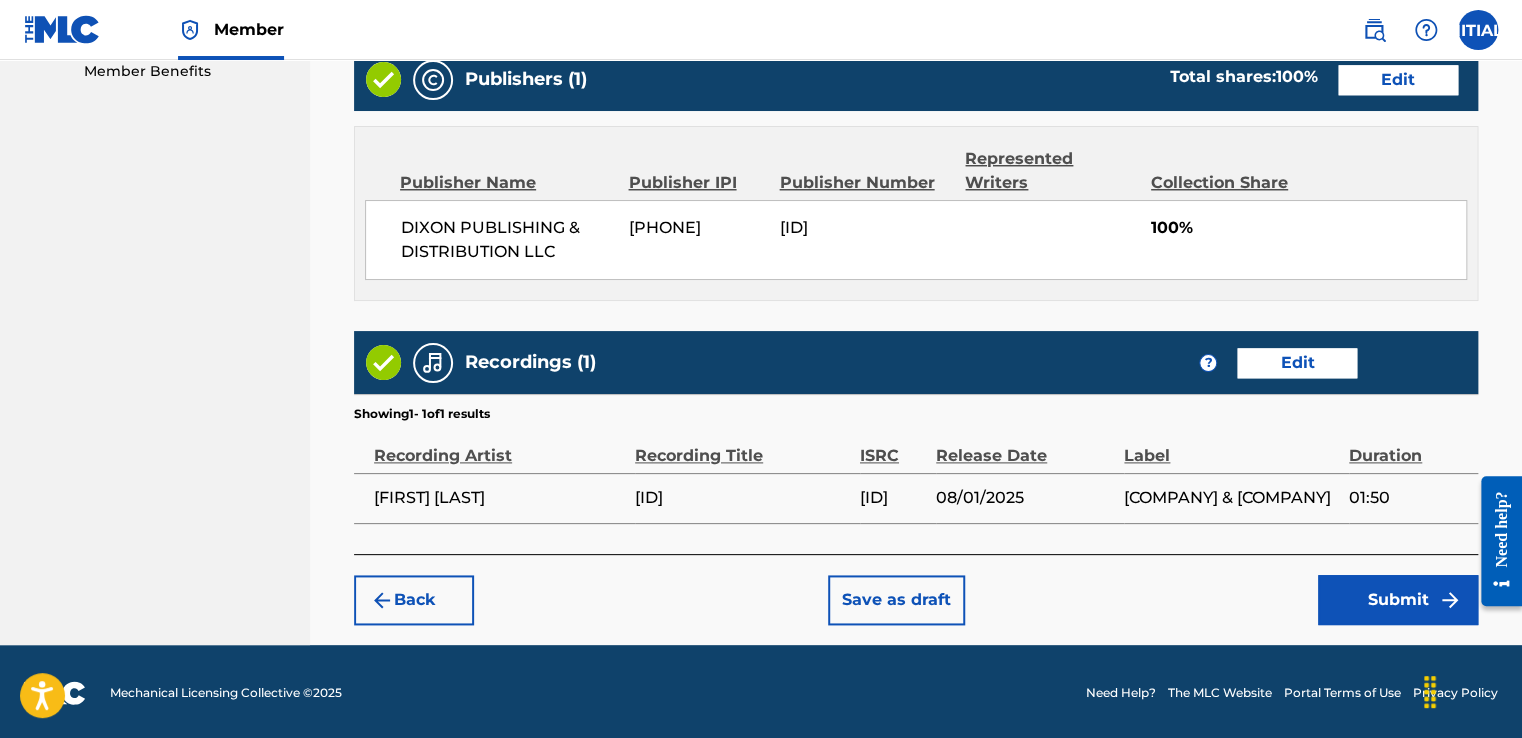 click on "Submit" at bounding box center [1398, 600] 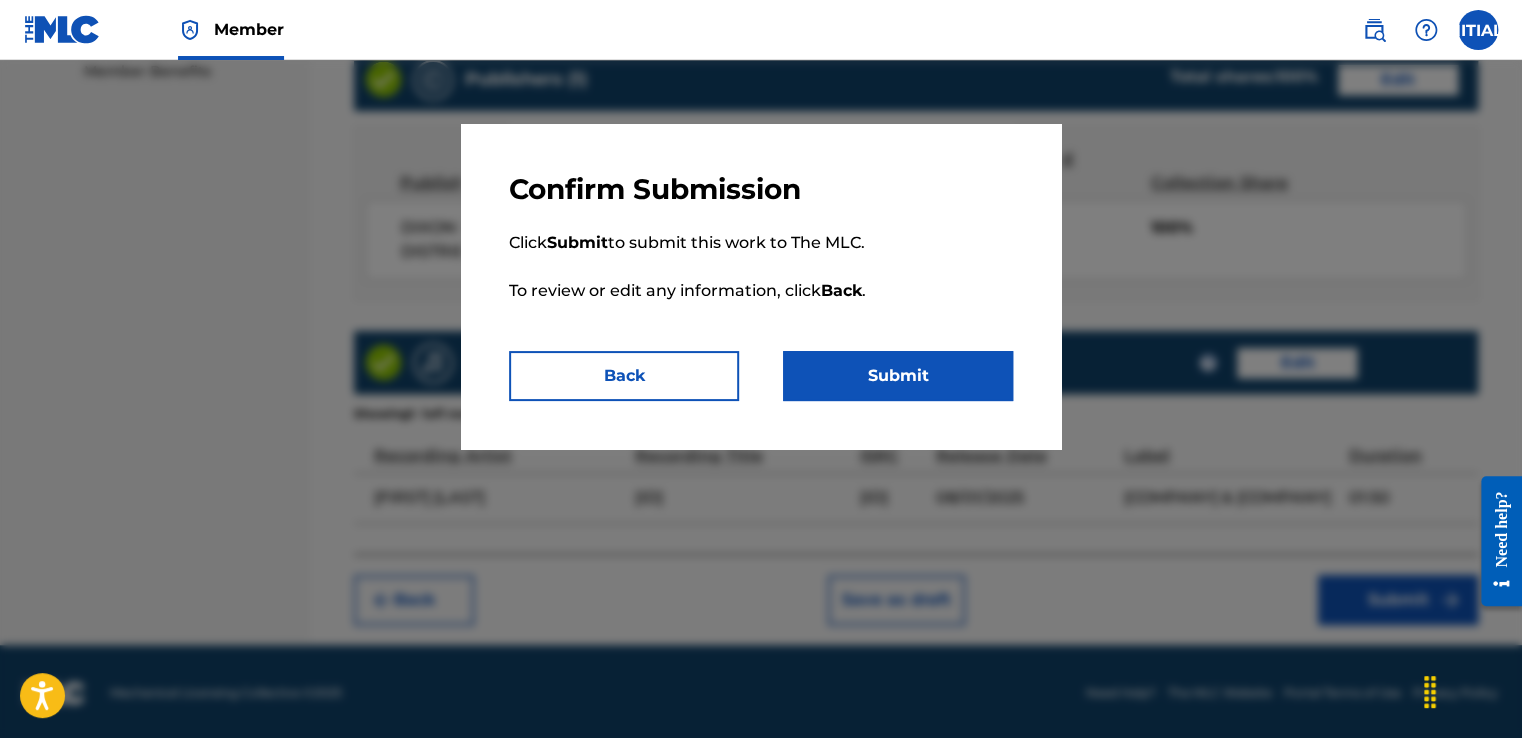 click on "Submit" at bounding box center (898, 376) 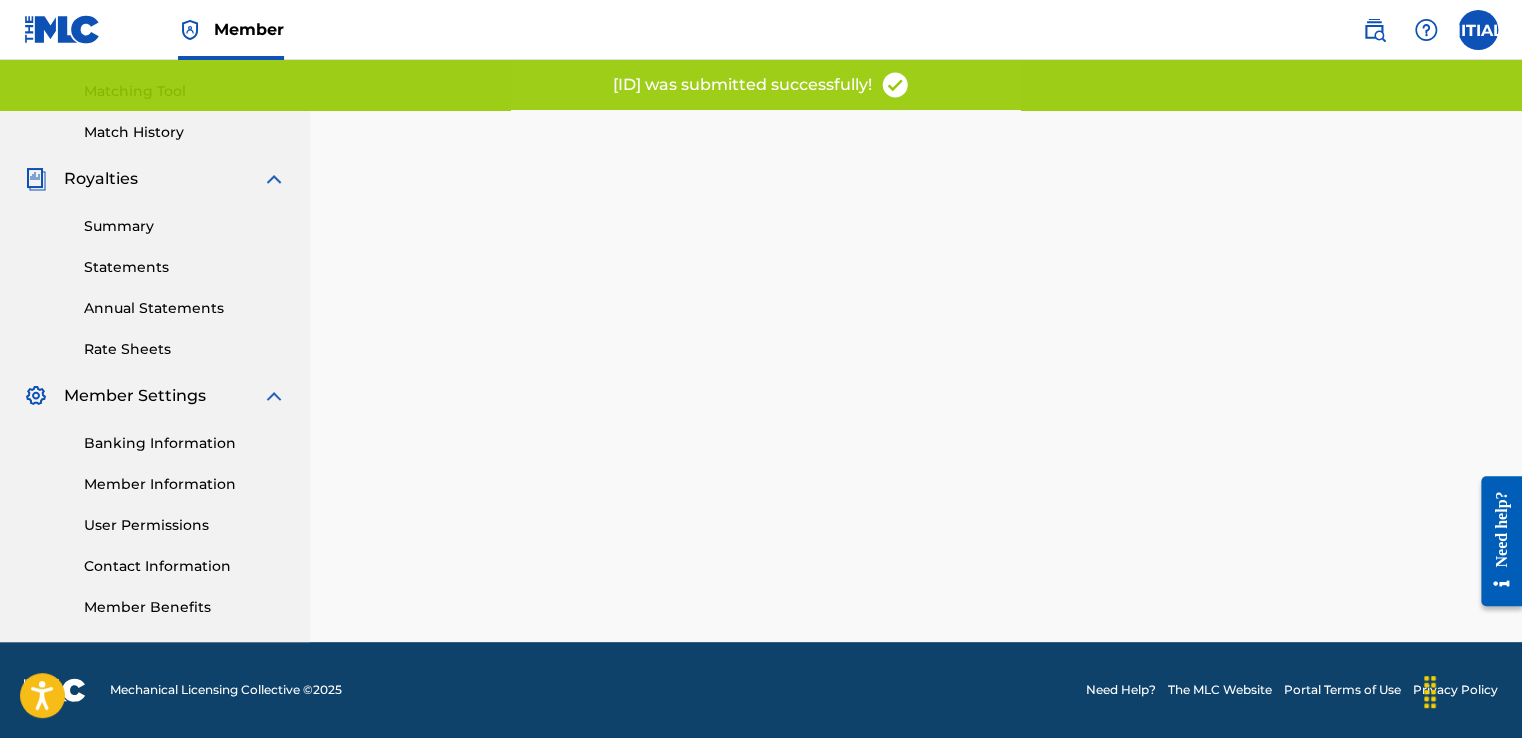 scroll, scrollTop: 0, scrollLeft: 0, axis: both 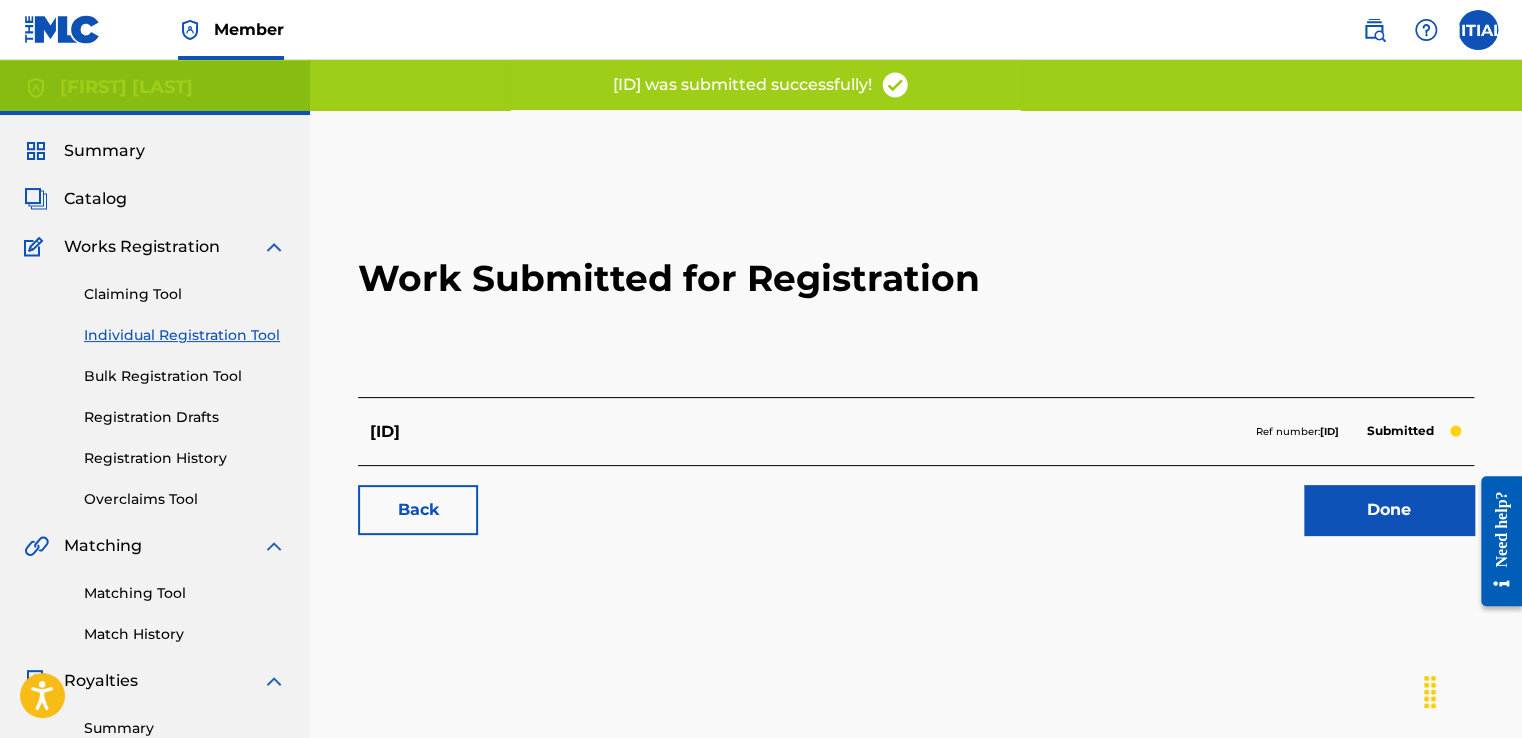 click on "Done" at bounding box center [1389, 510] 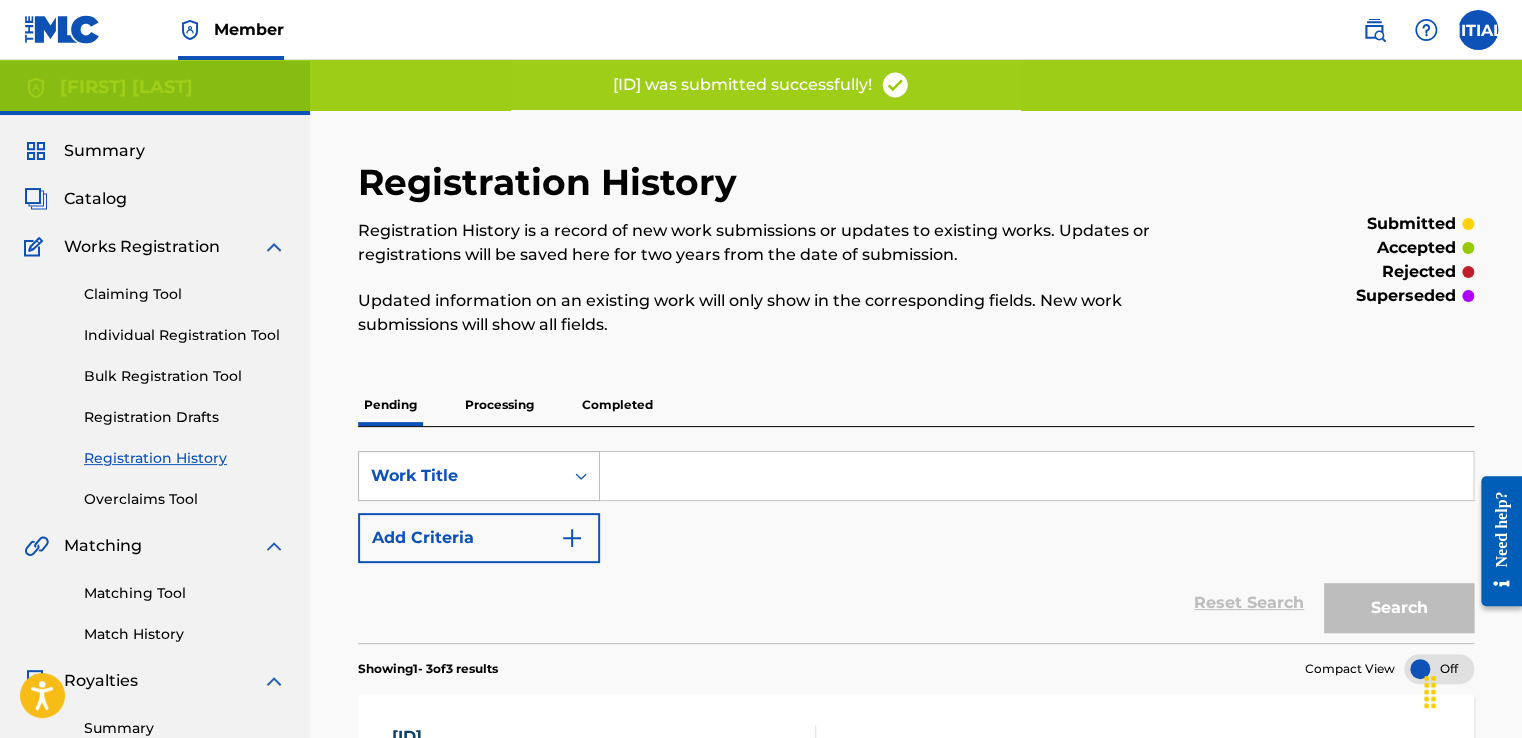 click on "Work Title" at bounding box center [479, 476] 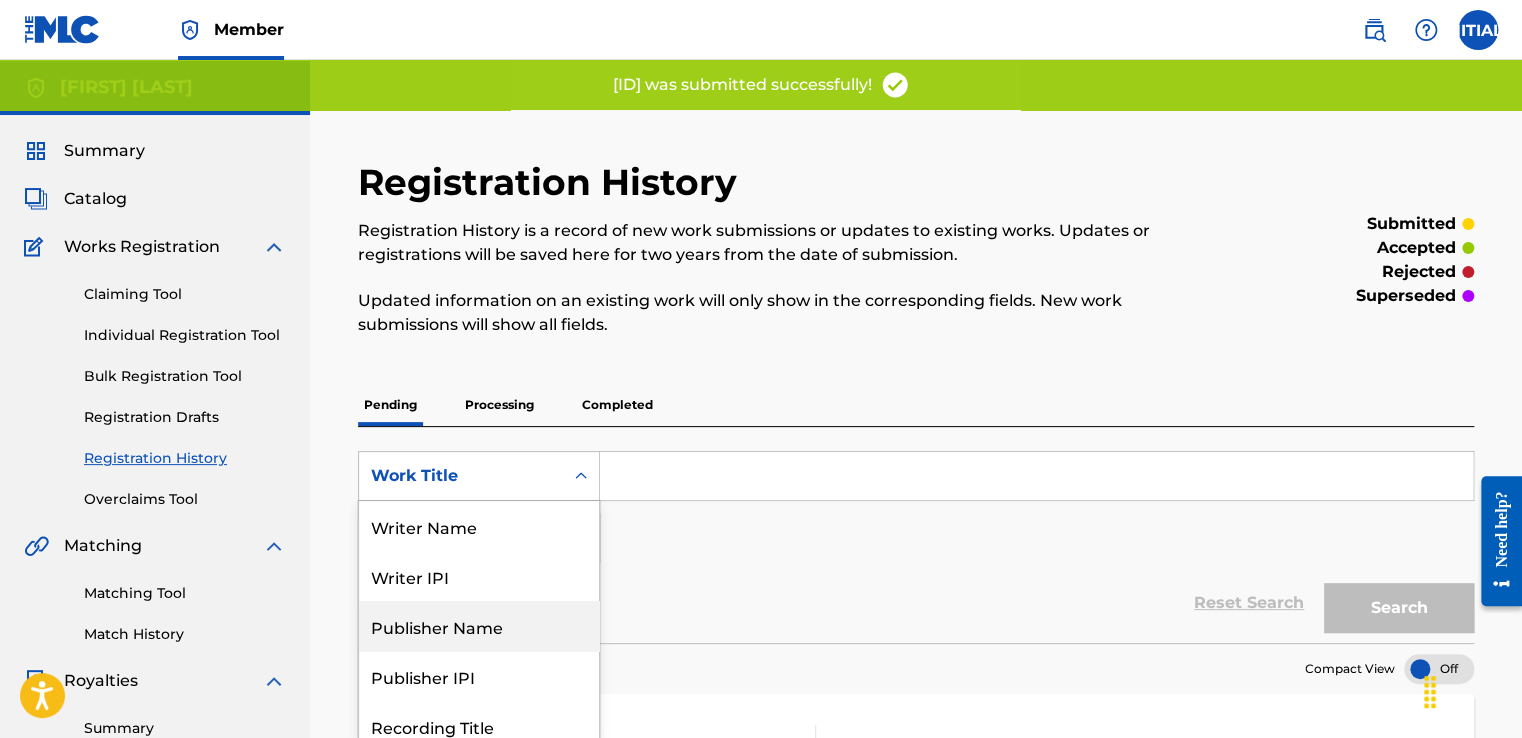 scroll, scrollTop: 63, scrollLeft: 0, axis: vertical 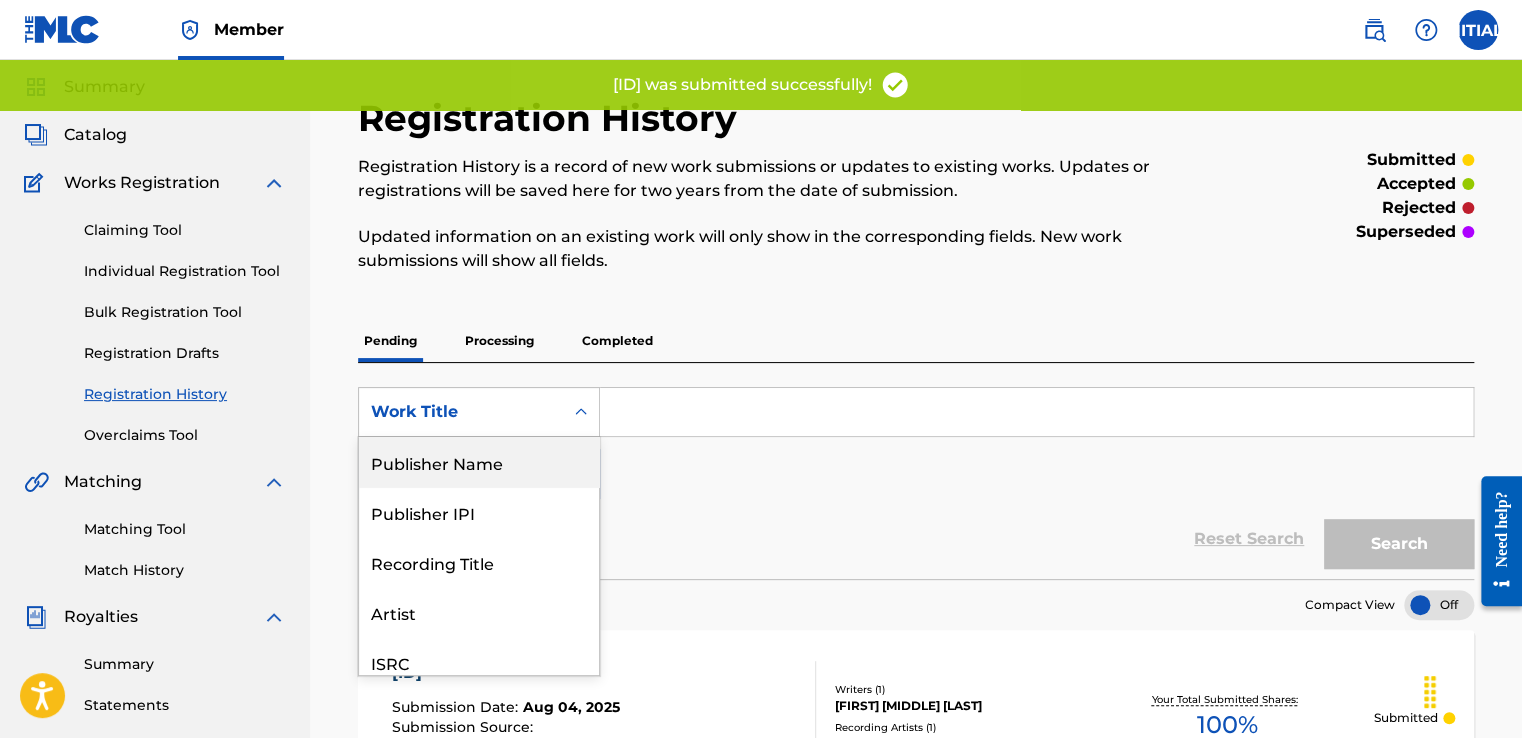 click on "Work Title" at bounding box center [461, 412] 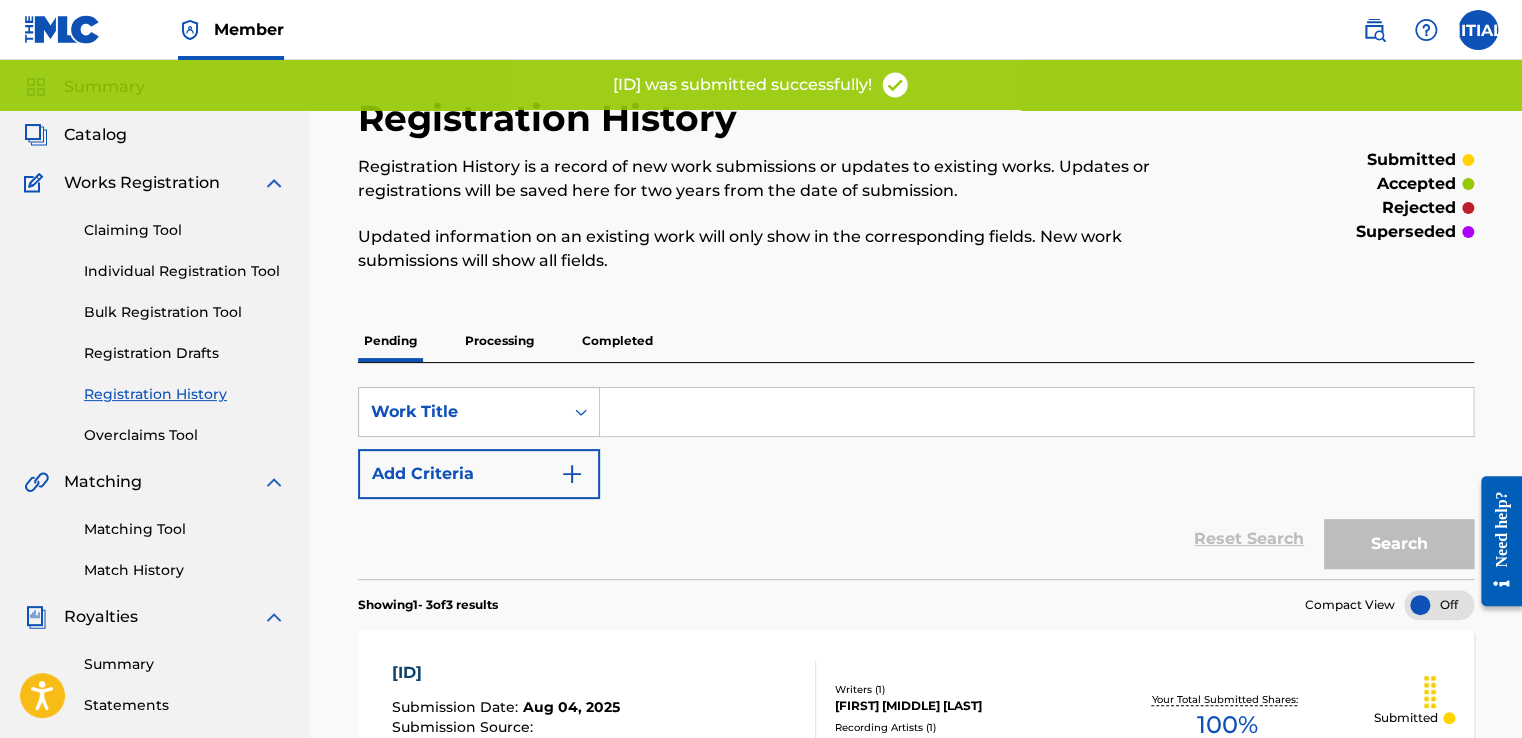 drag, startPoint x: 678, startPoint y: 419, endPoint x: 689, endPoint y: 407, distance: 16.27882 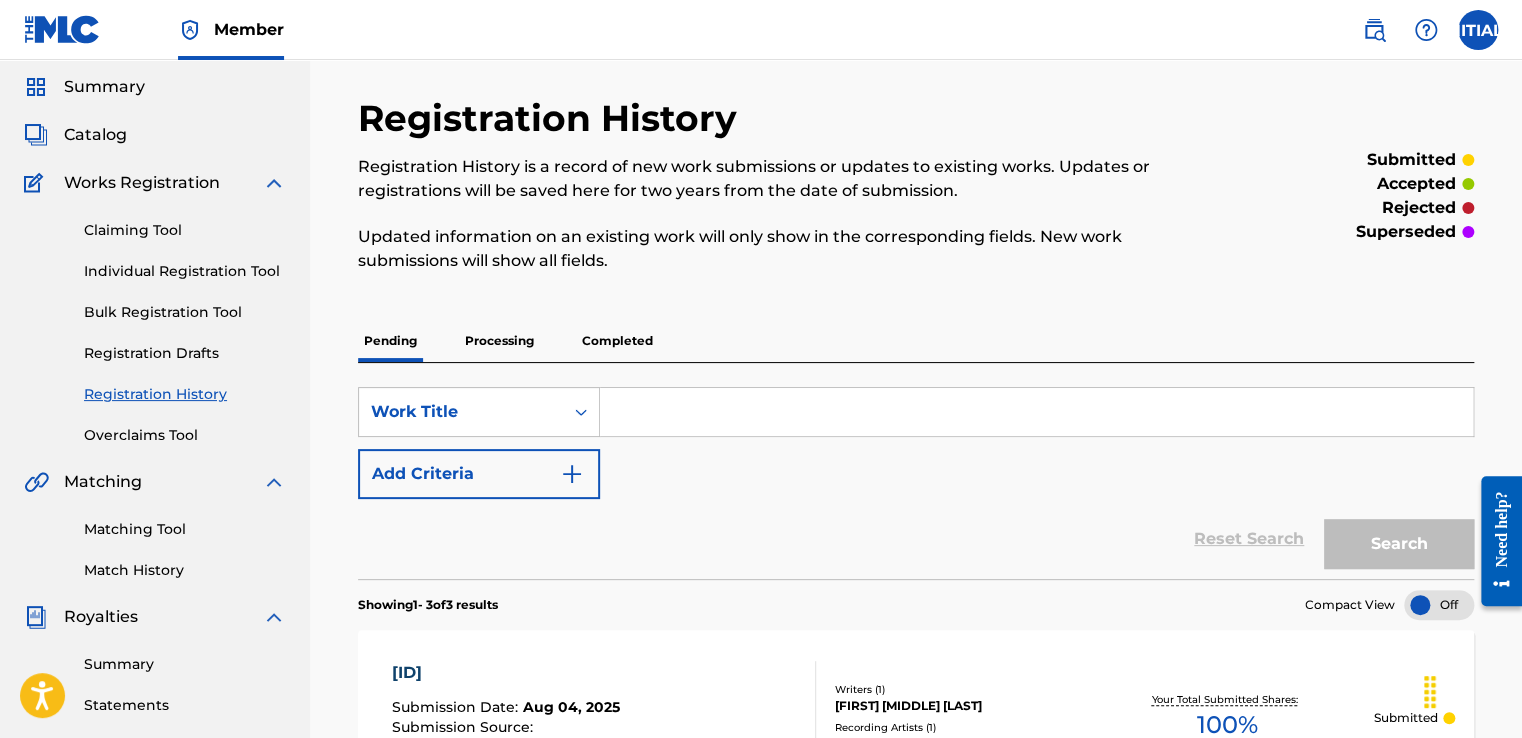 click on "Individual Registration Tool" at bounding box center (185, 271) 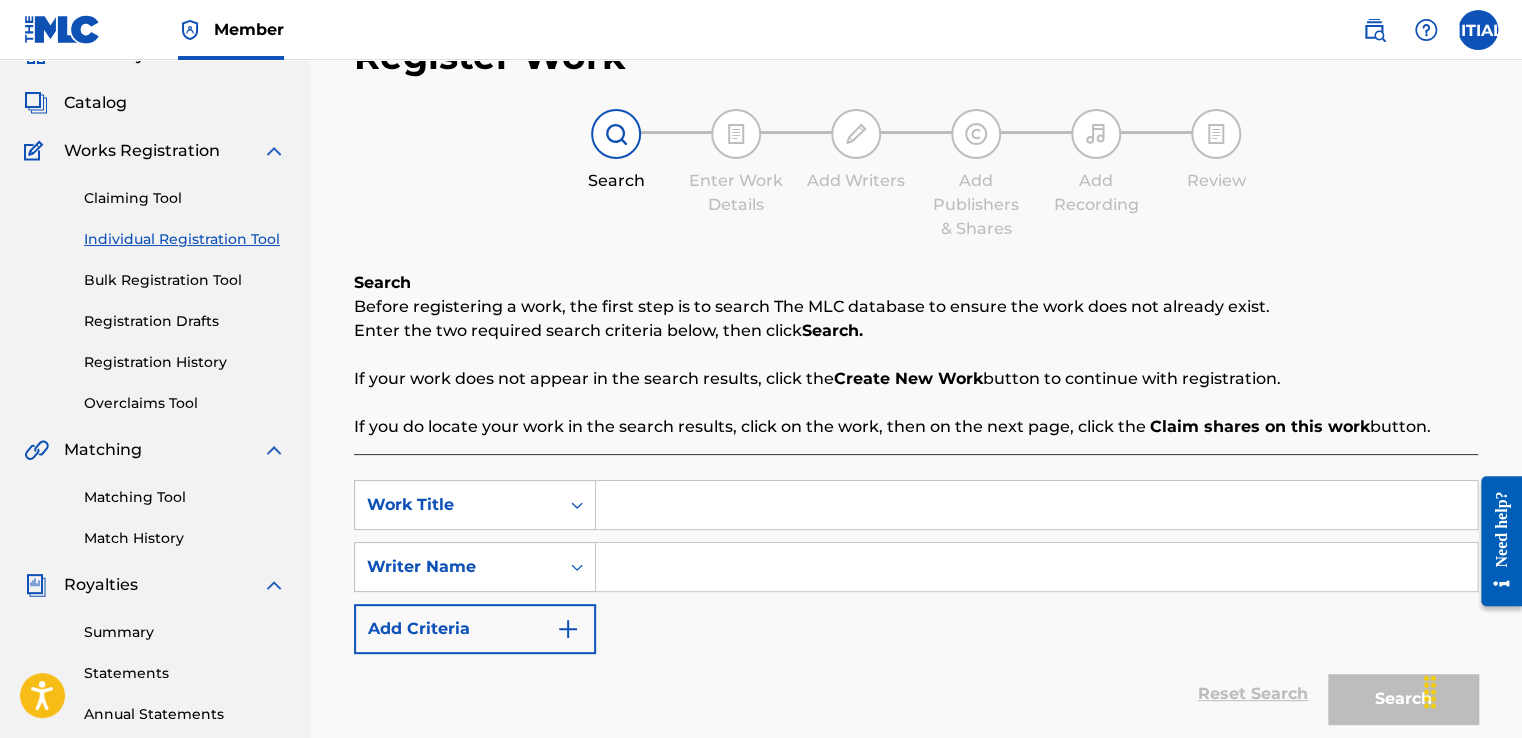 scroll, scrollTop: 200, scrollLeft: 0, axis: vertical 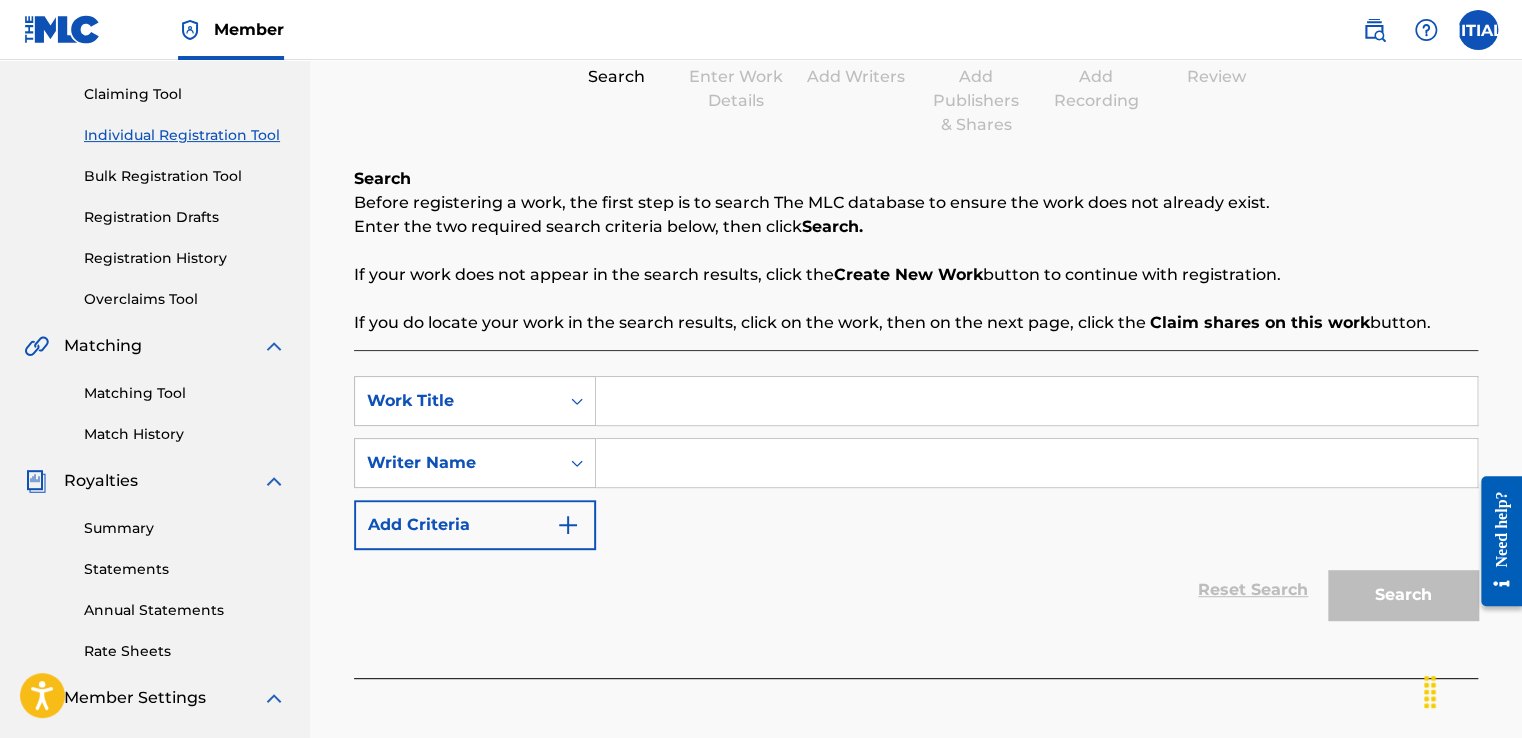 drag, startPoint x: 645, startPoint y: 410, endPoint x: 645, endPoint y: 317, distance: 93 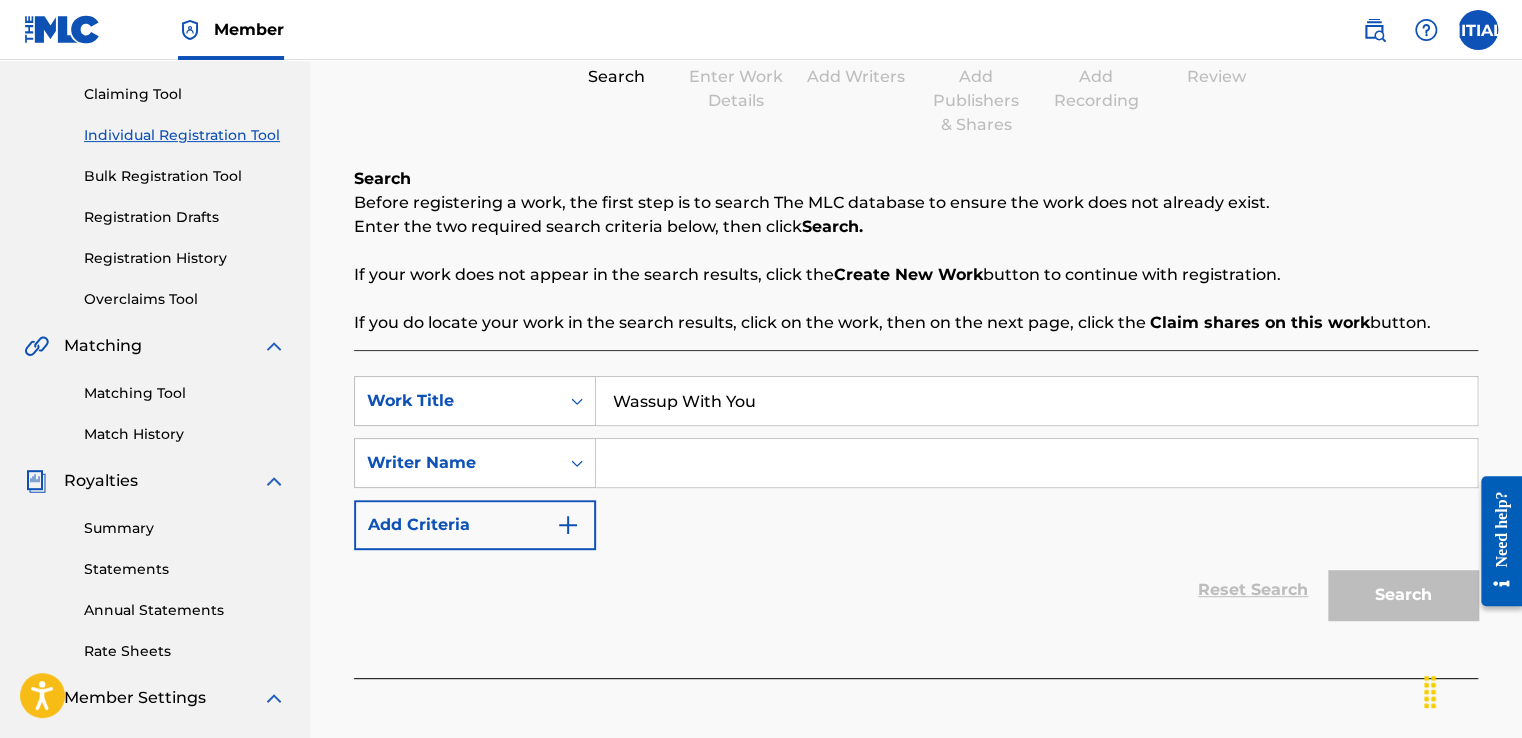 type on "Wassup With You" 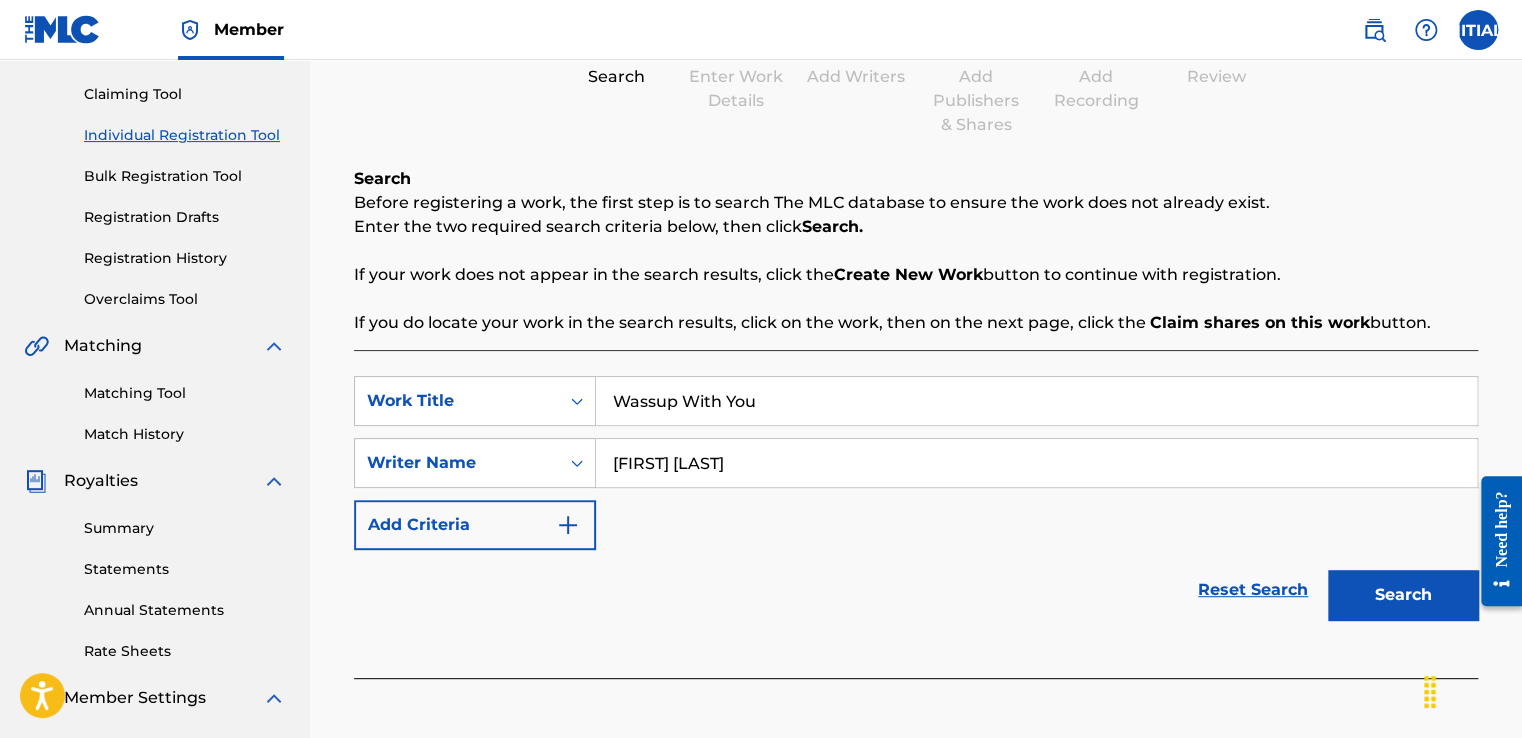 type on "[FIRST] [LAST]" 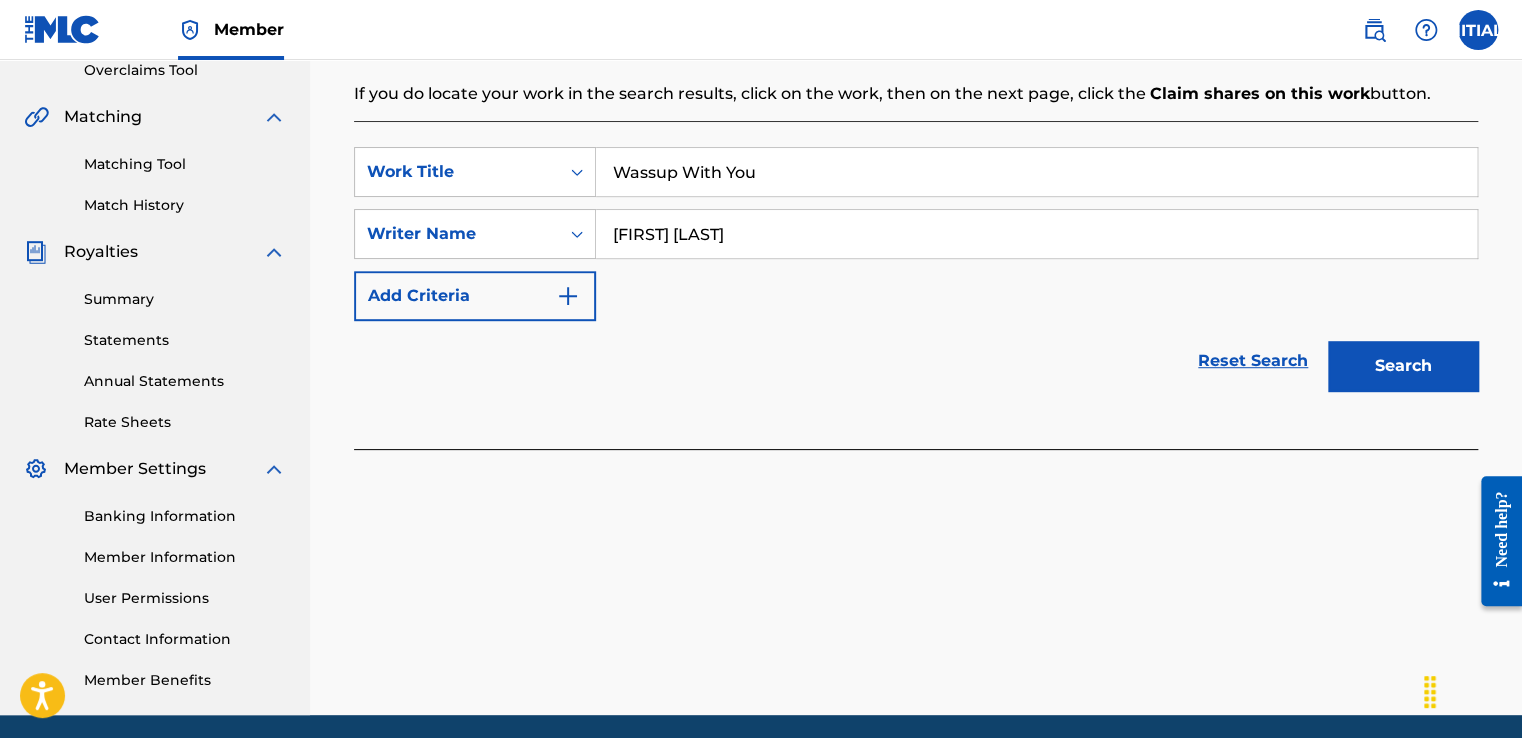 scroll, scrollTop: 500, scrollLeft: 0, axis: vertical 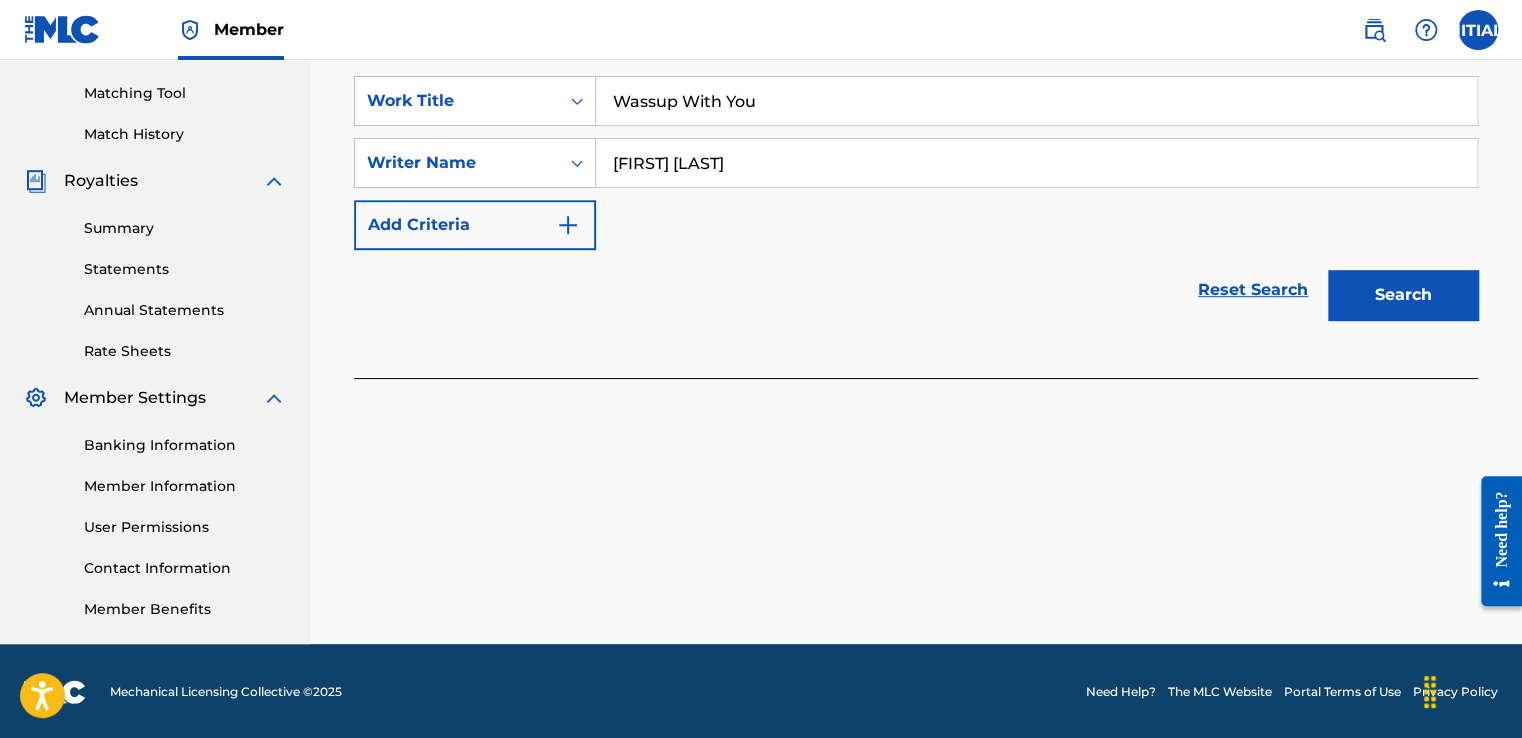 click on "Search" at bounding box center (1403, 295) 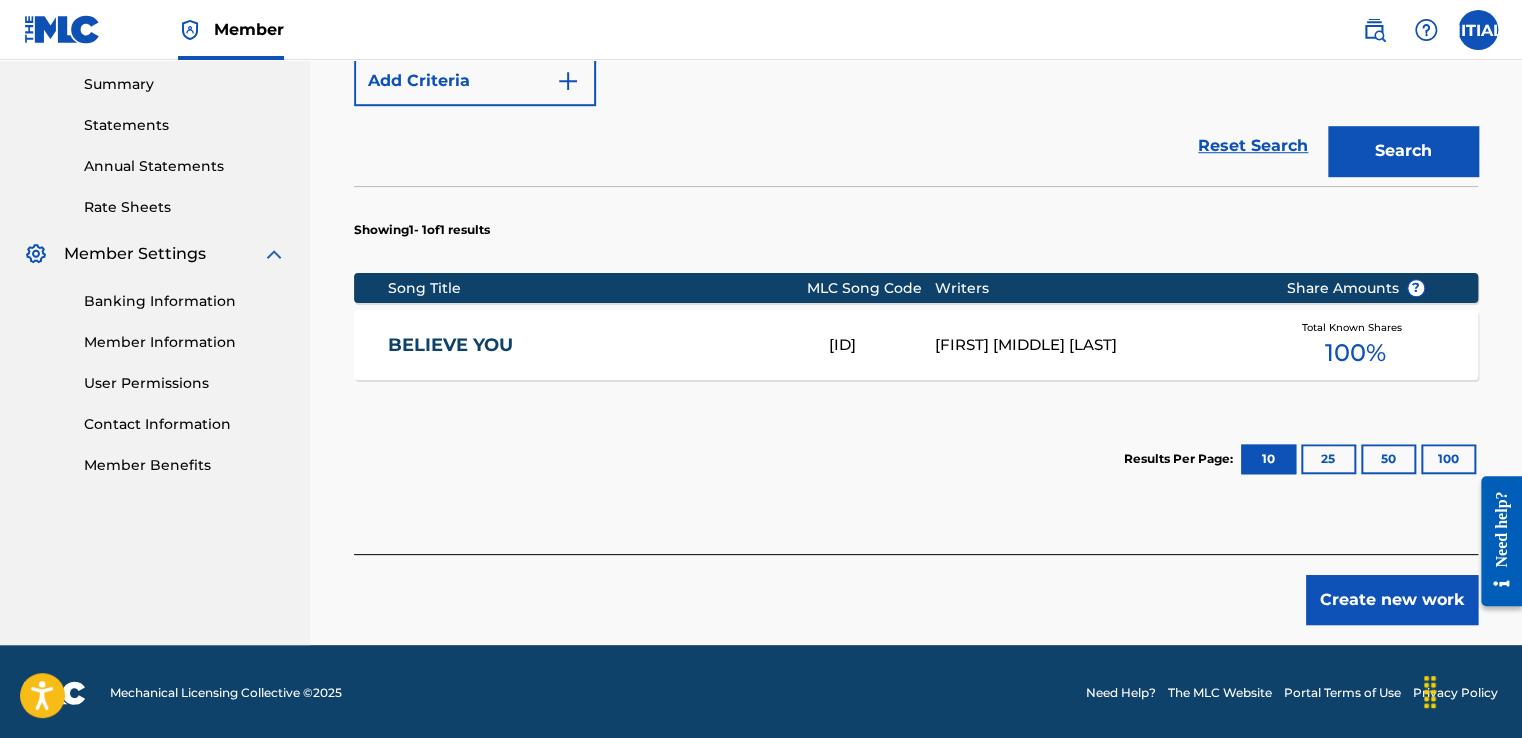 scroll, scrollTop: 646, scrollLeft: 0, axis: vertical 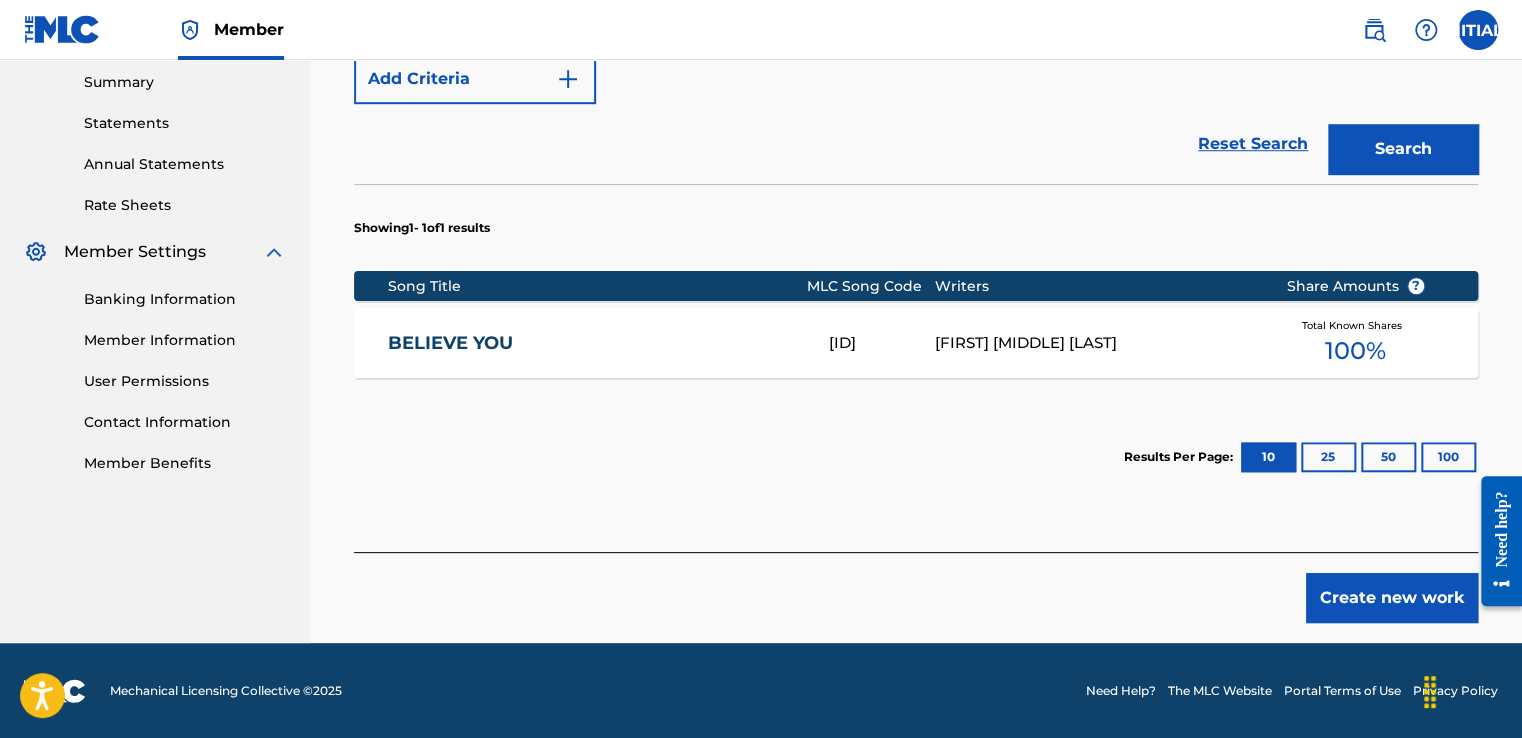 click on "Create new work" at bounding box center [1392, 598] 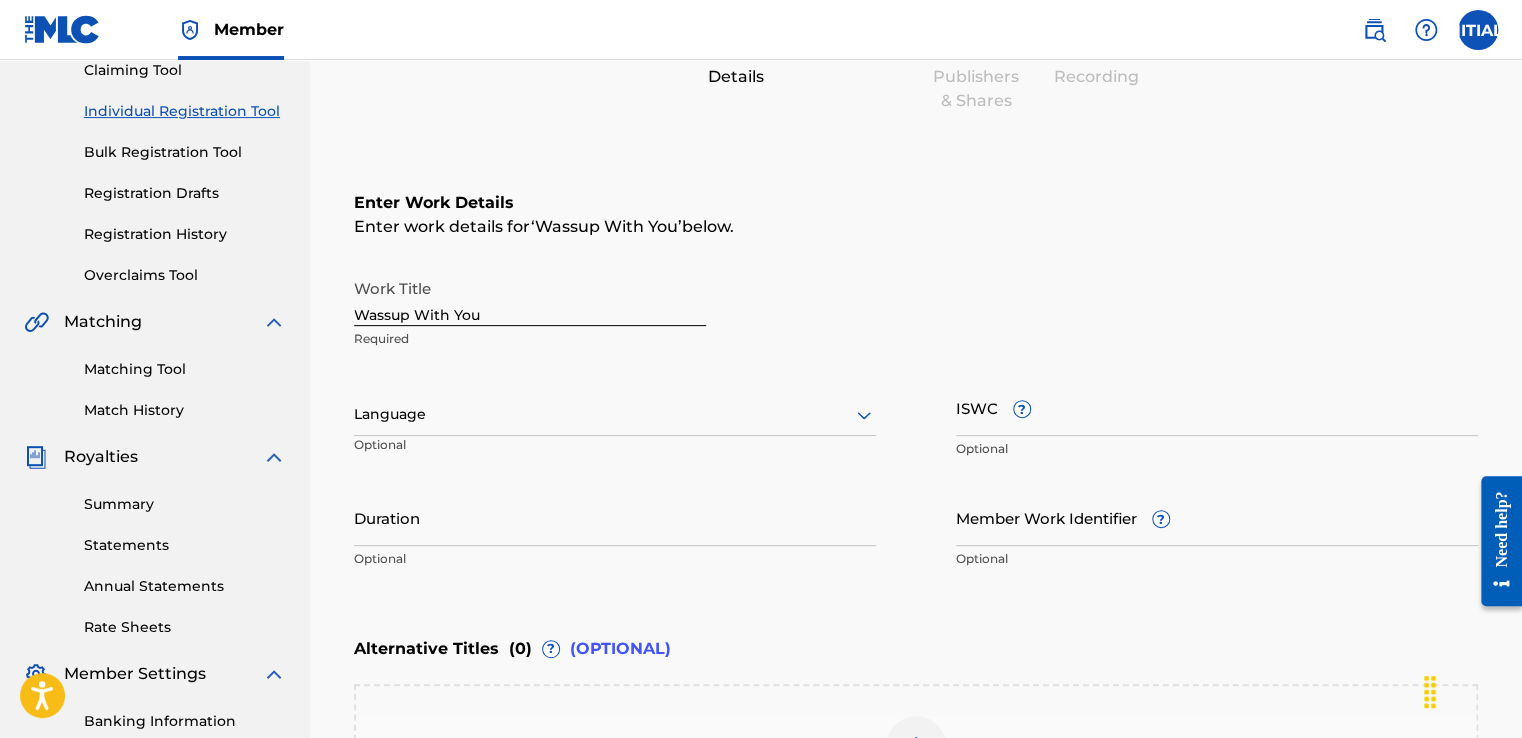 scroll, scrollTop: 152, scrollLeft: 0, axis: vertical 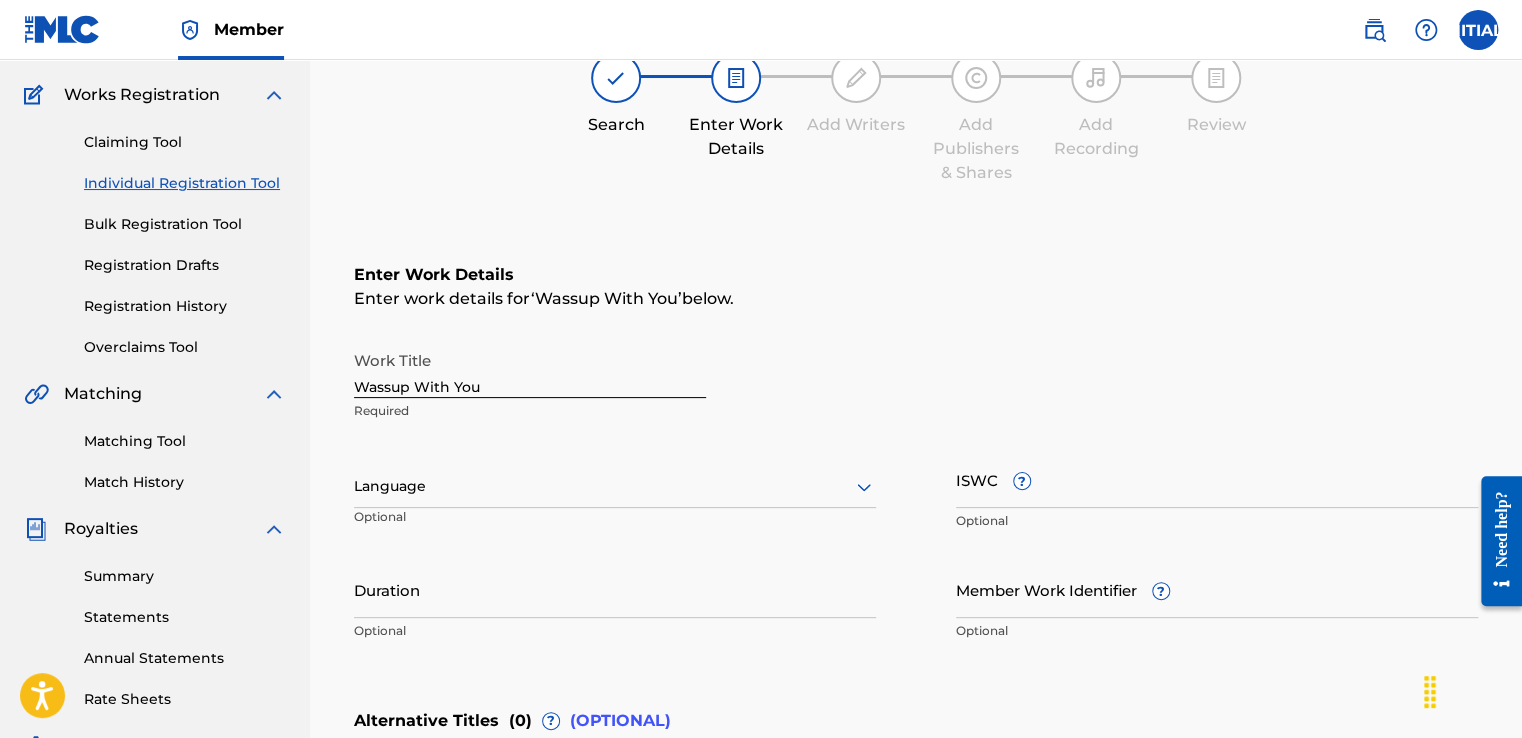 click at bounding box center (615, 486) 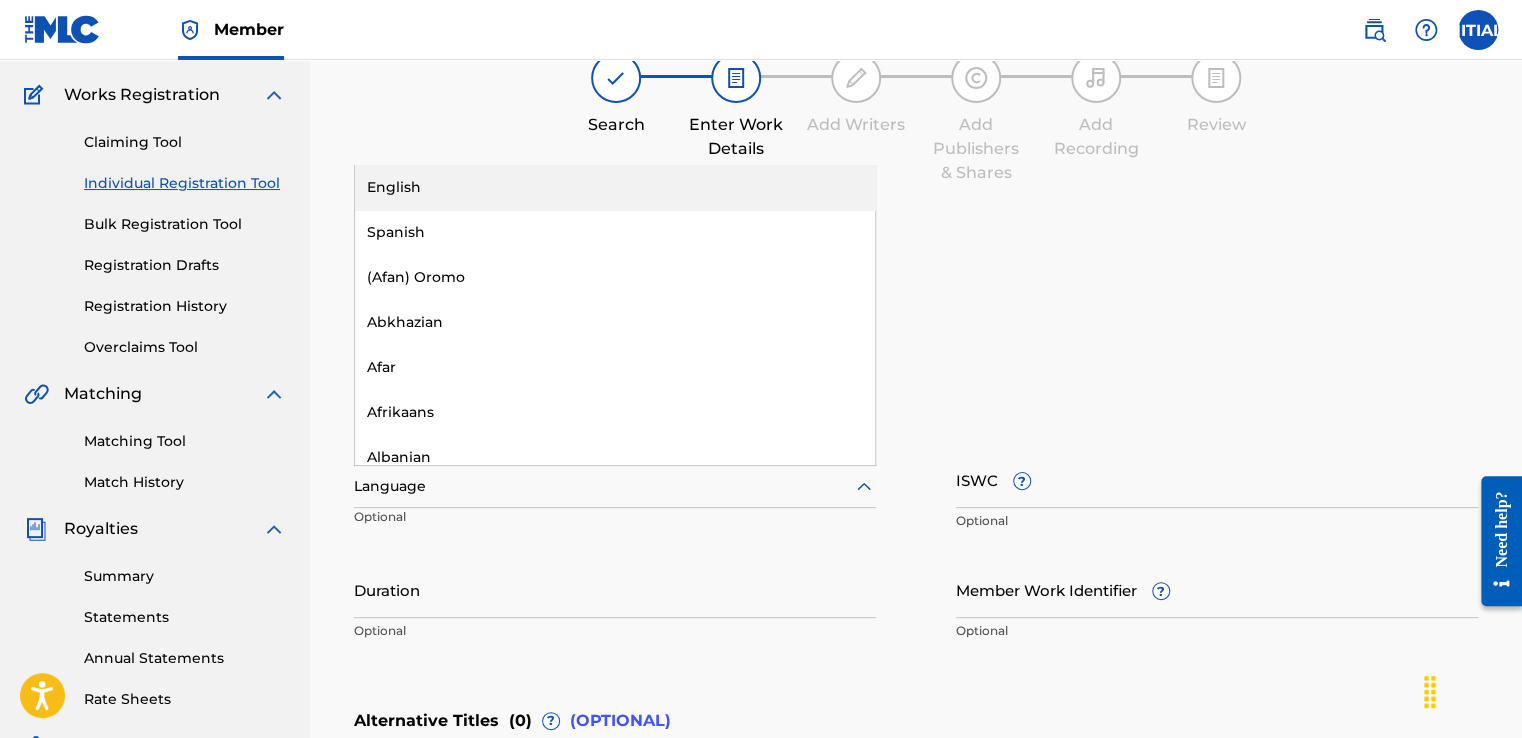 click on "English" at bounding box center (615, 187) 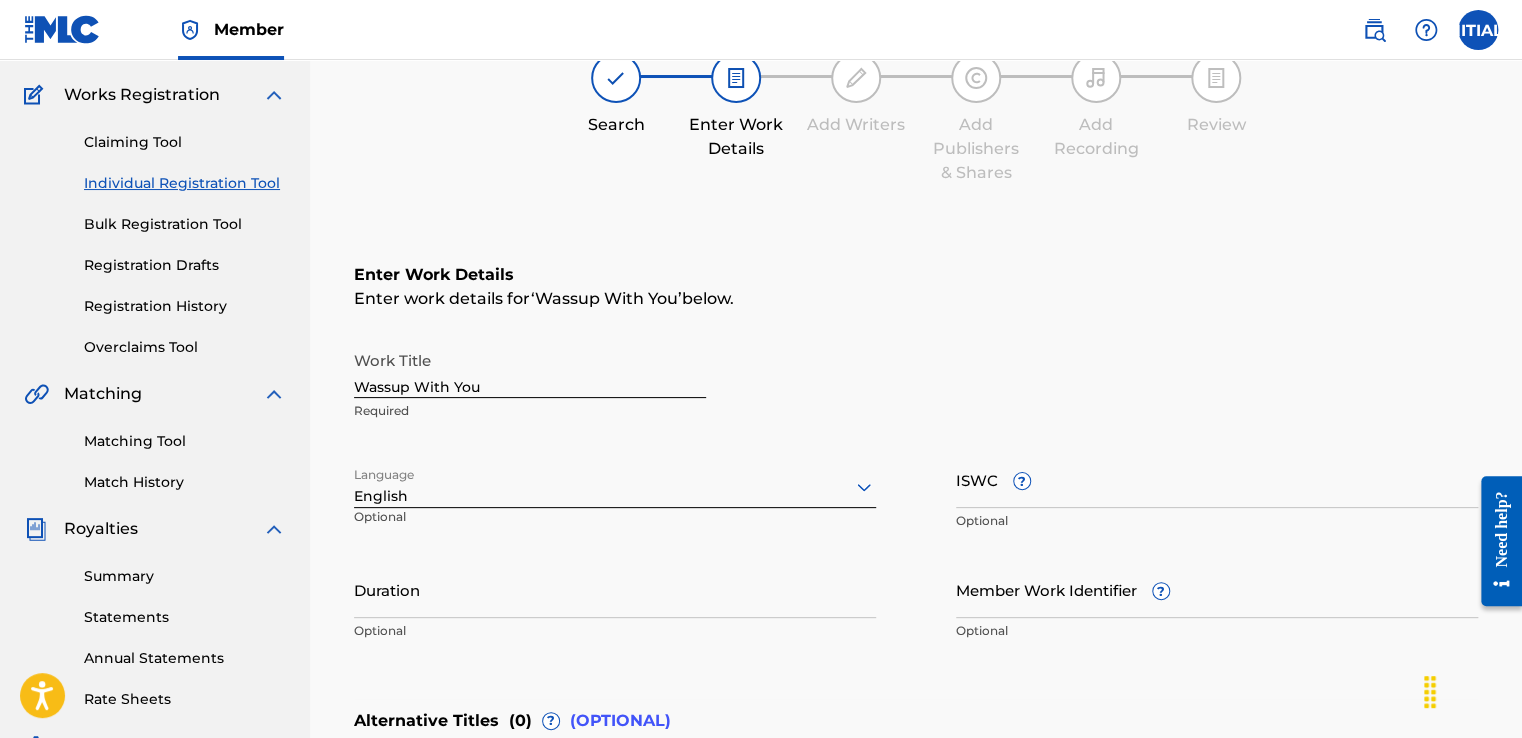 click on "ISWC   ?" at bounding box center [1217, 479] 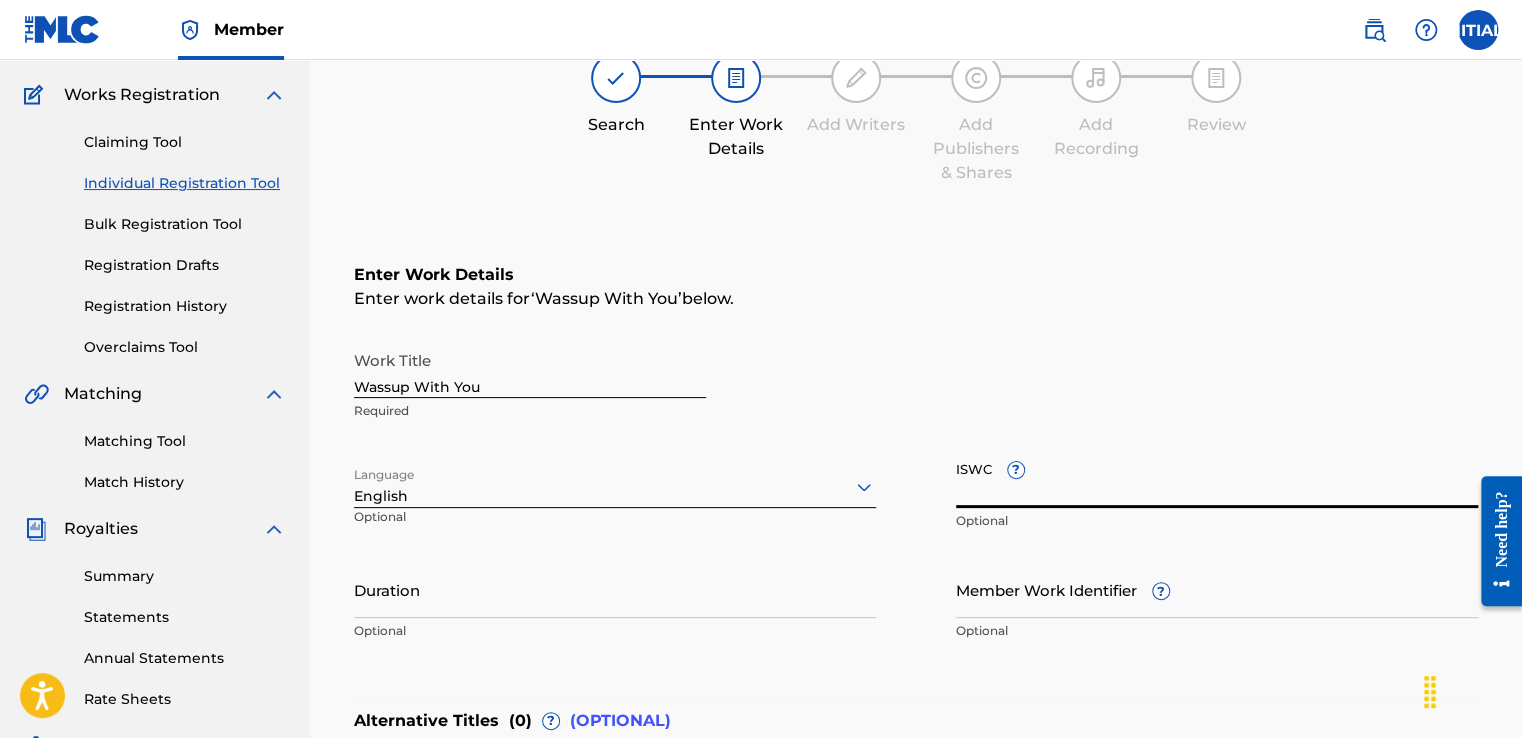 click on "ISWC   ?" at bounding box center [1217, 479] 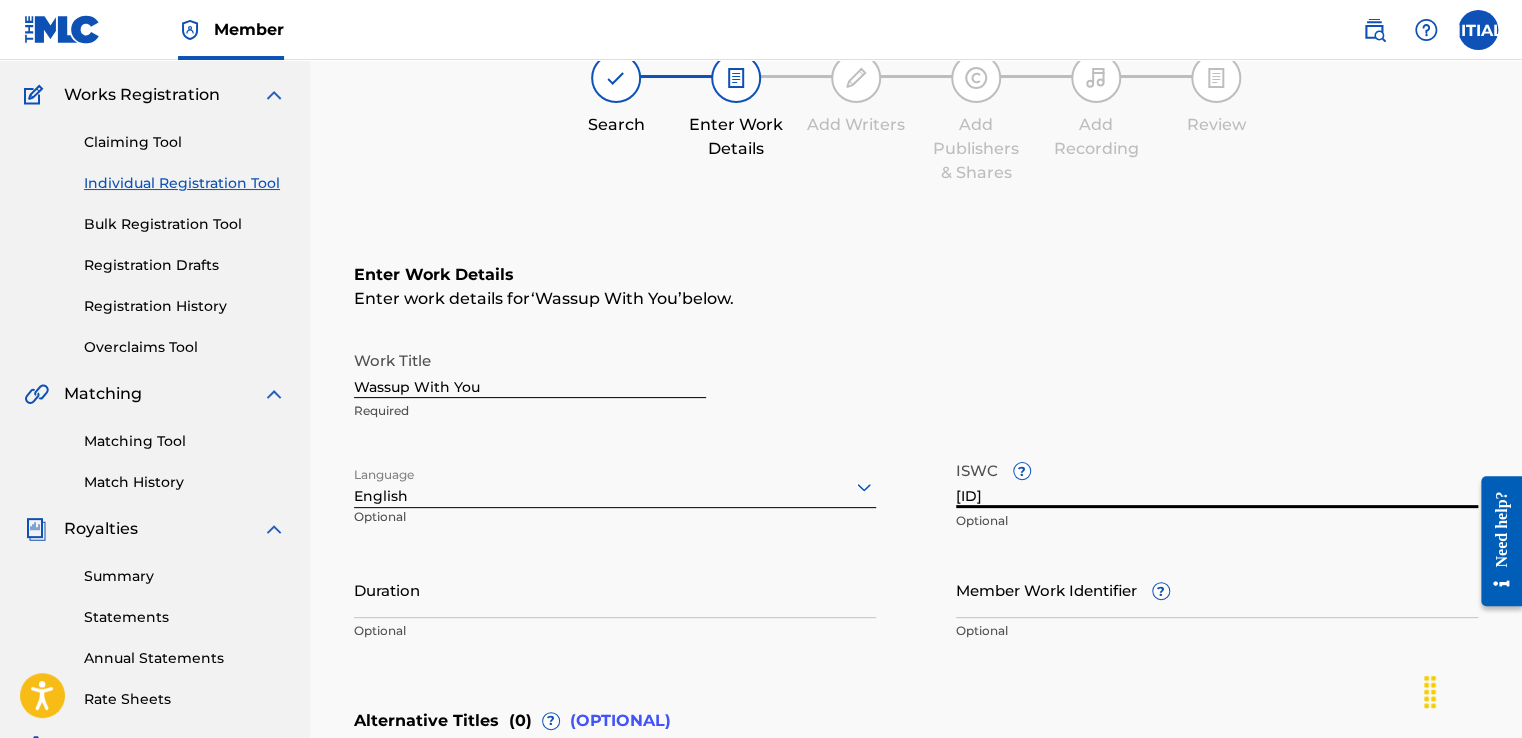 type on "[ID]" 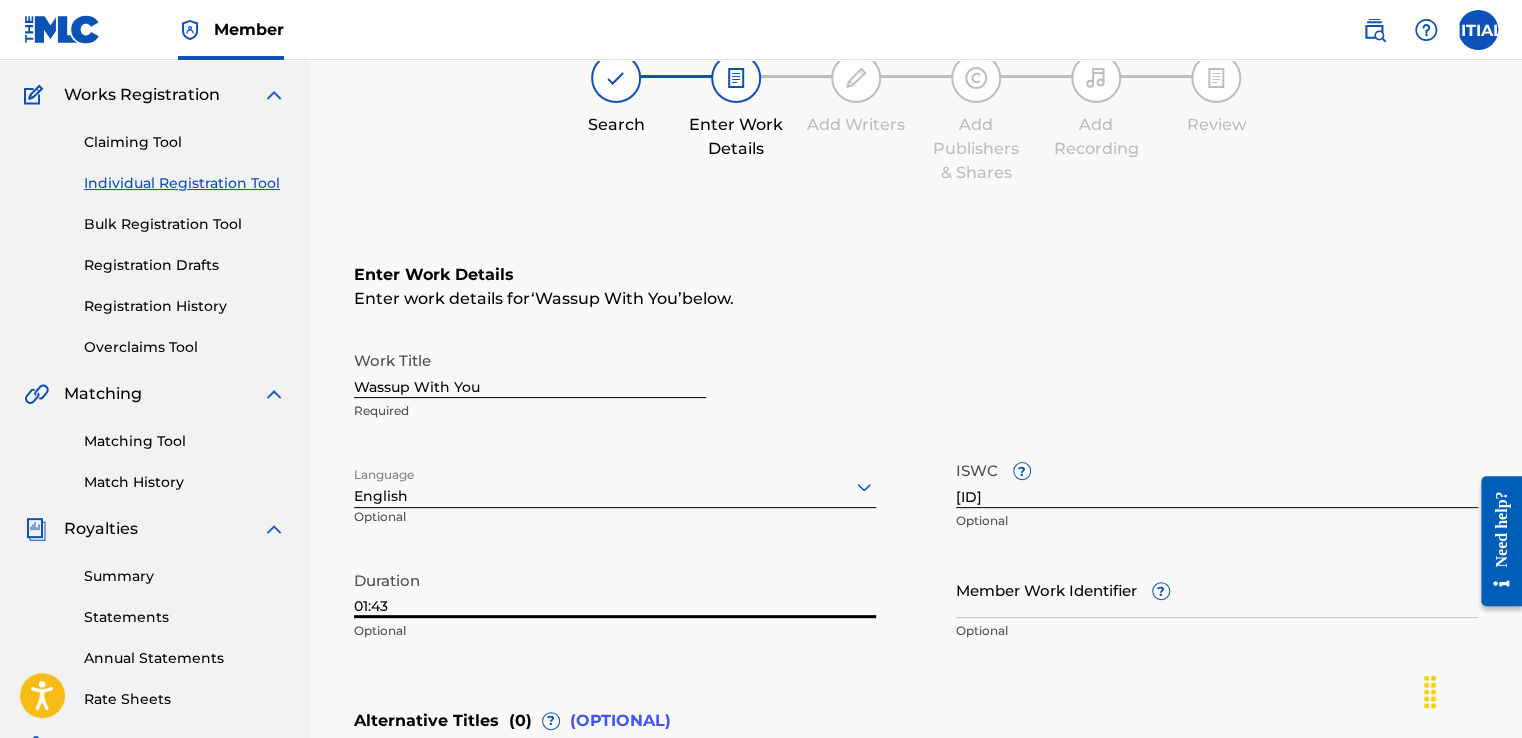 type on "01:43" 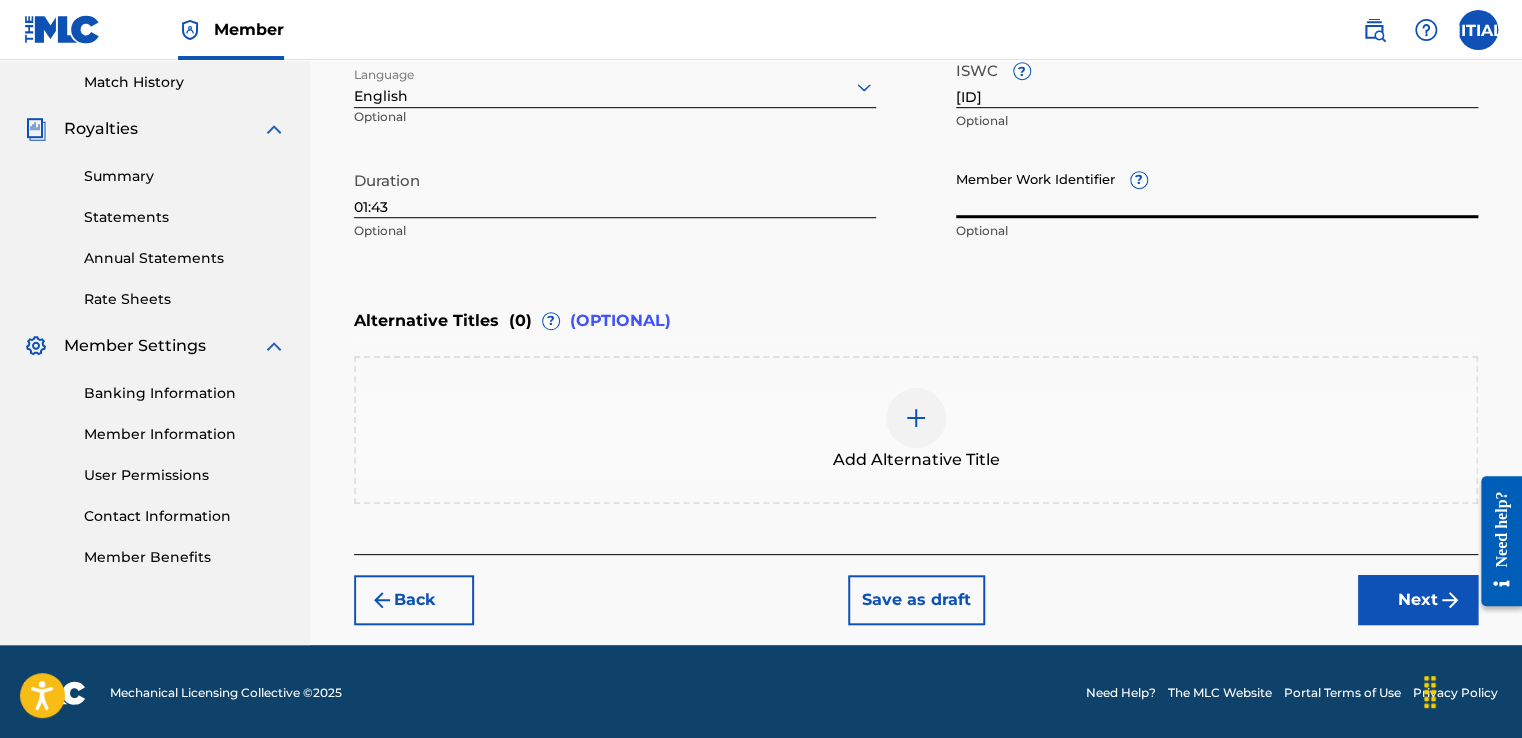 click on "Next" at bounding box center [1418, 600] 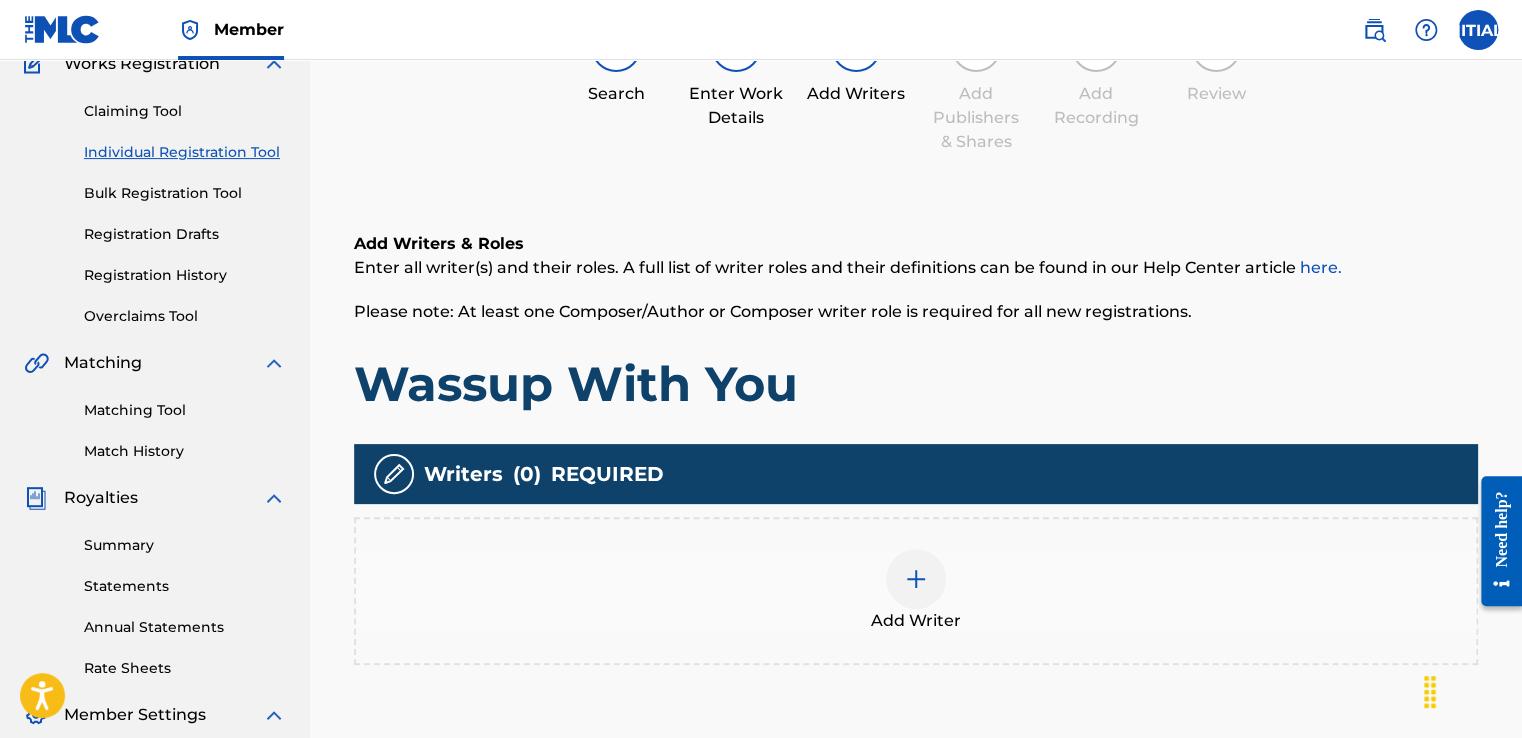 scroll, scrollTop: 390, scrollLeft: 0, axis: vertical 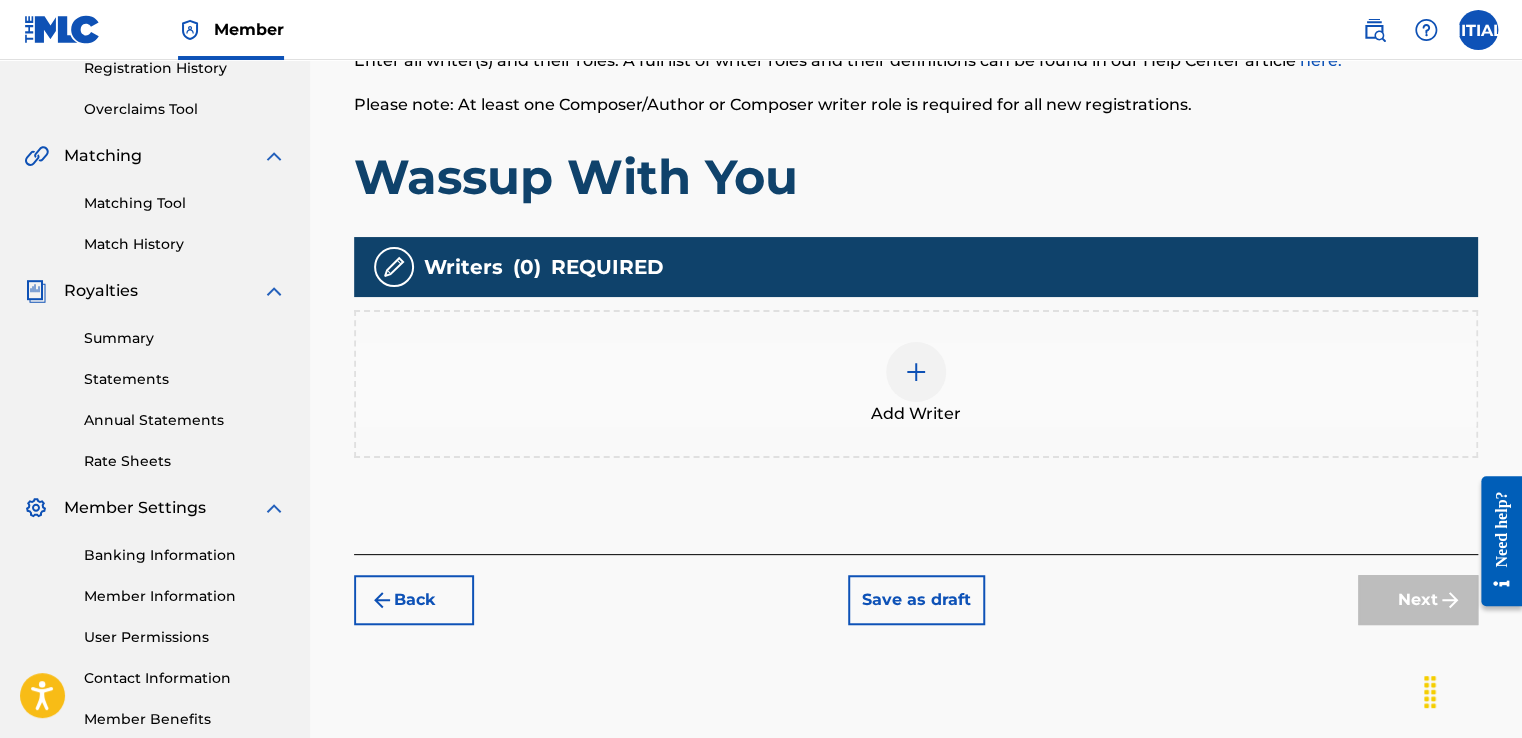 click at bounding box center [916, 372] 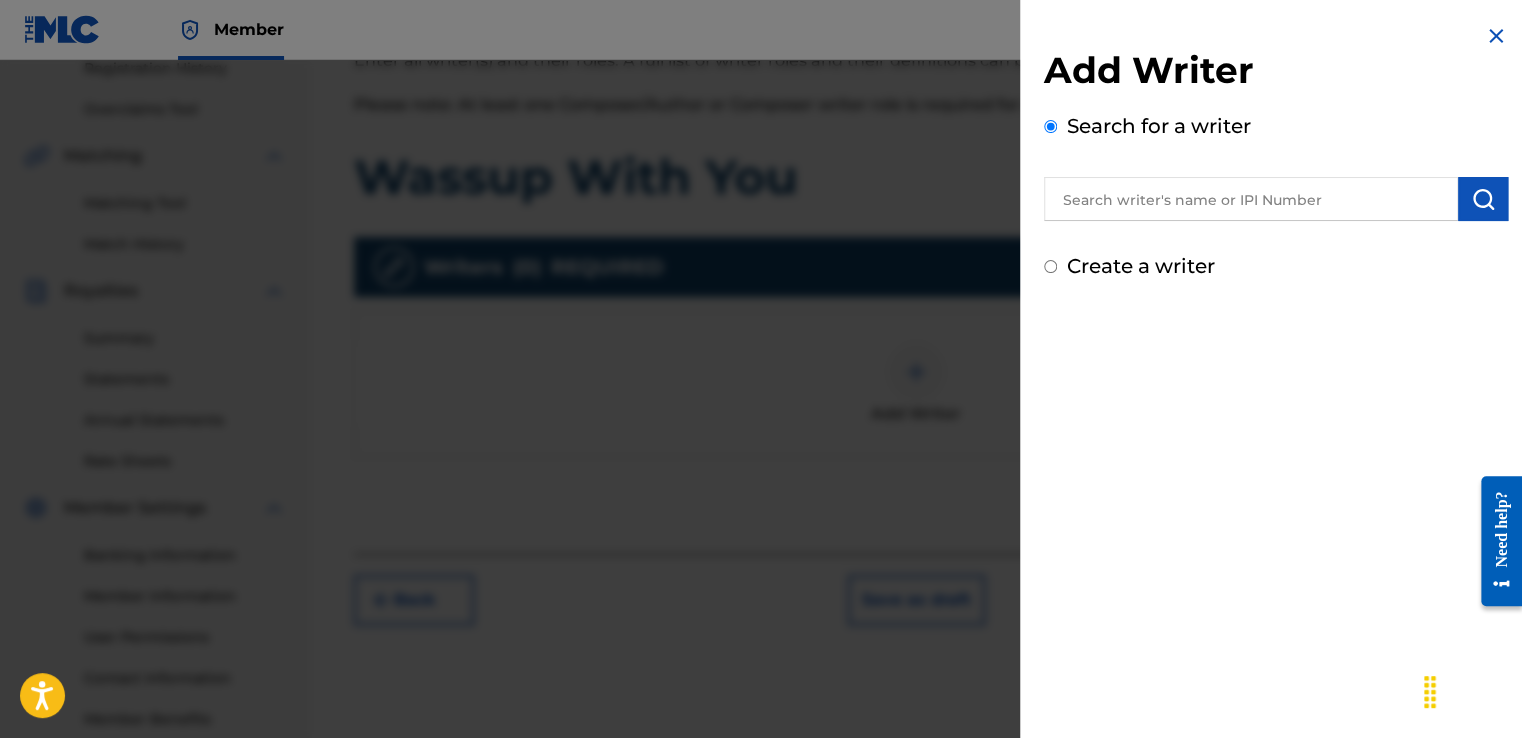 click at bounding box center [1251, 199] 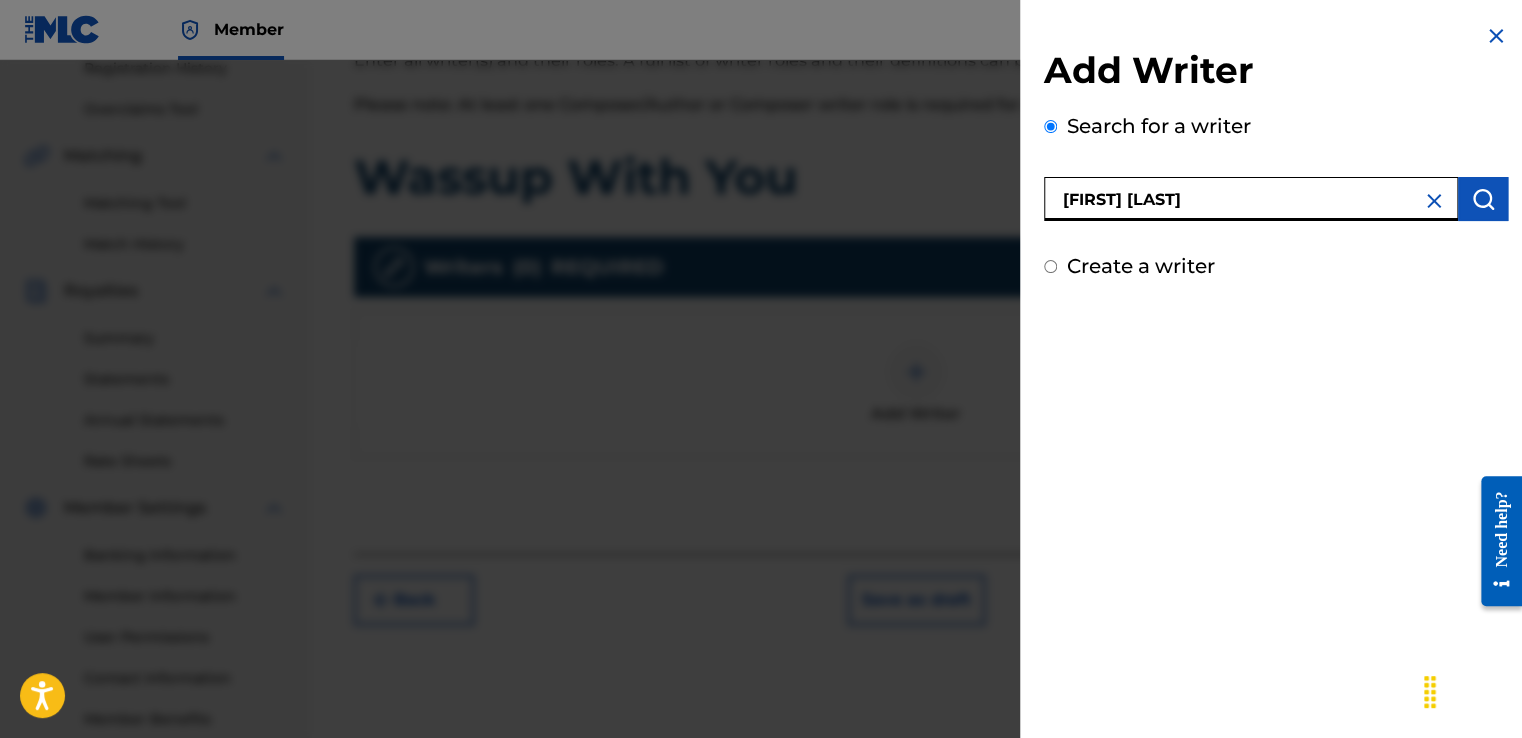 type on "[FIRST] [LAST]" 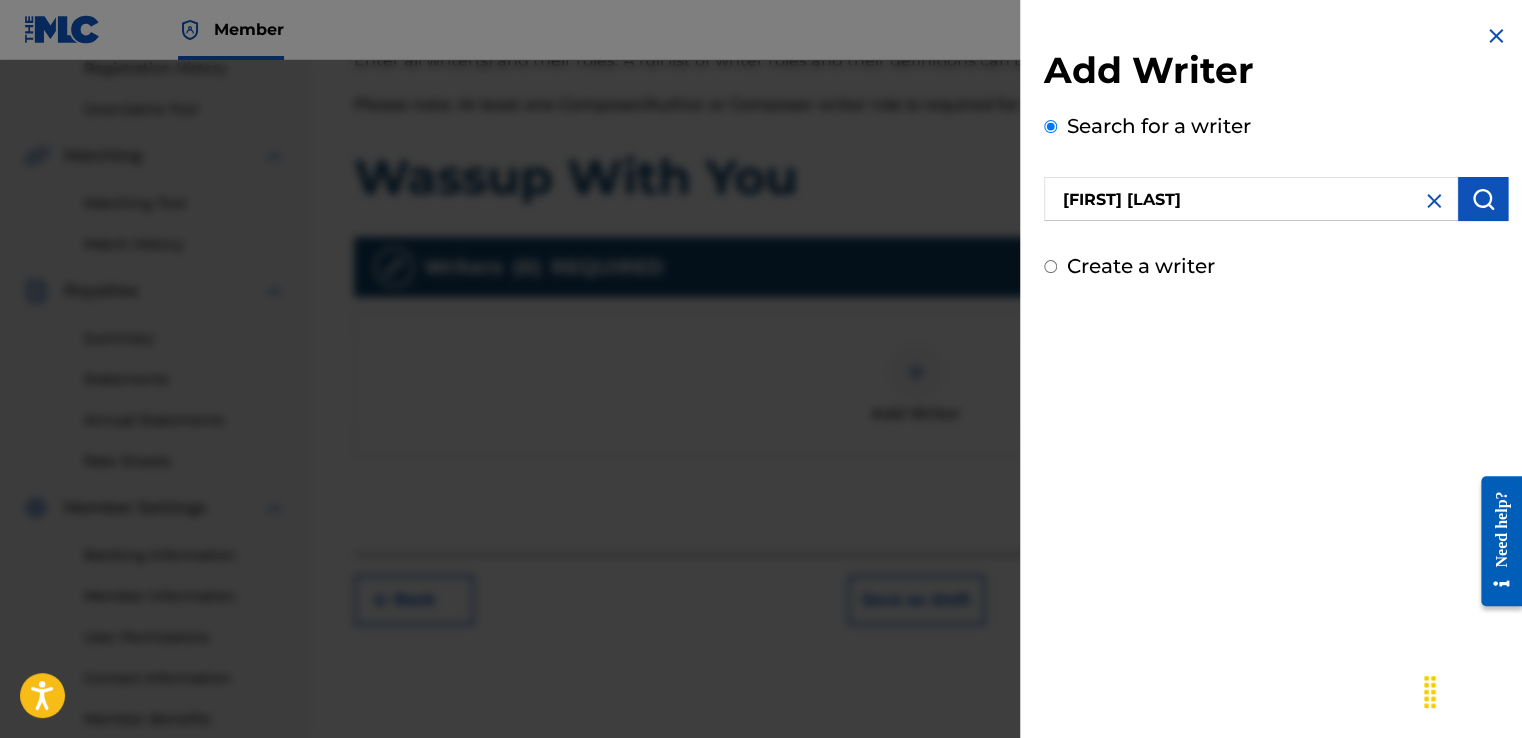 click at bounding box center [1483, 199] 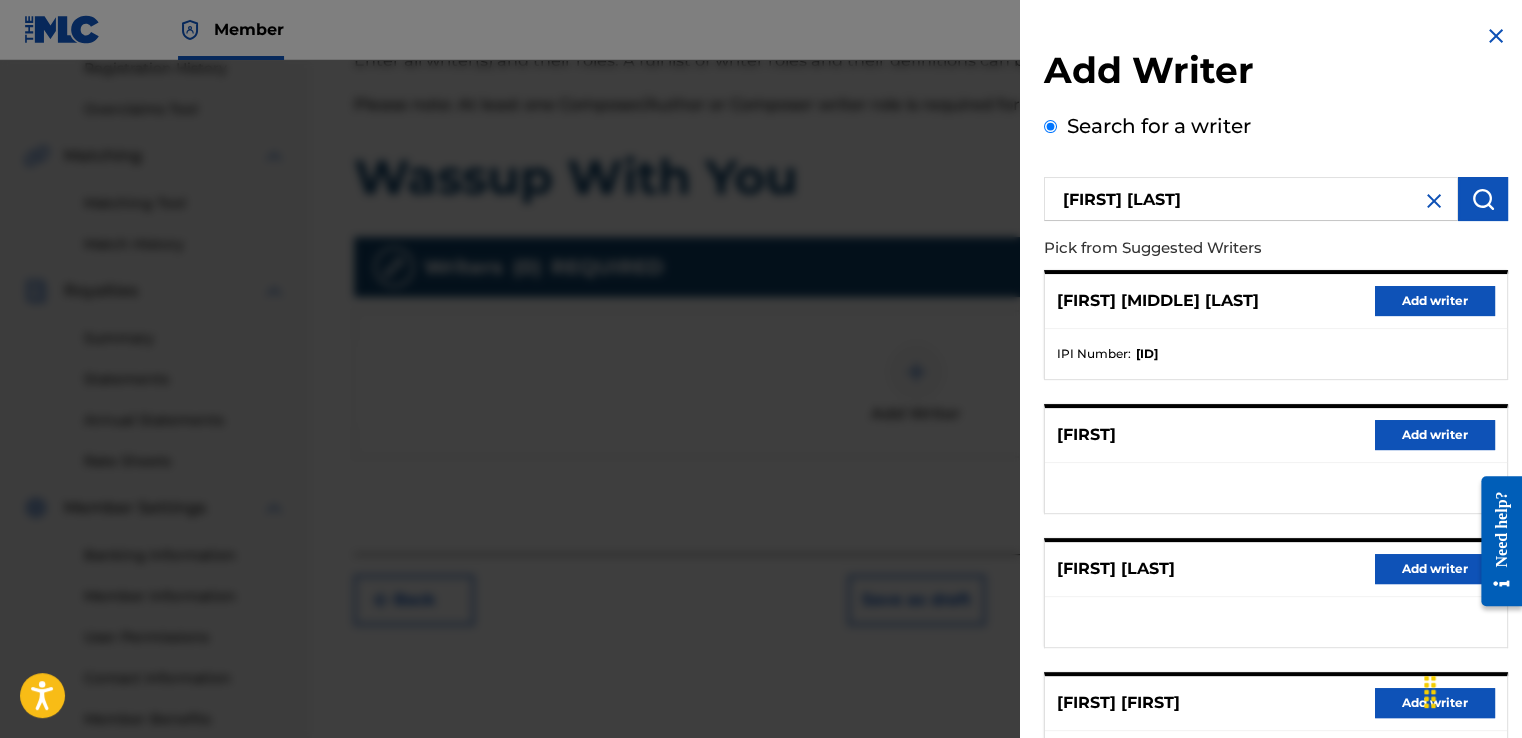 click on "Add writer" at bounding box center [1435, 301] 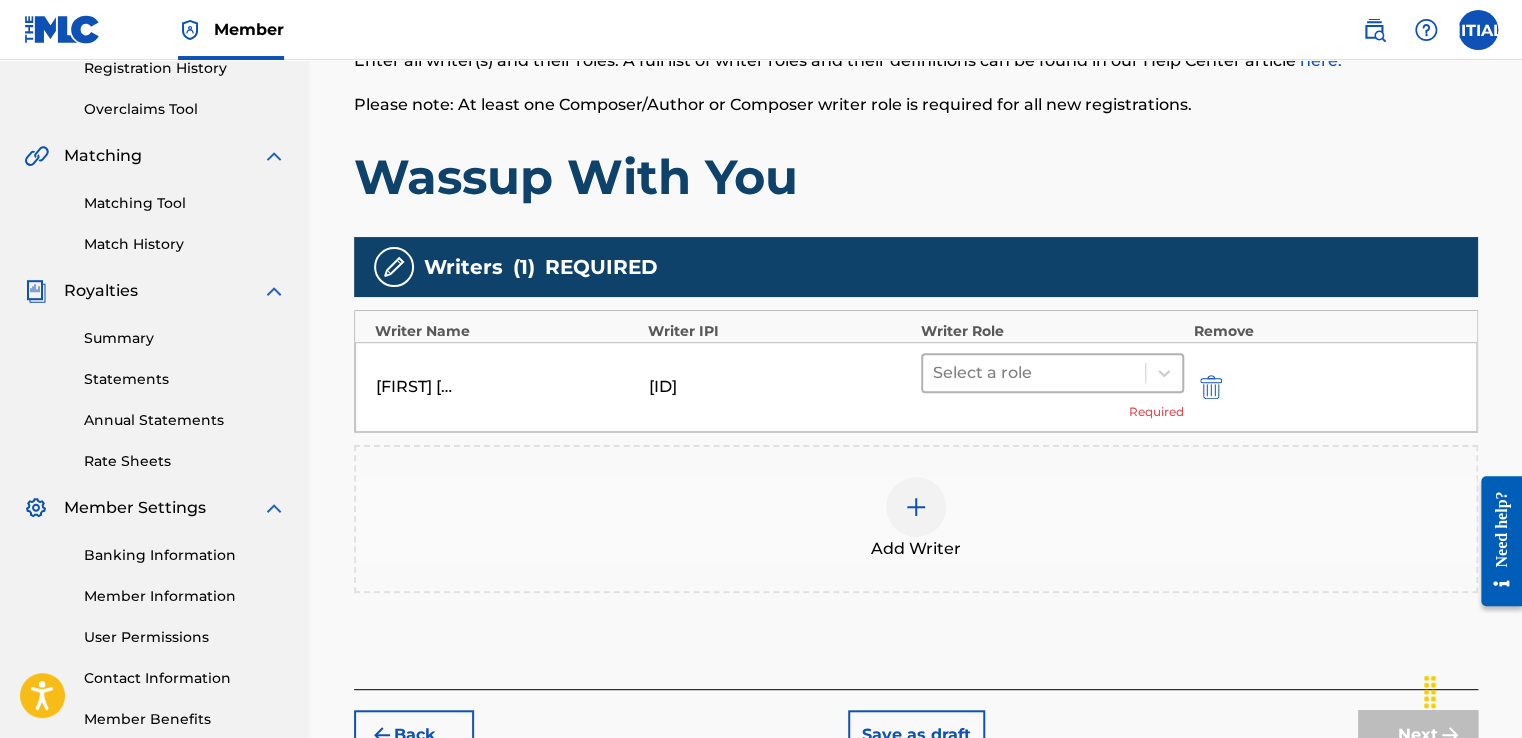 click at bounding box center (1034, 373) 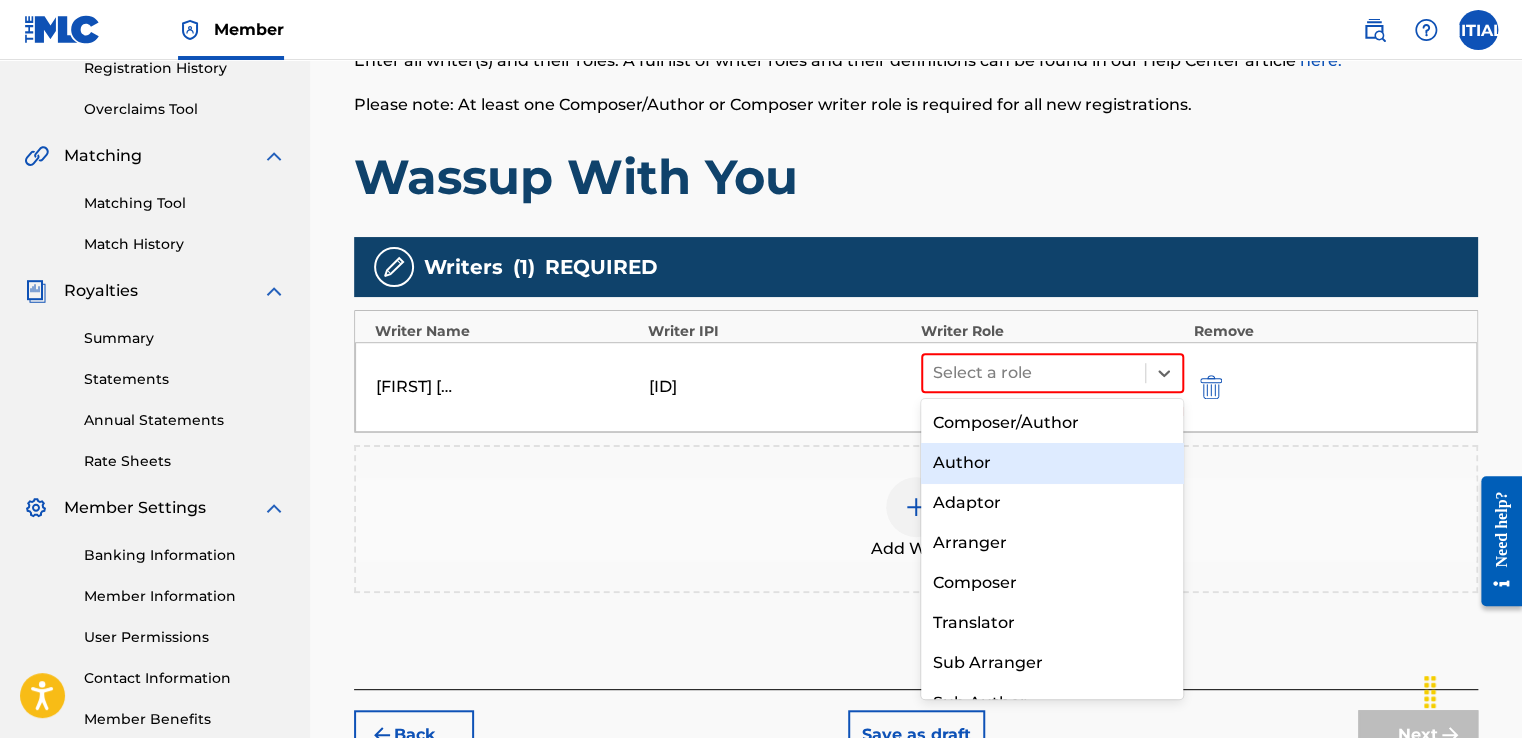 click on "Author" at bounding box center (1052, 463) 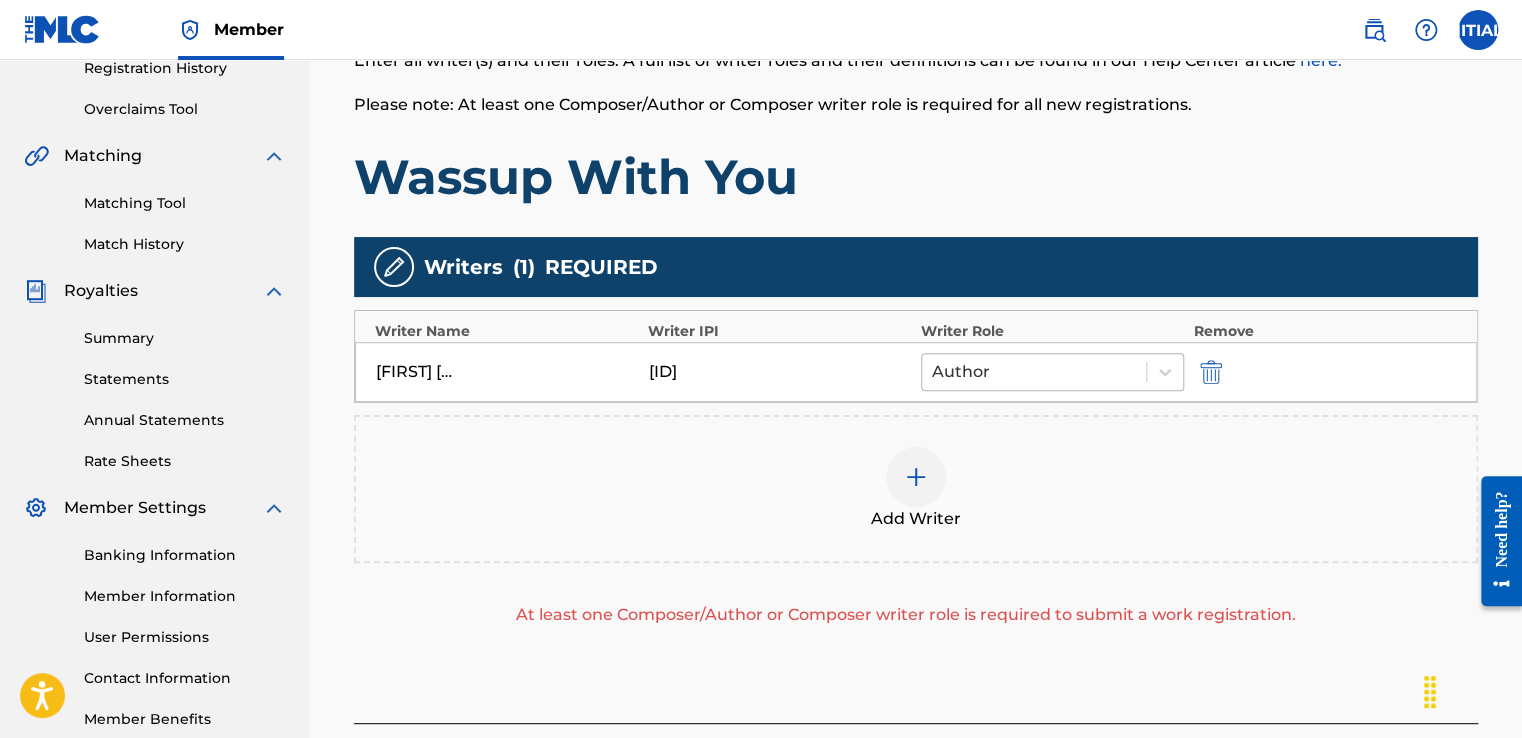click on "Author" at bounding box center (1034, 372) 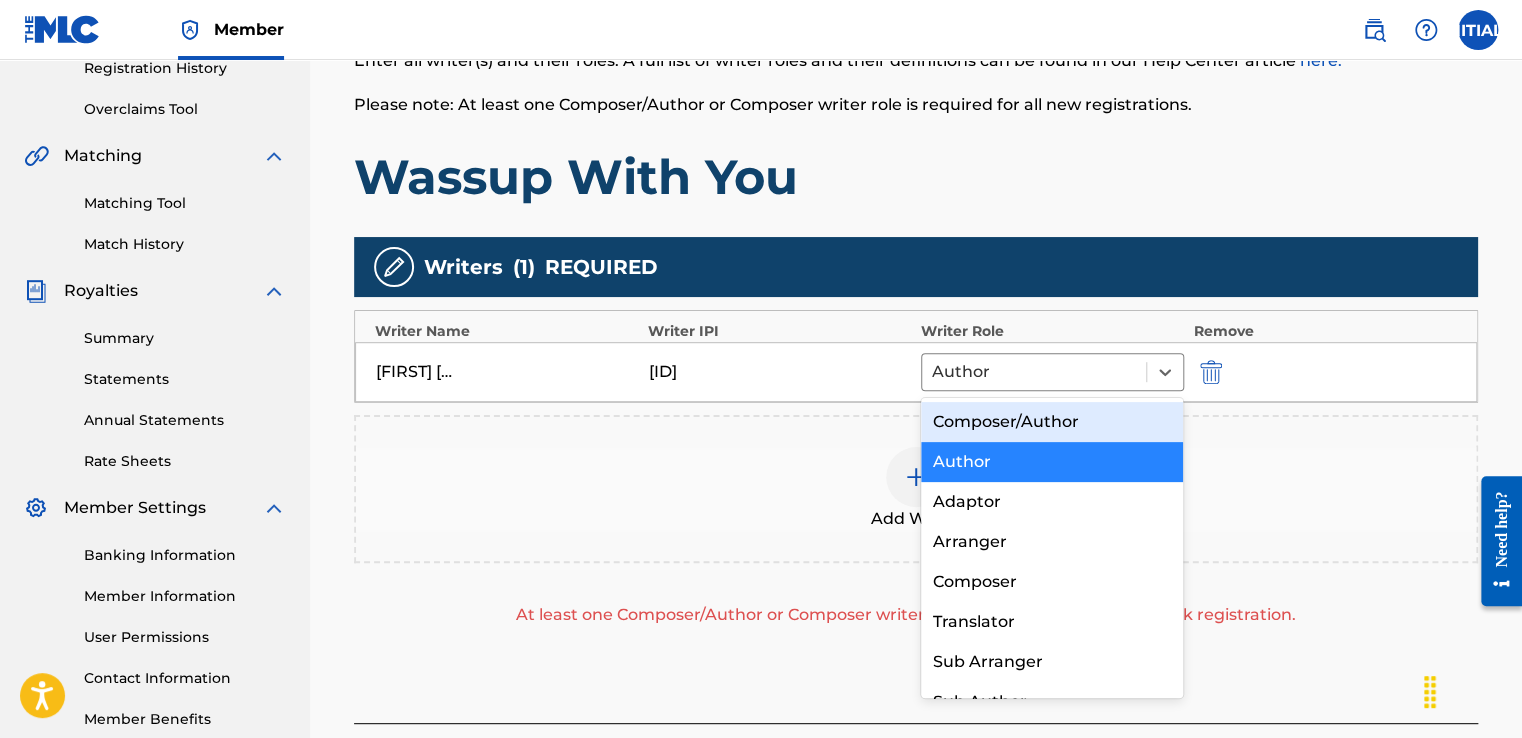 click on "Composer/Author" at bounding box center (1052, 422) 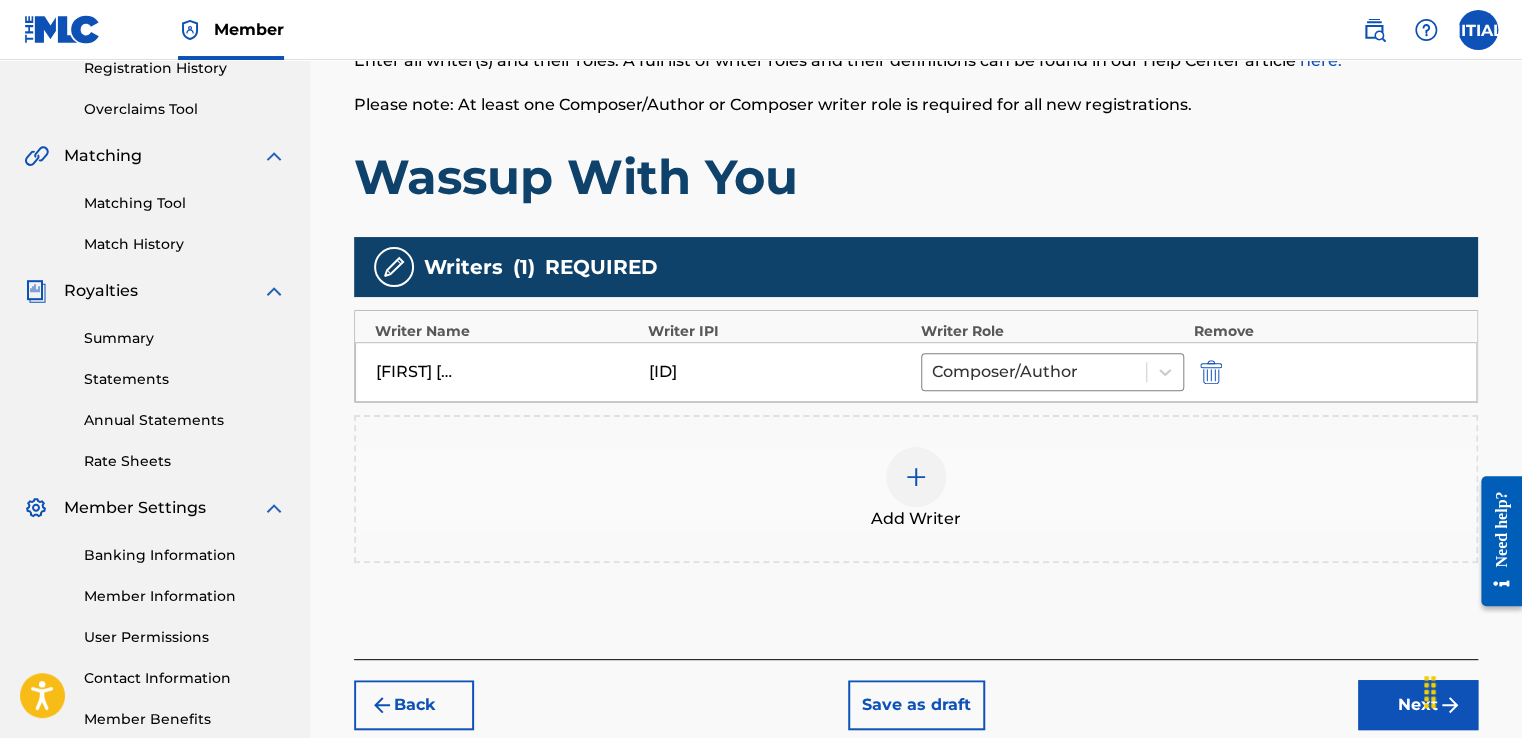 click on "Next" at bounding box center (1418, 705) 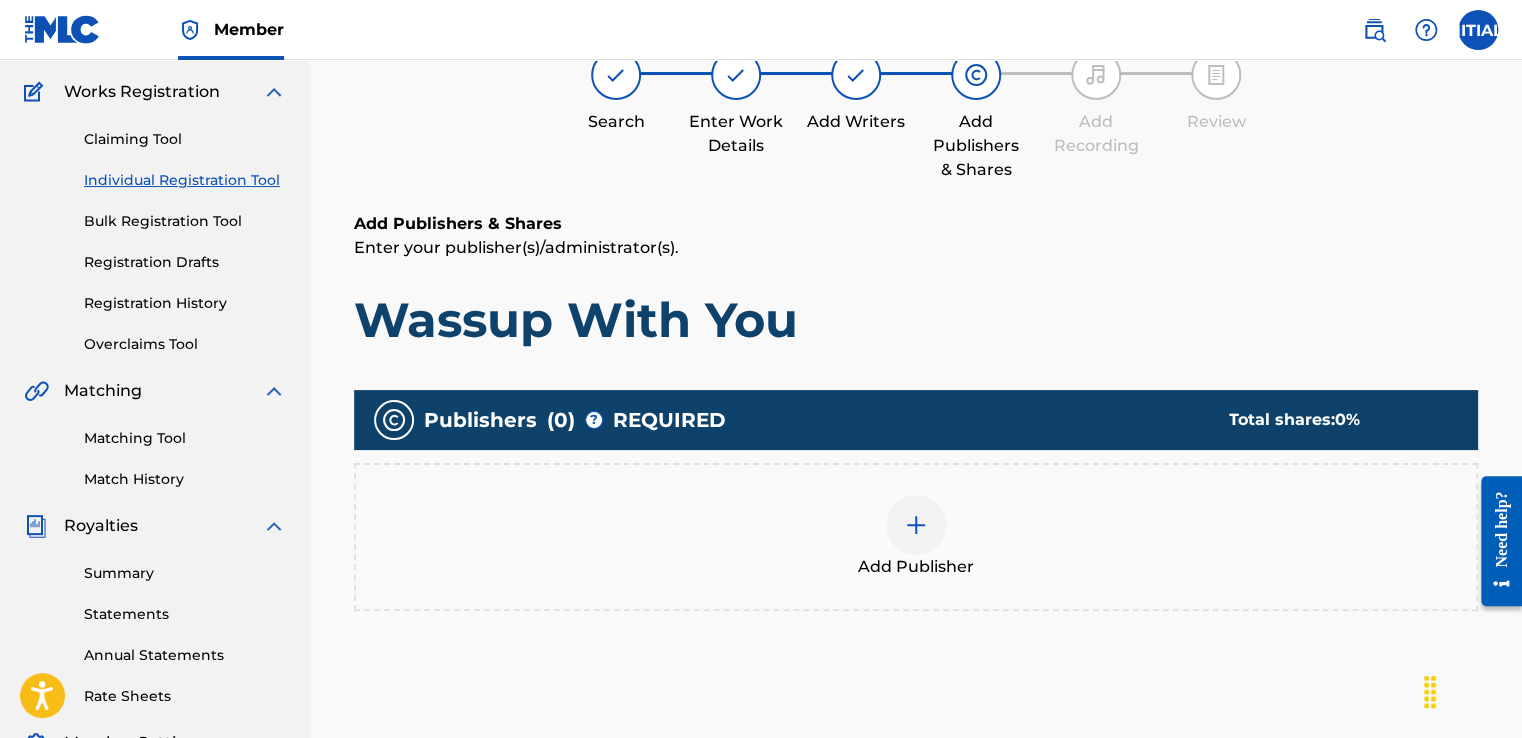 scroll, scrollTop: 190, scrollLeft: 0, axis: vertical 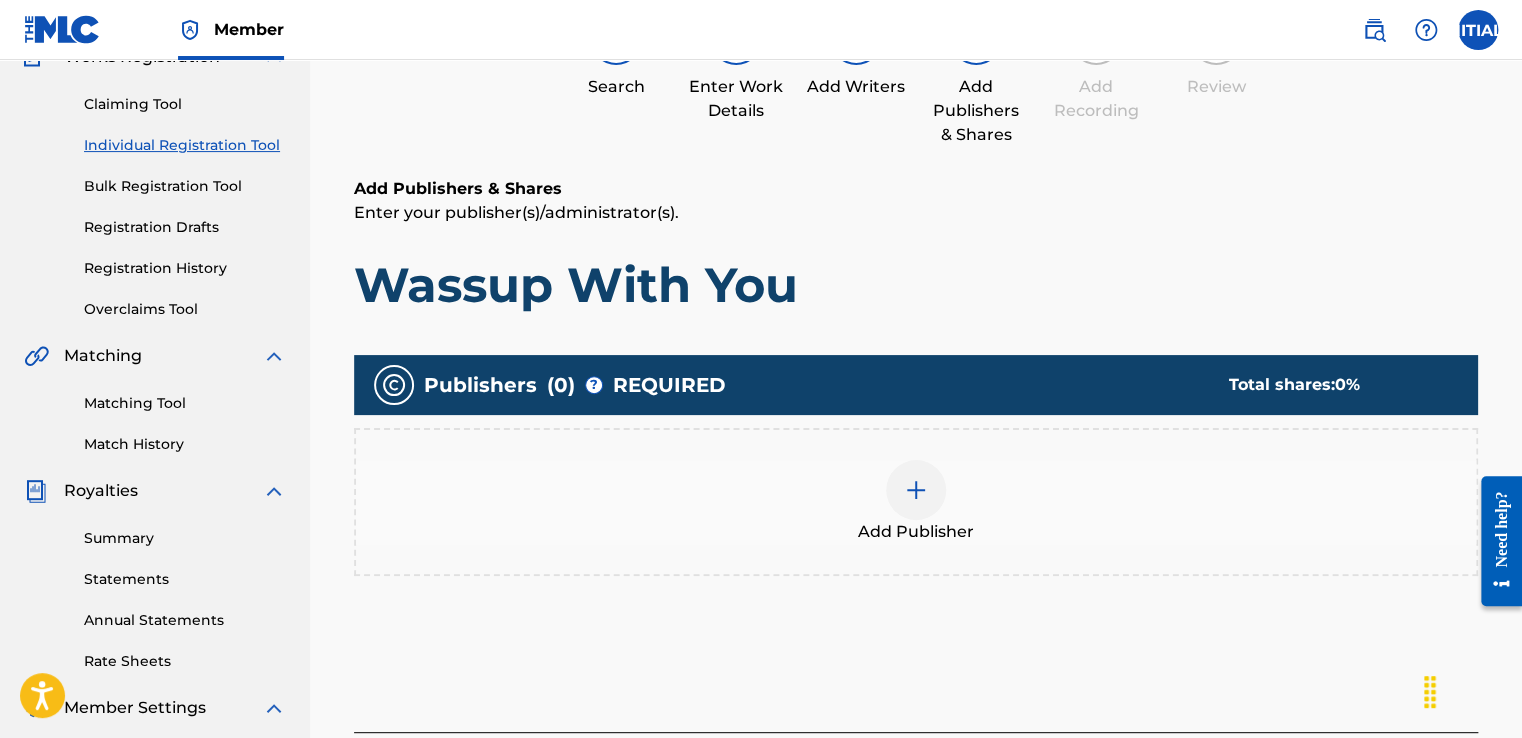 click on "Add Publisher" at bounding box center [916, 502] 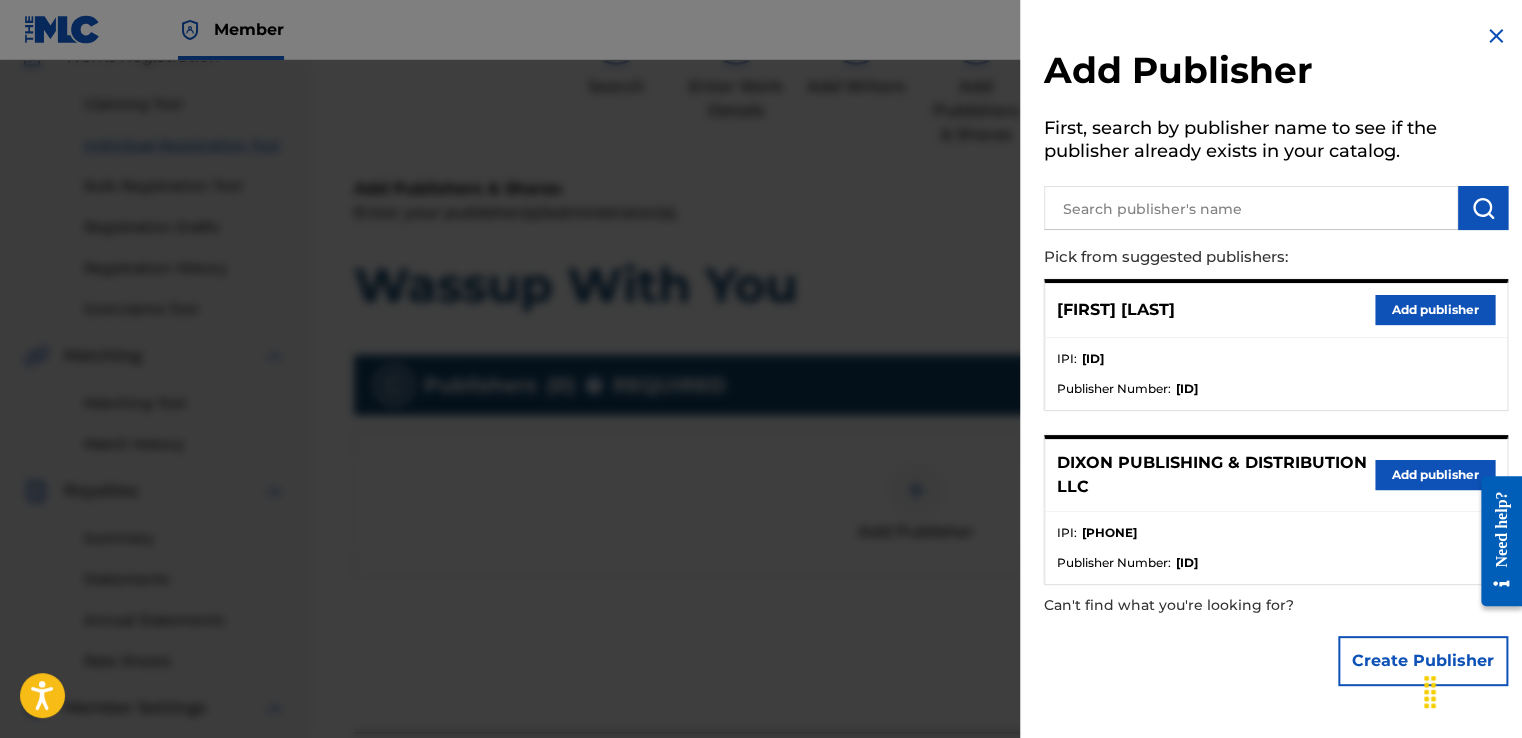 click on "Add publisher" at bounding box center [1435, 475] 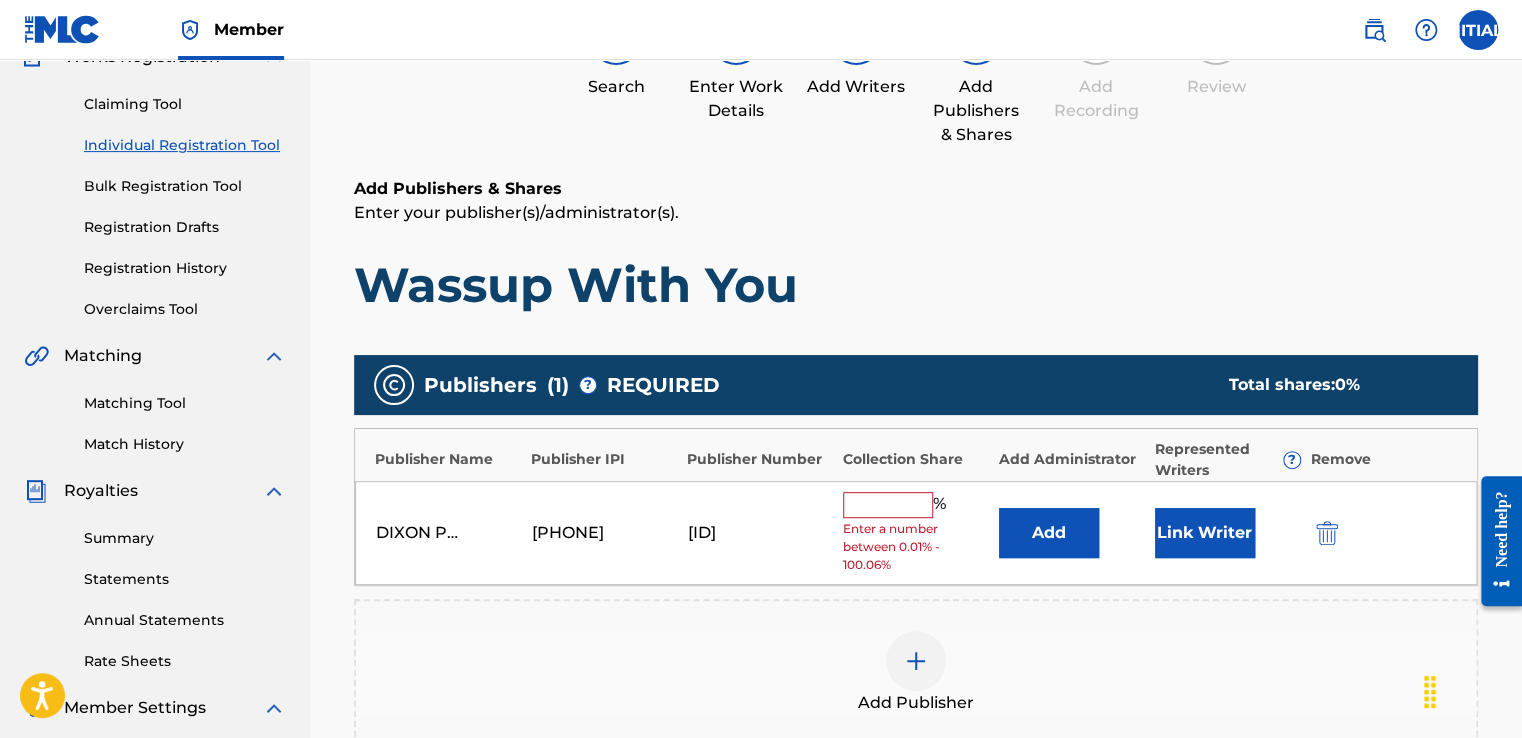 click on "[ID]" at bounding box center [760, 533] 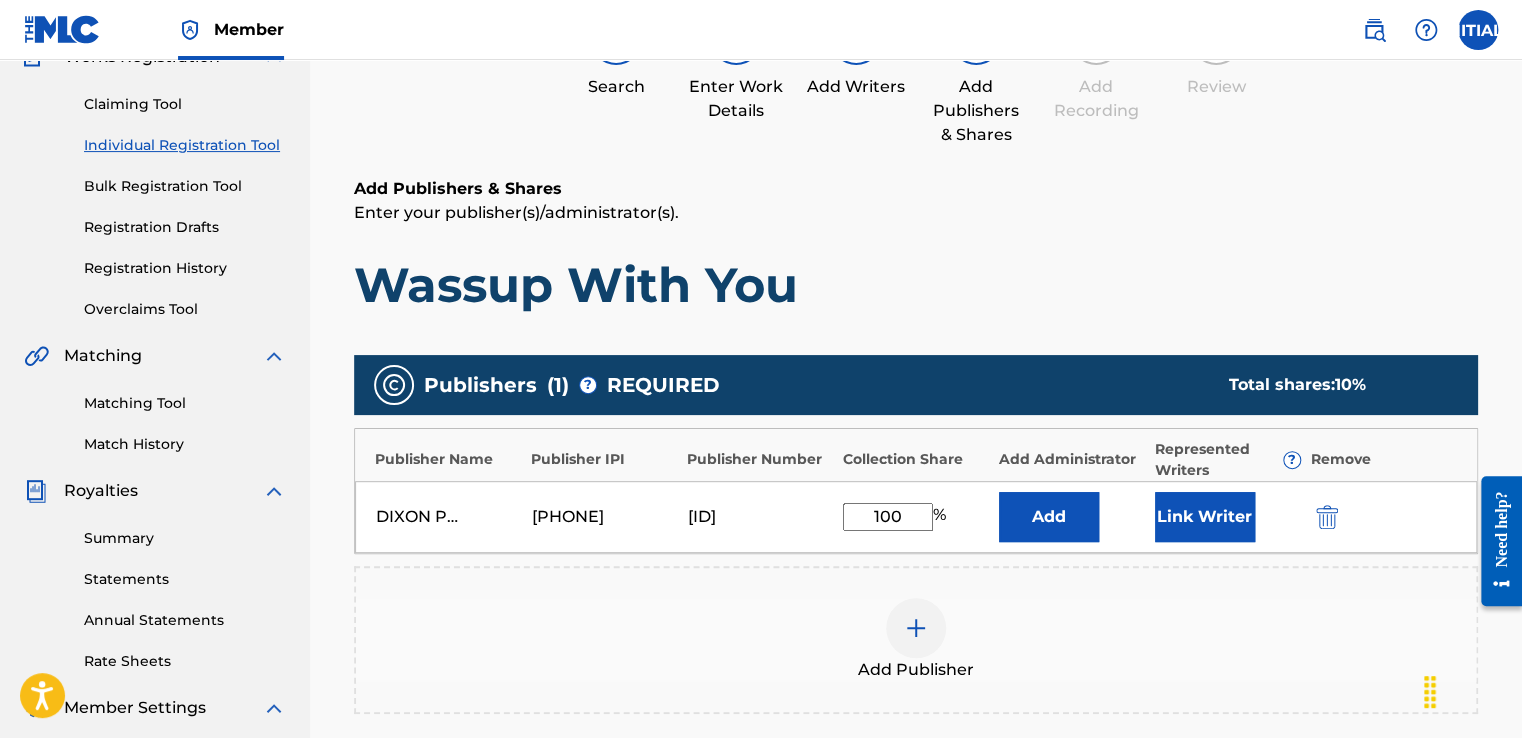type on "100" 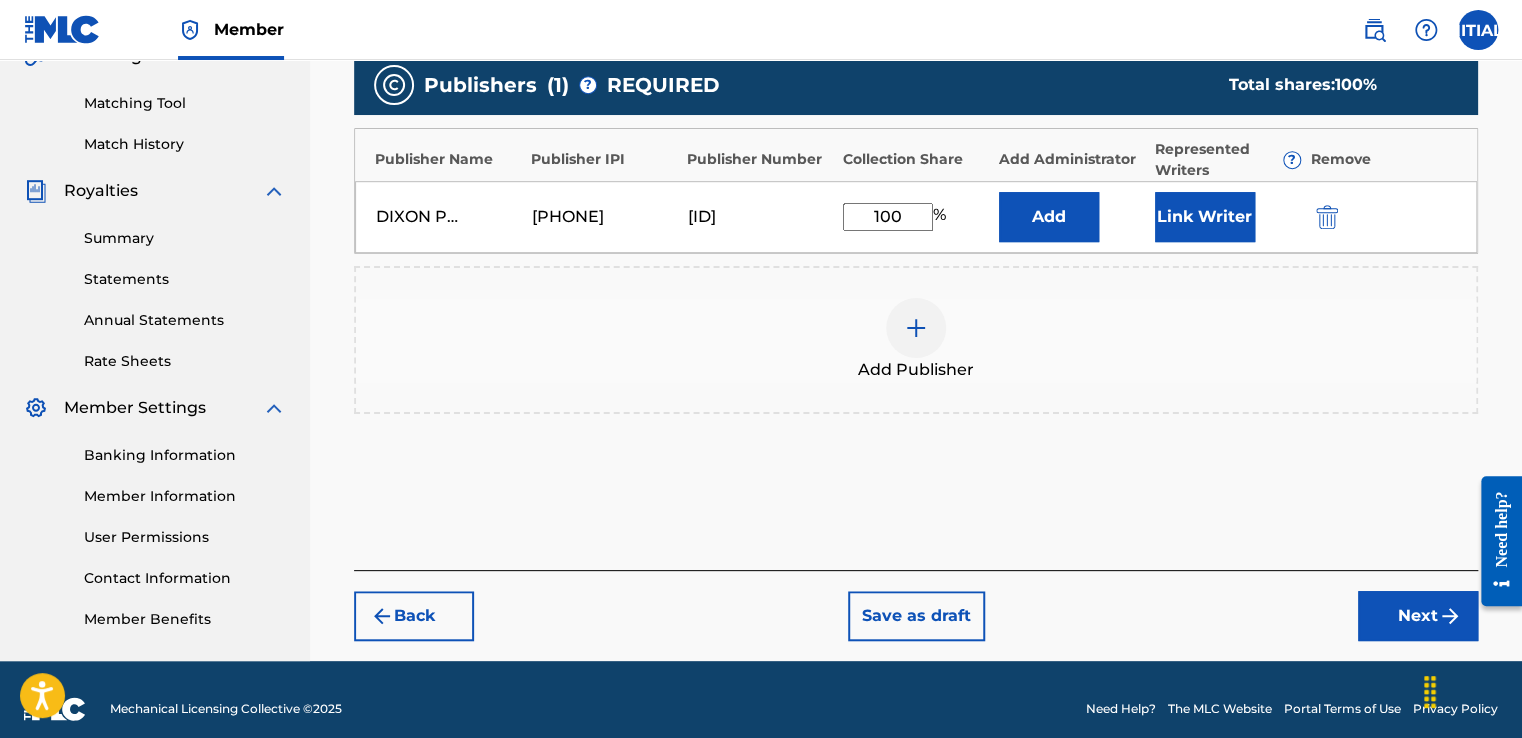 click on "Back Save as draft Next" at bounding box center (916, 605) 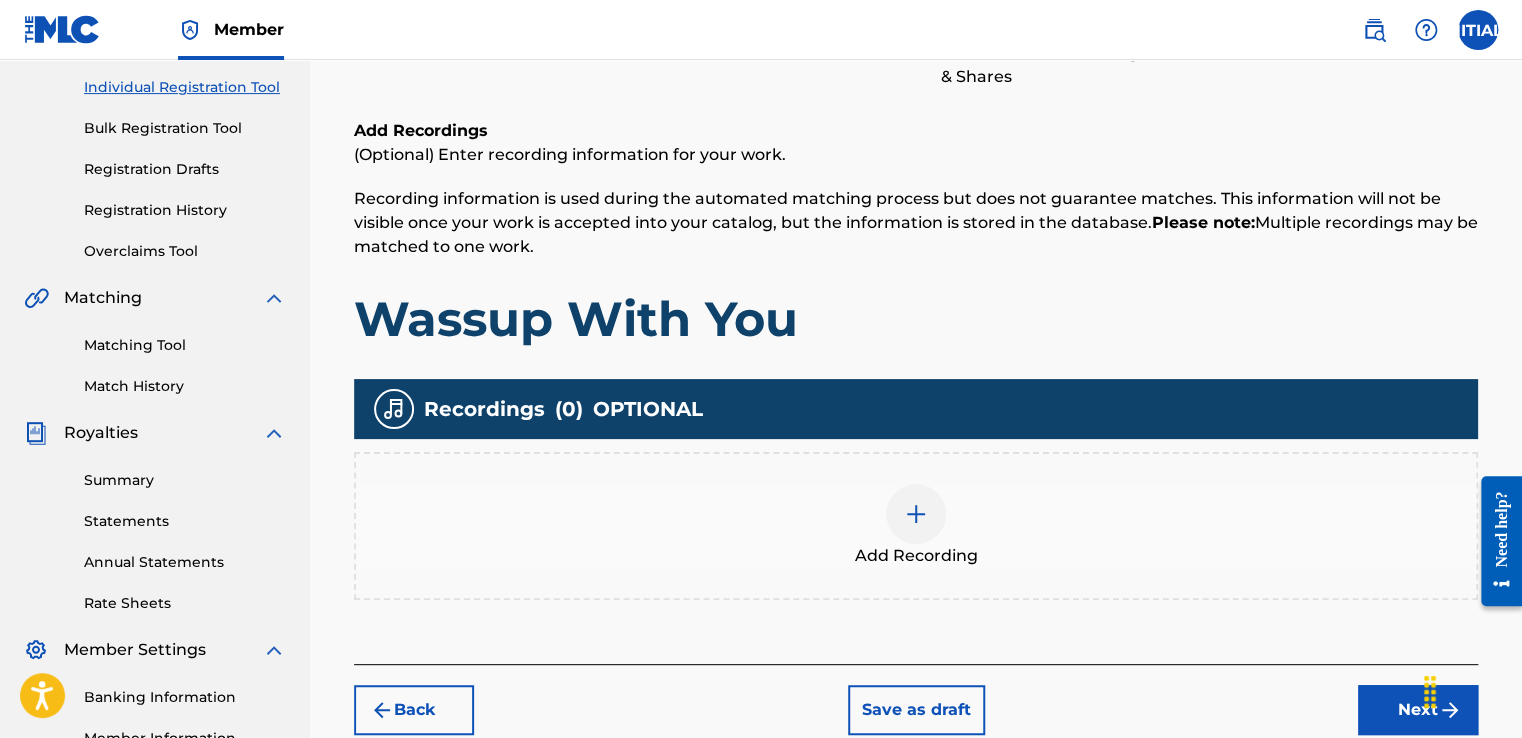 scroll, scrollTop: 390, scrollLeft: 0, axis: vertical 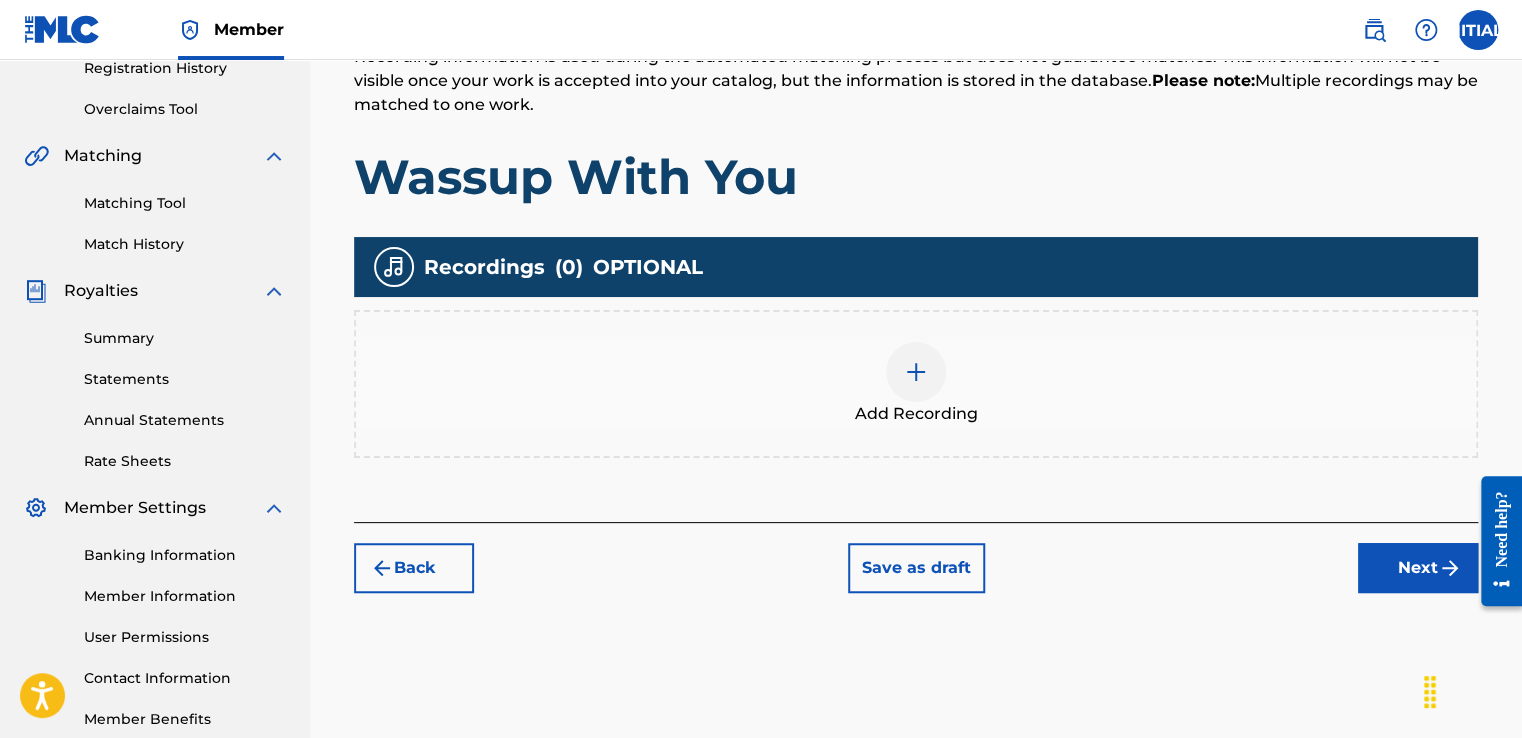 click on "Add Recording" at bounding box center [916, 384] 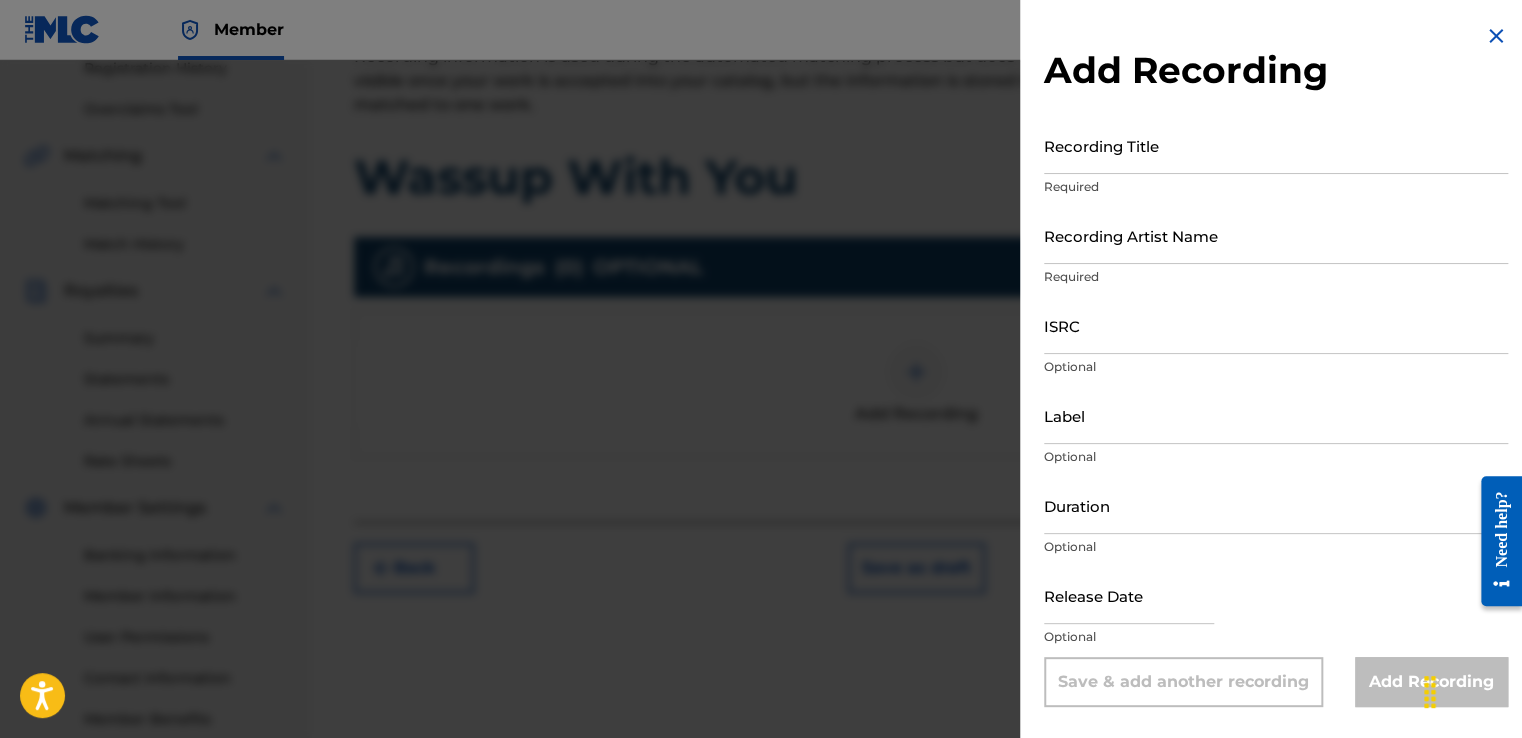 click on "Recording Title" at bounding box center [1276, 145] 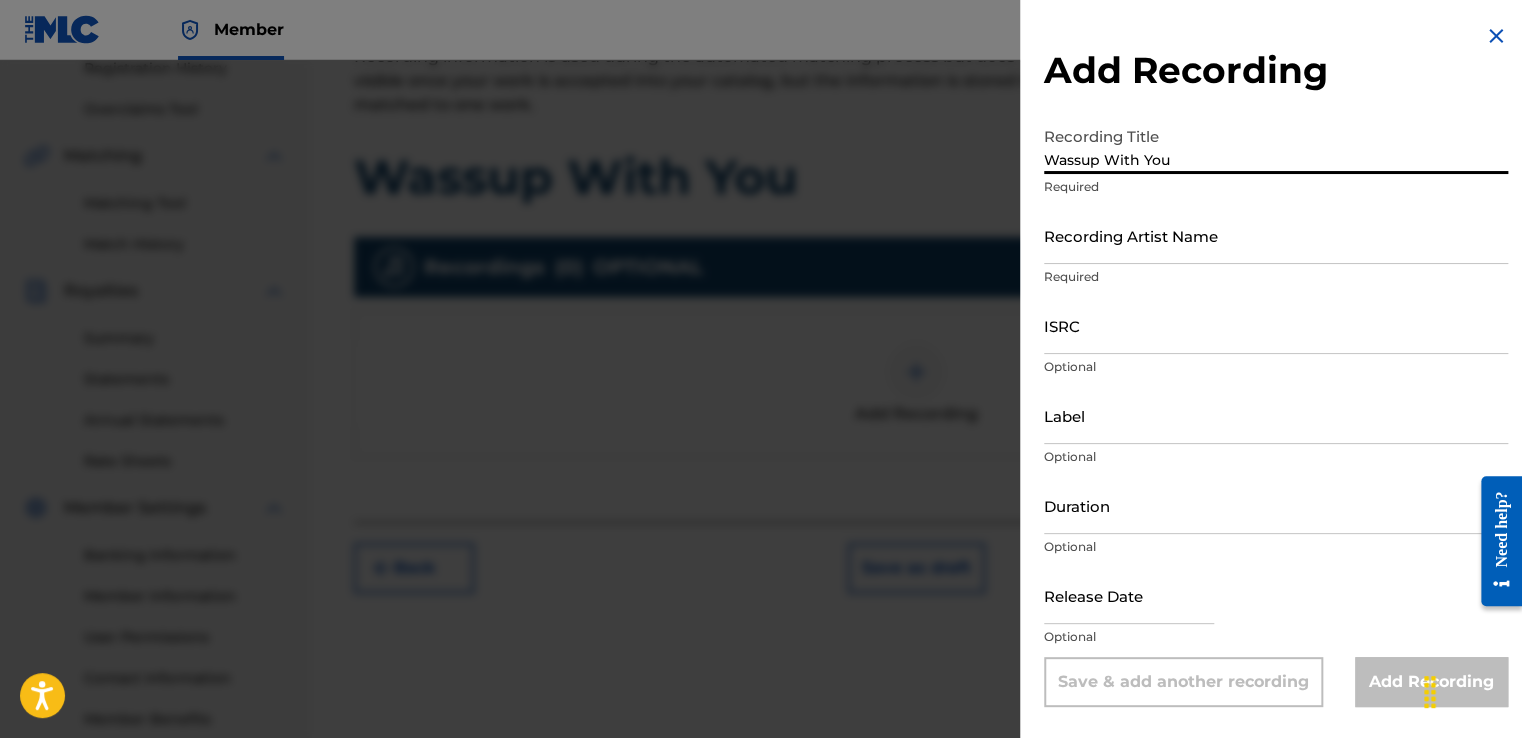 type on "Wassup With You" 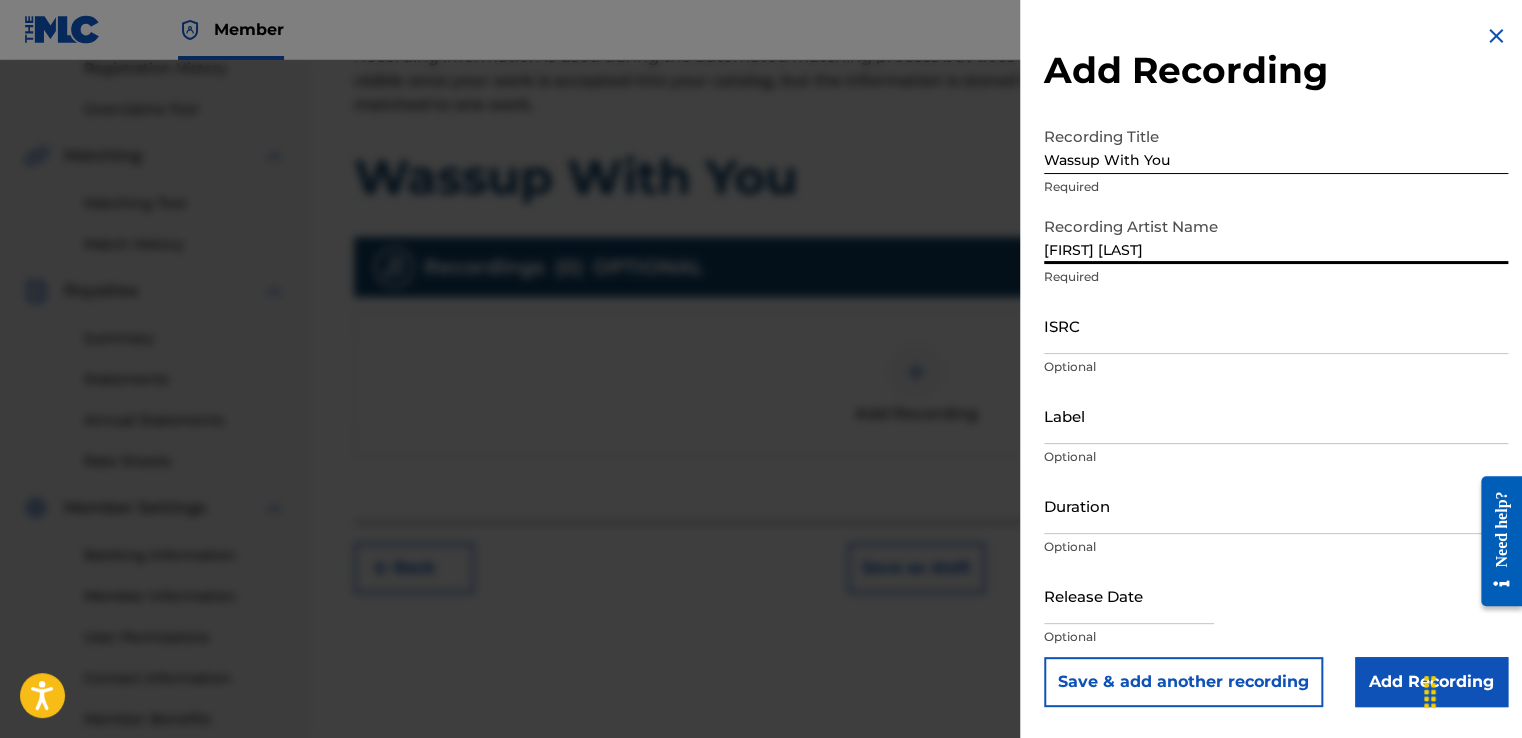type on "[FIRST] [LAST]" 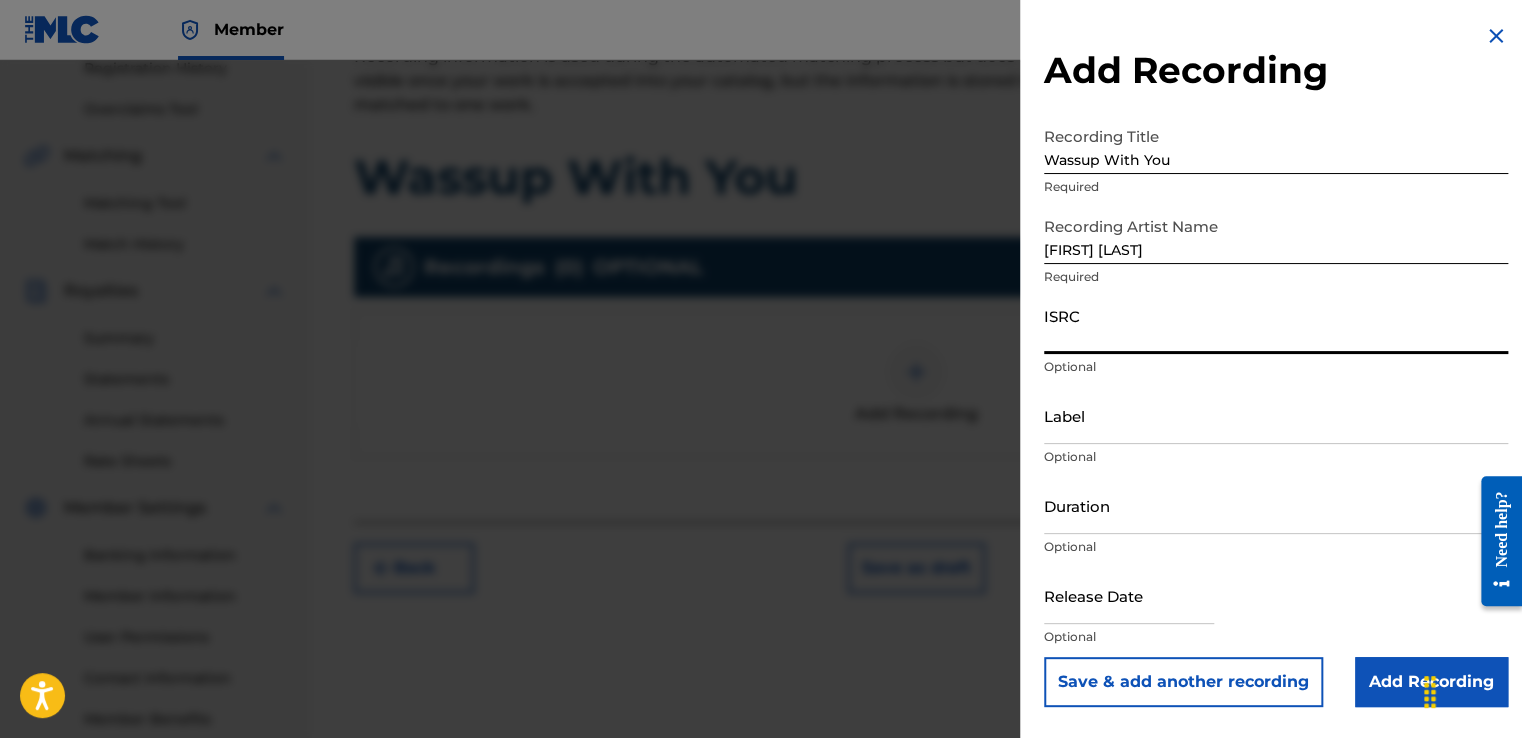 paste on "[ID]" 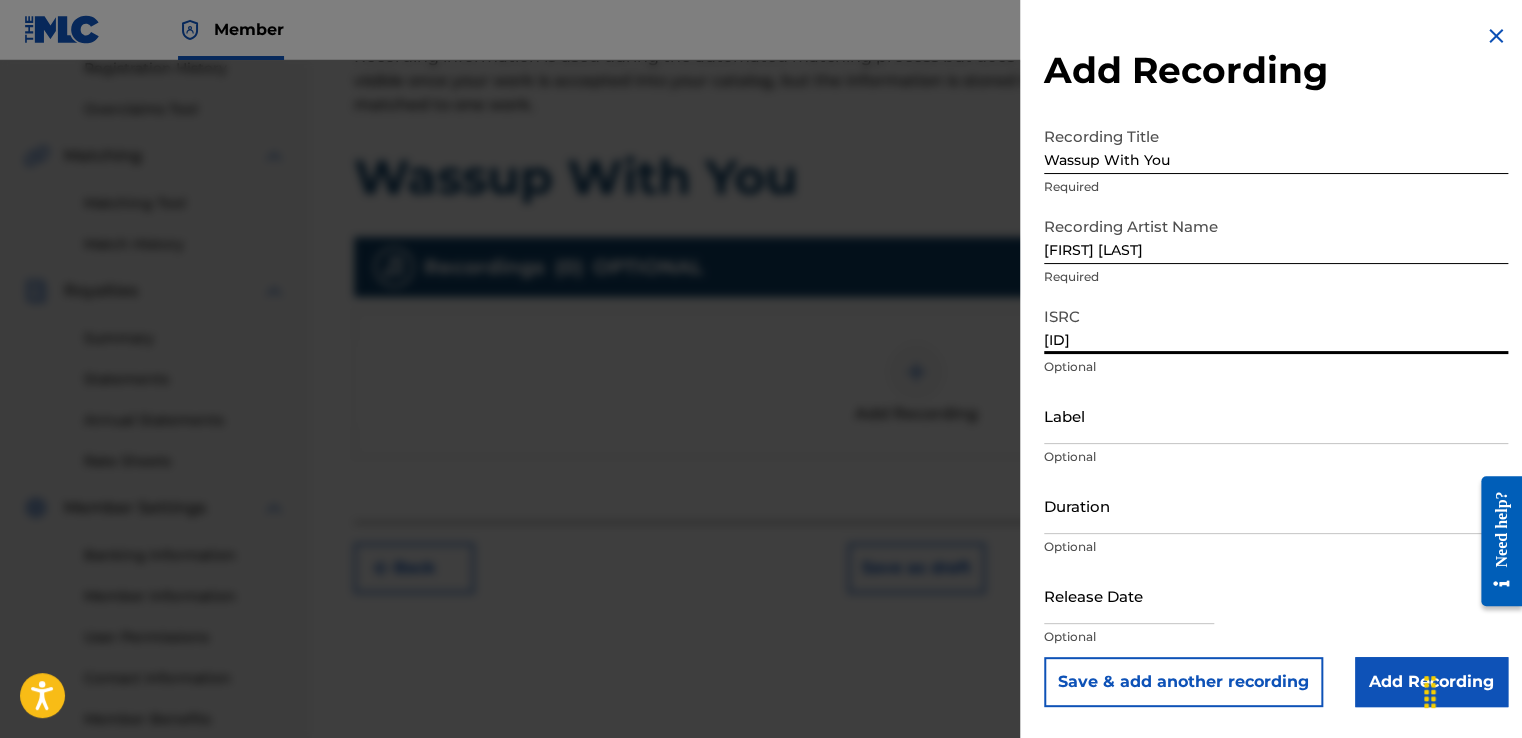 type on "[ID]" 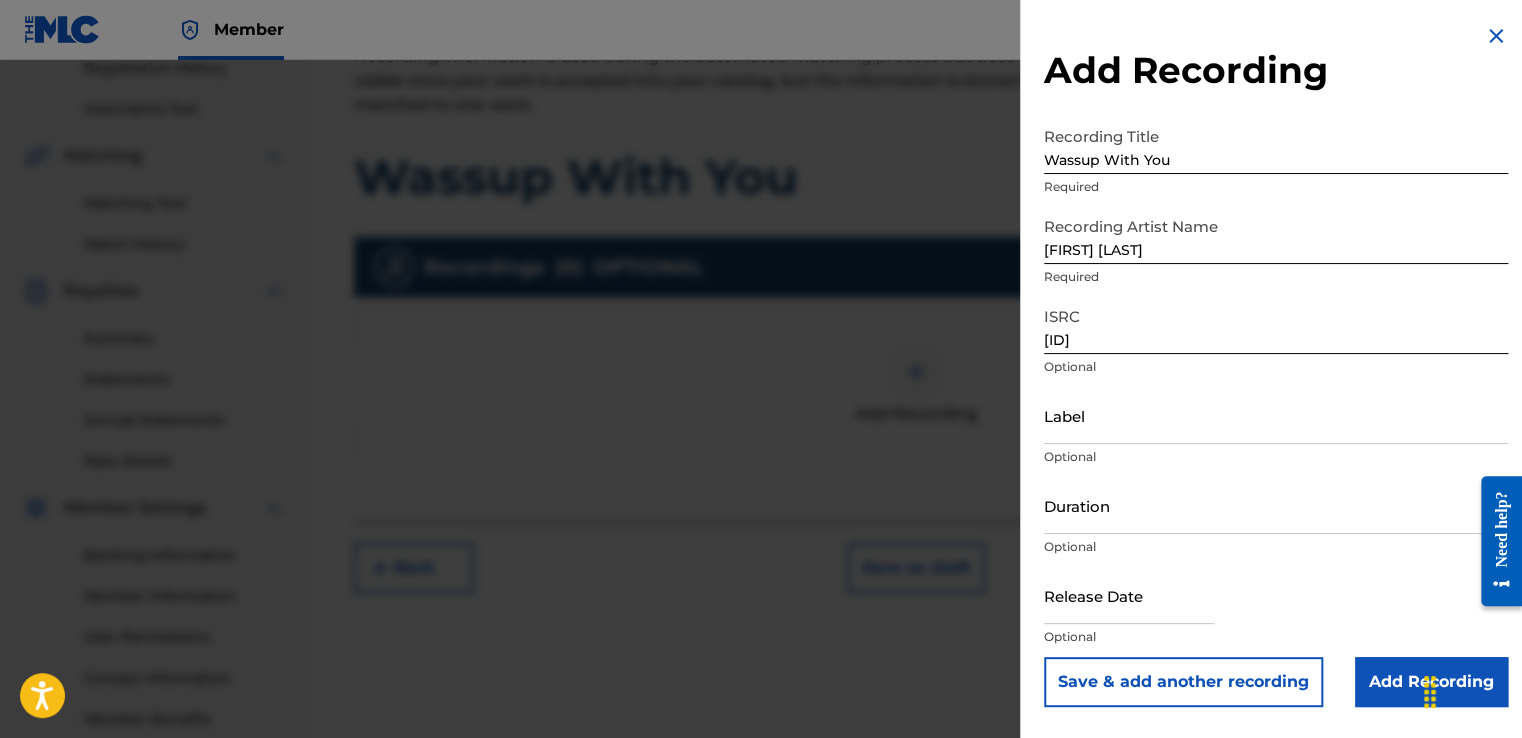 click on "Label" at bounding box center [1276, 415] 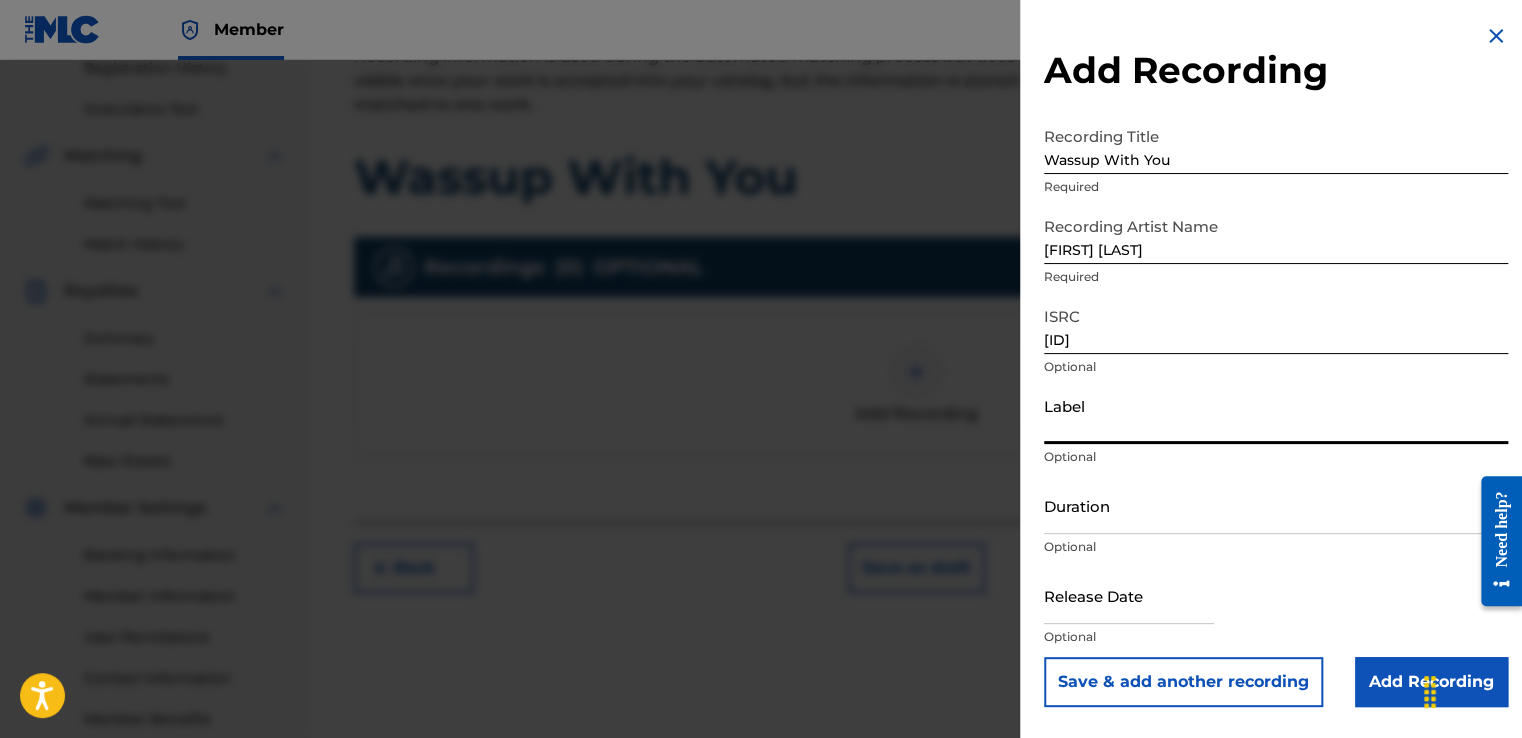 type on "[COMPANY] & [COMPANY]" 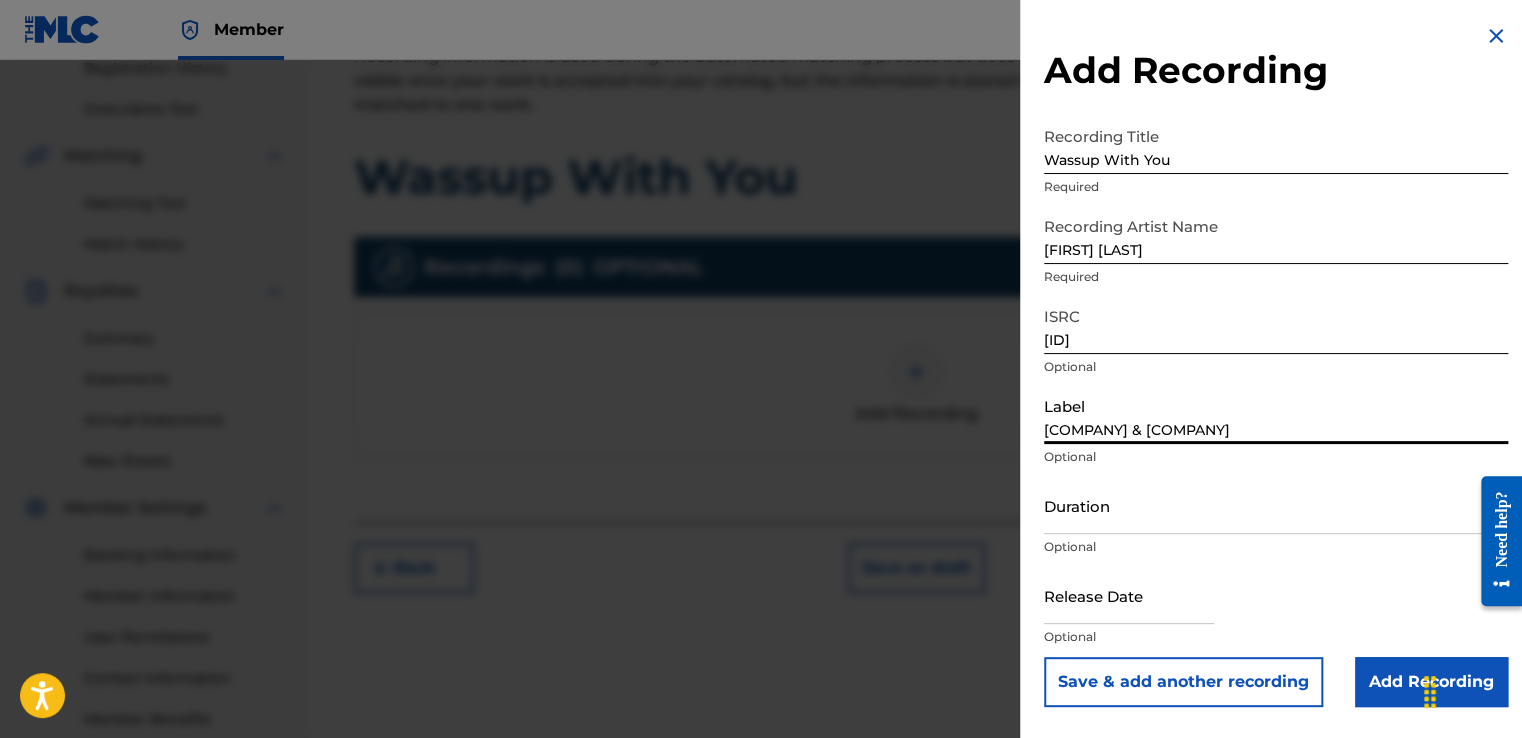 type on "01:50" 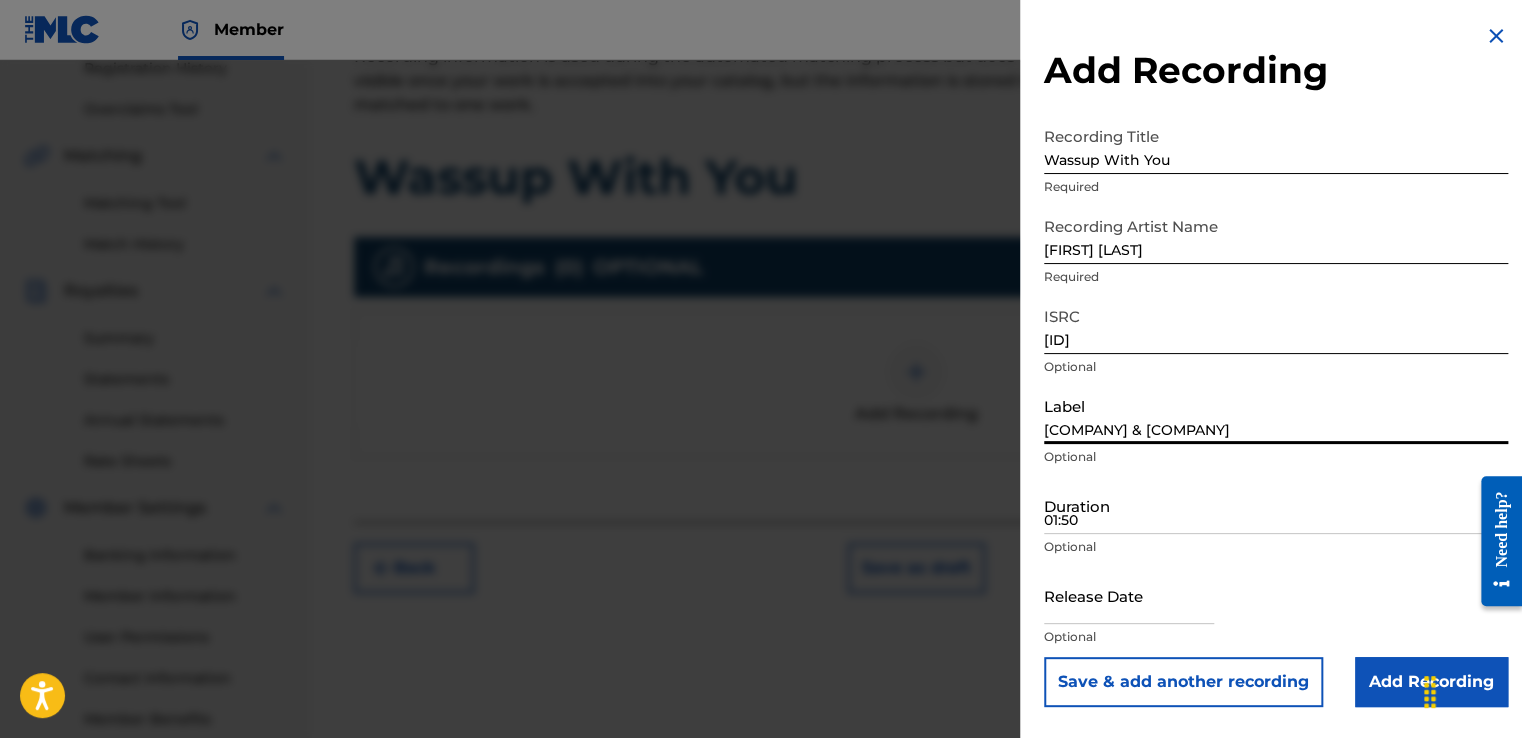 type on "August 1 2025" 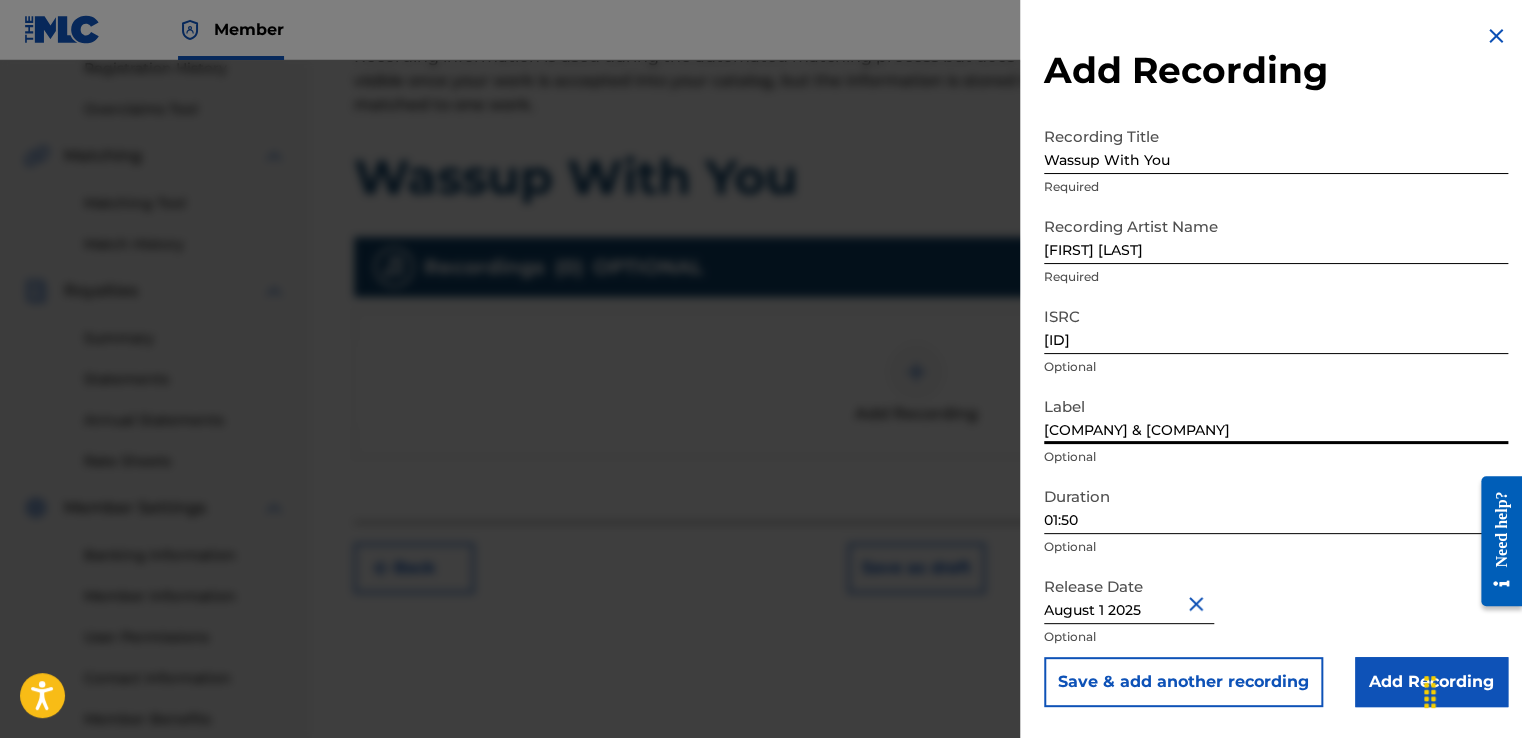 click on "01:50" at bounding box center [1276, 505] 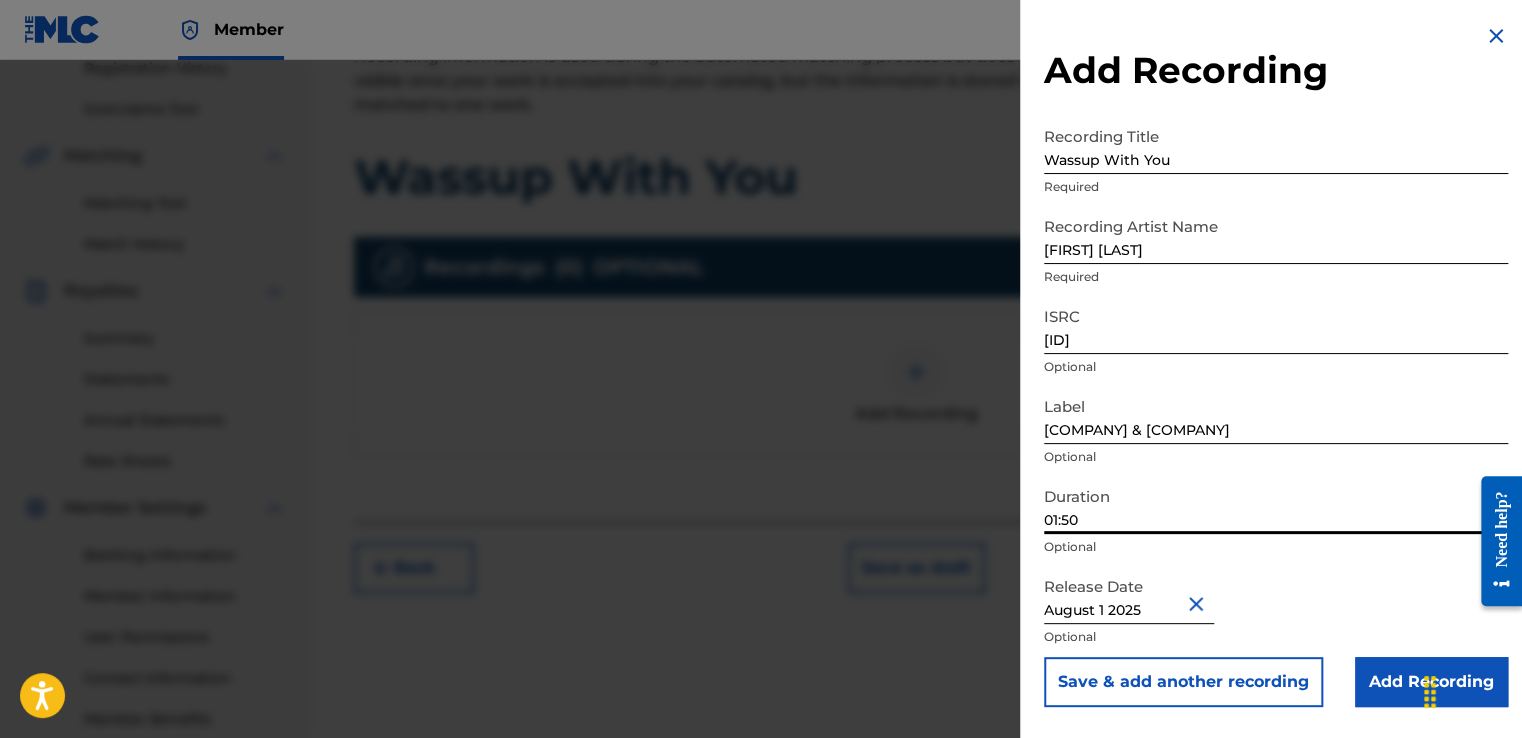 click on "01:50" at bounding box center (1276, 505) 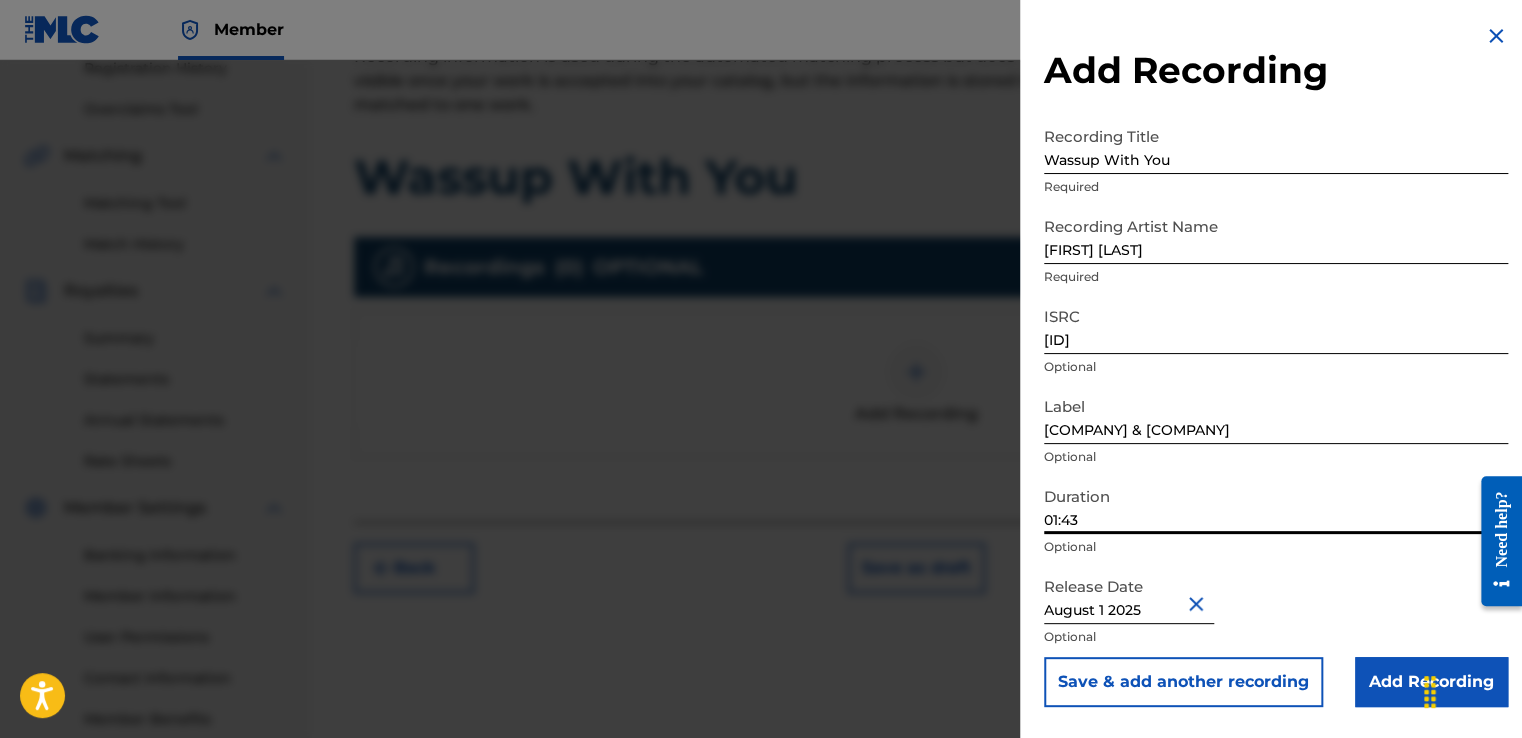 type on "01:43" 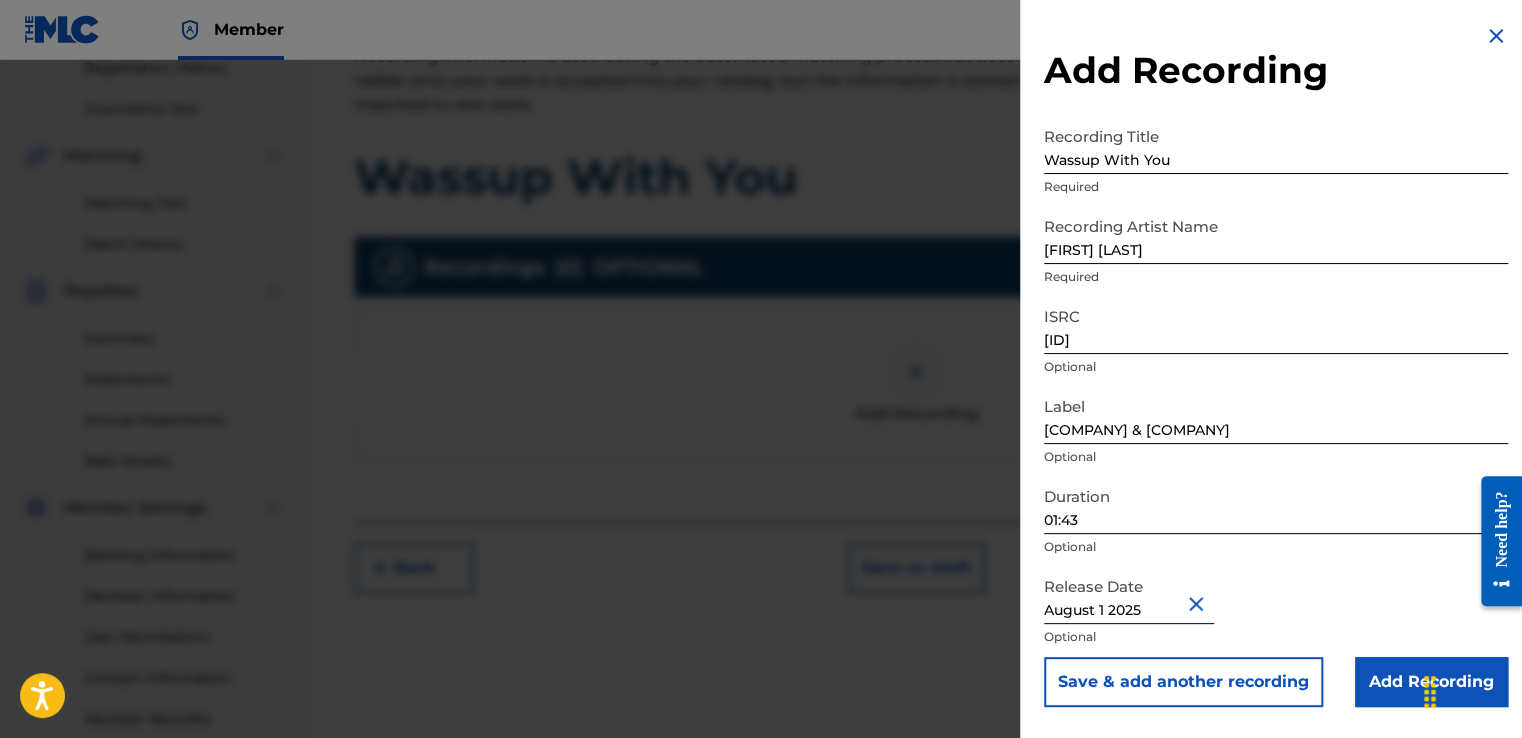 click on "Add Recording" at bounding box center (1431, 682) 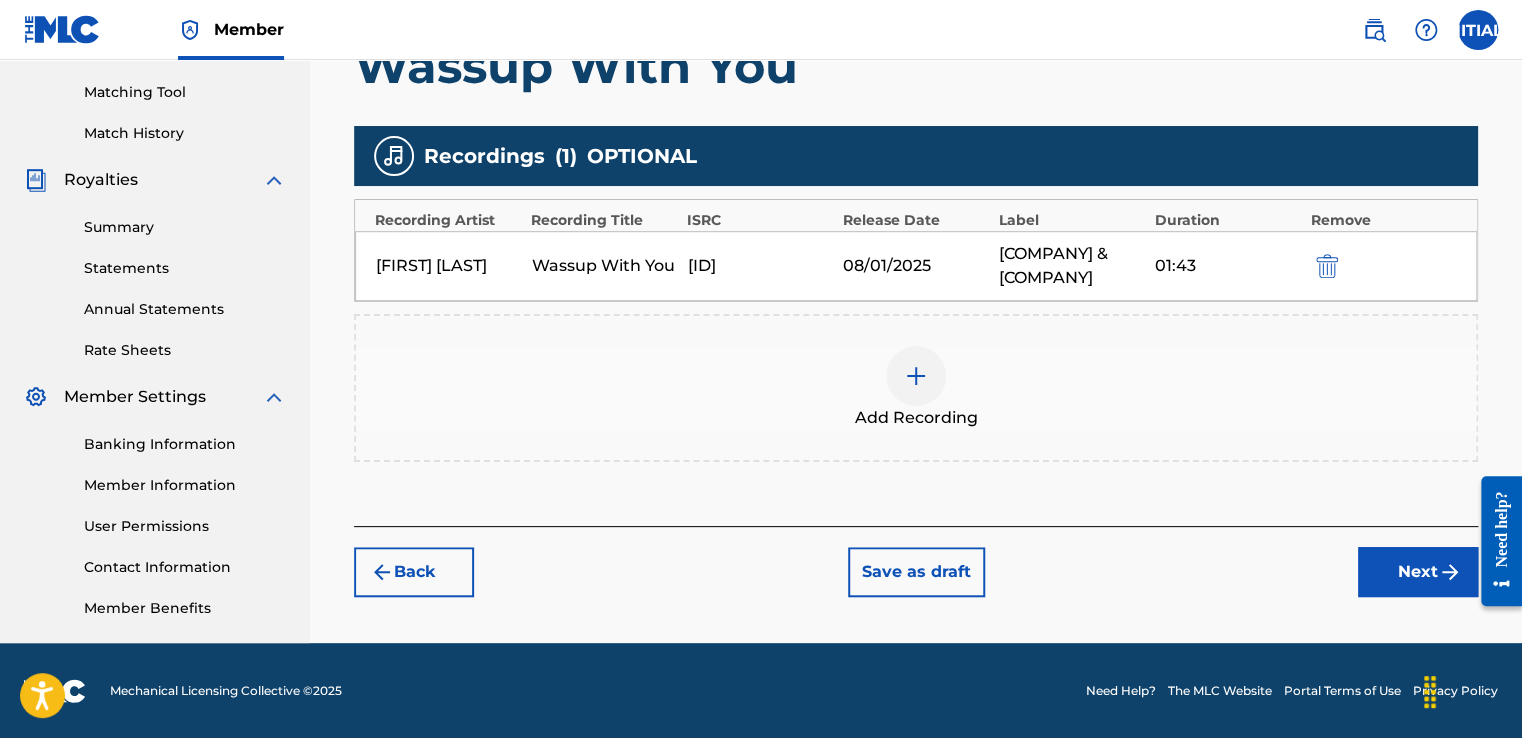 click on "Next" at bounding box center (1418, 572) 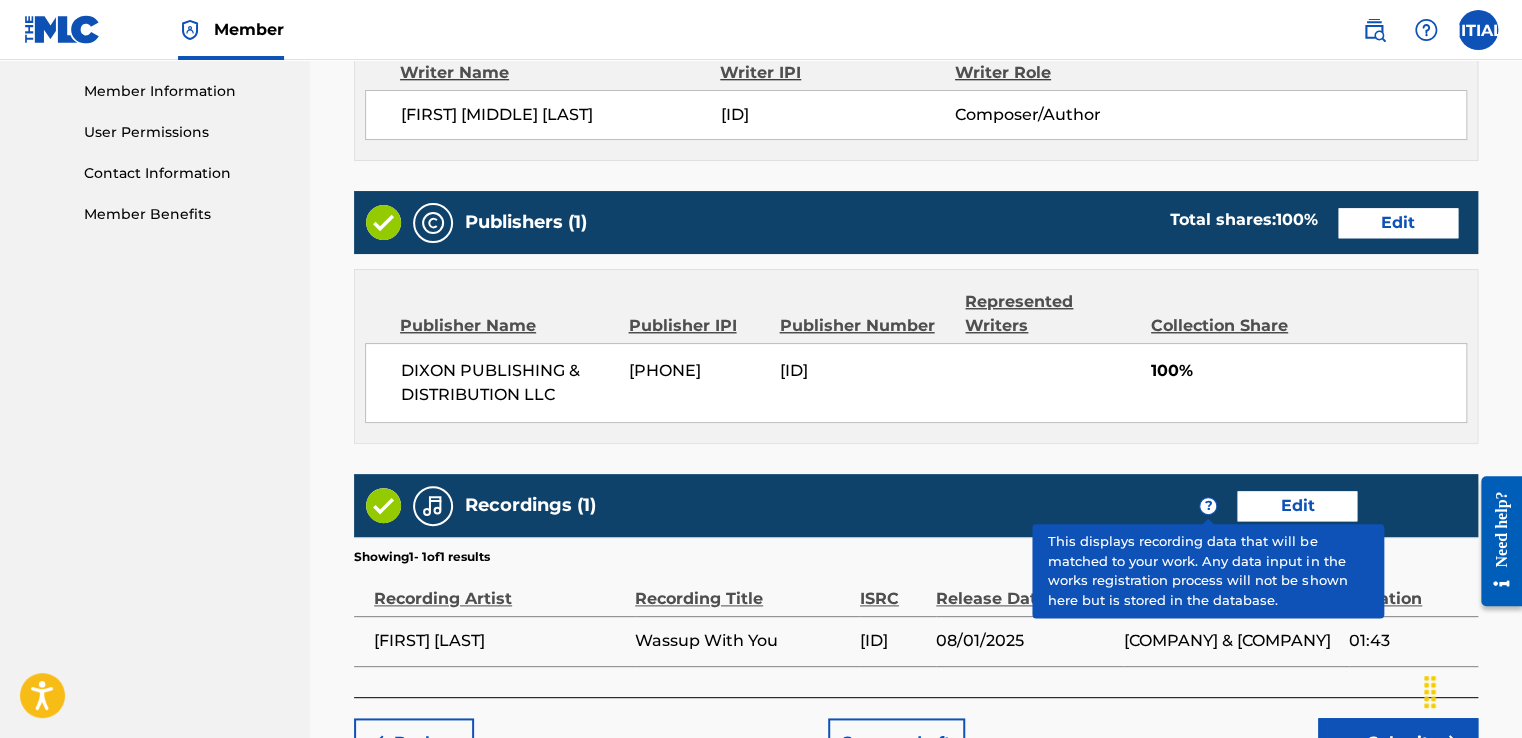 scroll, scrollTop: 1038, scrollLeft: 0, axis: vertical 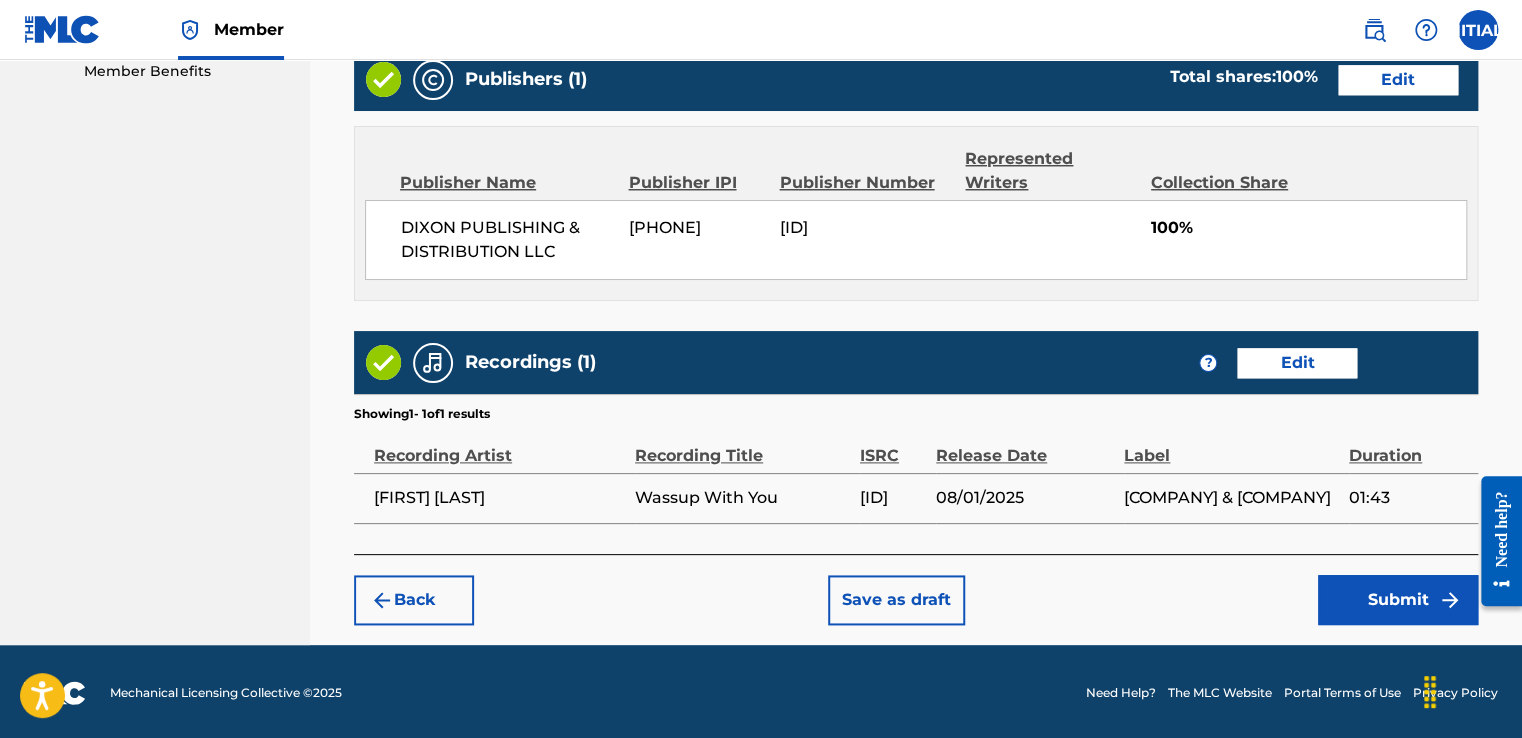 click on "Submit" at bounding box center (1398, 600) 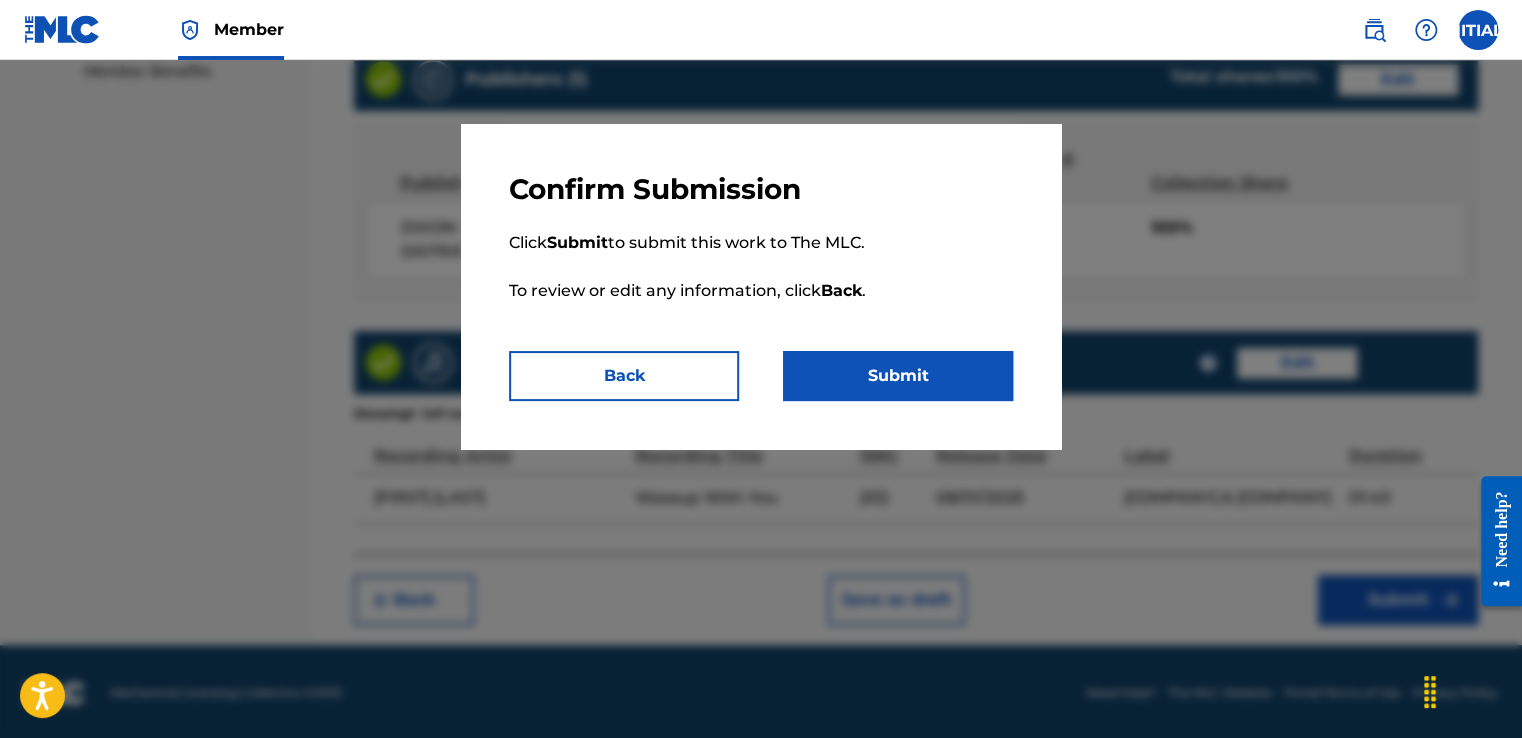 click on "Submit" at bounding box center [898, 376] 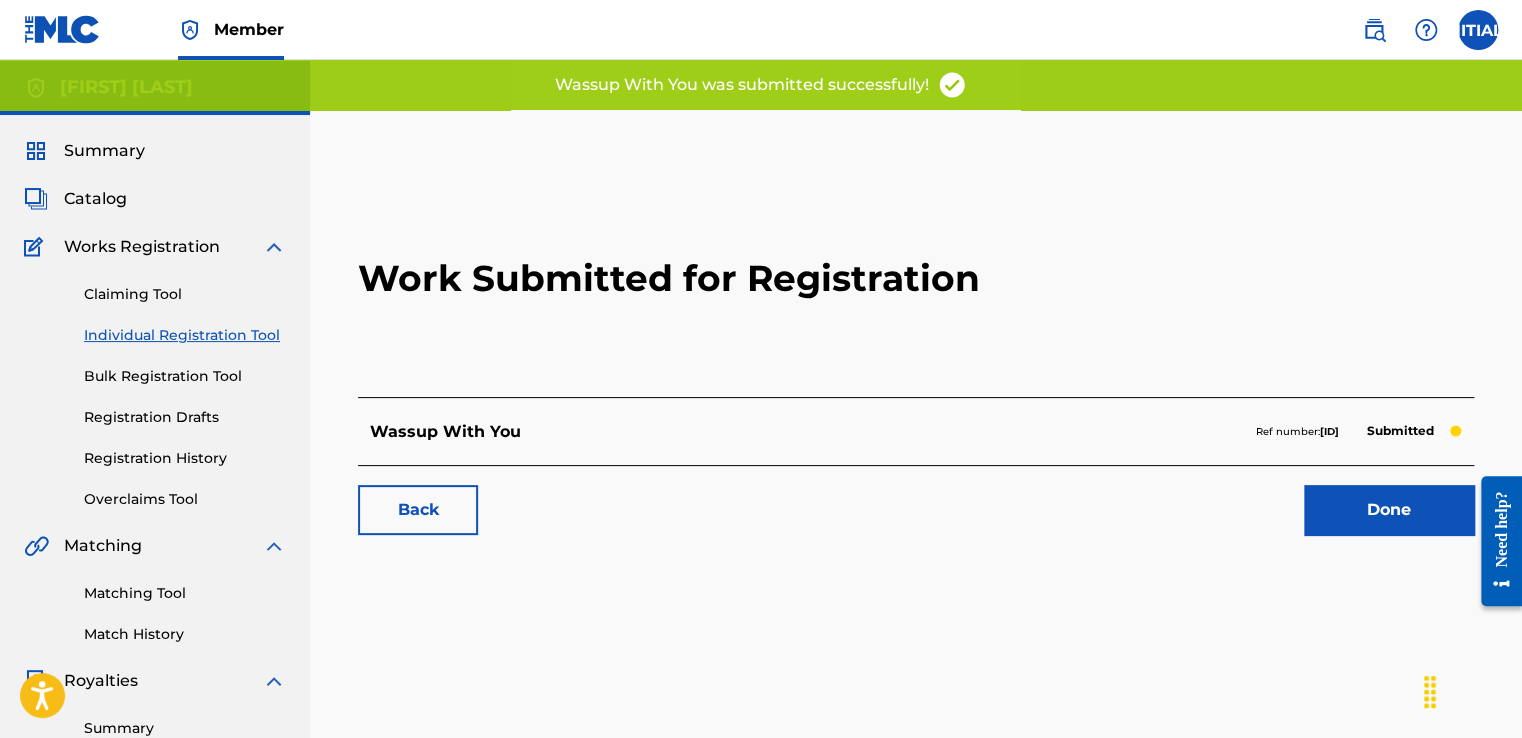 click on "Individual Registration Tool" at bounding box center [185, 335] 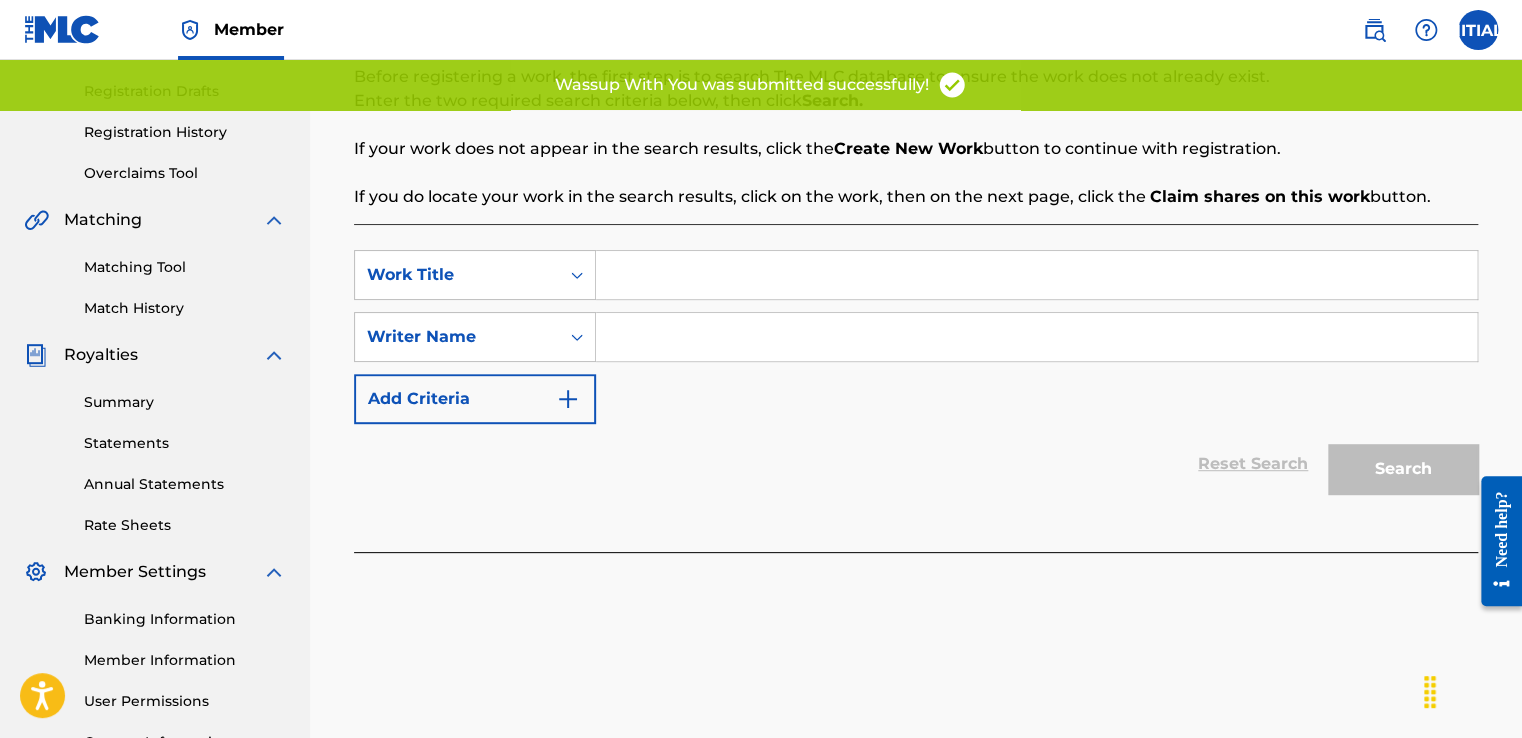 scroll, scrollTop: 400, scrollLeft: 0, axis: vertical 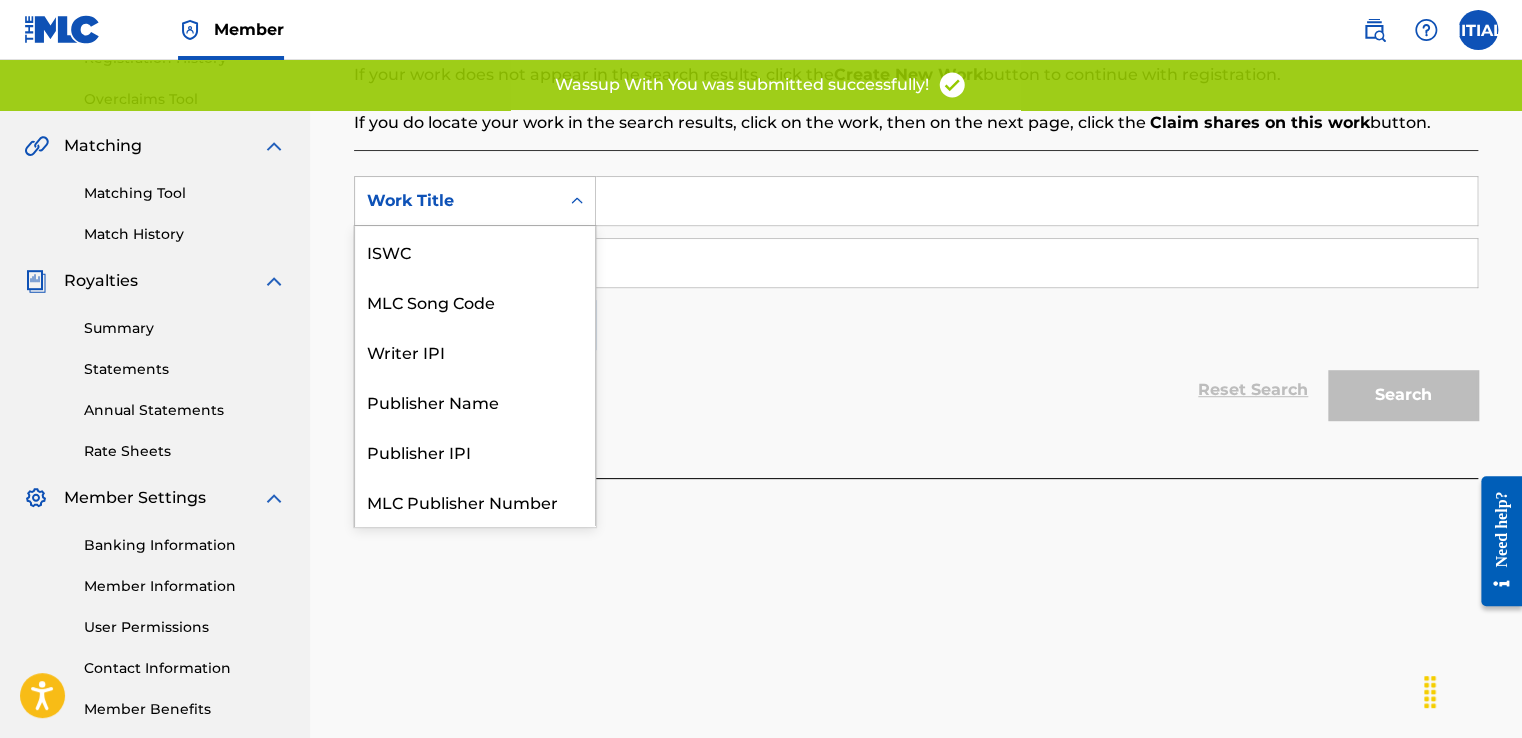 click on "Work Title" at bounding box center [457, 201] 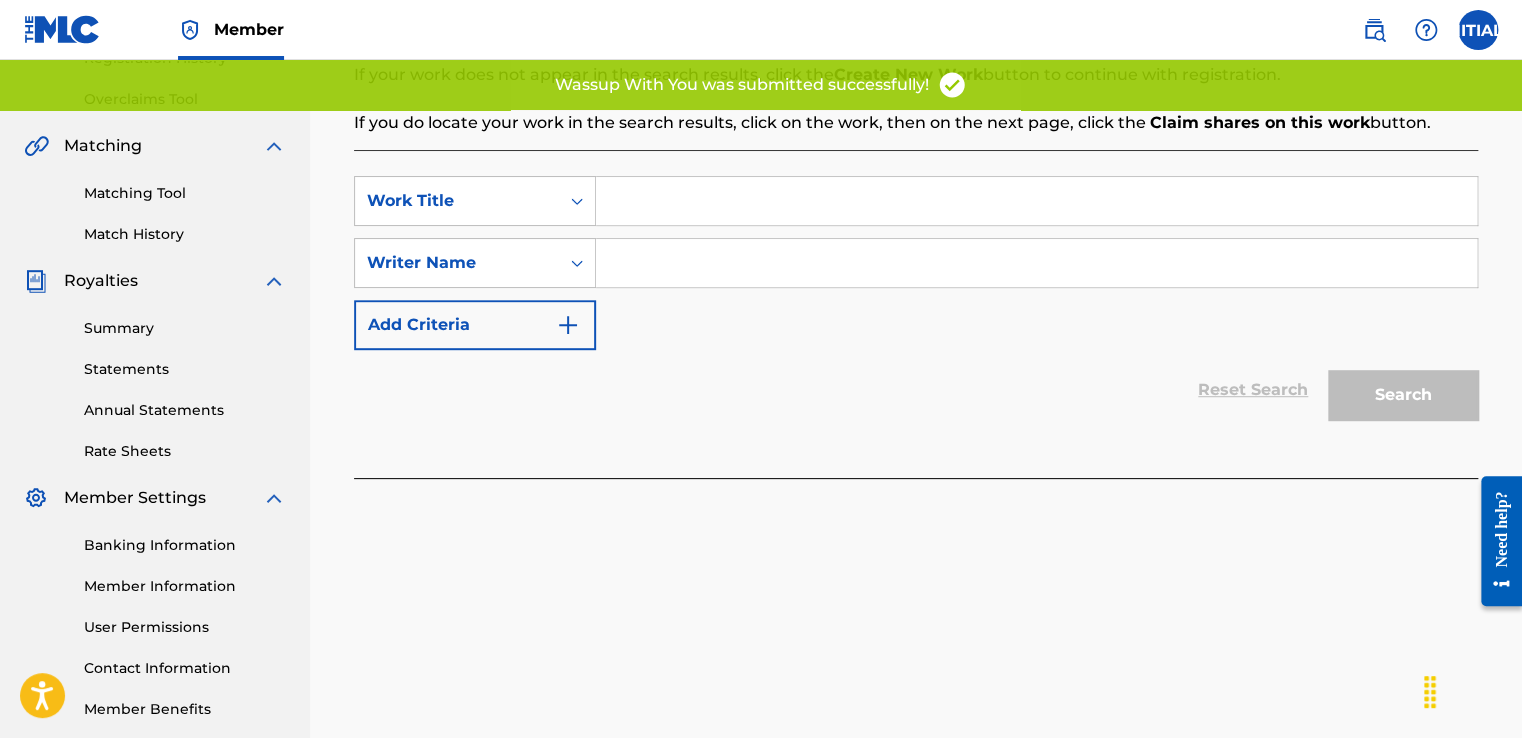click on "Work Title" at bounding box center [457, 201] 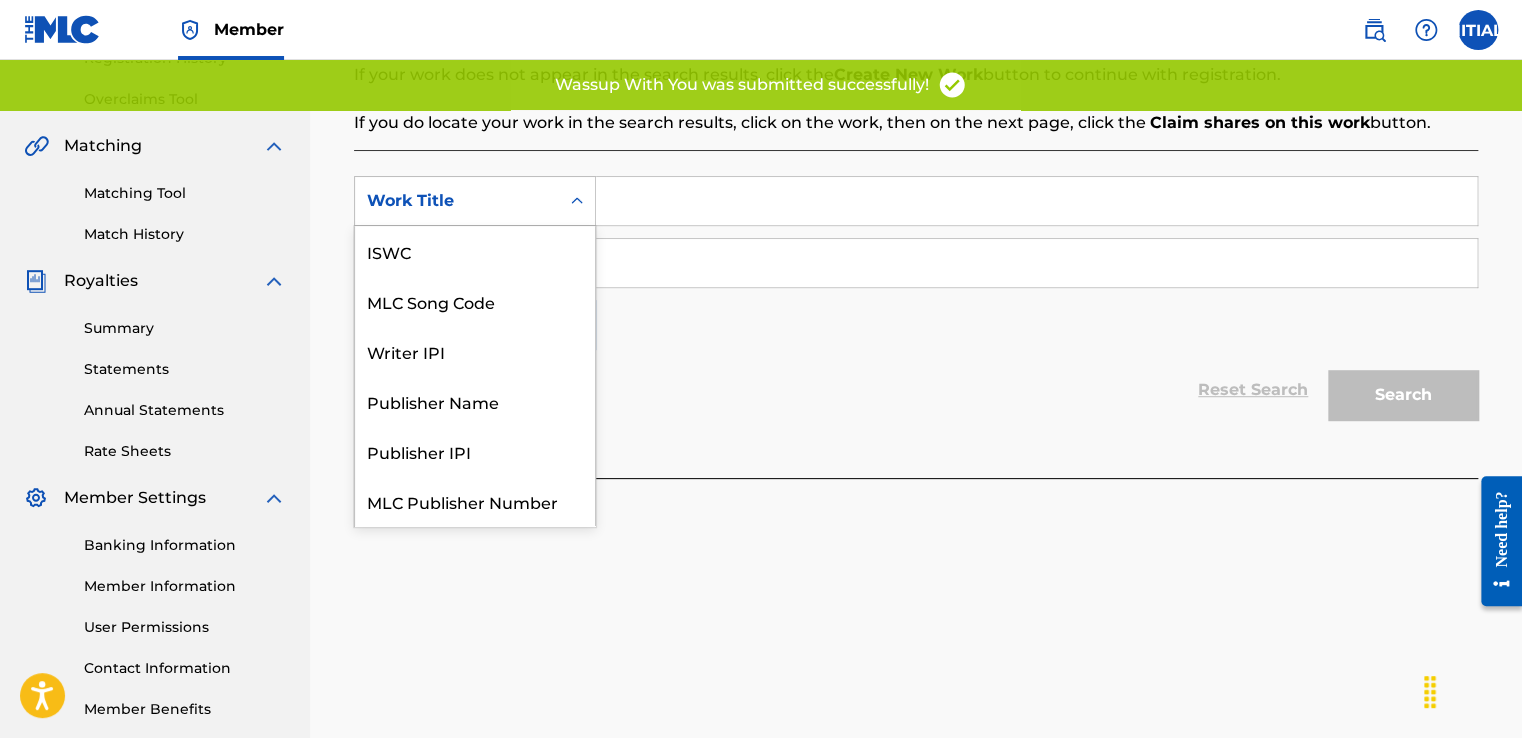 scroll, scrollTop: 50, scrollLeft: 0, axis: vertical 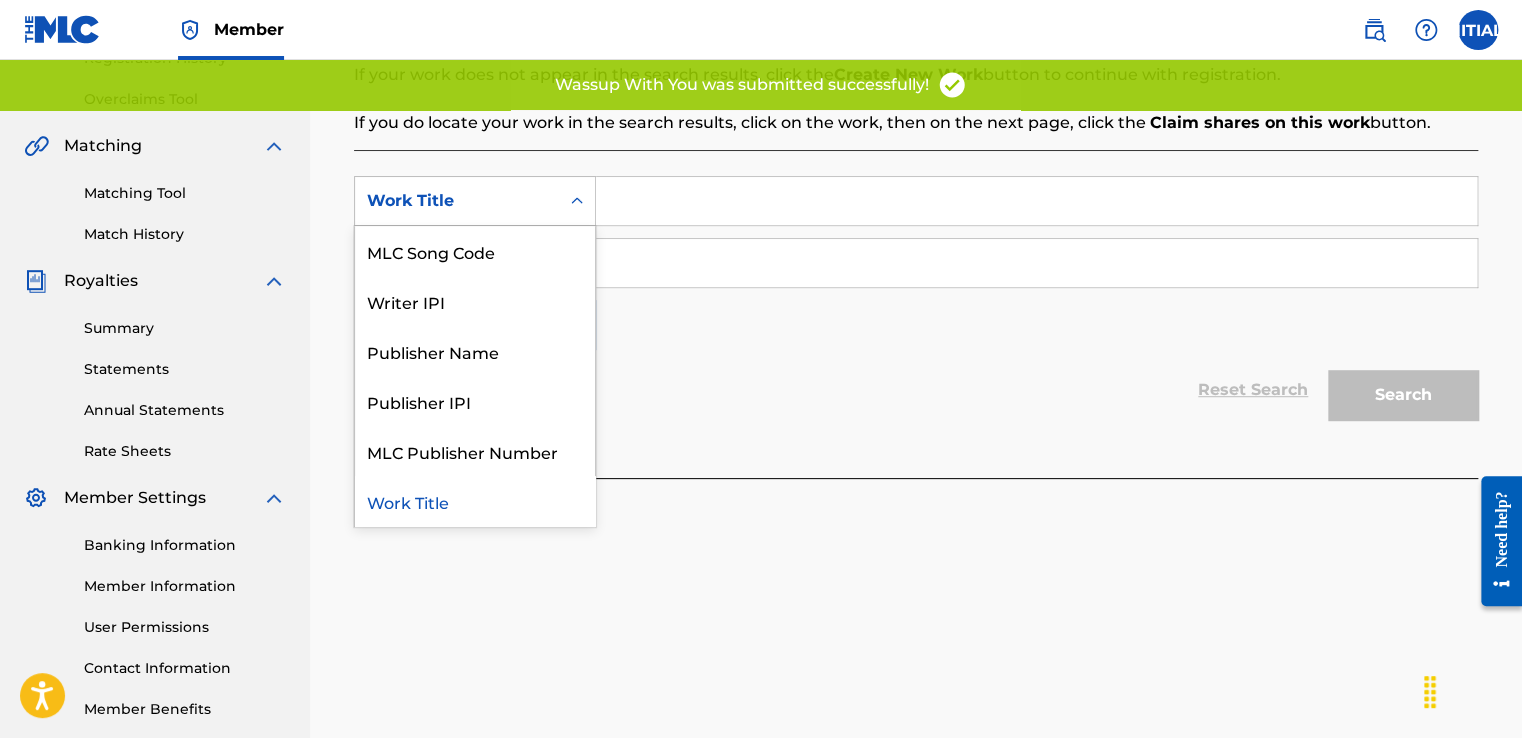 click on "Work Title" at bounding box center [457, 201] 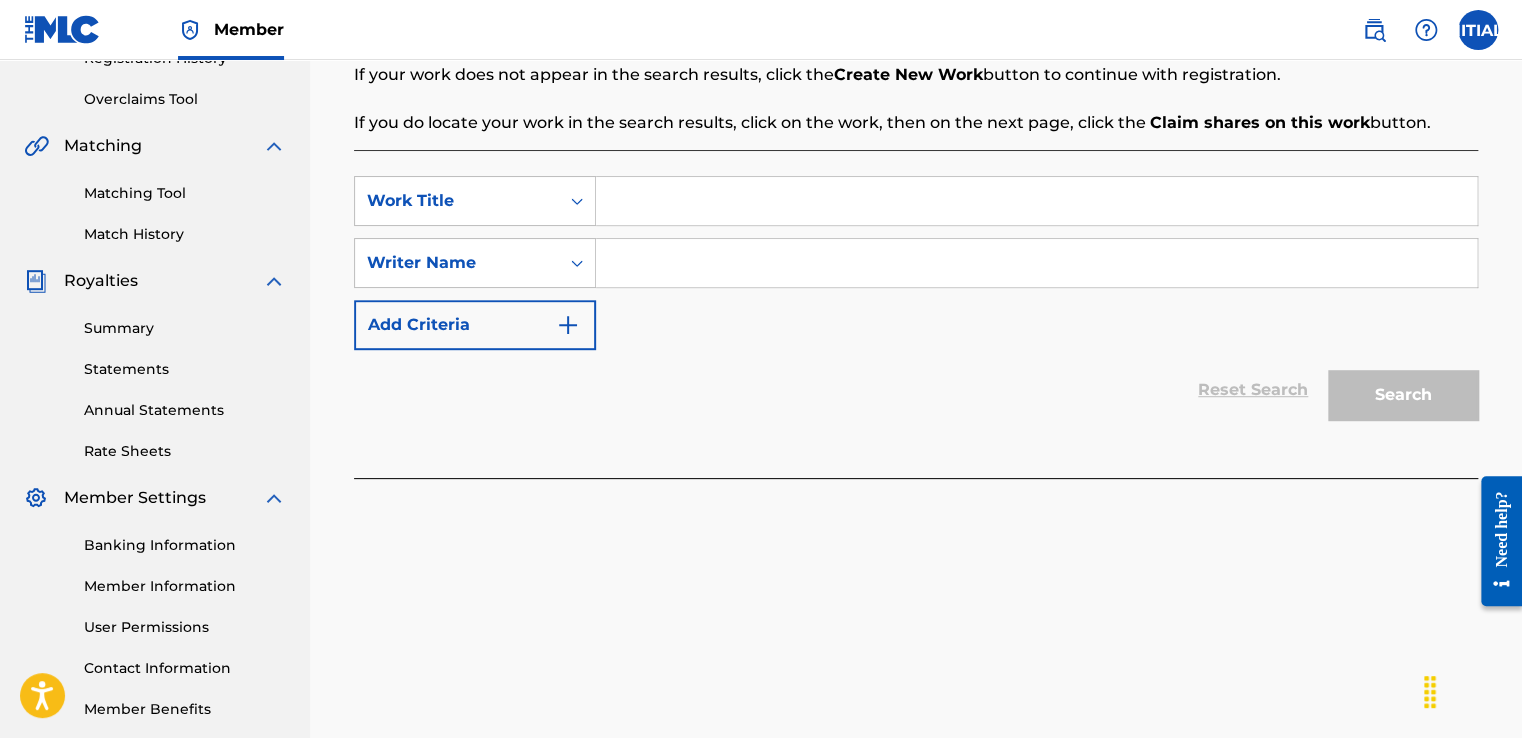 click at bounding box center (1036, 201) 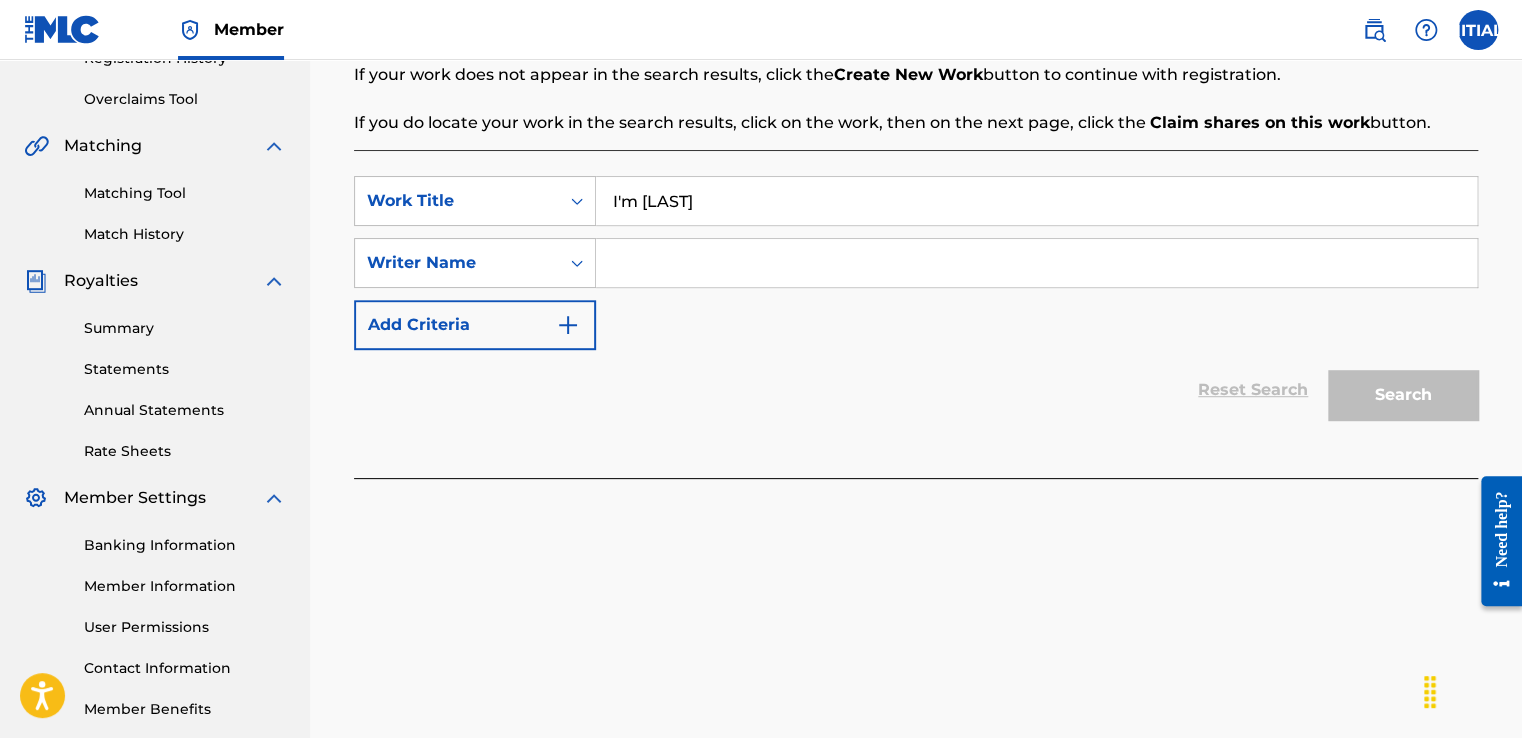 type on "I'm [LAST]" 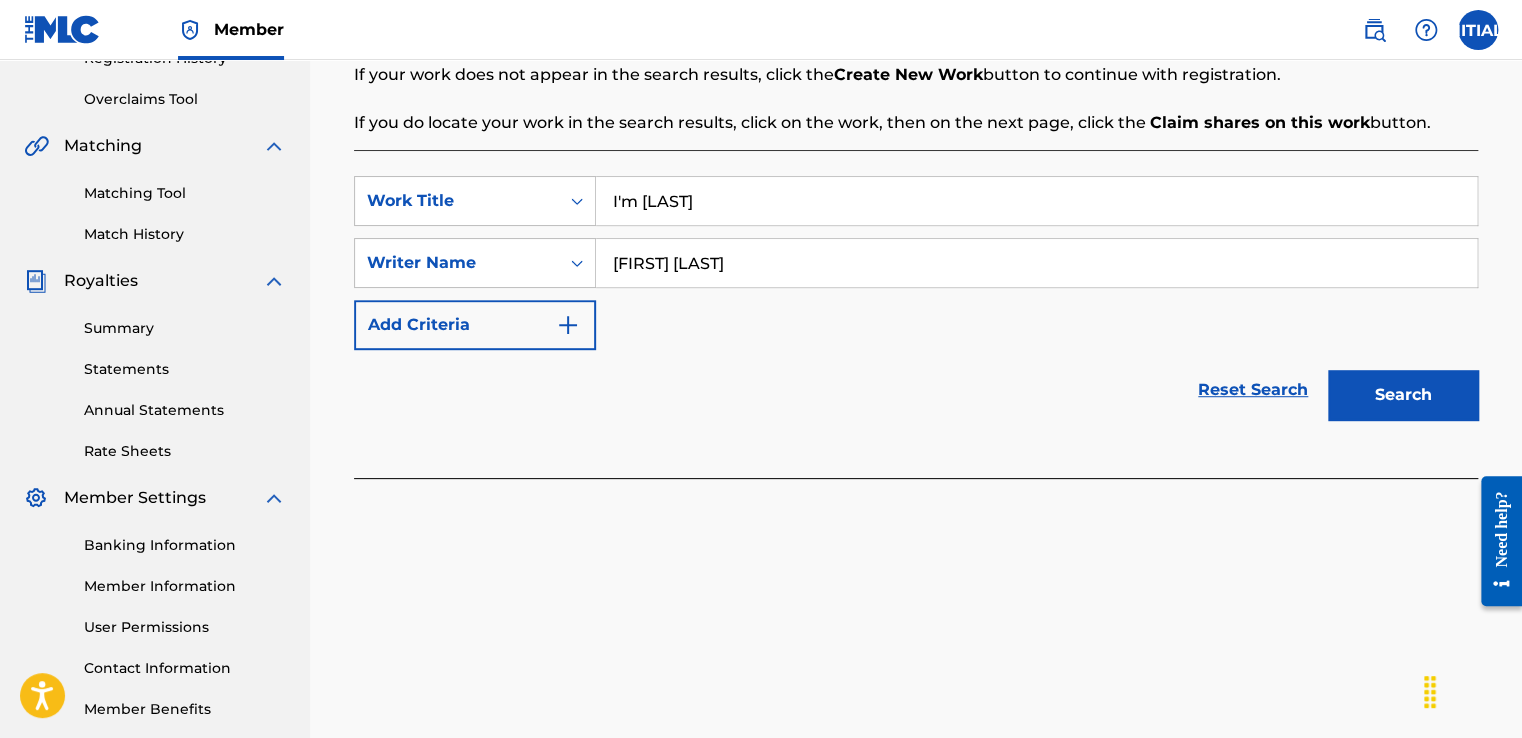 type on "[FIRST] [LAST]" 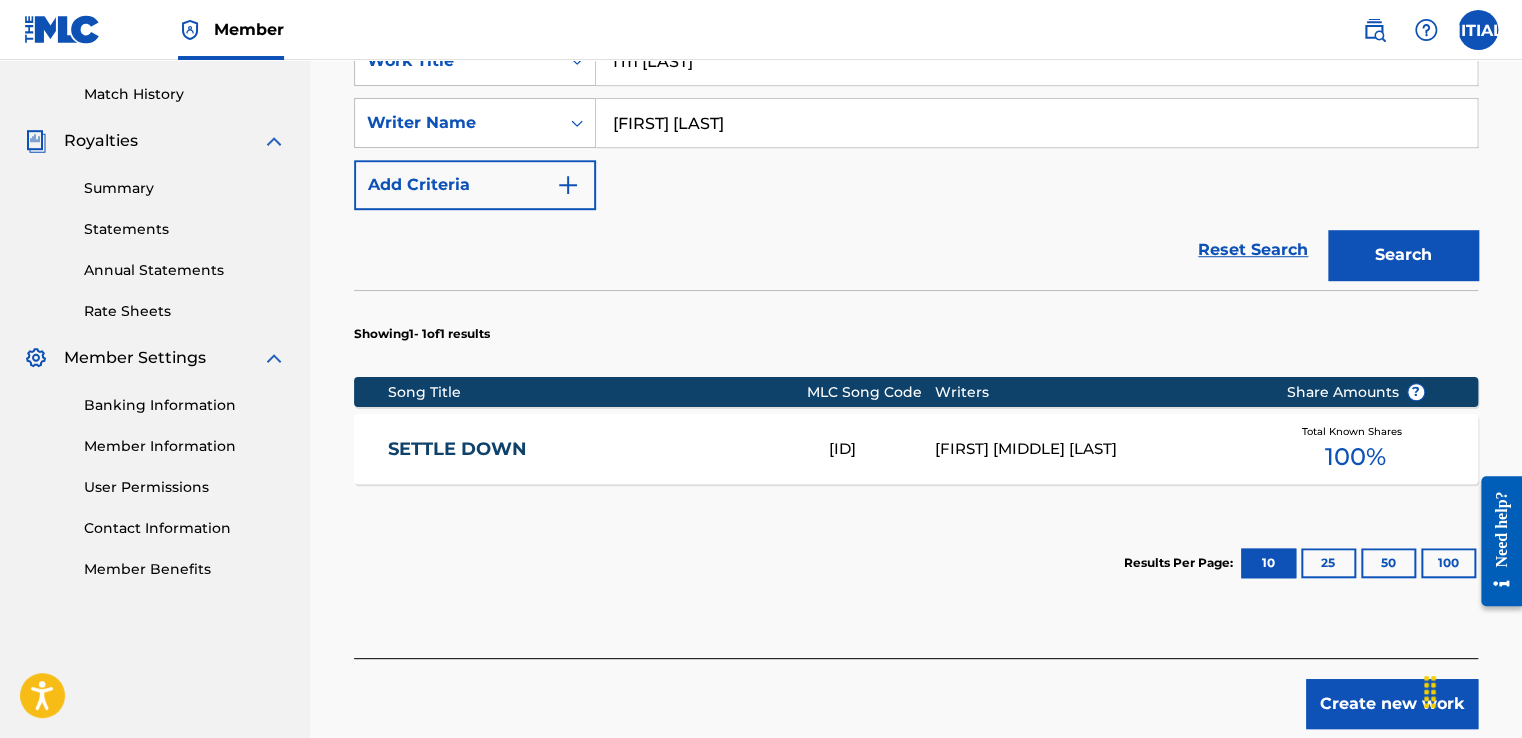 scroll, scrollTop: 646, scrollLeft: 0, axis: vertical 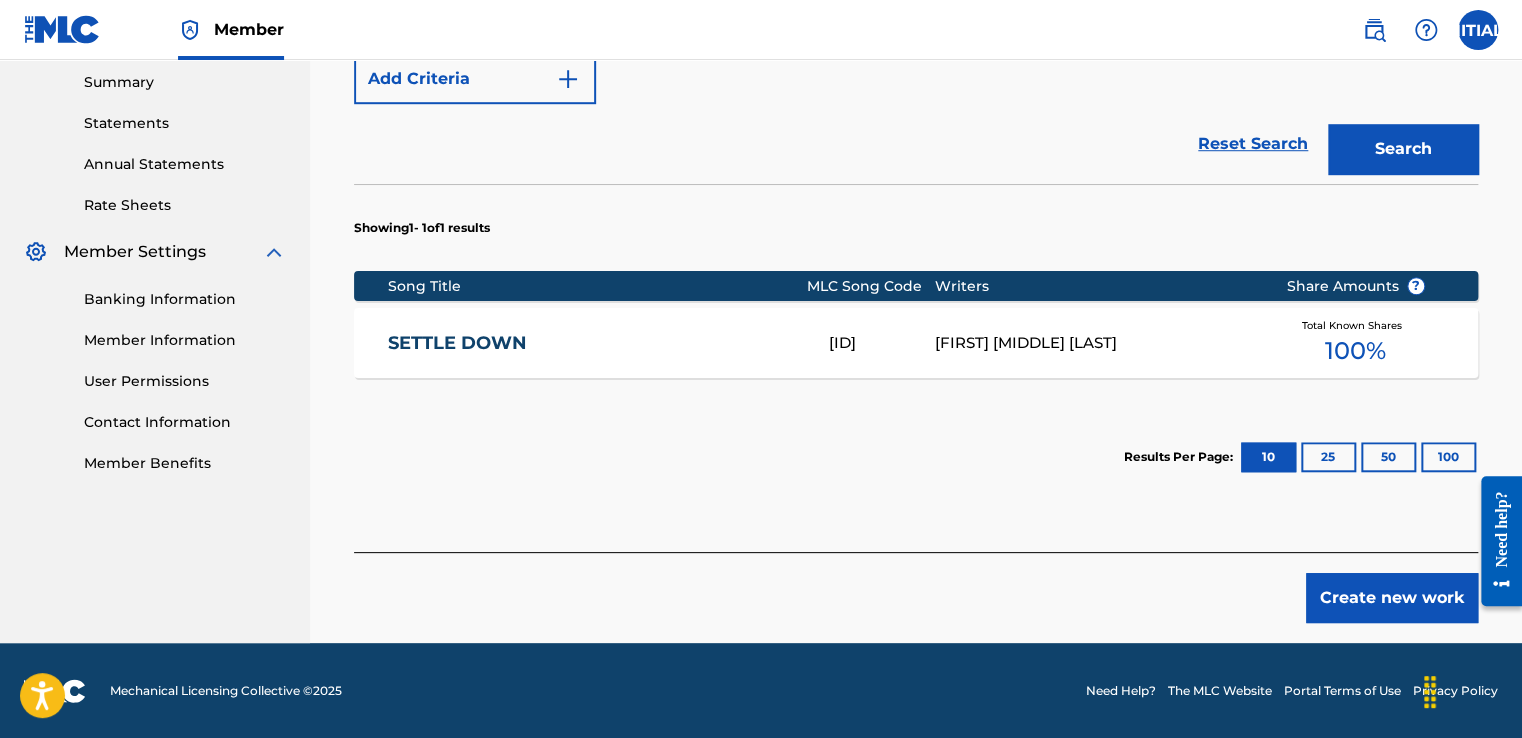 click on "Create new work" at bounding box center (1392, 598) 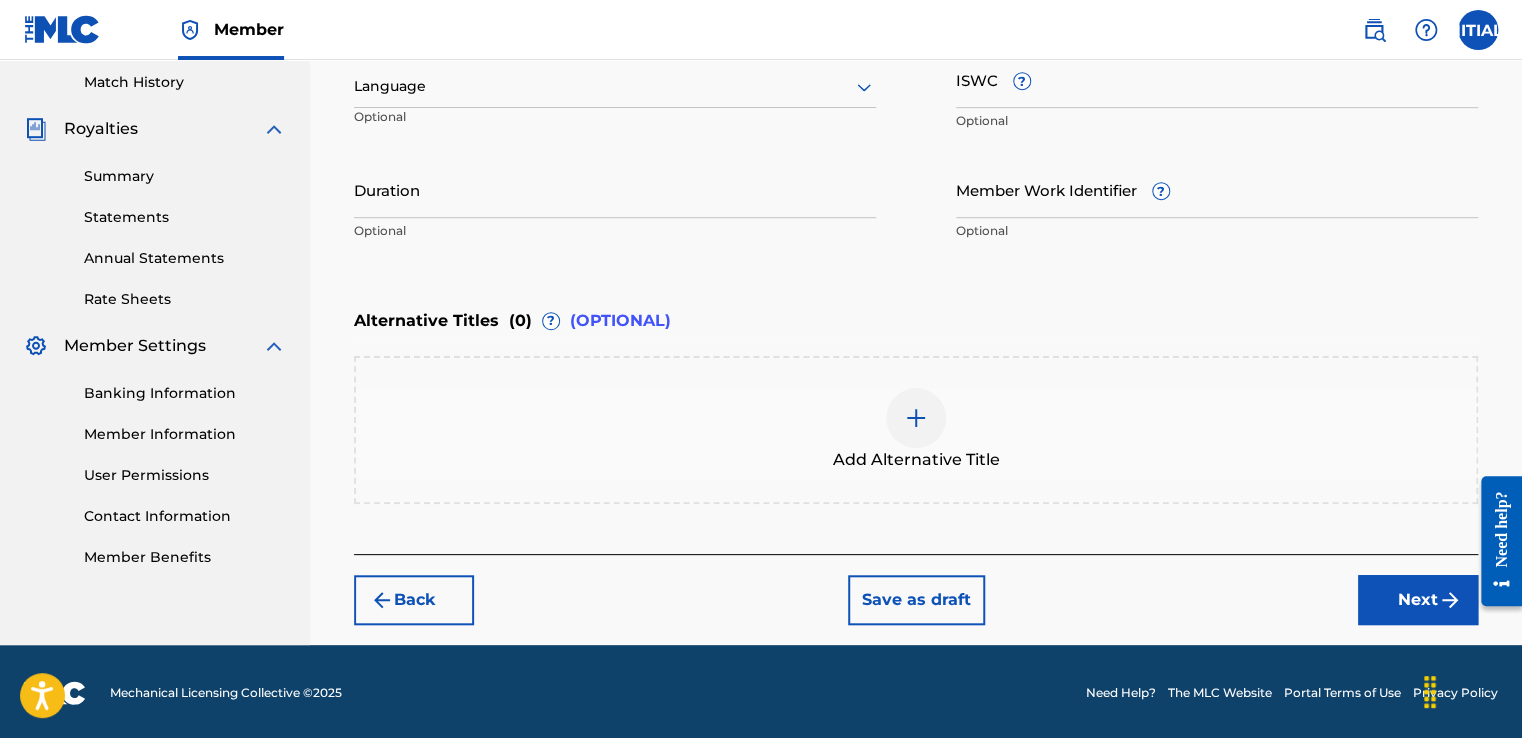 scroll, scrollTop: 252, scrollLeft: 0, axis: vertical 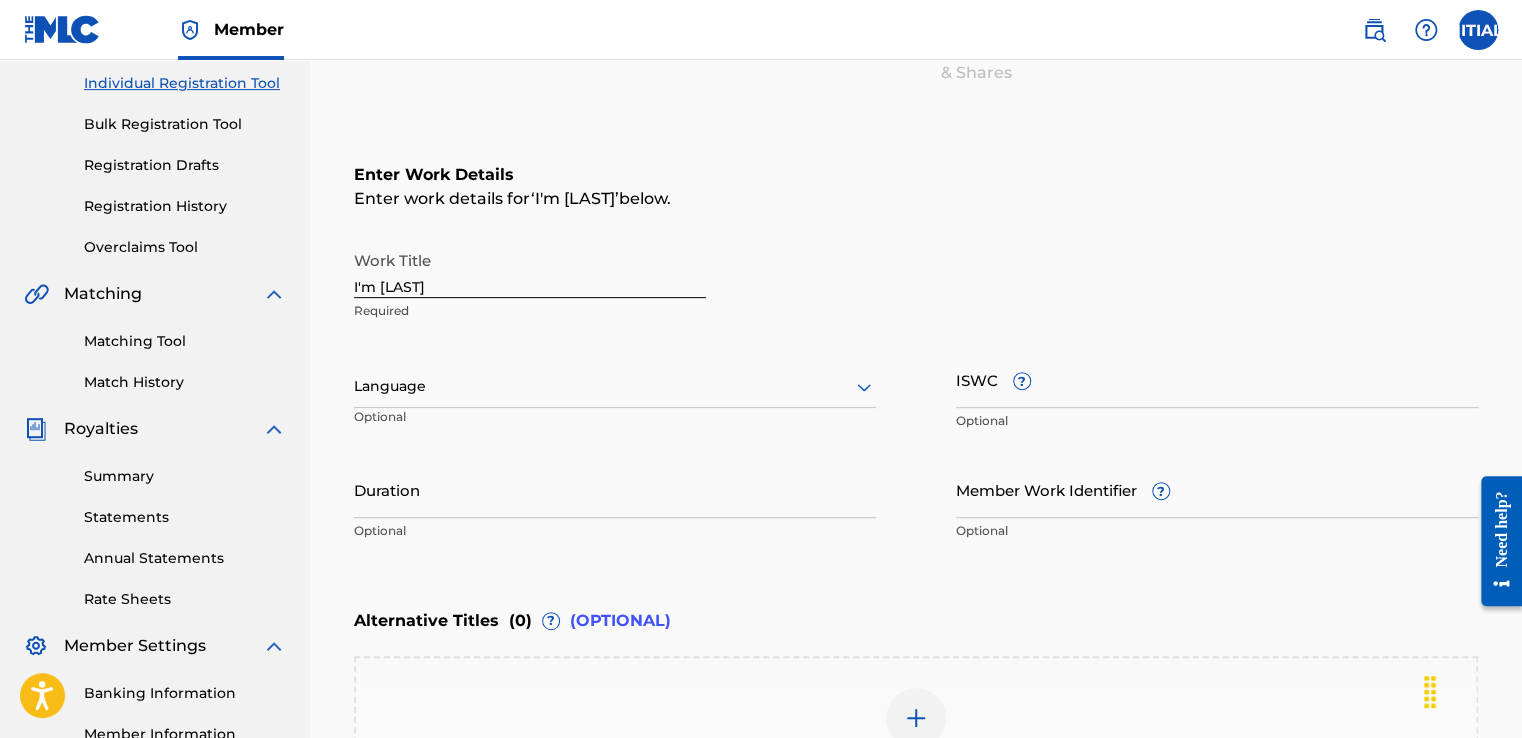 click at bounding box center (615, 386) 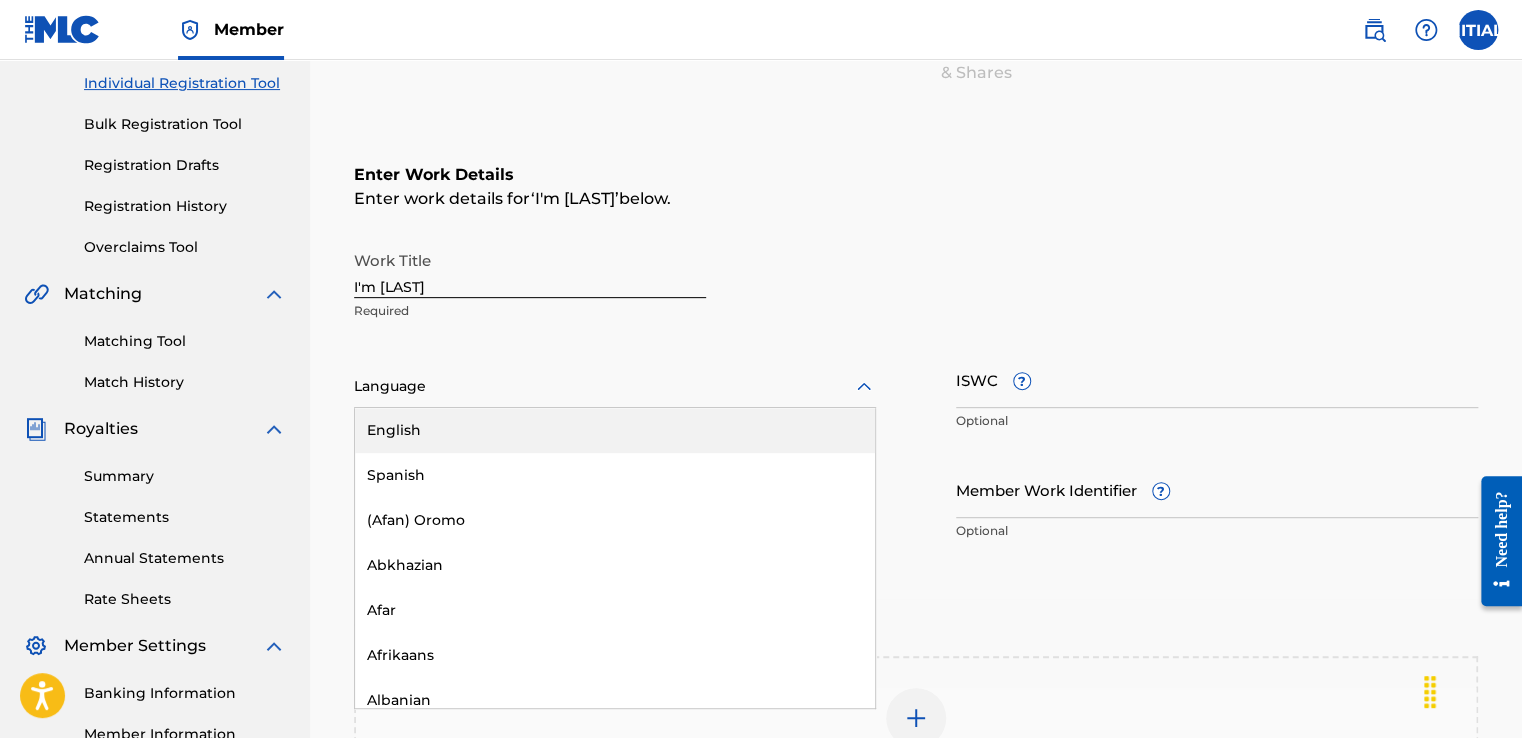 click on "English" at bounding box center [615, 430] 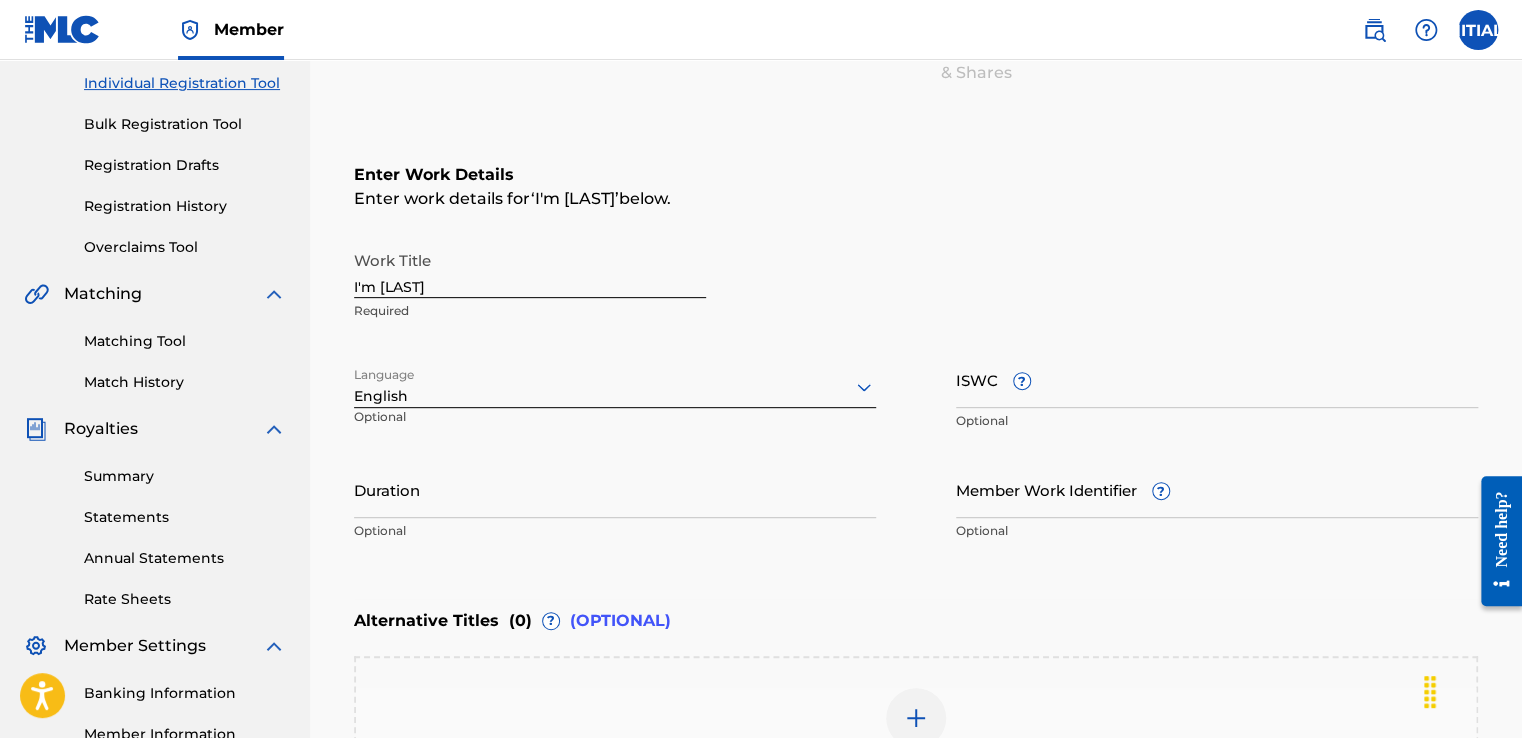 click on "ISWC   ?" at bounding box center [1217, 379] 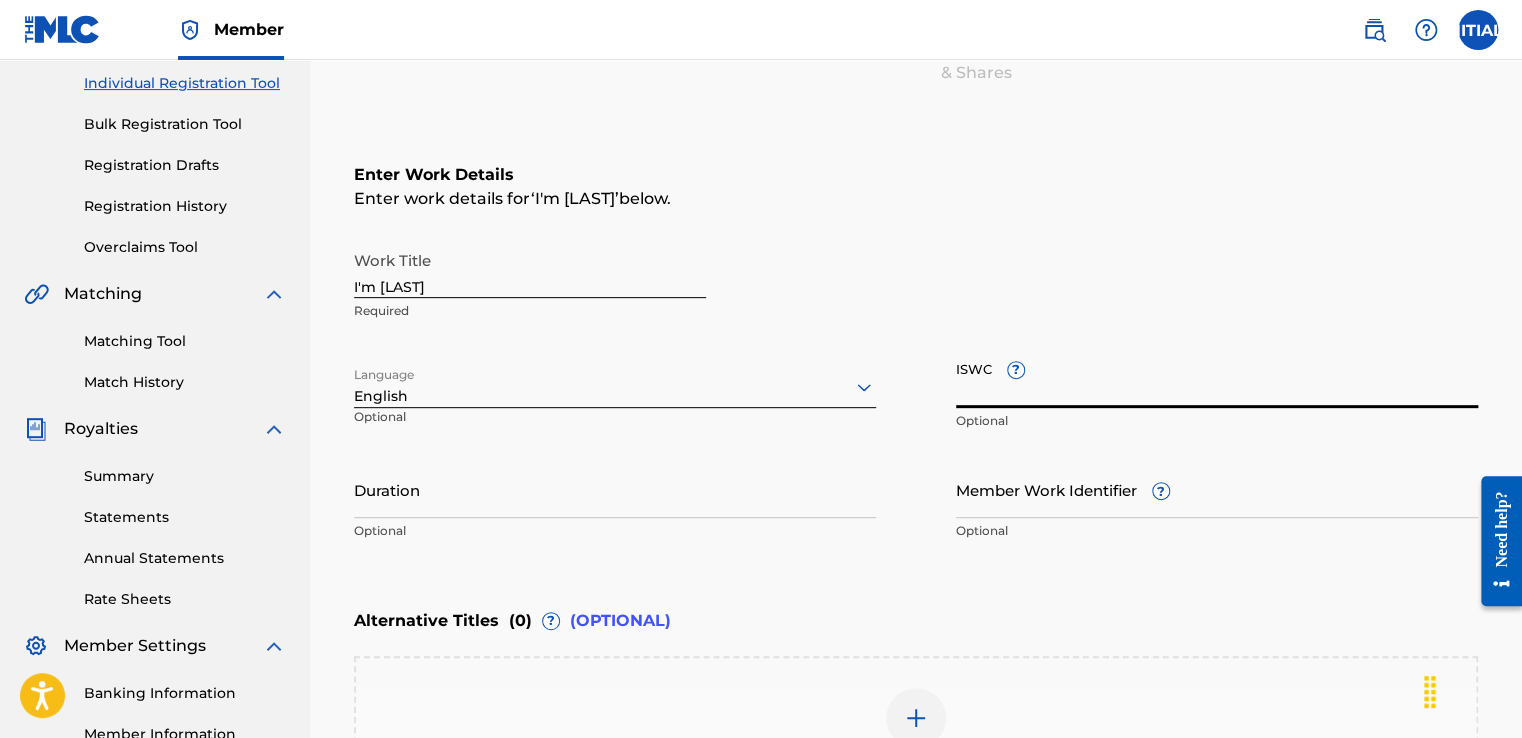 click on "Optional" at bounding box center [1217, 421] 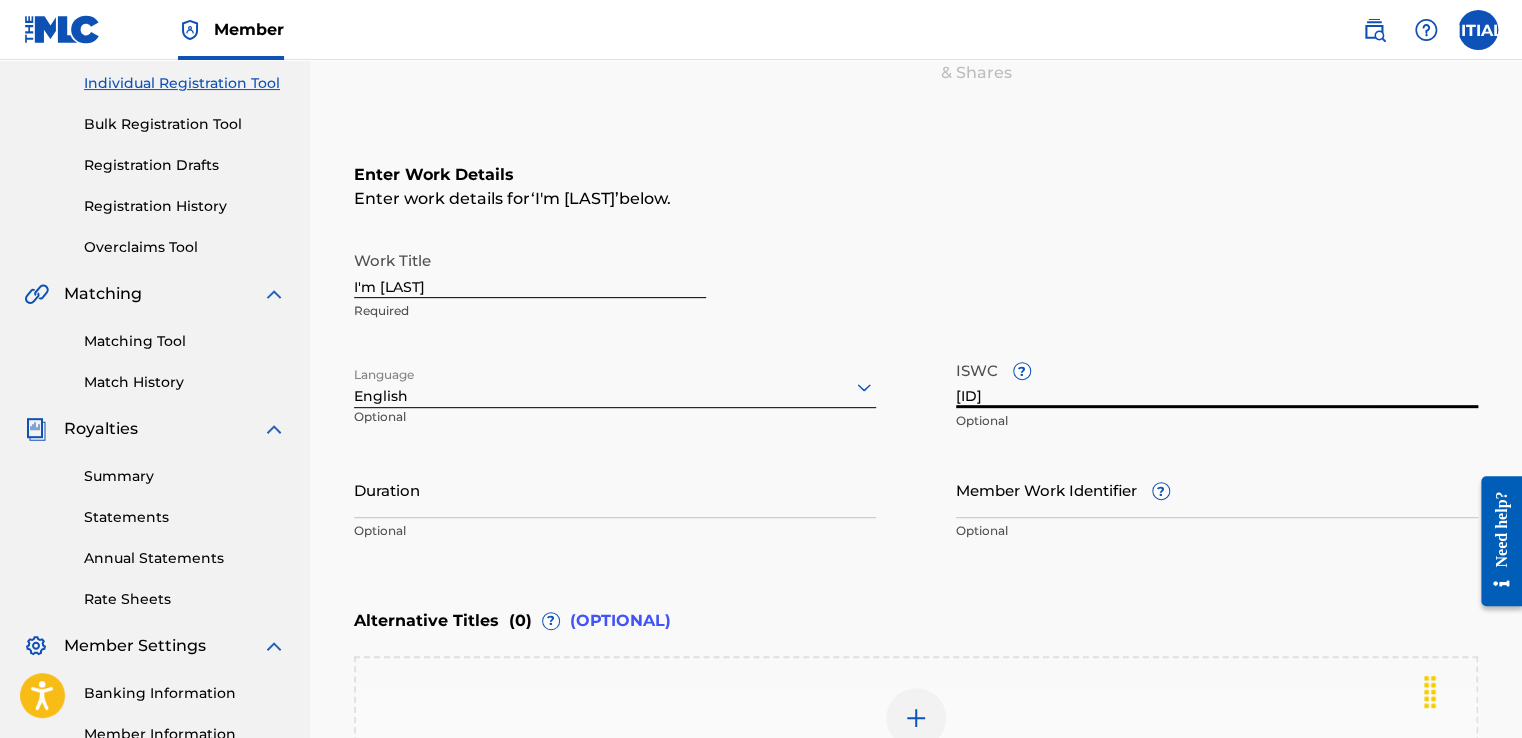type on "[ID]" 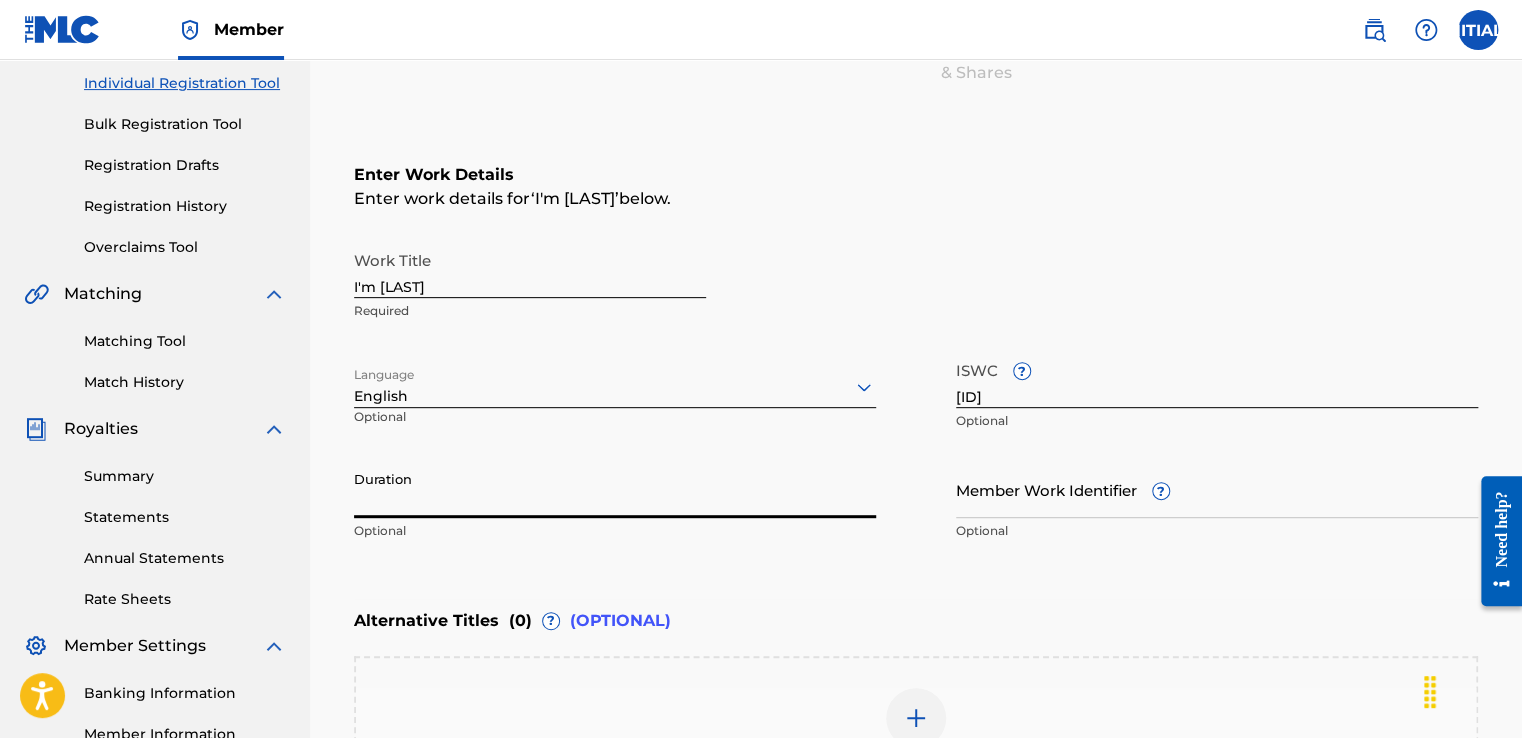 click on "Duration" at bounding box center [615, 489] 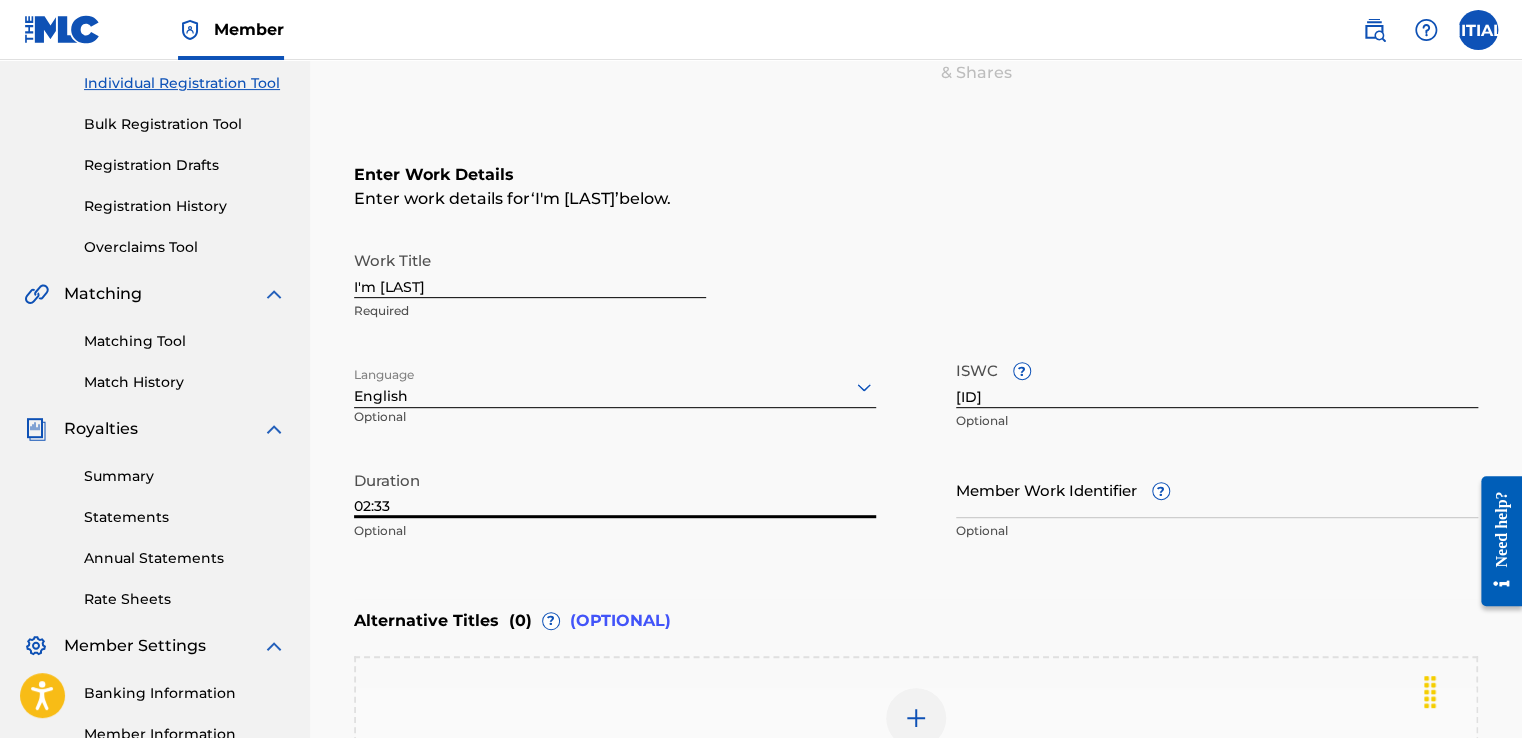 type on "02:33" 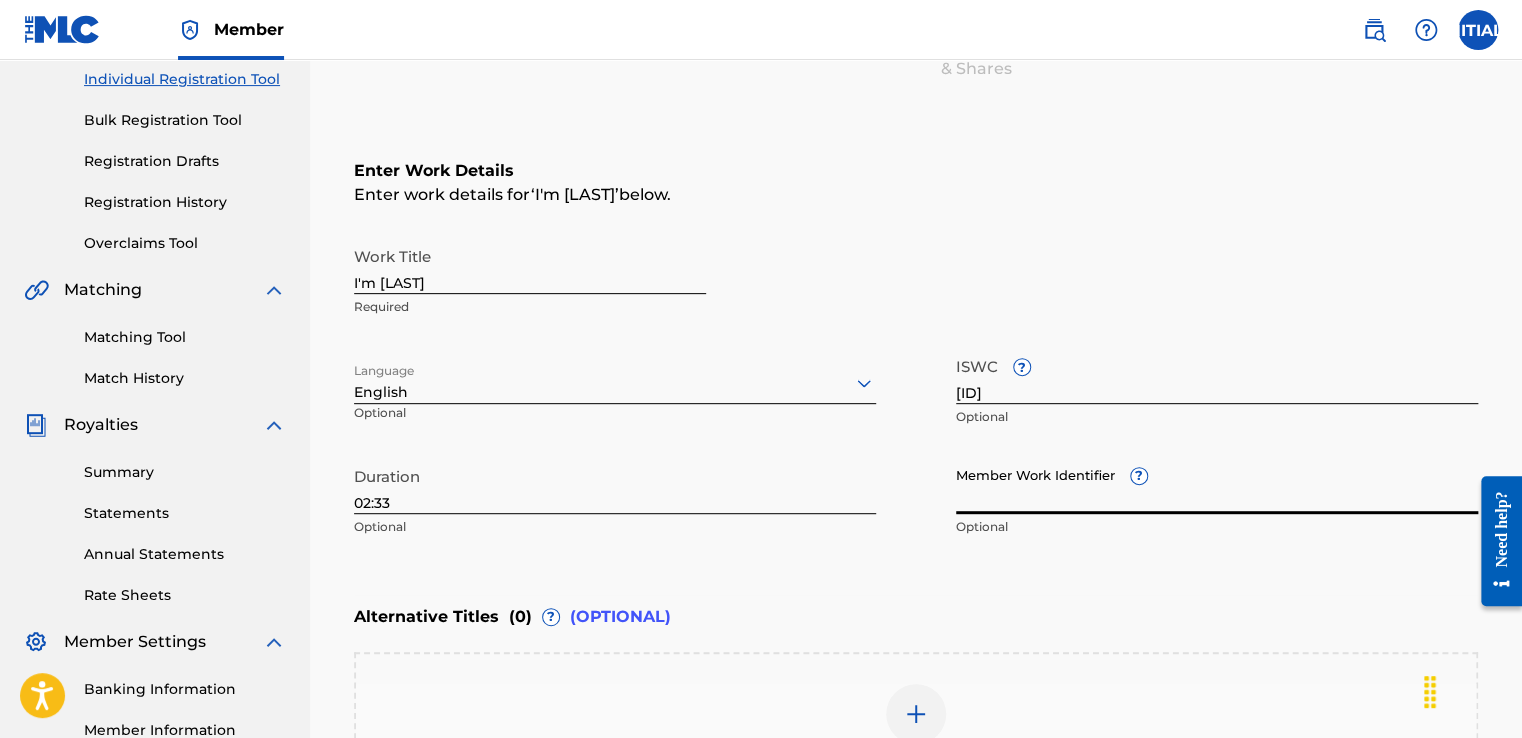 scroll, scrollTop: 252, scrollLeft: 0, axis: vertical 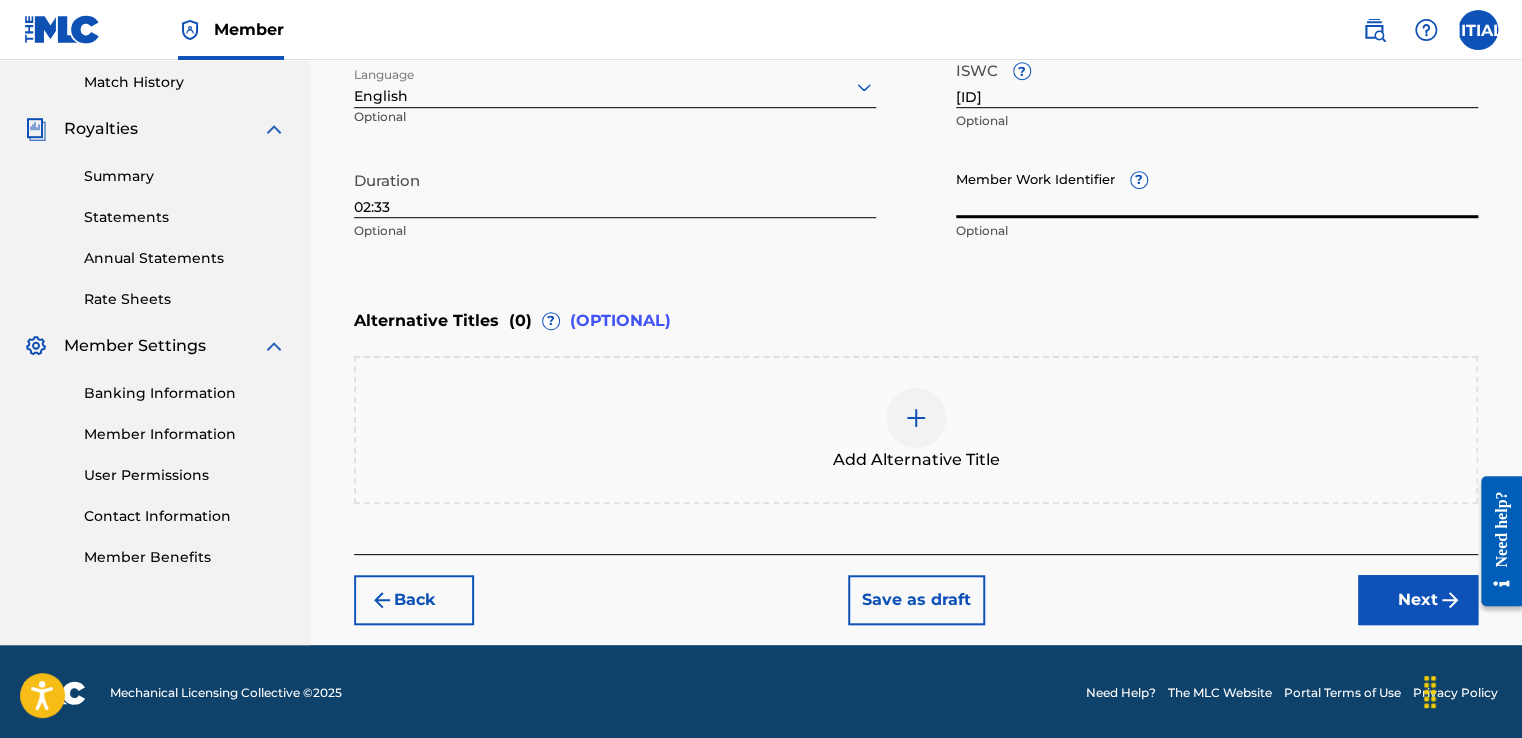click on "Next" at bounding box center (1418, 600) 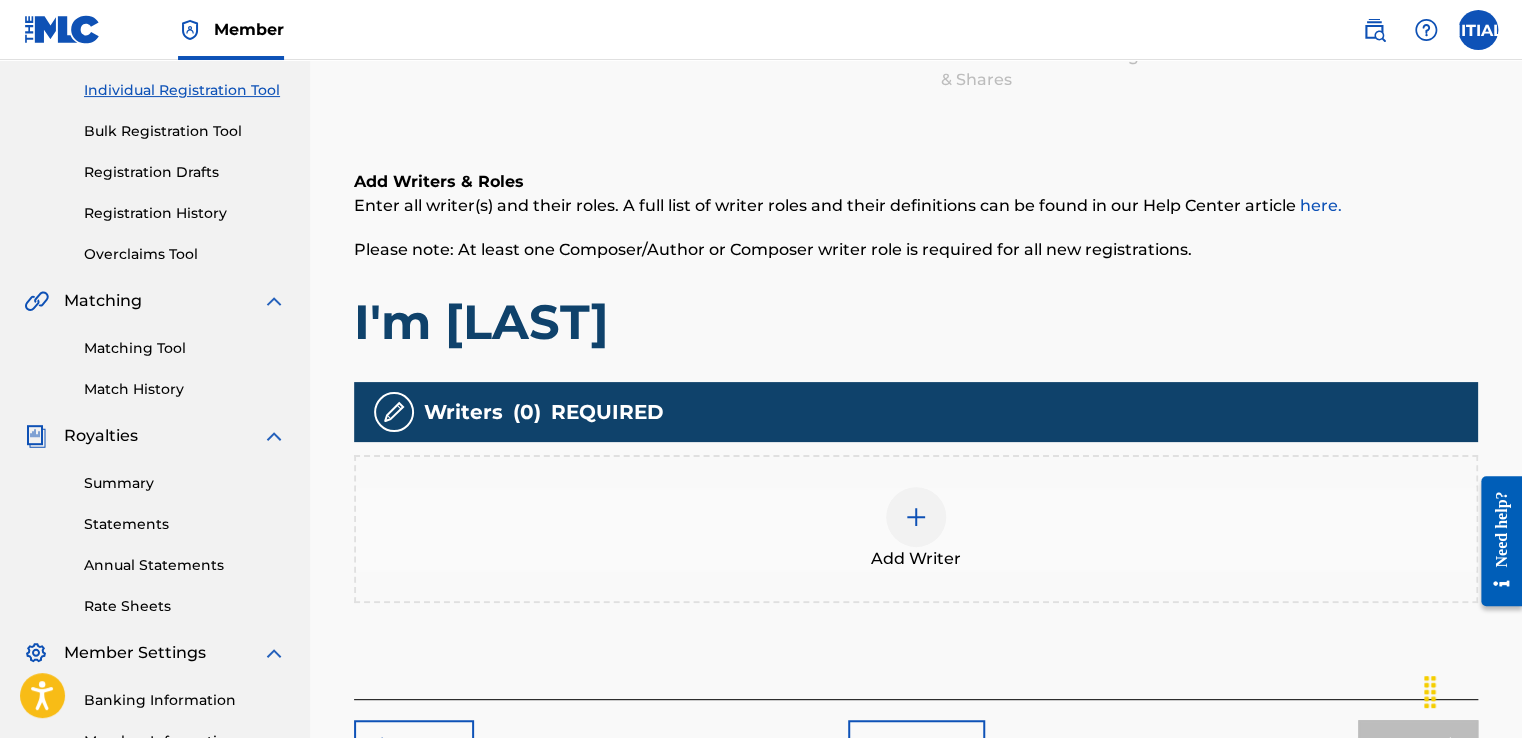 scroll, scrollTop: 390, scrollLeft: 0, axis: vertical 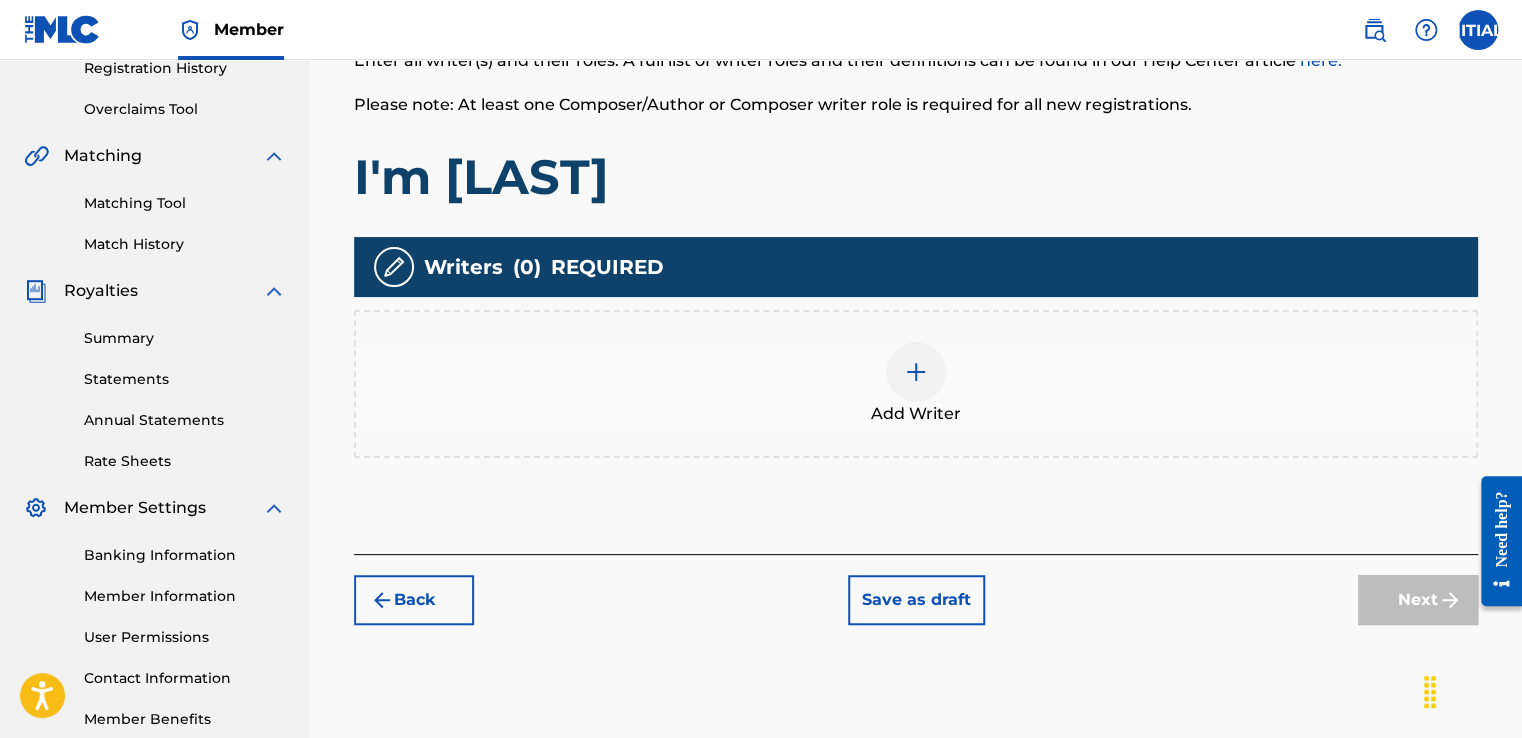 click at bounding box center (916, 372) 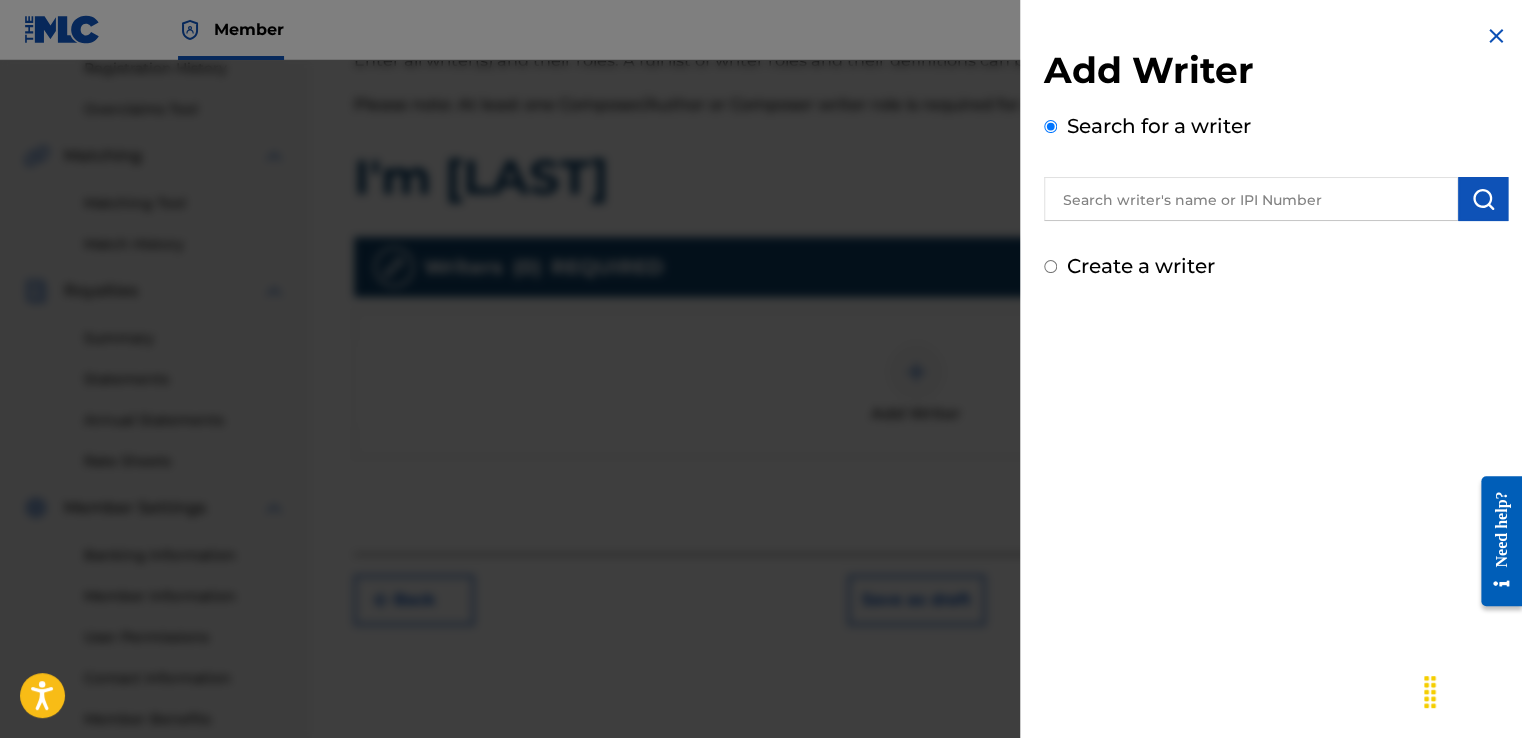 click at bounding box center [1251, 199] 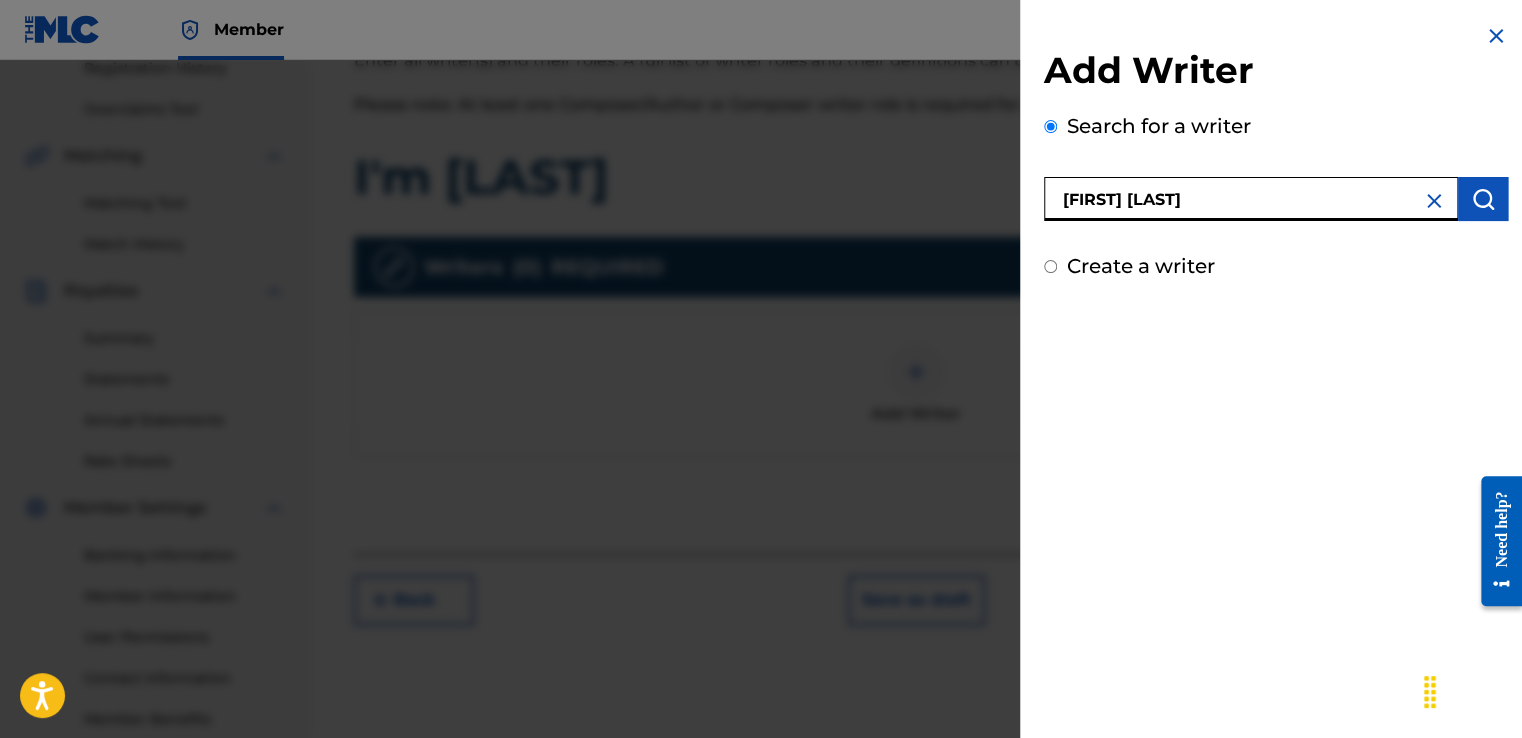 type on "[FIRST] [LAST]" 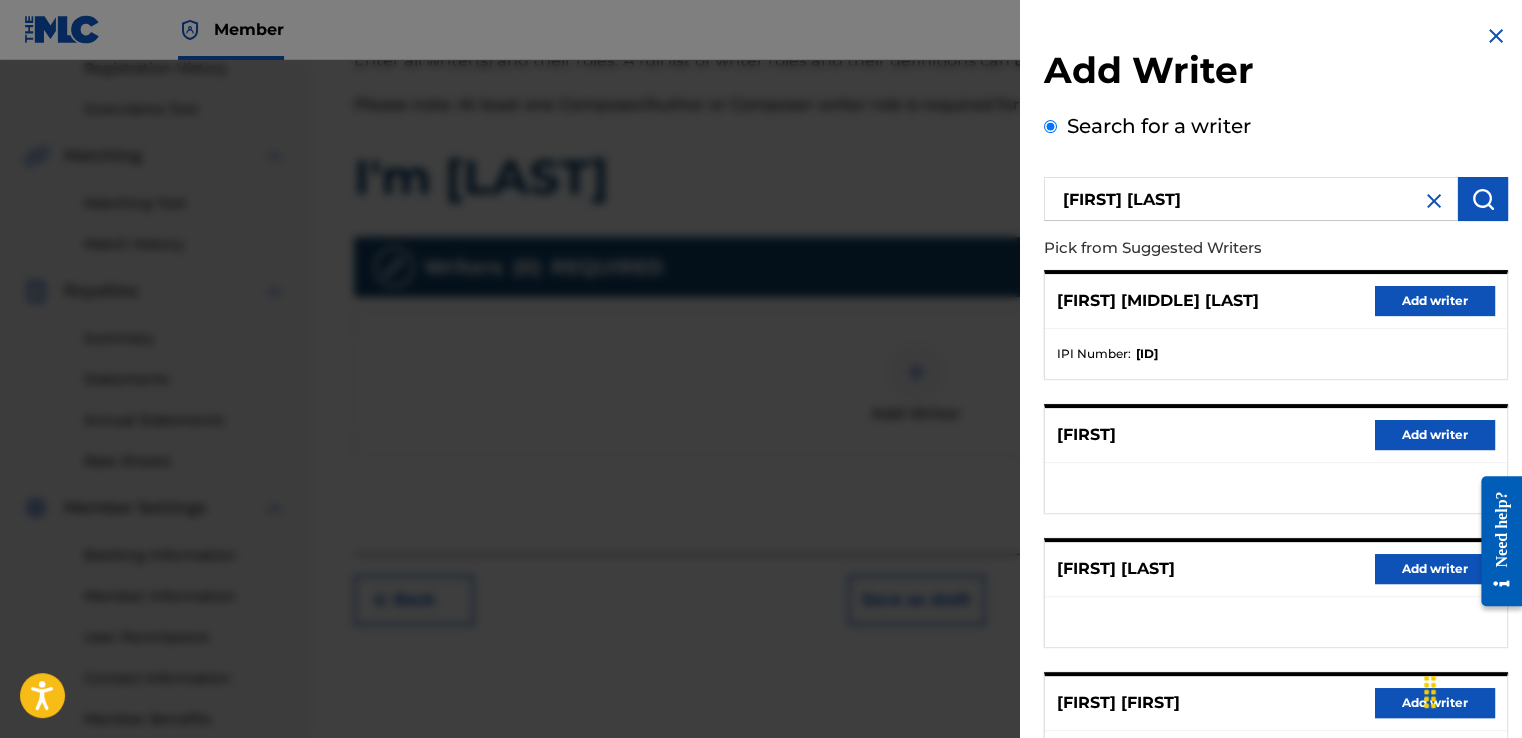 click on "Add writer" at bounding box center [1435, 301] 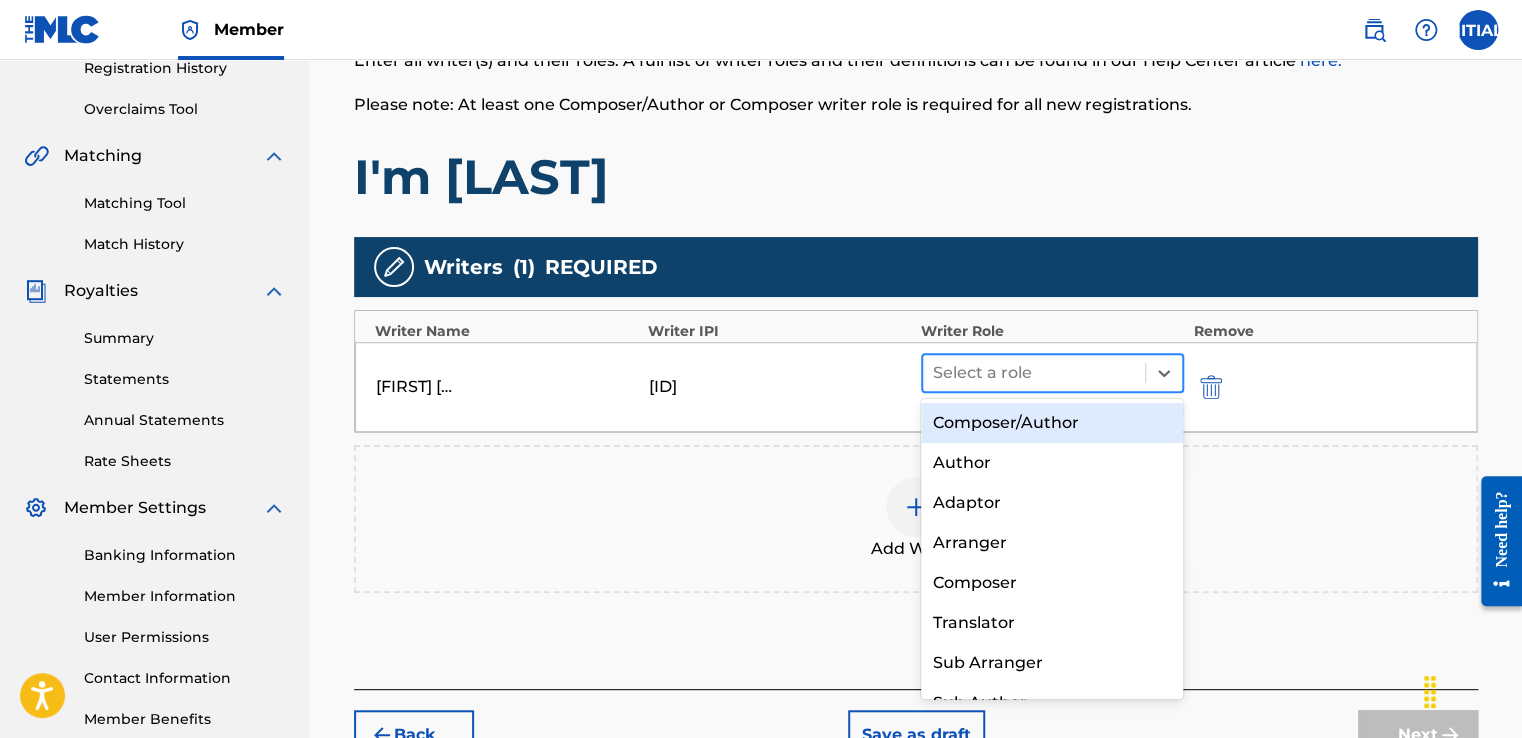 click at bounding box center (1034, 373) 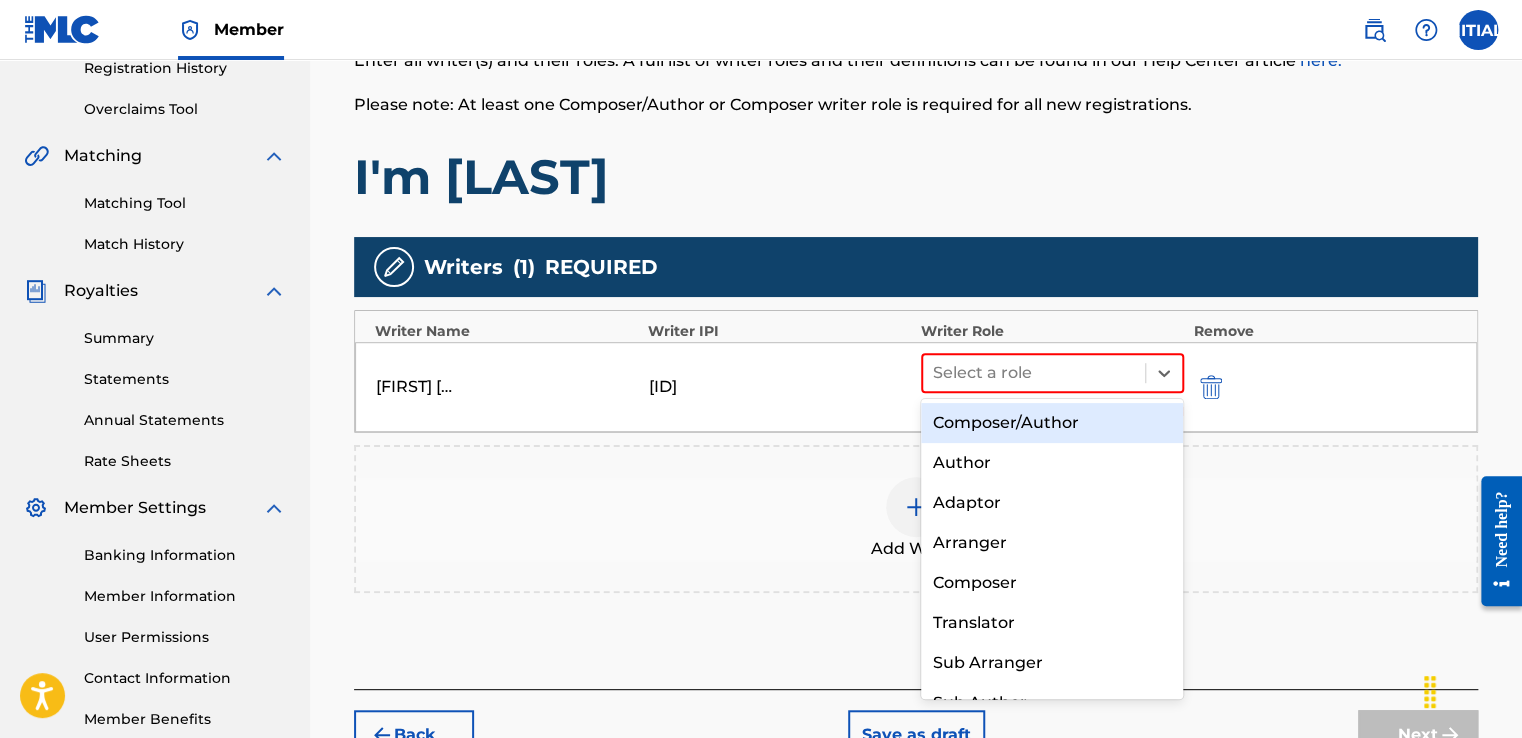 click on "Composer/Author" at bounding box center (1052, 423) 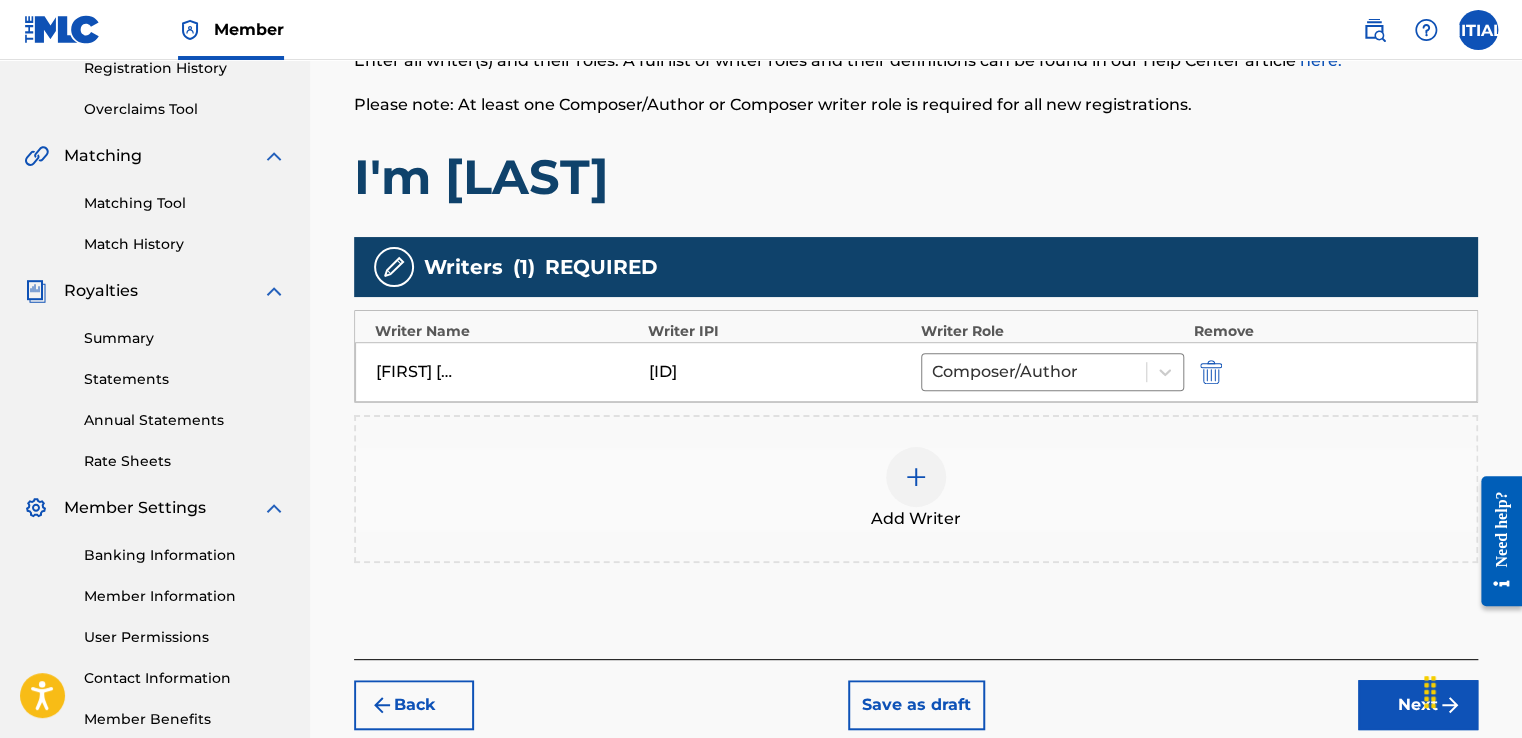 click on "Next" at bounding box center [1418, 705] 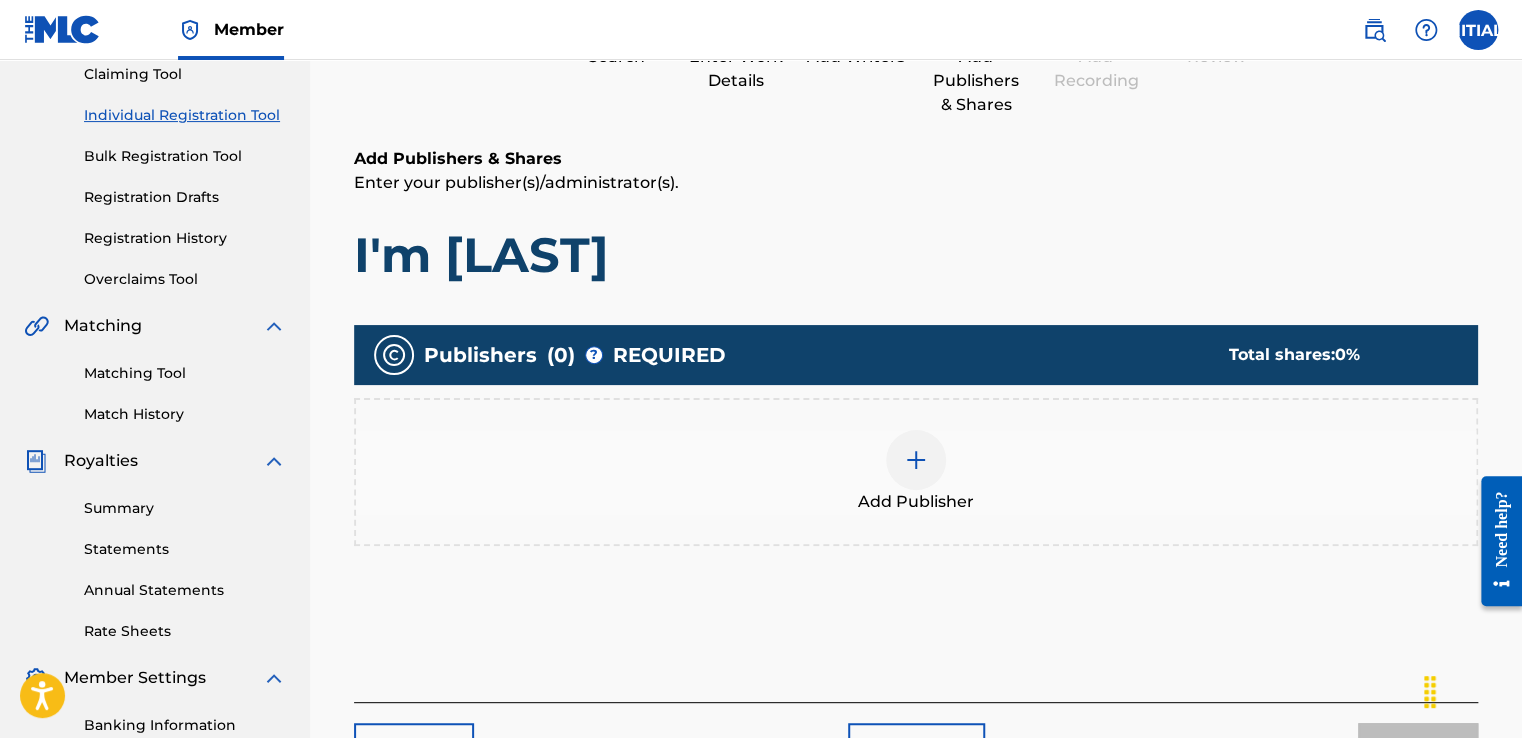 scroll, scrollTop: 290, scrollLeft: 0, axis: vertical 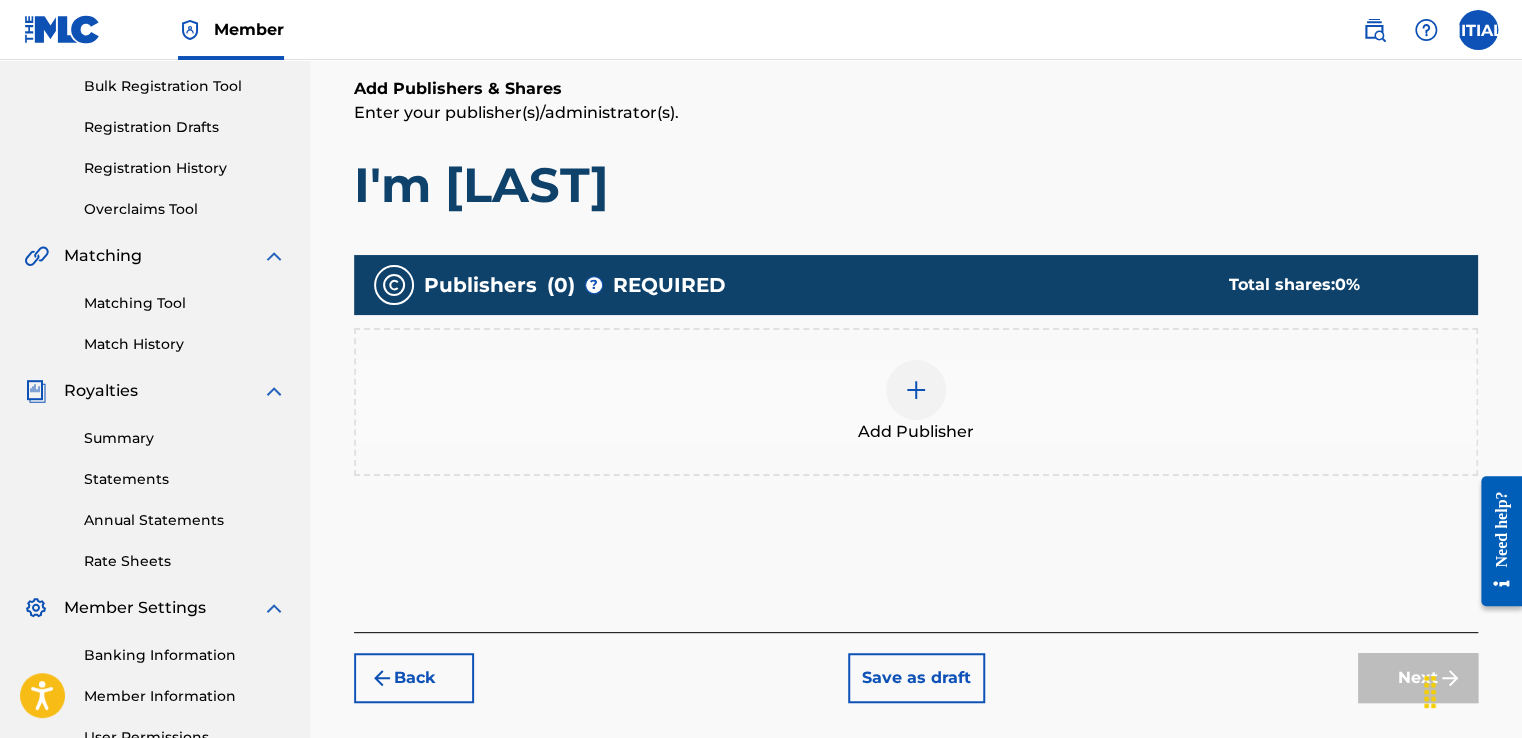 click at bounding box center (916, 390) 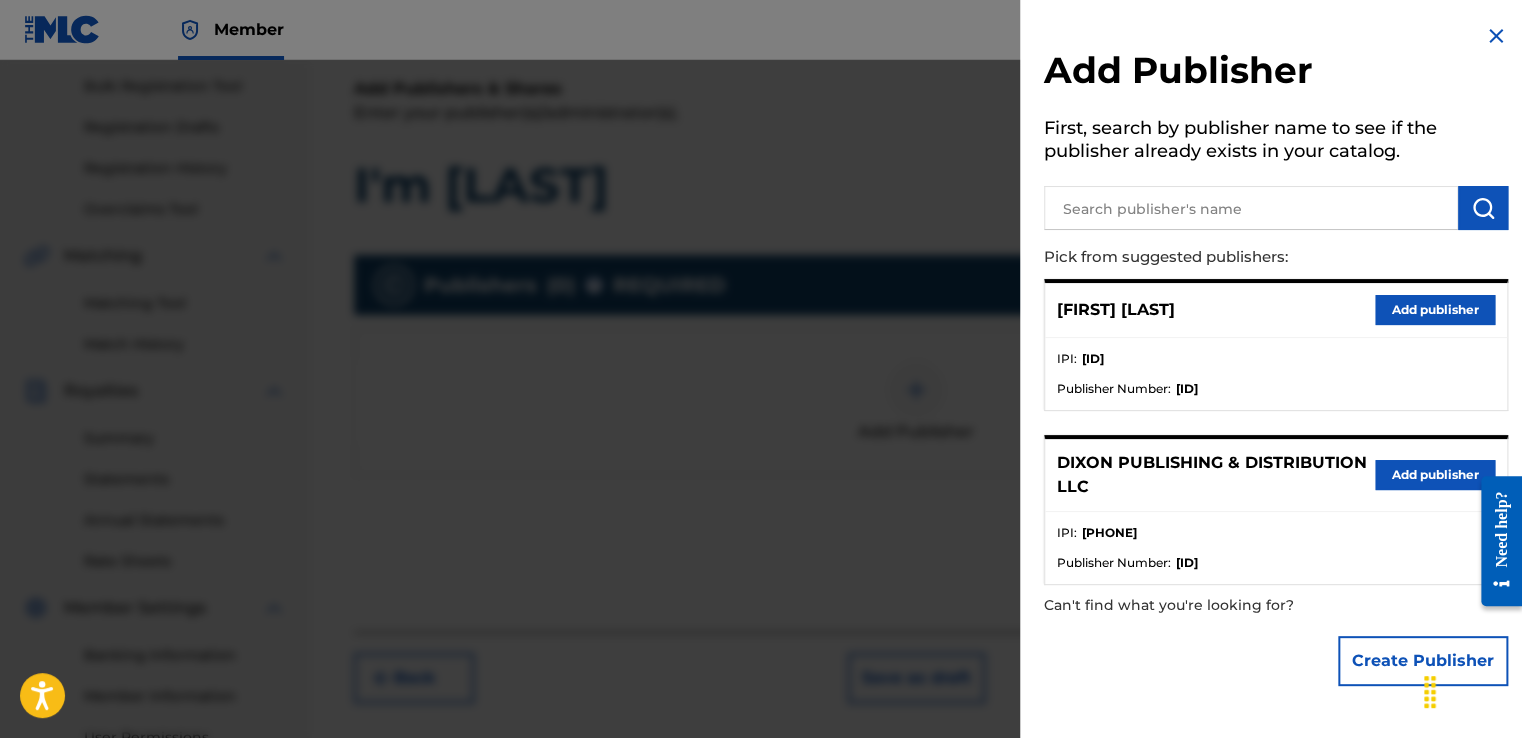 click on "Add publisher" at bounding box center [1435, 475] 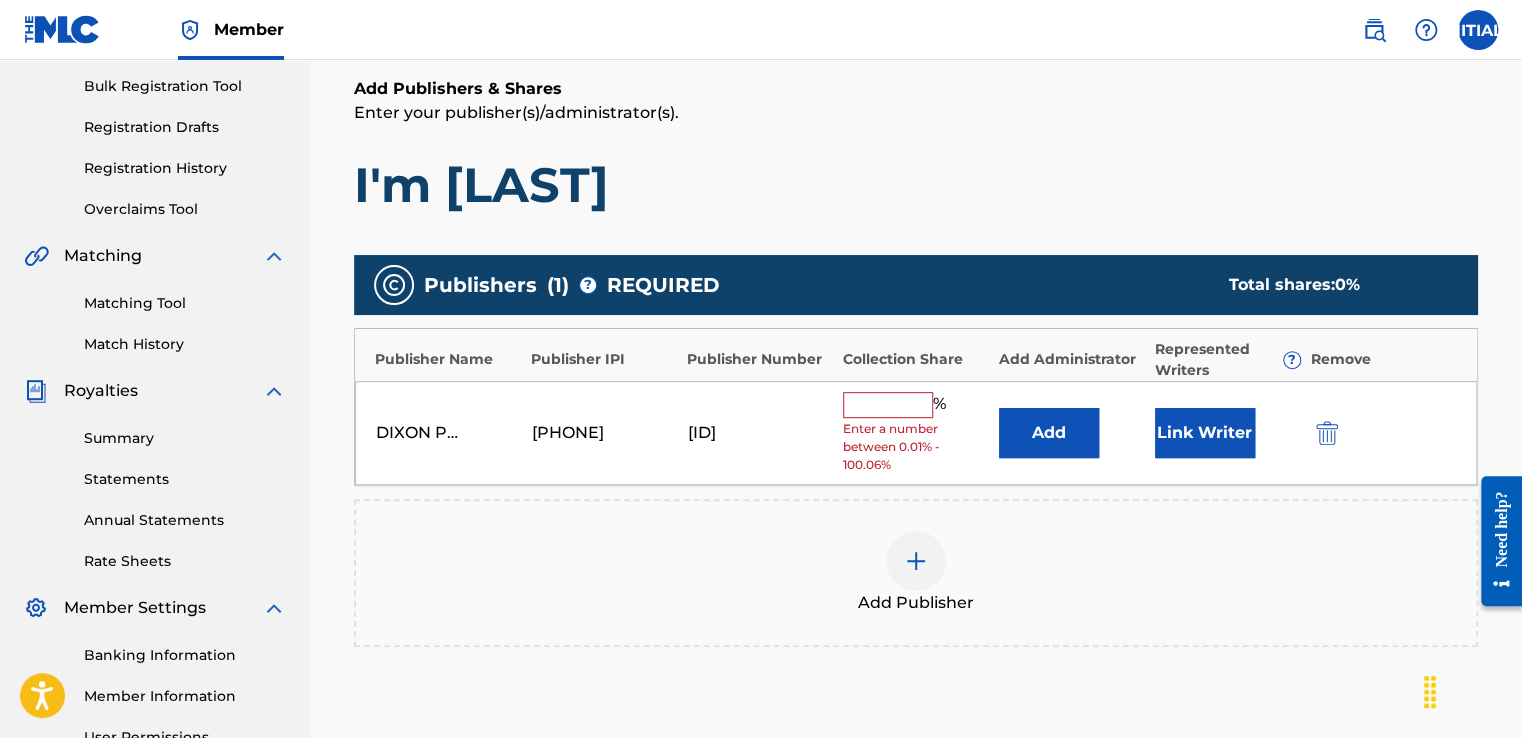 click at bounding box center (888, 405) 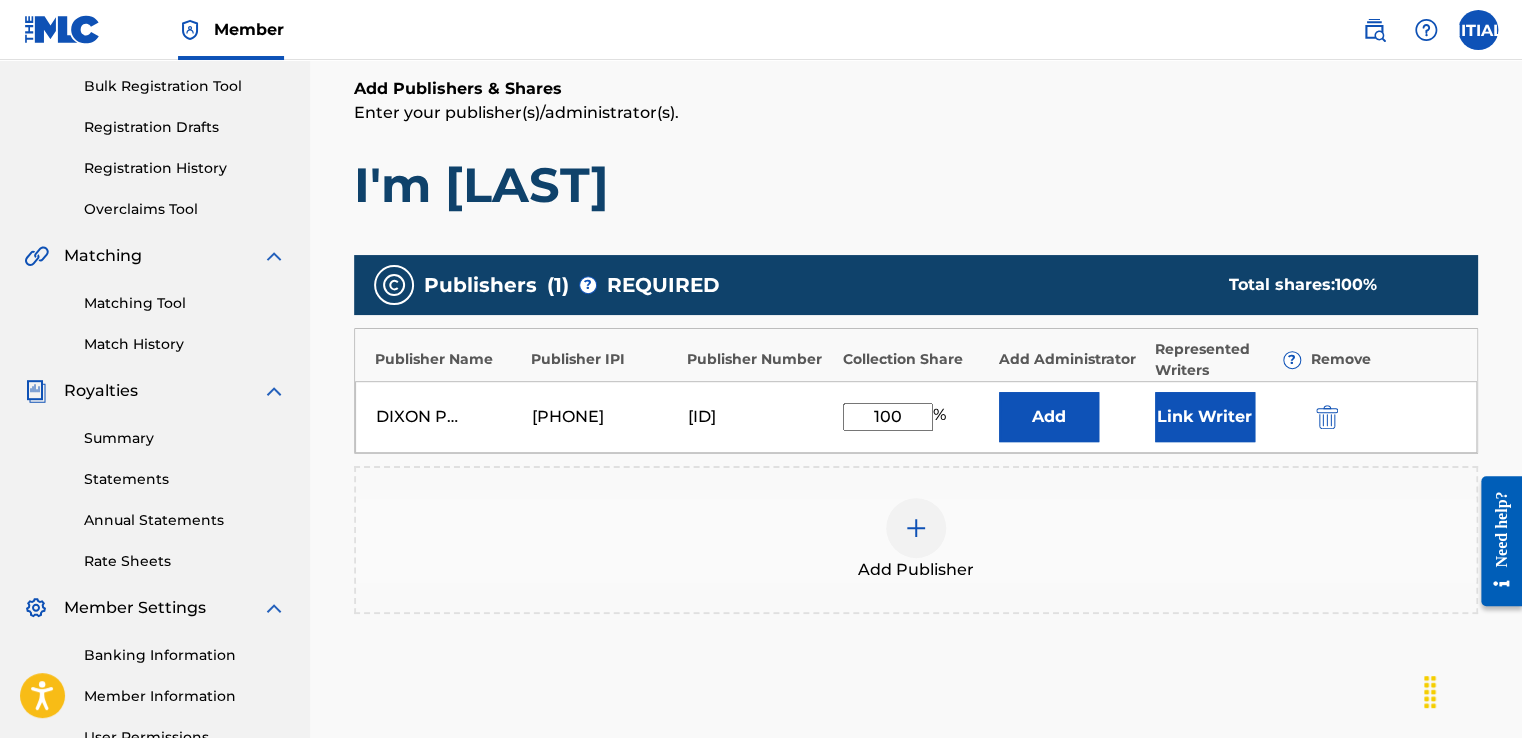 type on "100" 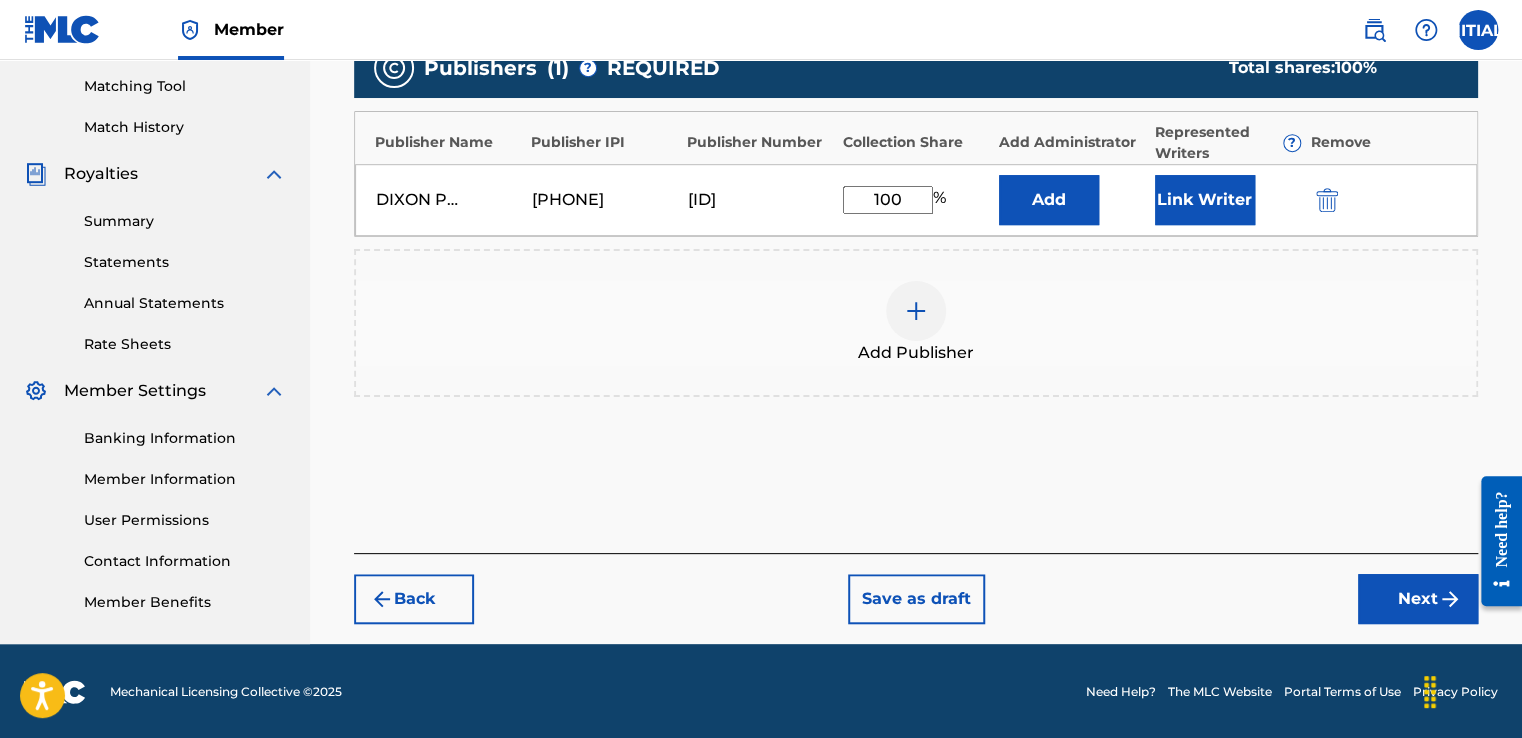 click on "Next" at bounding box center [1418, 599] 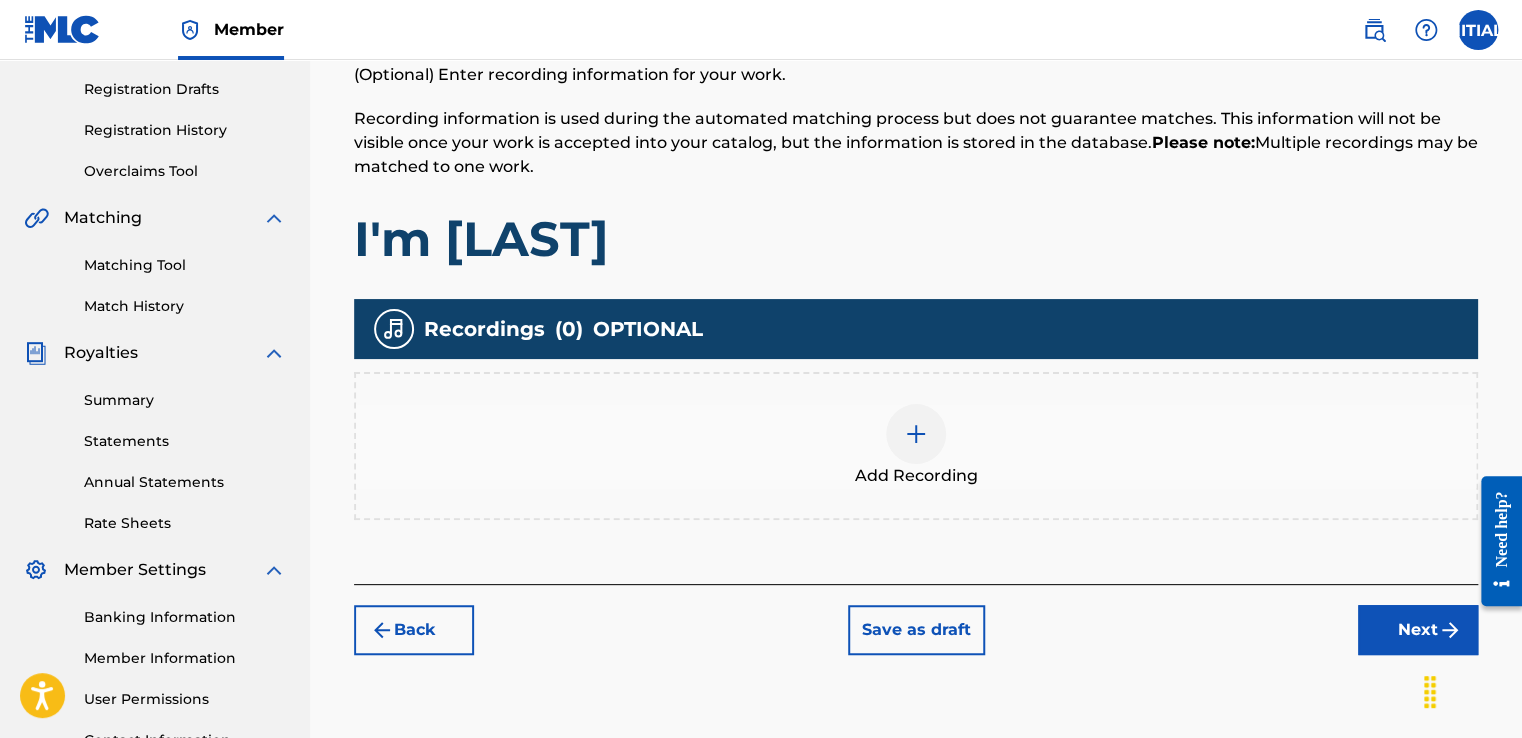 scroll, scrollTop: 390, scrollLeft: 0, axis: vertical 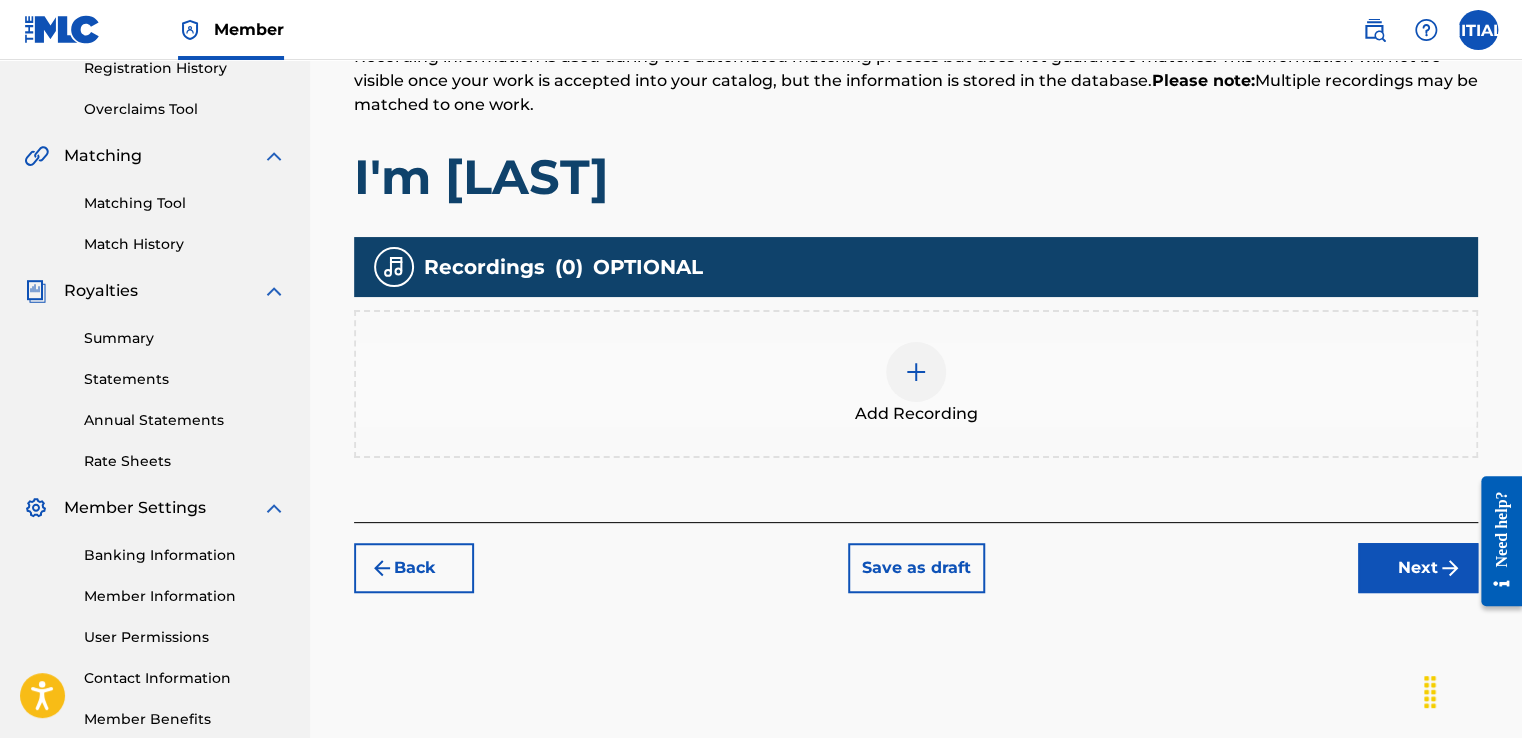 click on "Add Recording" at bounding box center [916, 384] 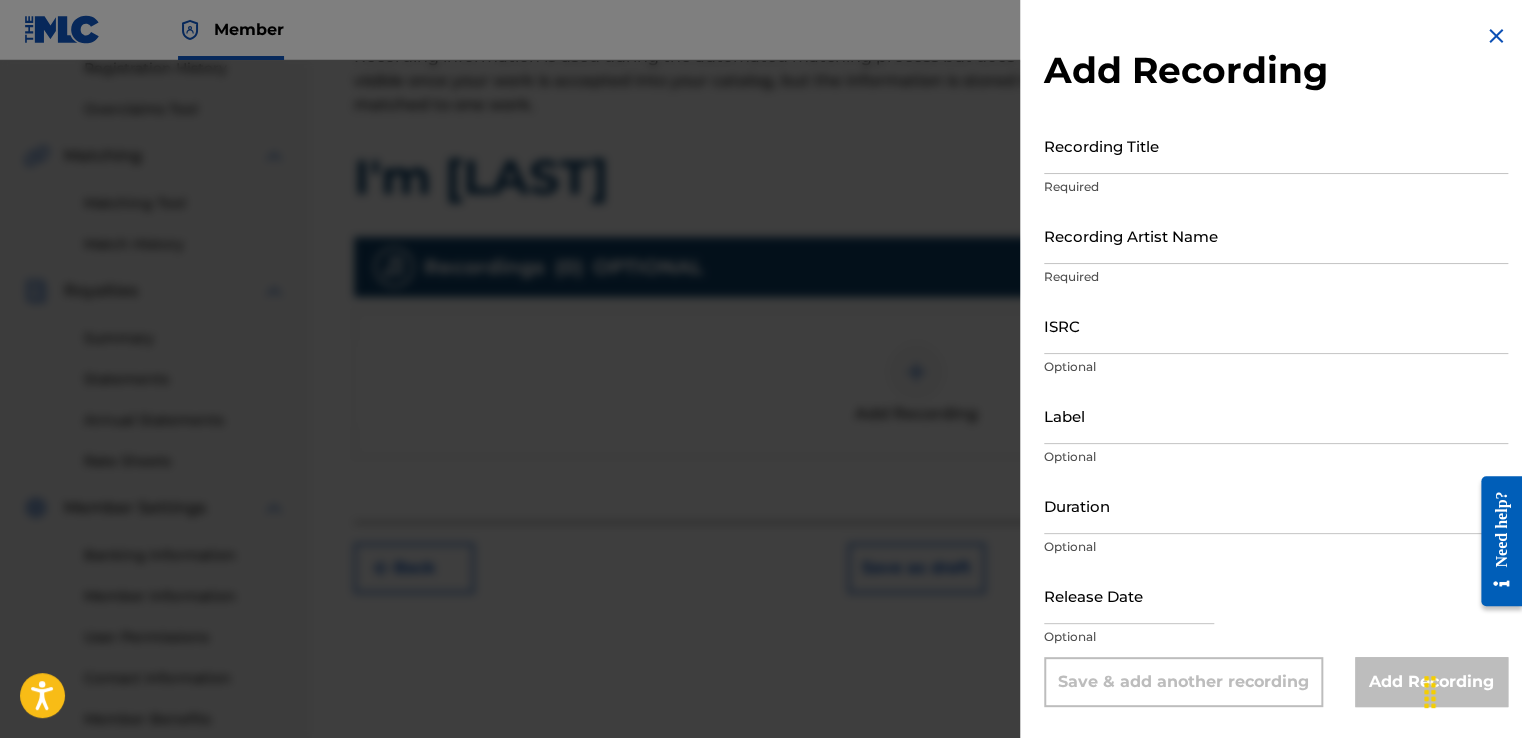 click on "Recording Title" at bounding box center (1276, 145) 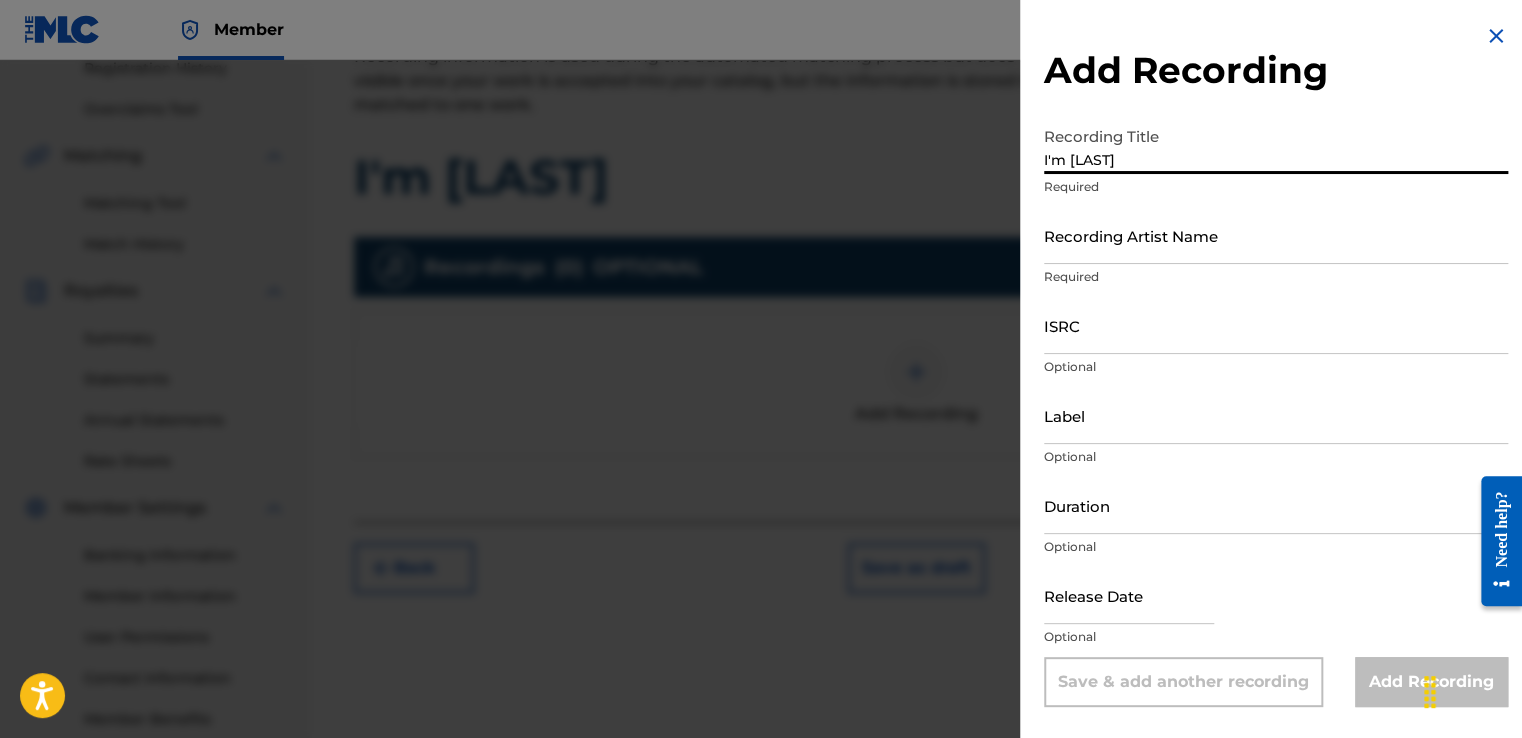 type on "I'm [LAST]" 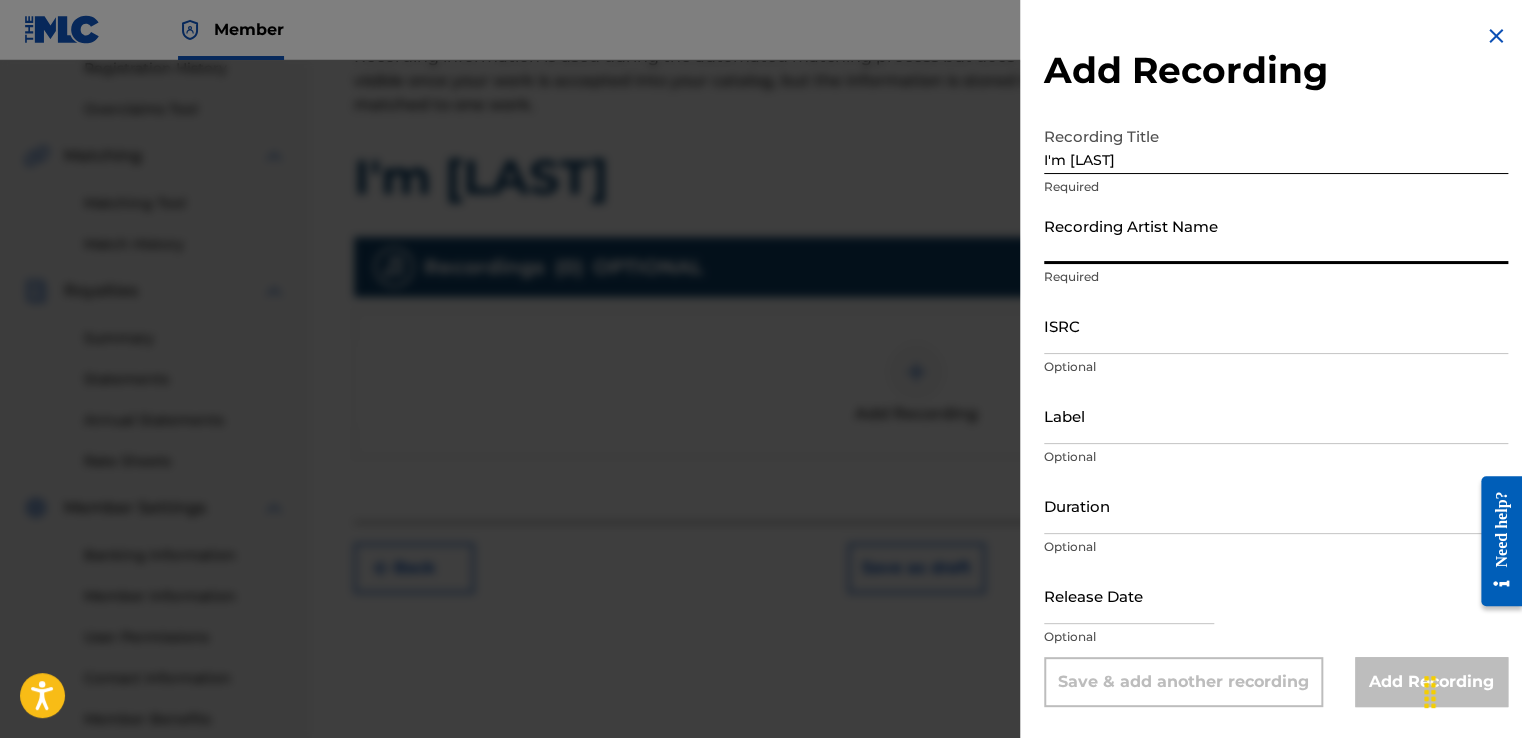 type on "a" 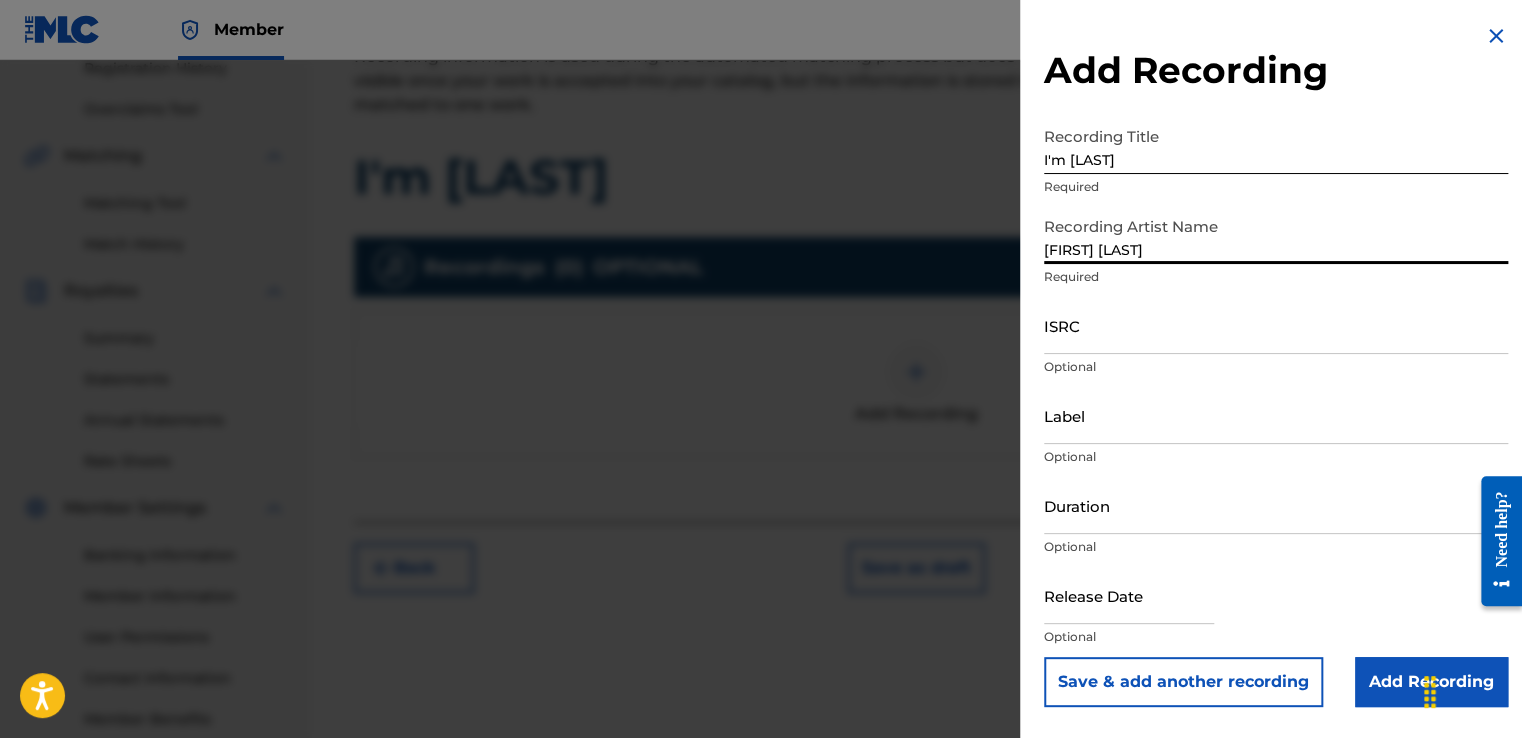 type on "[FIRST] [LAST]" 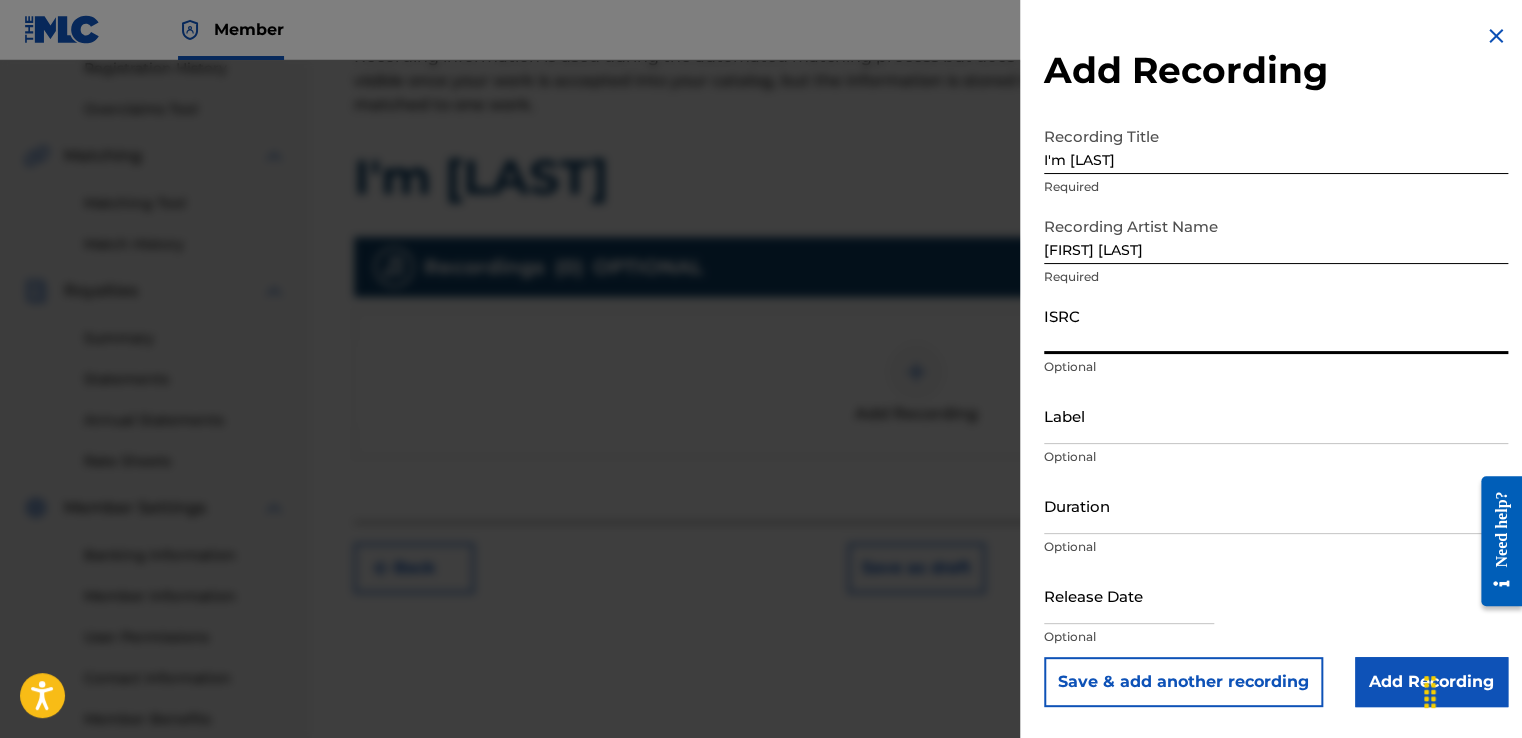 click on "ISRC" at bounding box center [1276, 325] 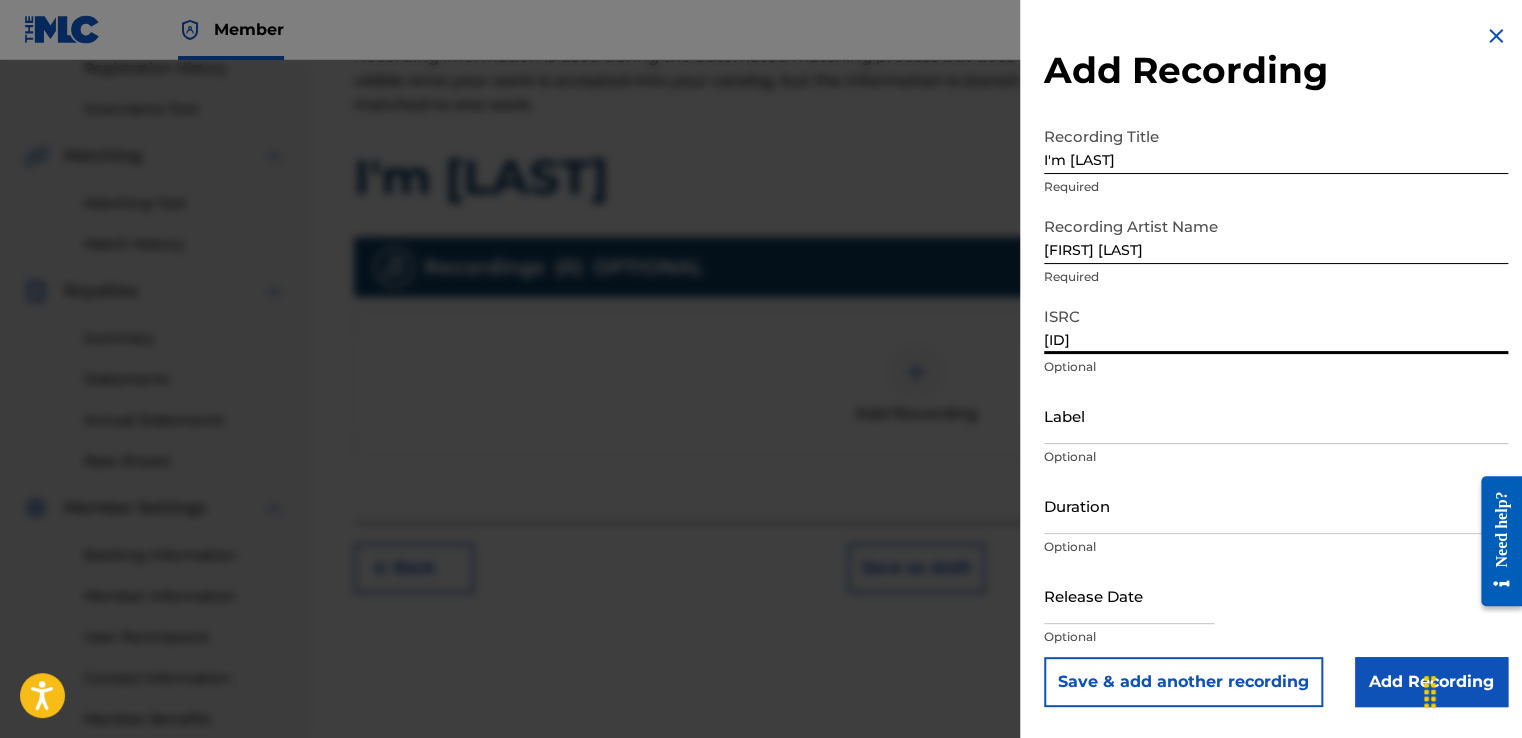 type on "[ID]" 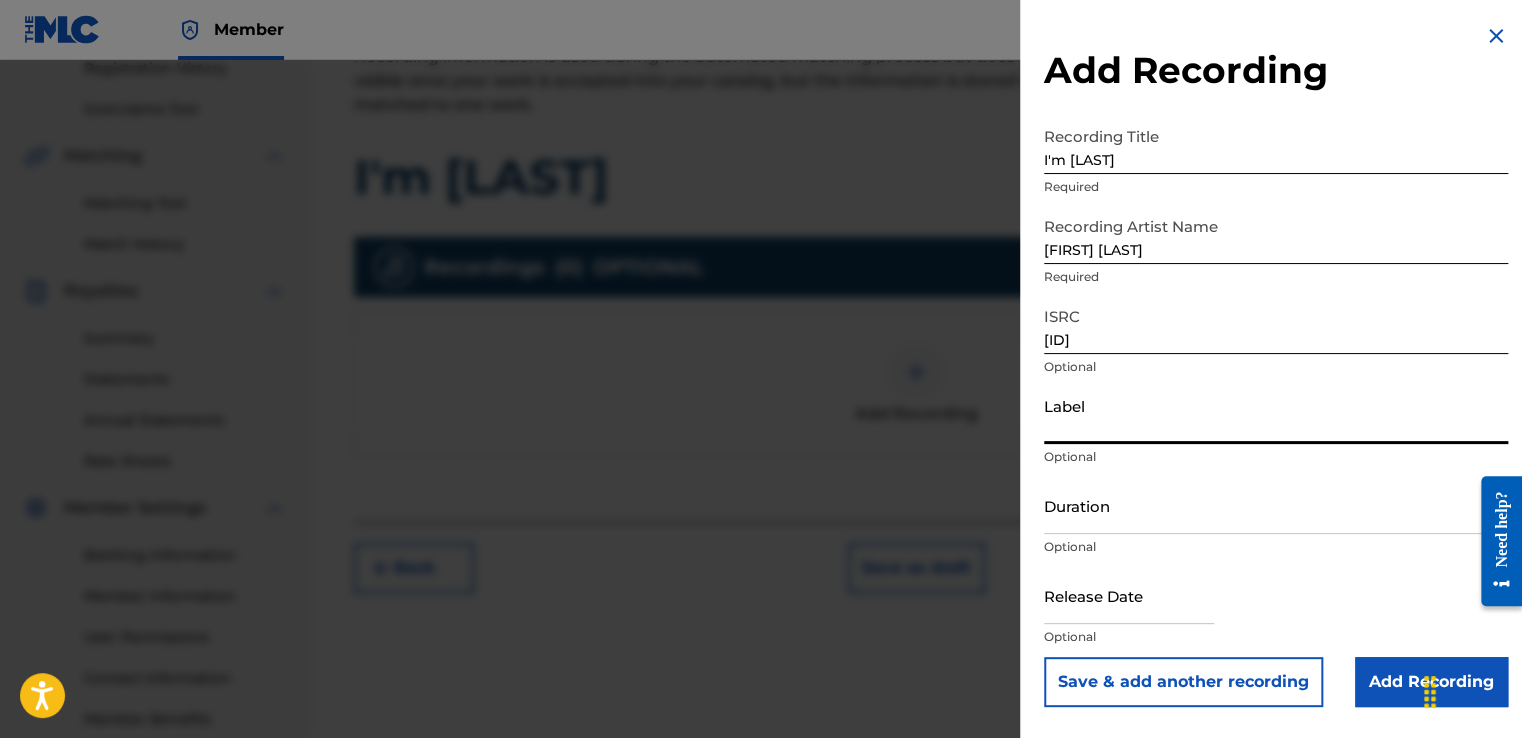 type on "[COMPANY] & [COMPANY]" 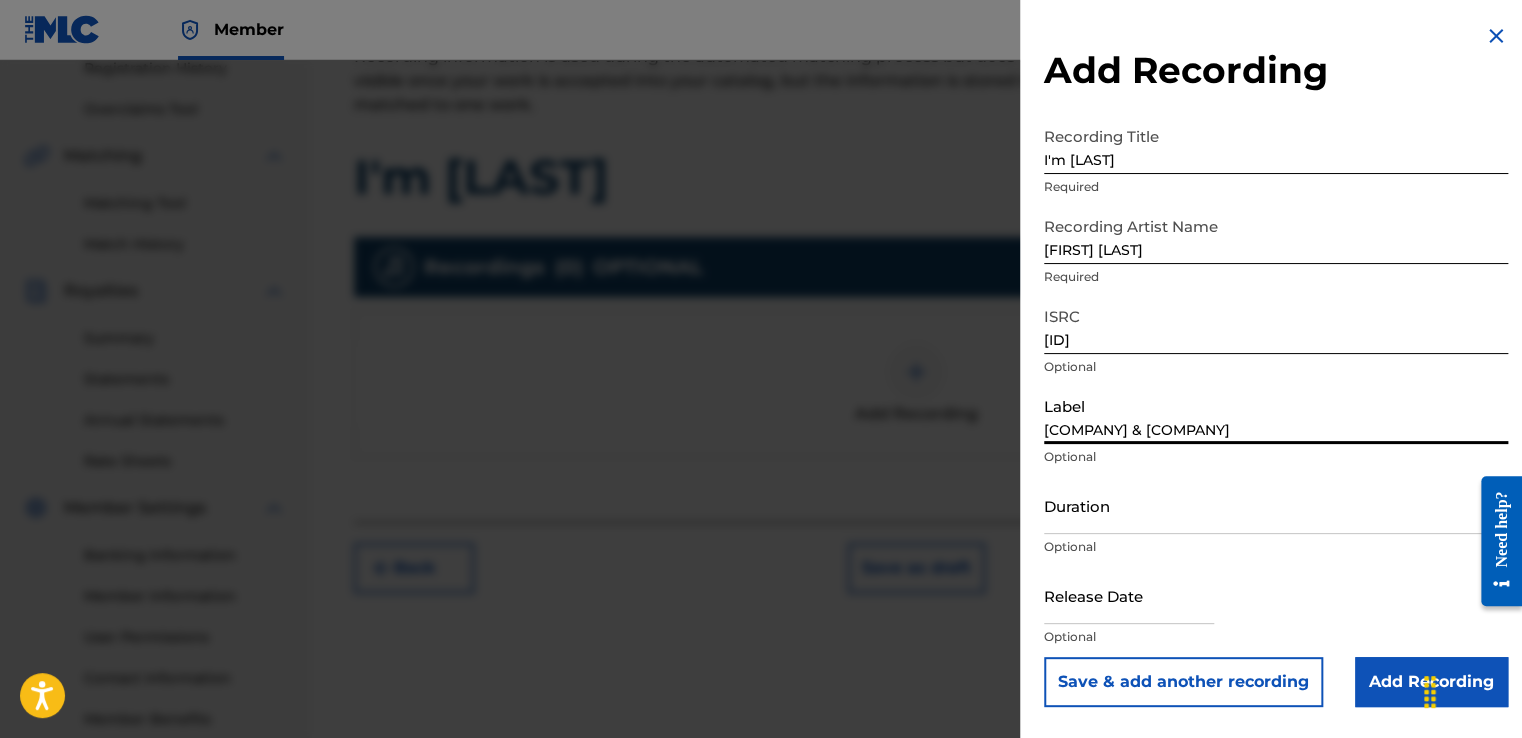 type on "01:43" 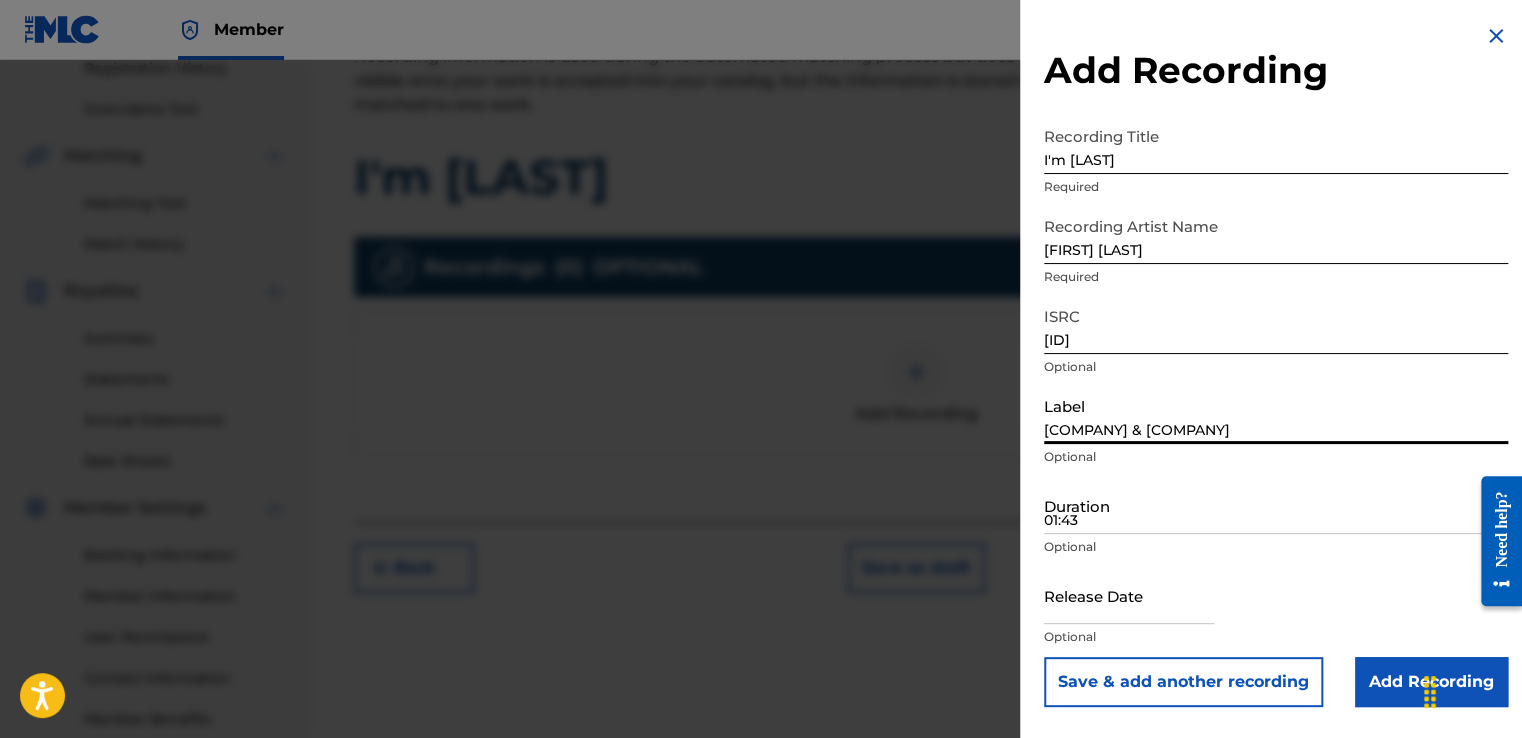 type on "August 1 2025" 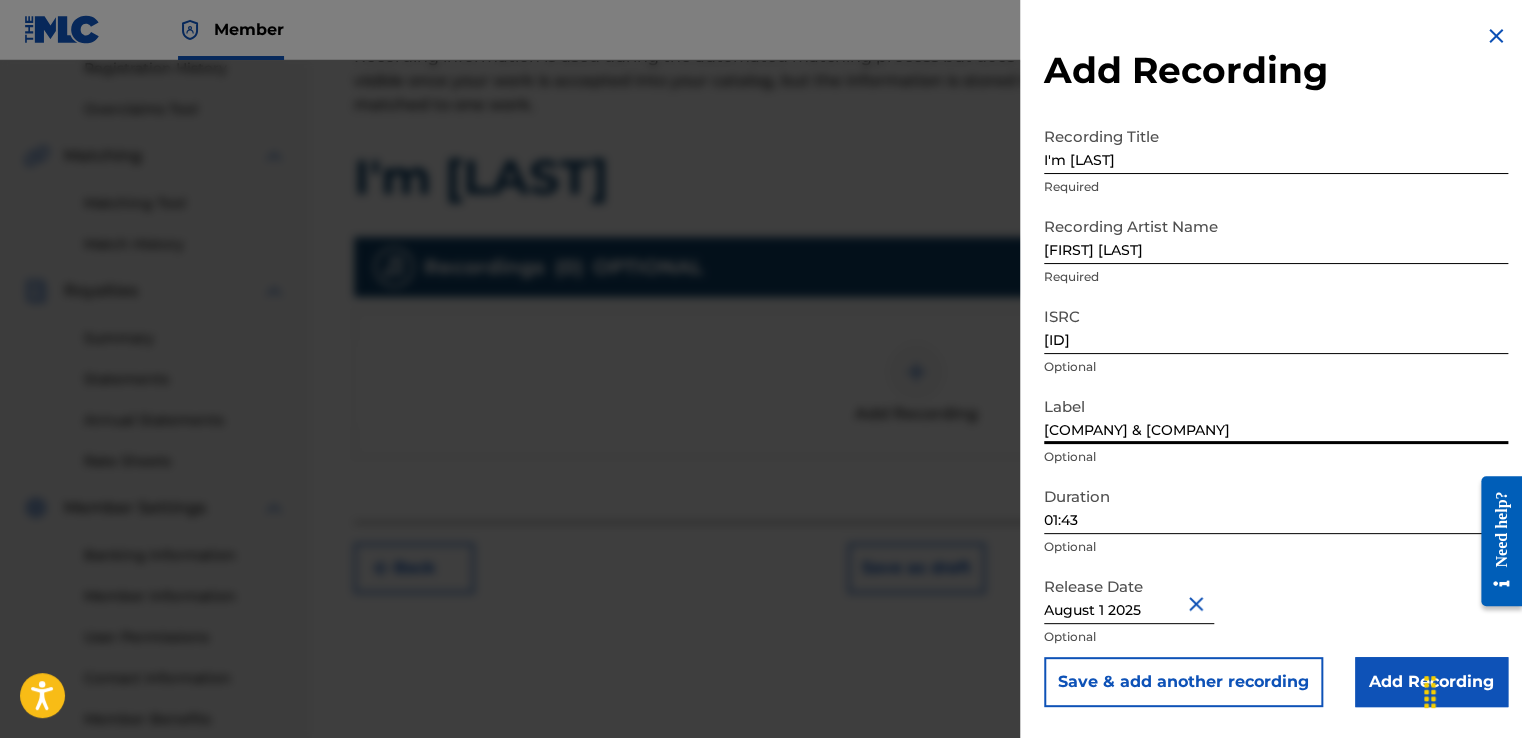 click on "01:43" at bounding box center [1276, 505] 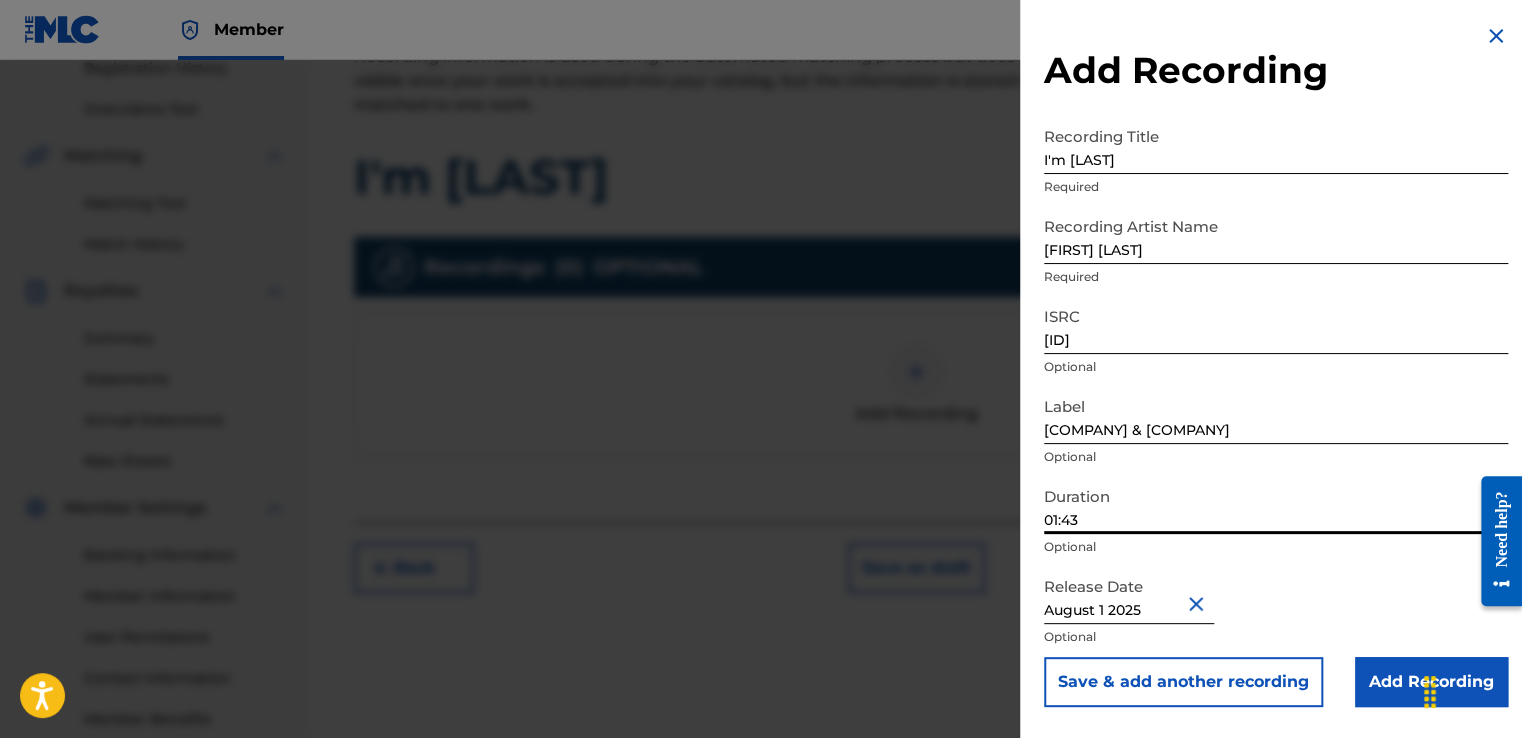 drag, startPoint x: 1103, startPoint y: 519, endPoint x: 1048, endPoint y: 526, distance: 55.443665 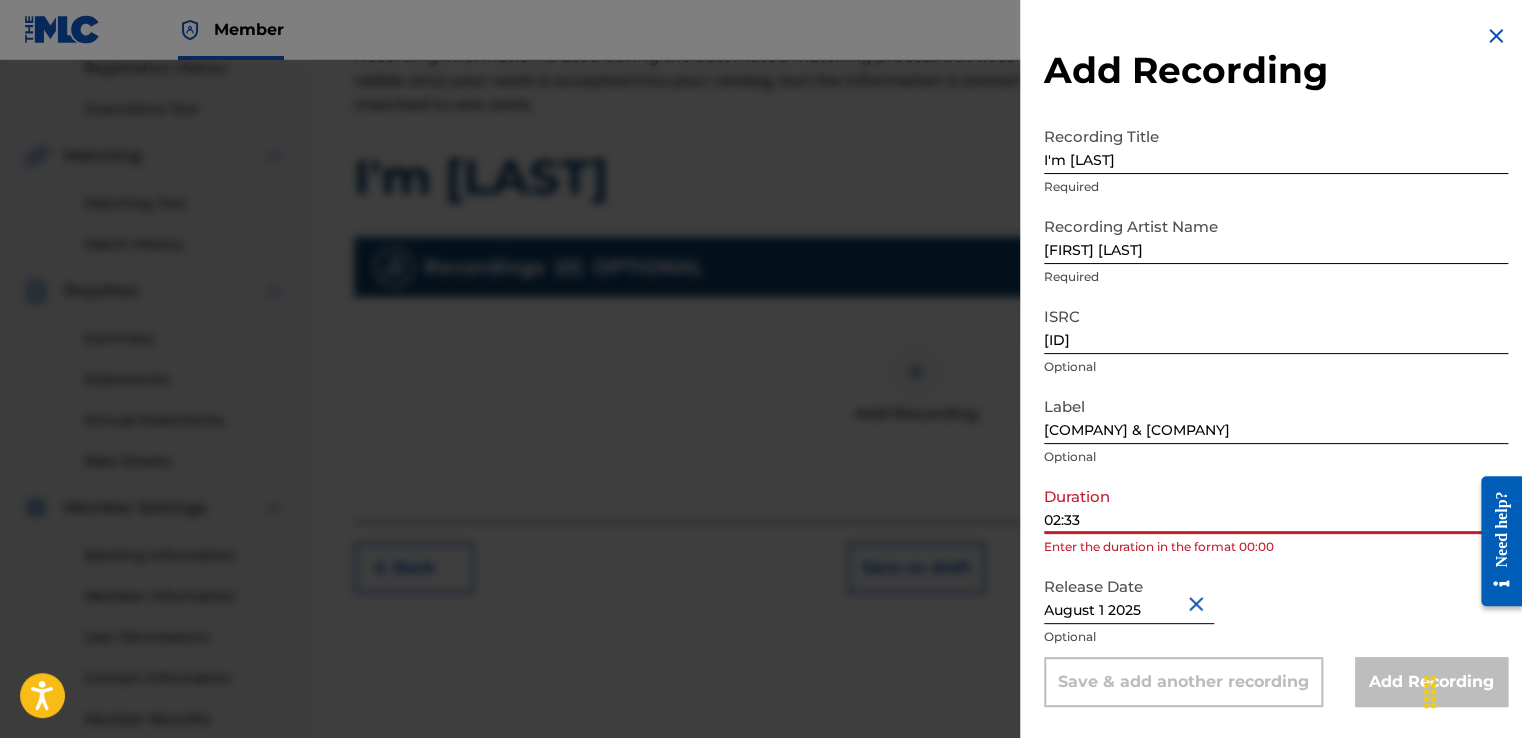 type on "02:33" 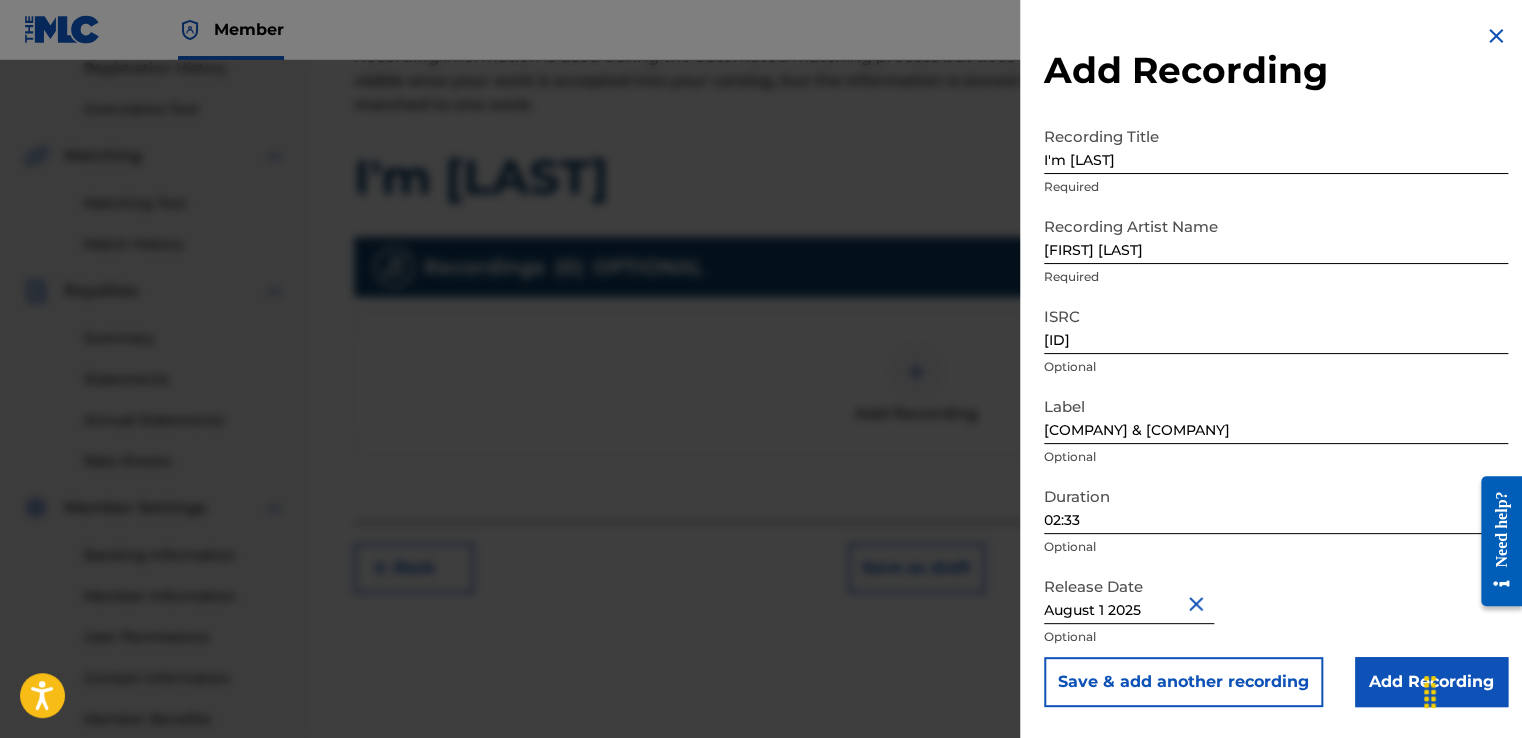 click on "Add Recording" at bounding box center [1431, 682] 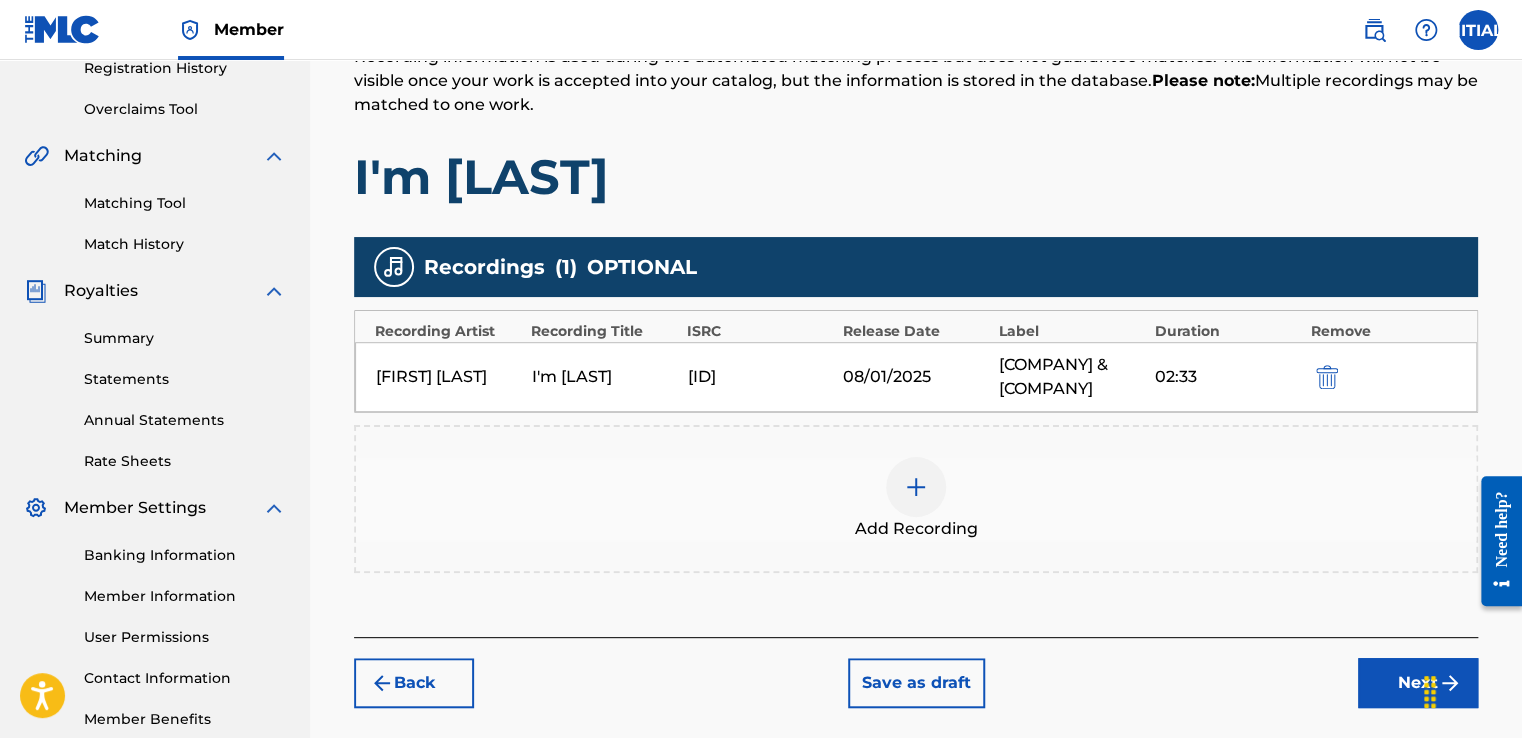 click on "Next" at bounding box center [1418, 683] 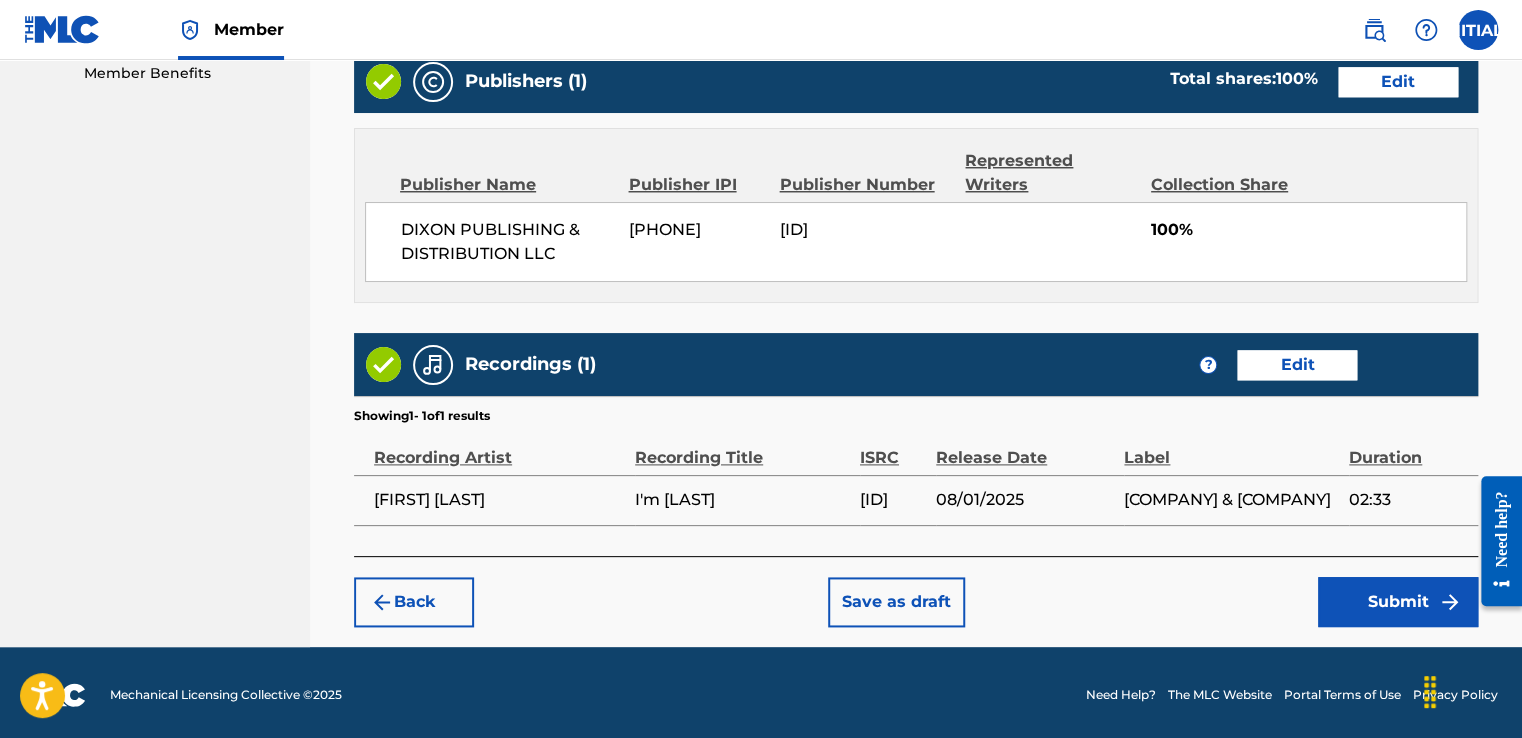 scroll, scrollTop: 1038, scrollLeft: 0, axis: vertical 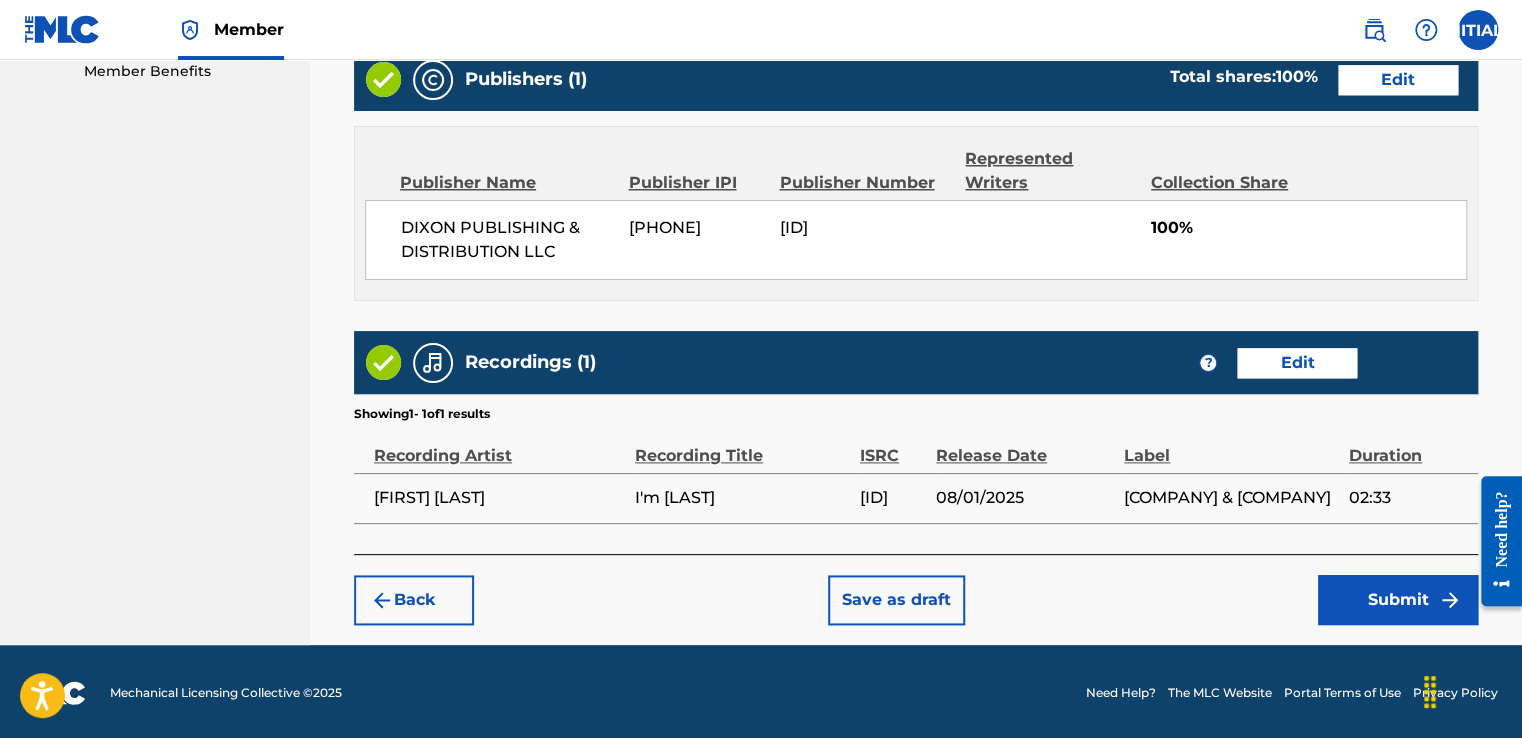 click on "Submit" at bounding box center [1398, 600] 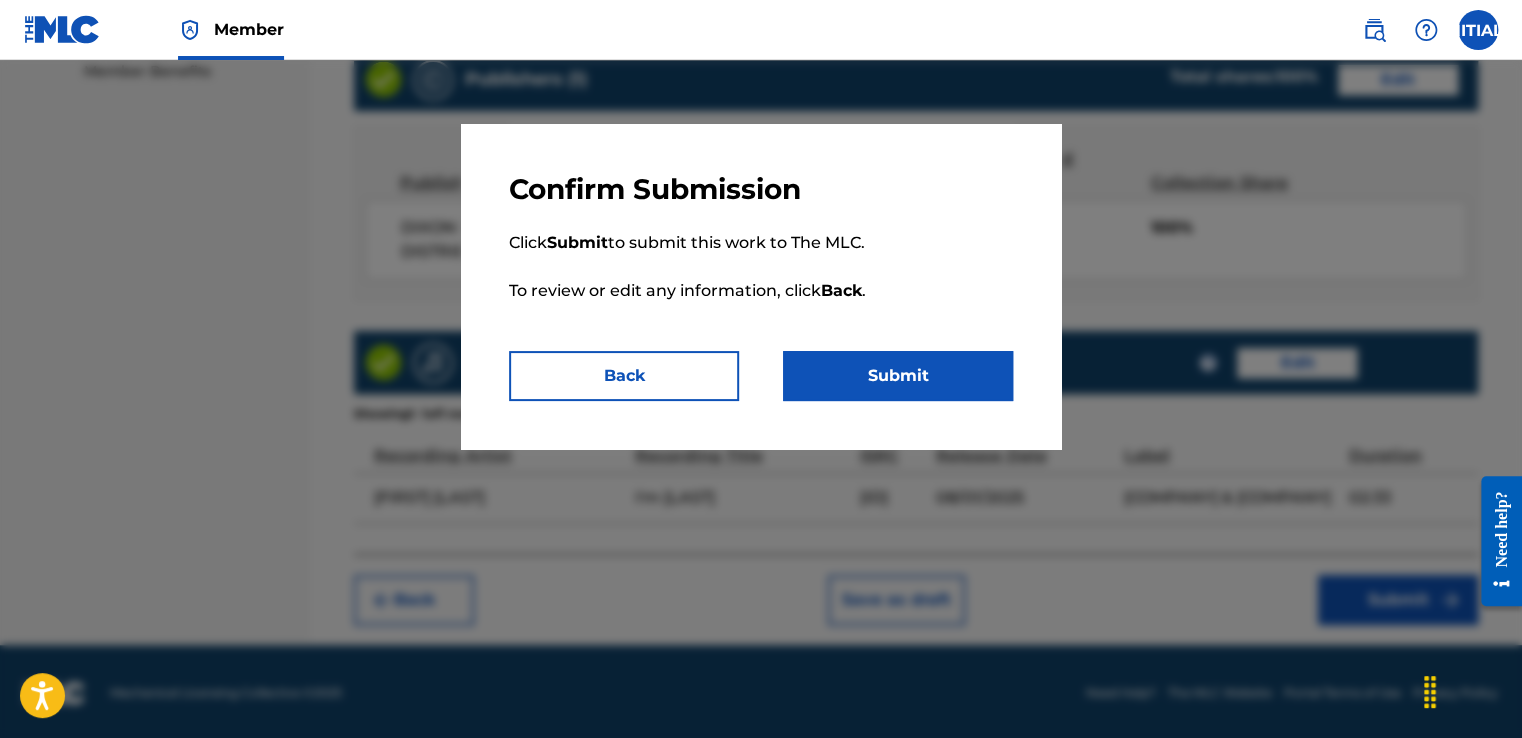 click on "Submit" at bounding box center [898, 376] 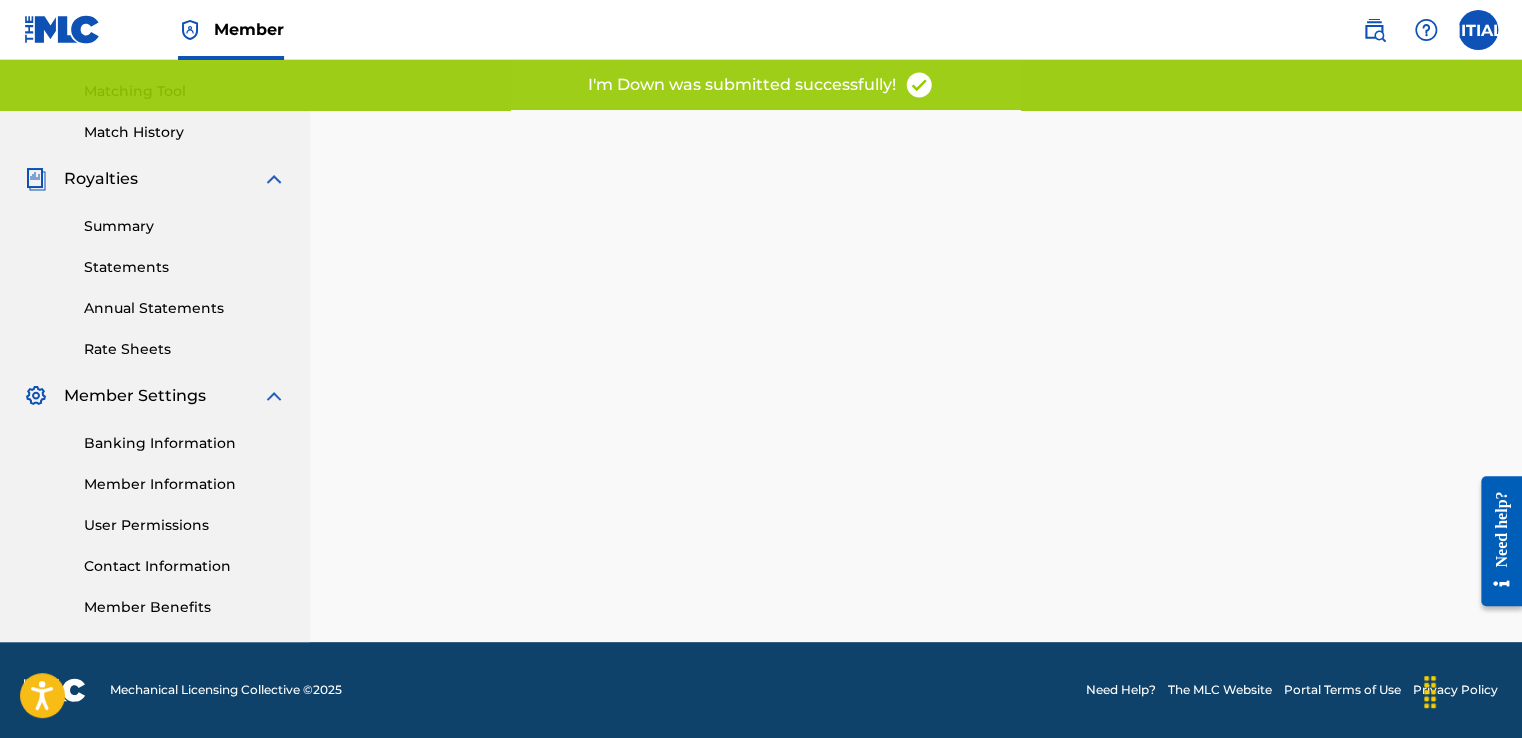 scroll, scrollTop: 0, scrollLeft: 0, axis: both 